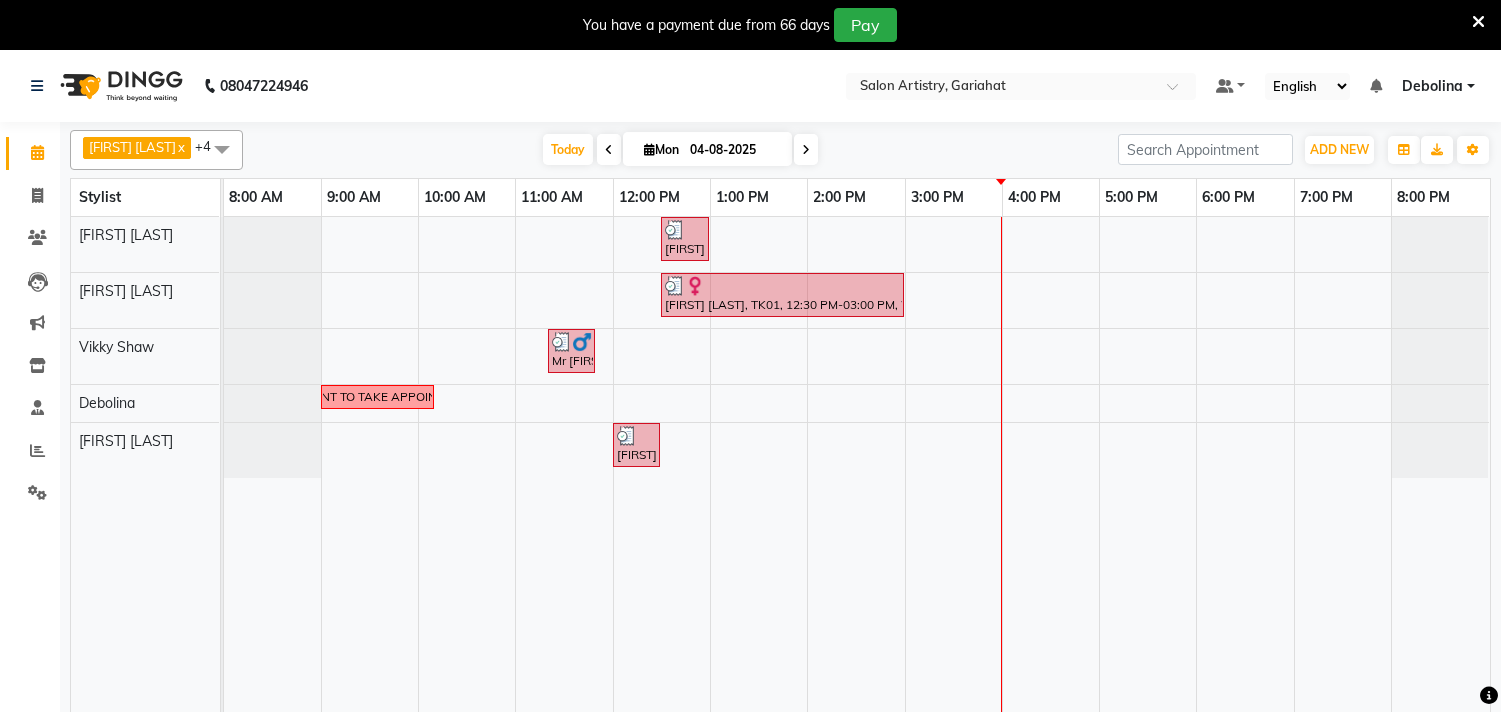 scroll, scrollTop: 0, scrollLeft: 0, axis: both 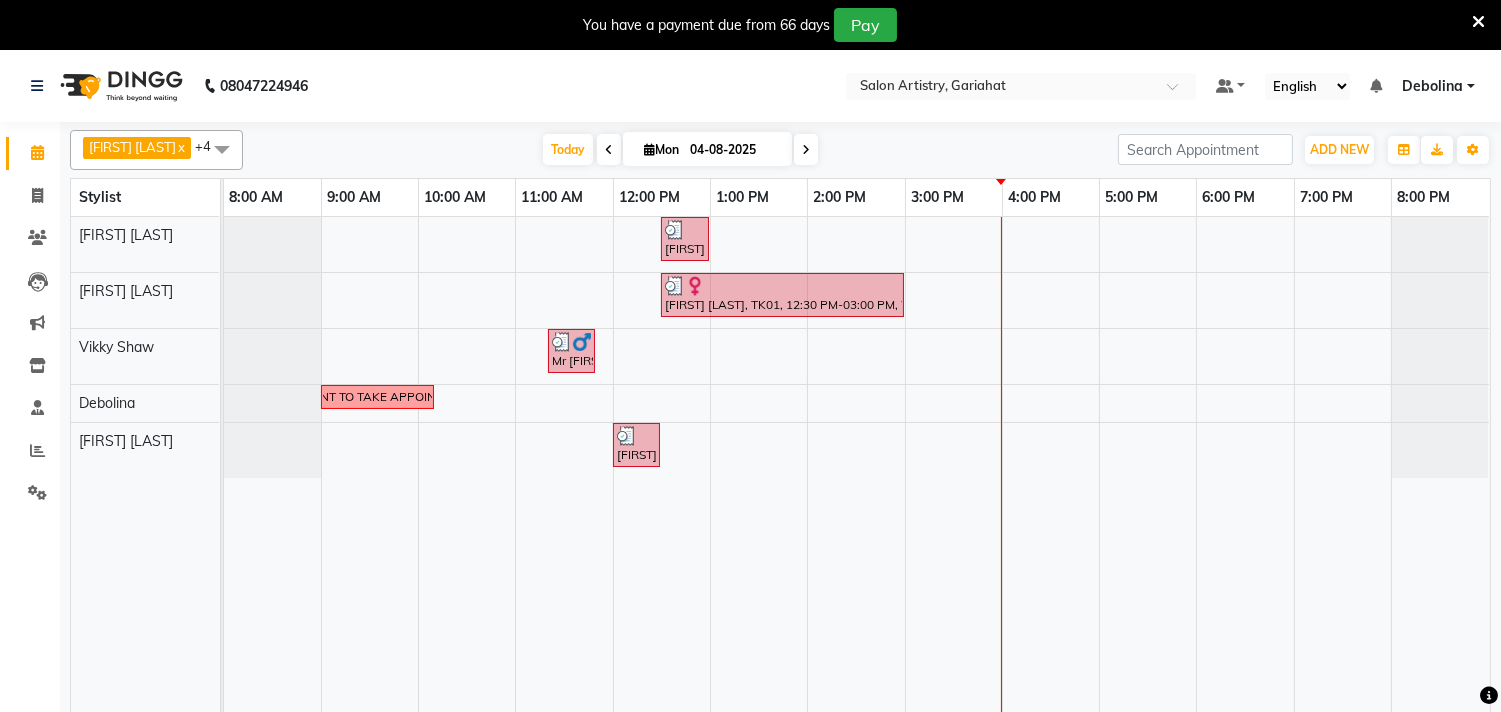 click at bounding box center (609, 150) 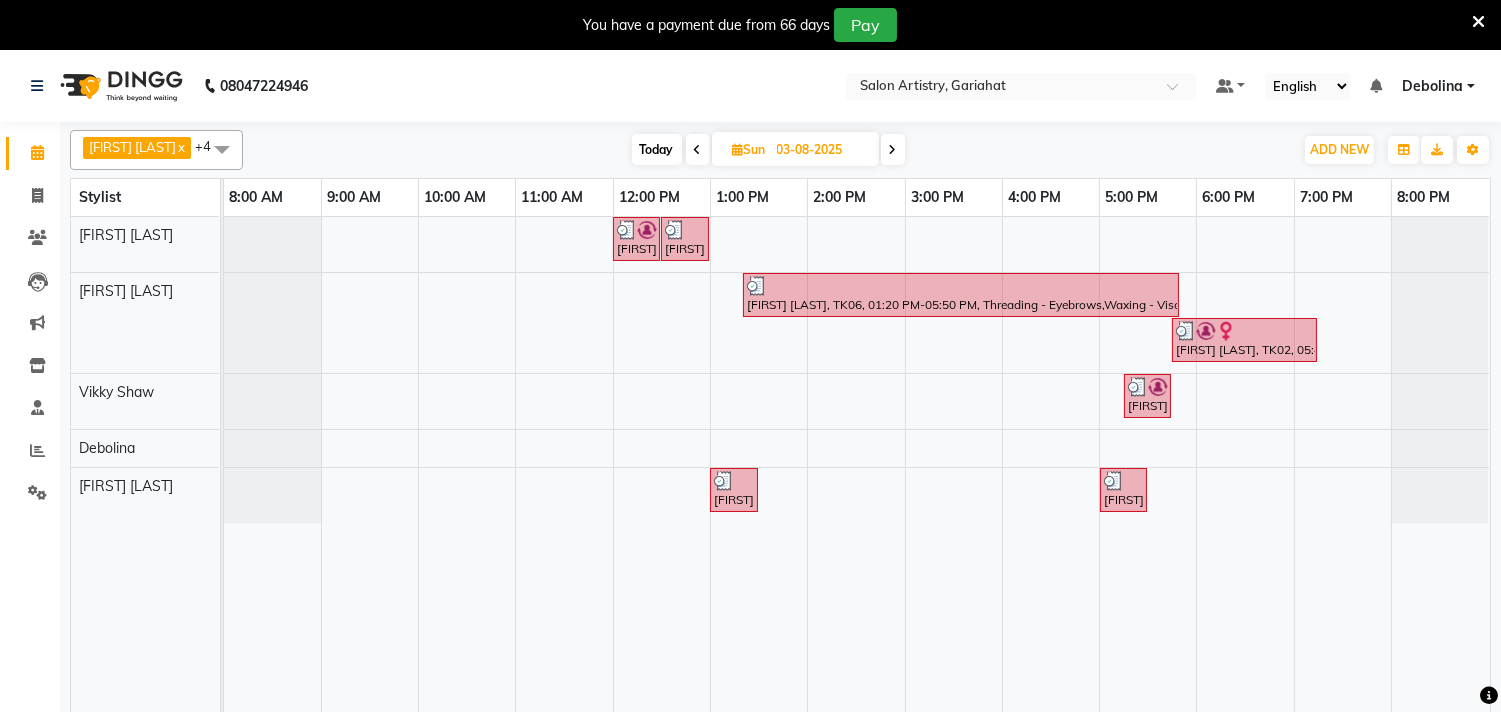 click at bounding box center (698, 150) 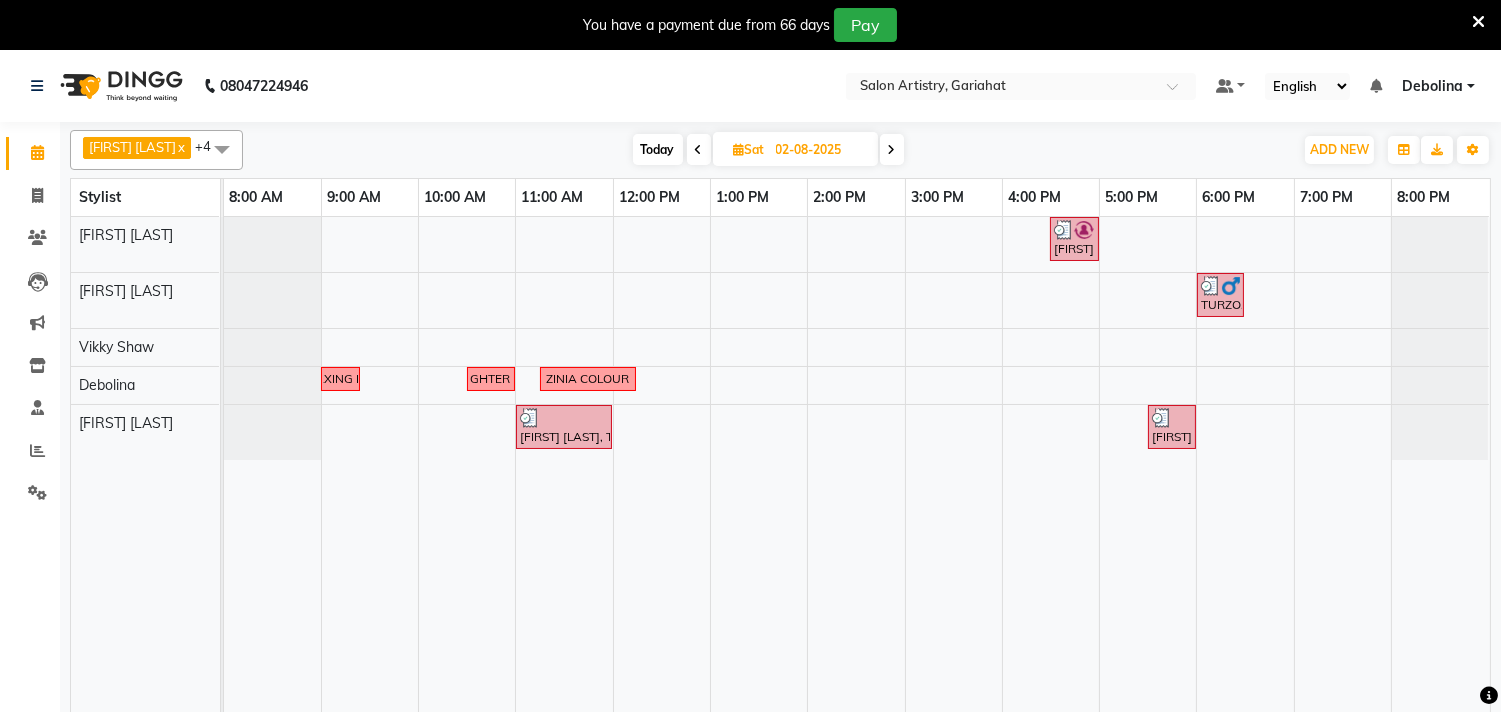 click at bounding box center (699, 150) 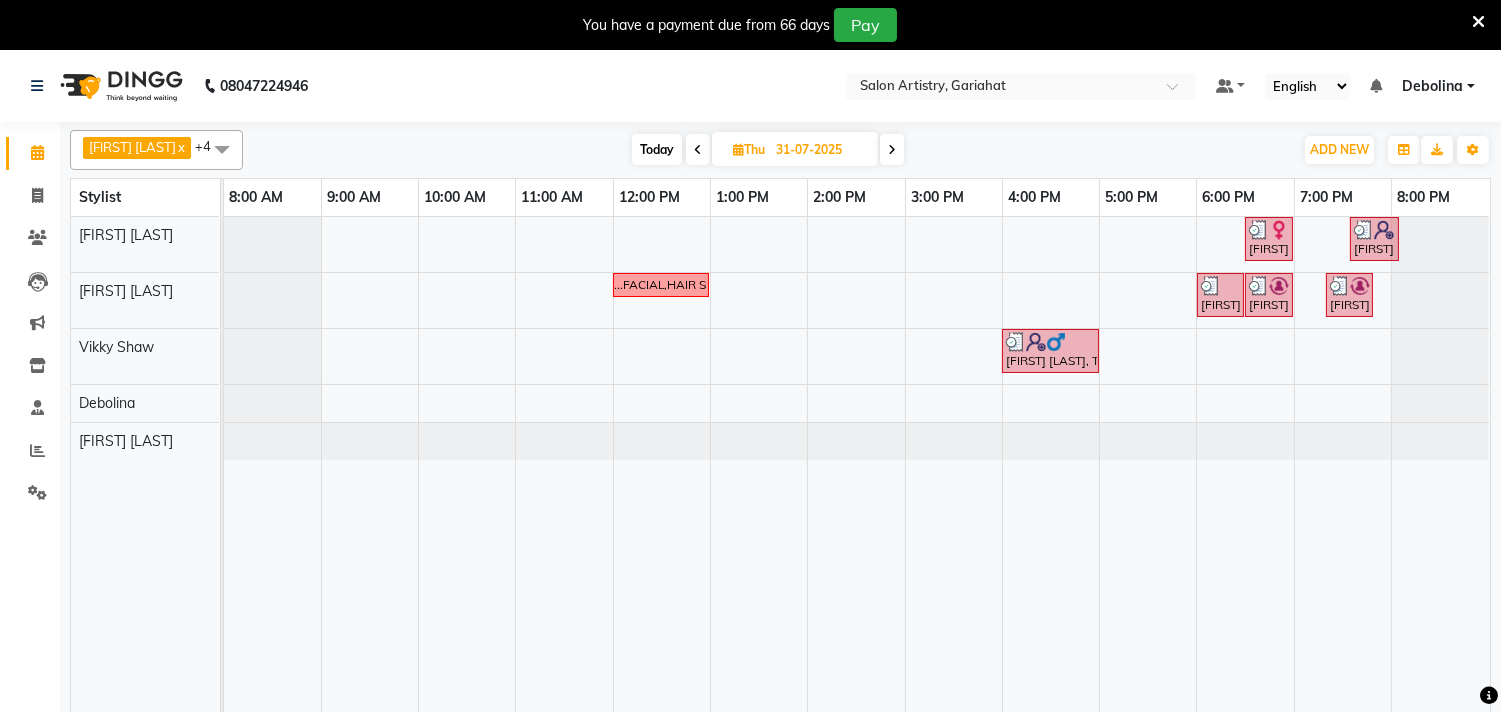 click at bounding box center (892, 150) 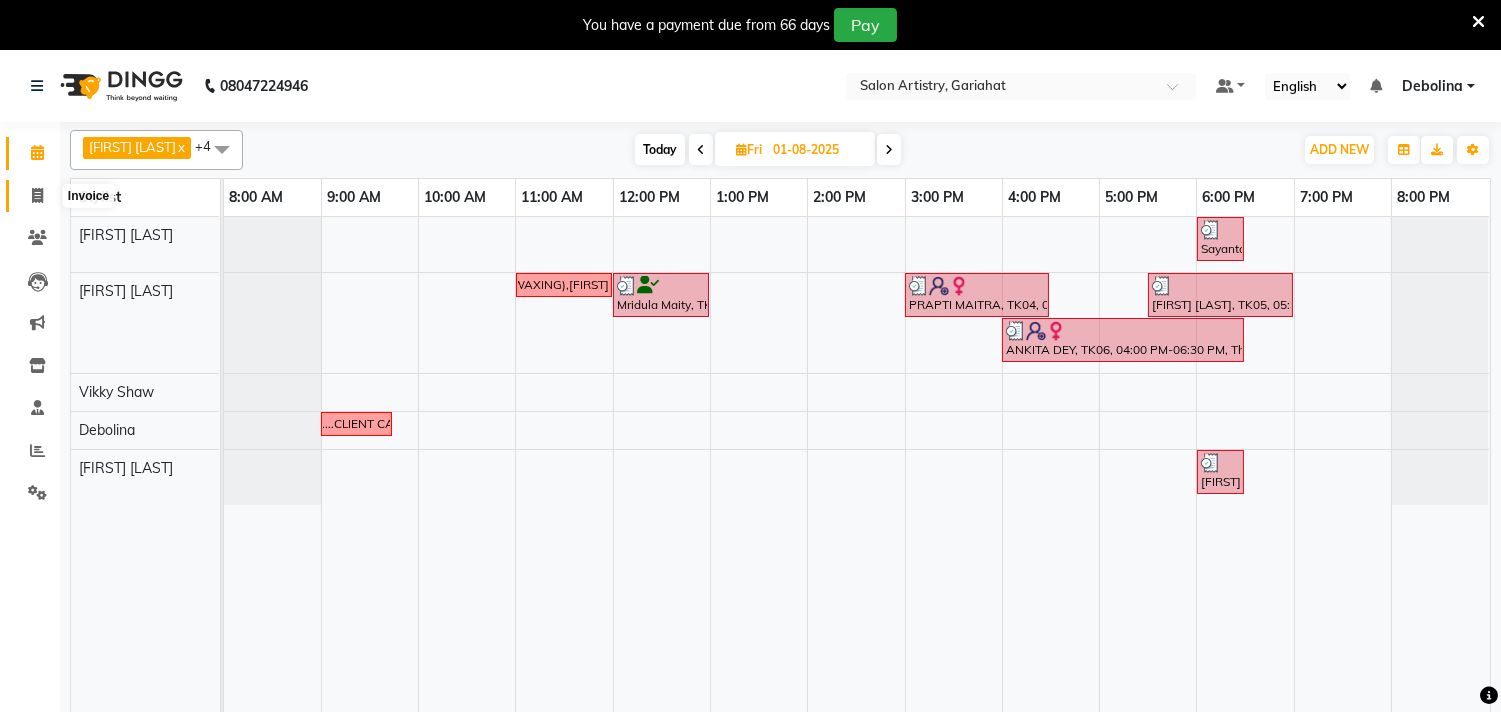 click 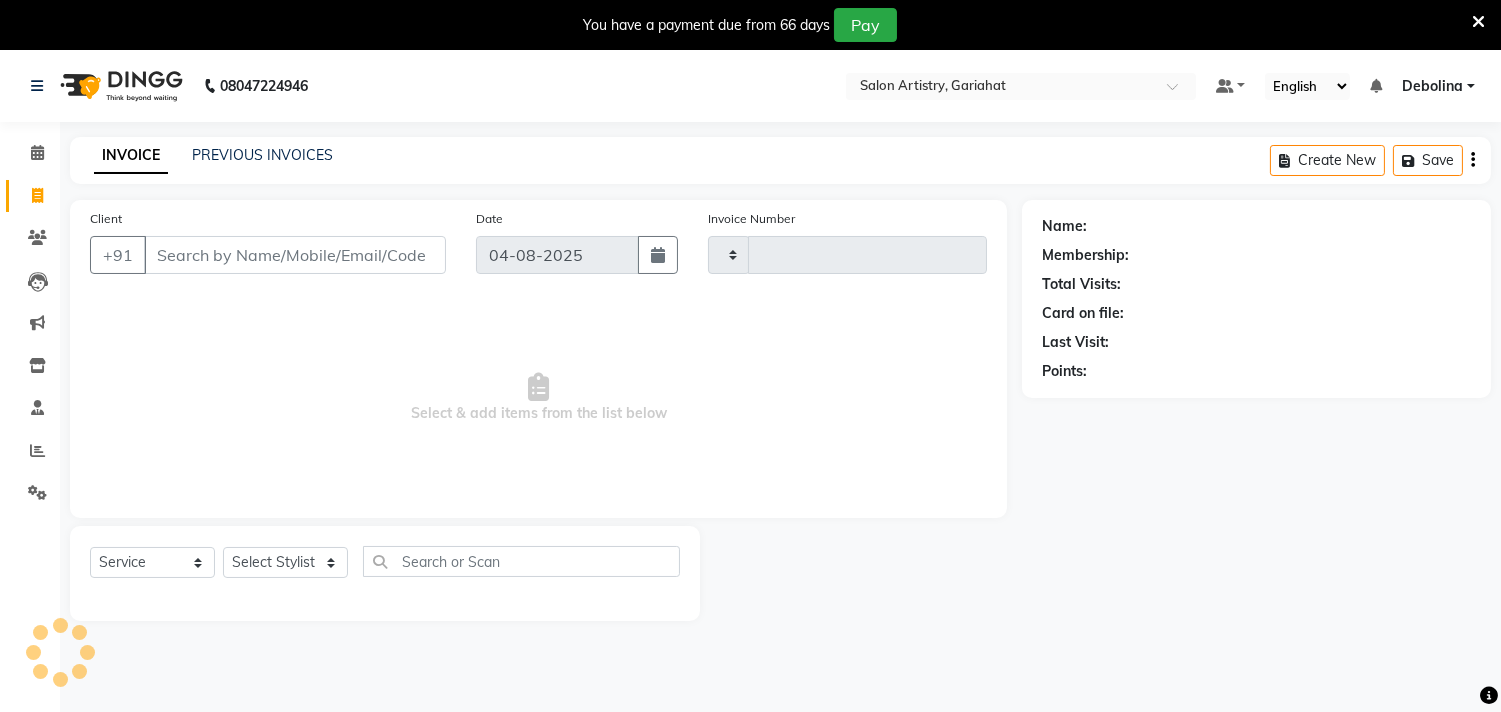 type on "0528" 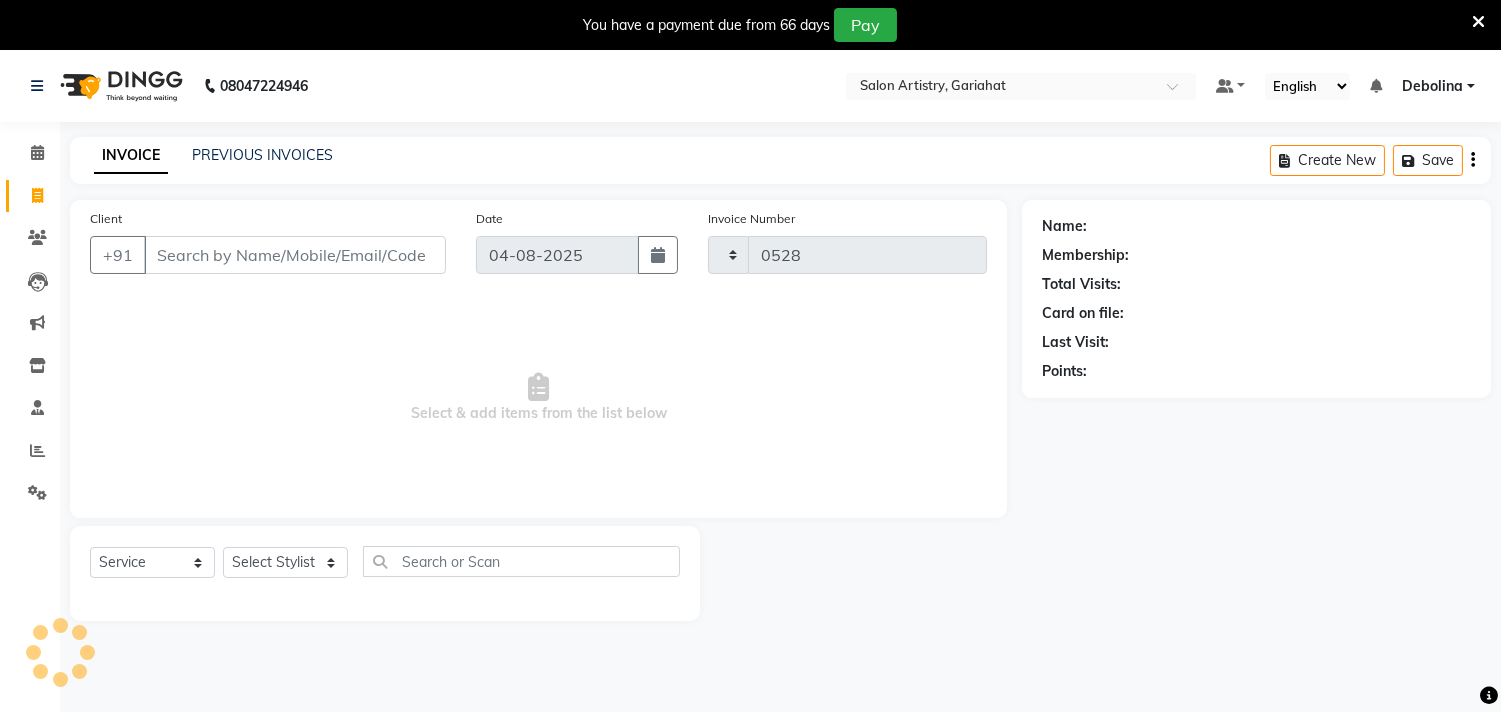 select on "8368" 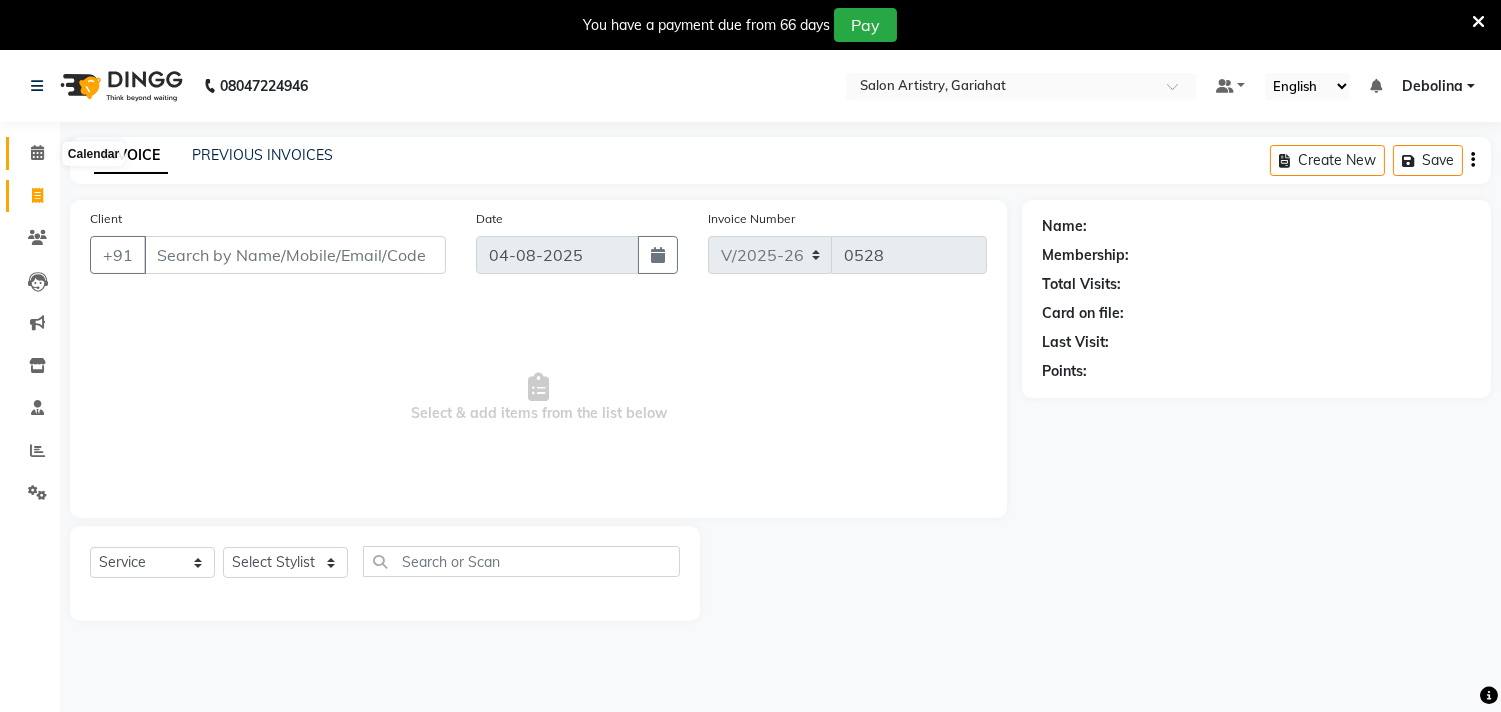 click 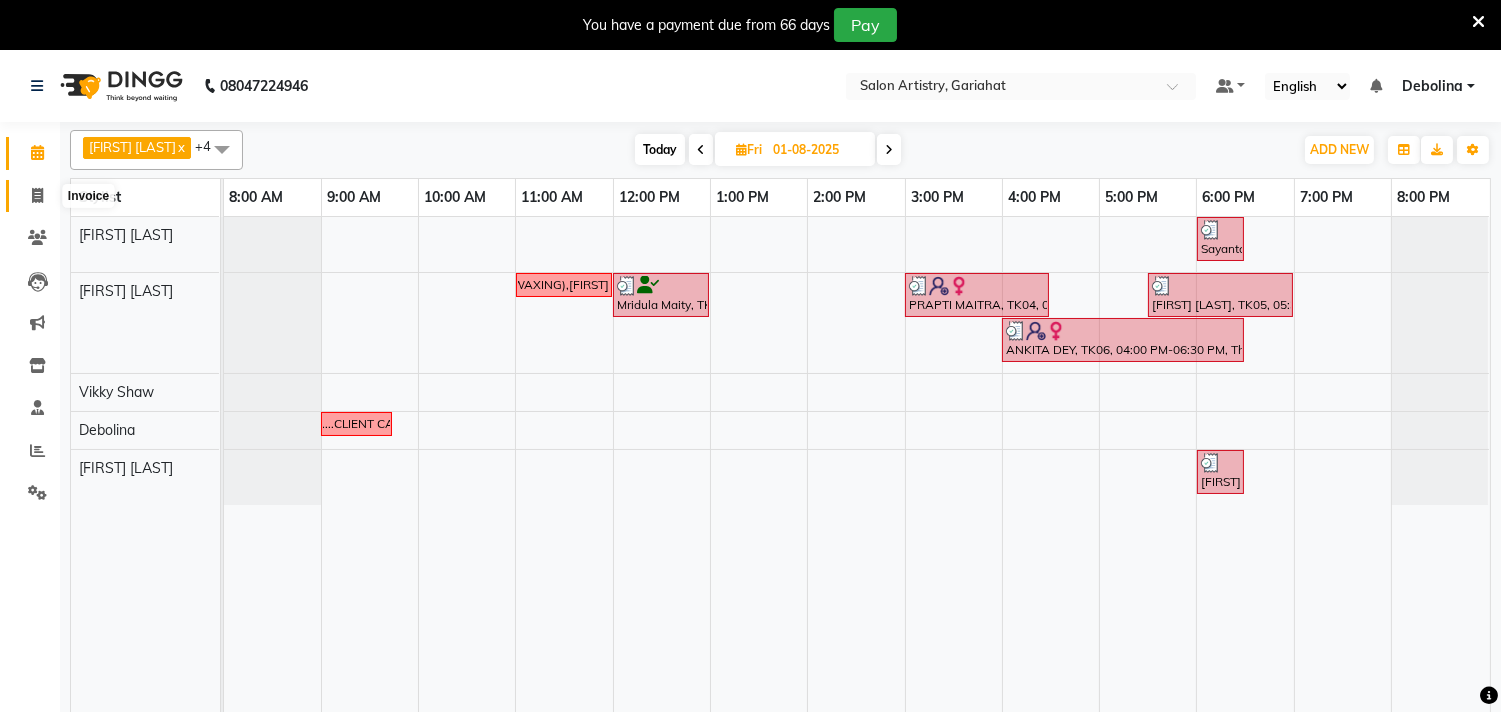 click 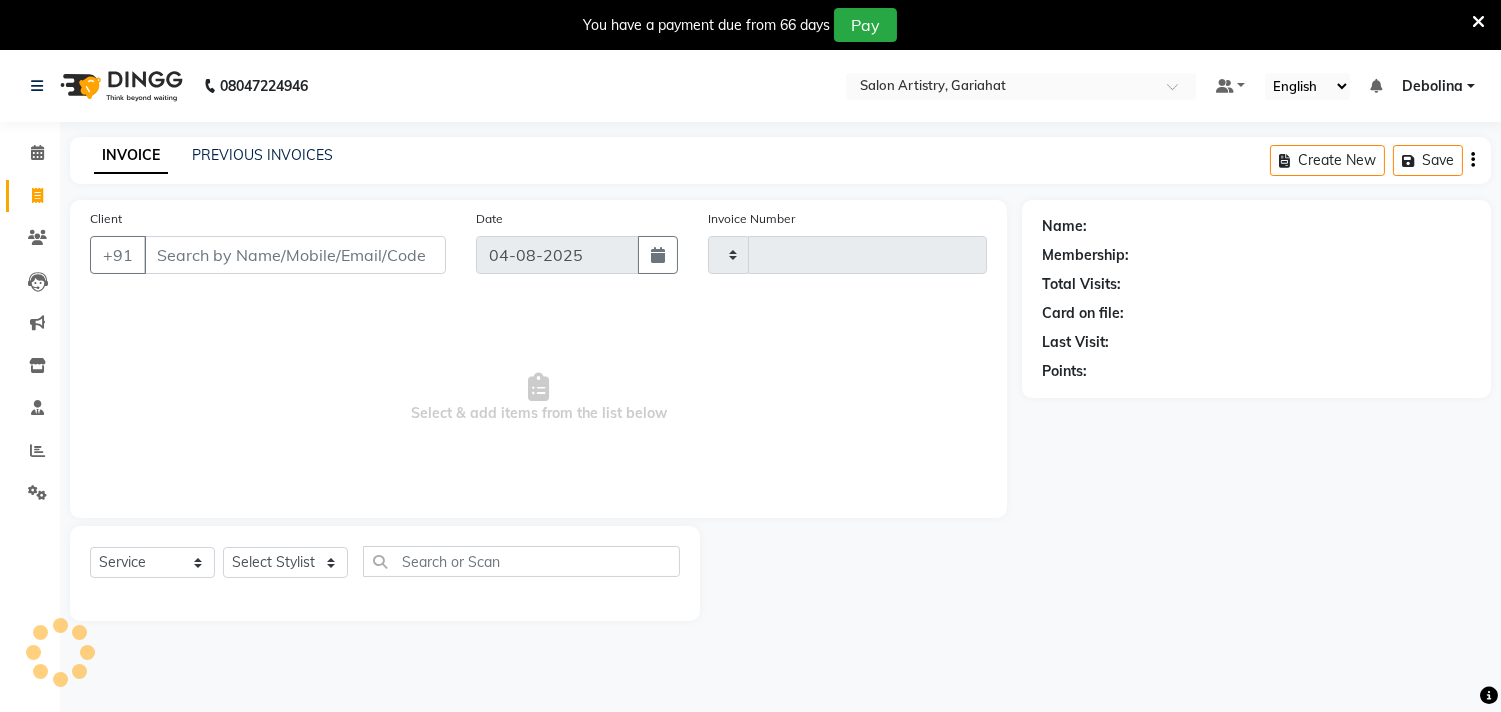 type on "0528" 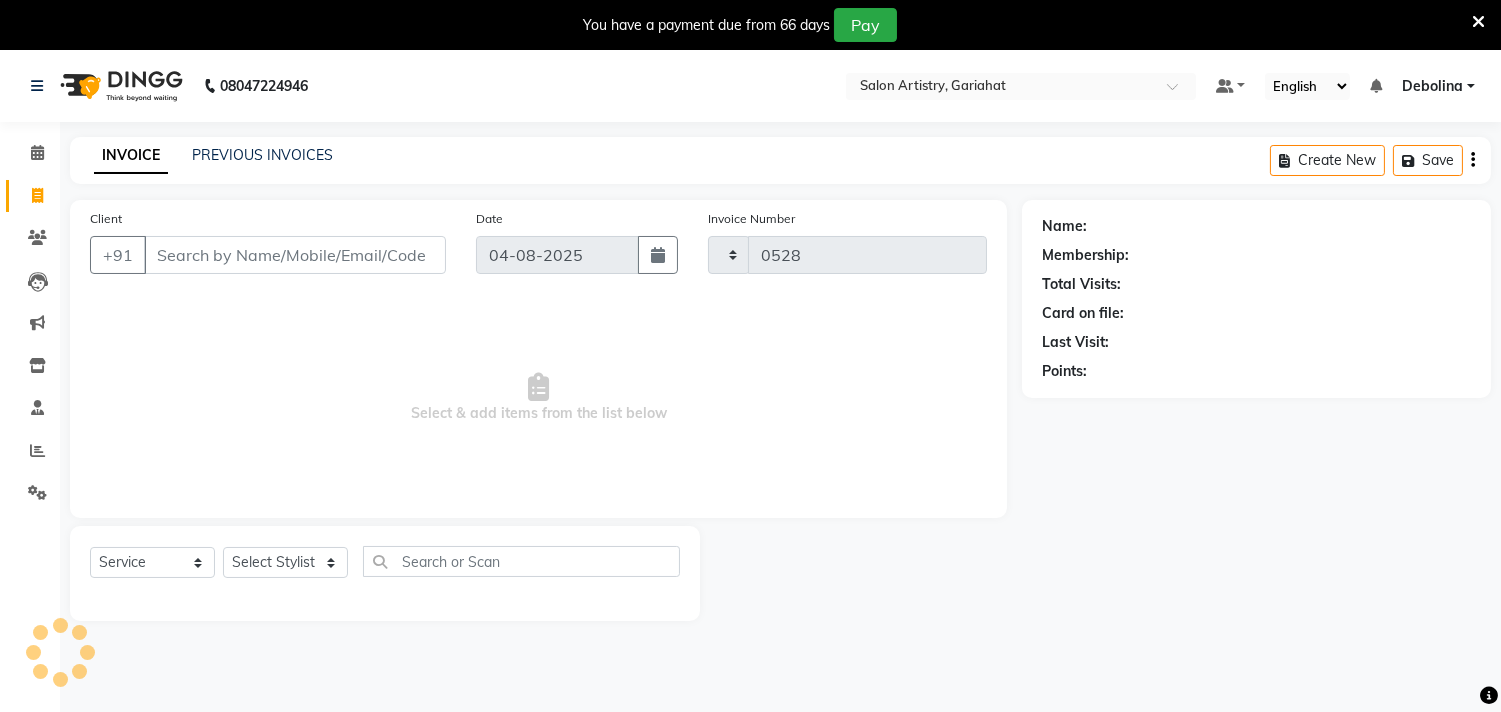 select on "8368" 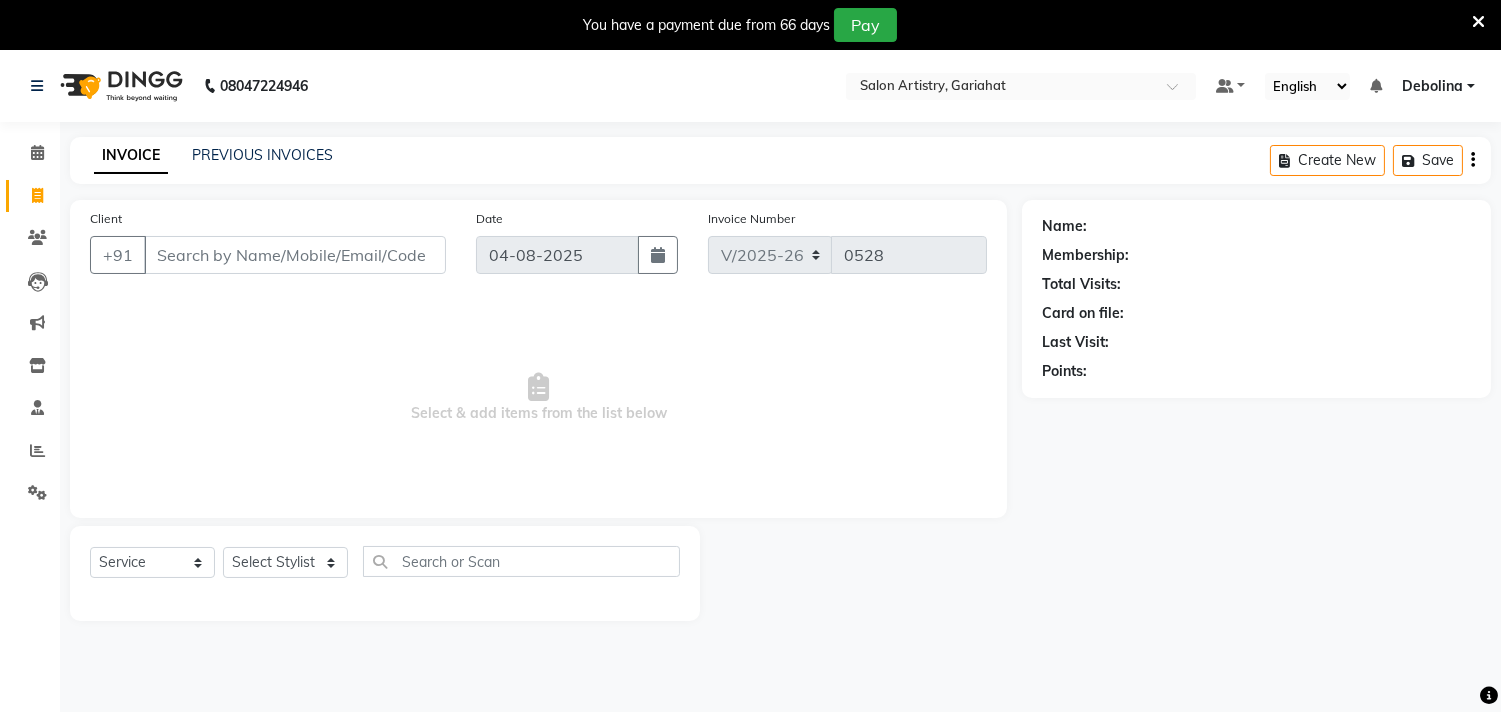 drag, startPoint x: 230, startPoint y: 144, endPoint x: 244, endPoint y: 142, distance: 14.142136 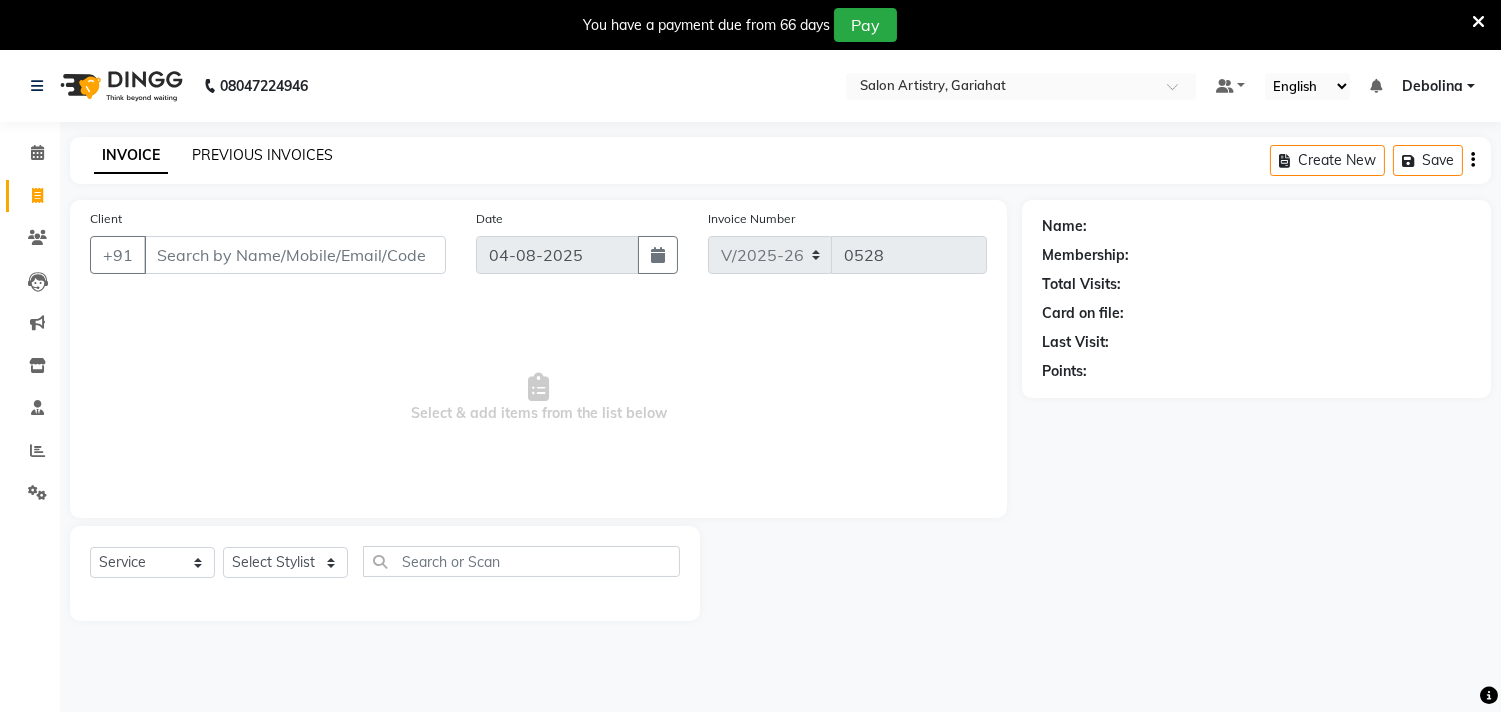 click on "PREVIOUS INVOICES" 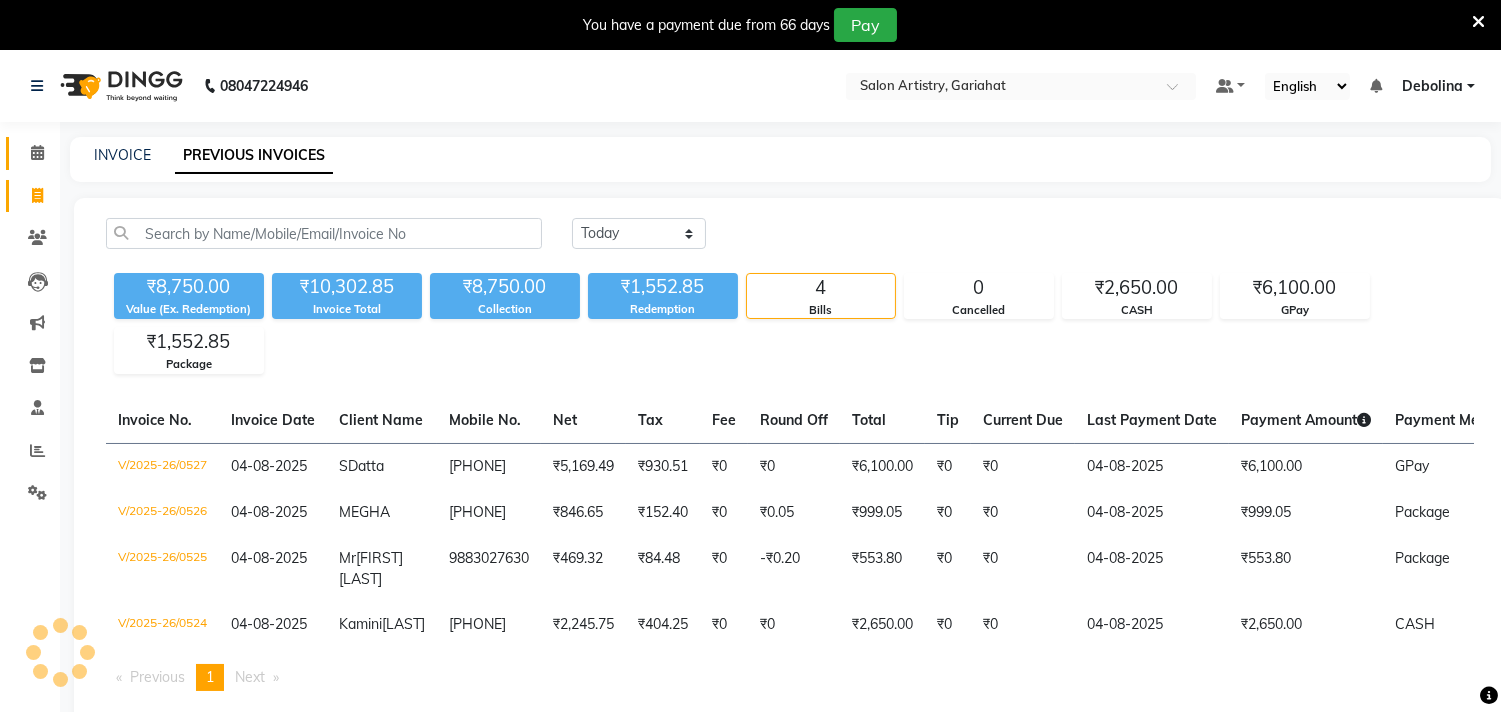 click on "Calendar" 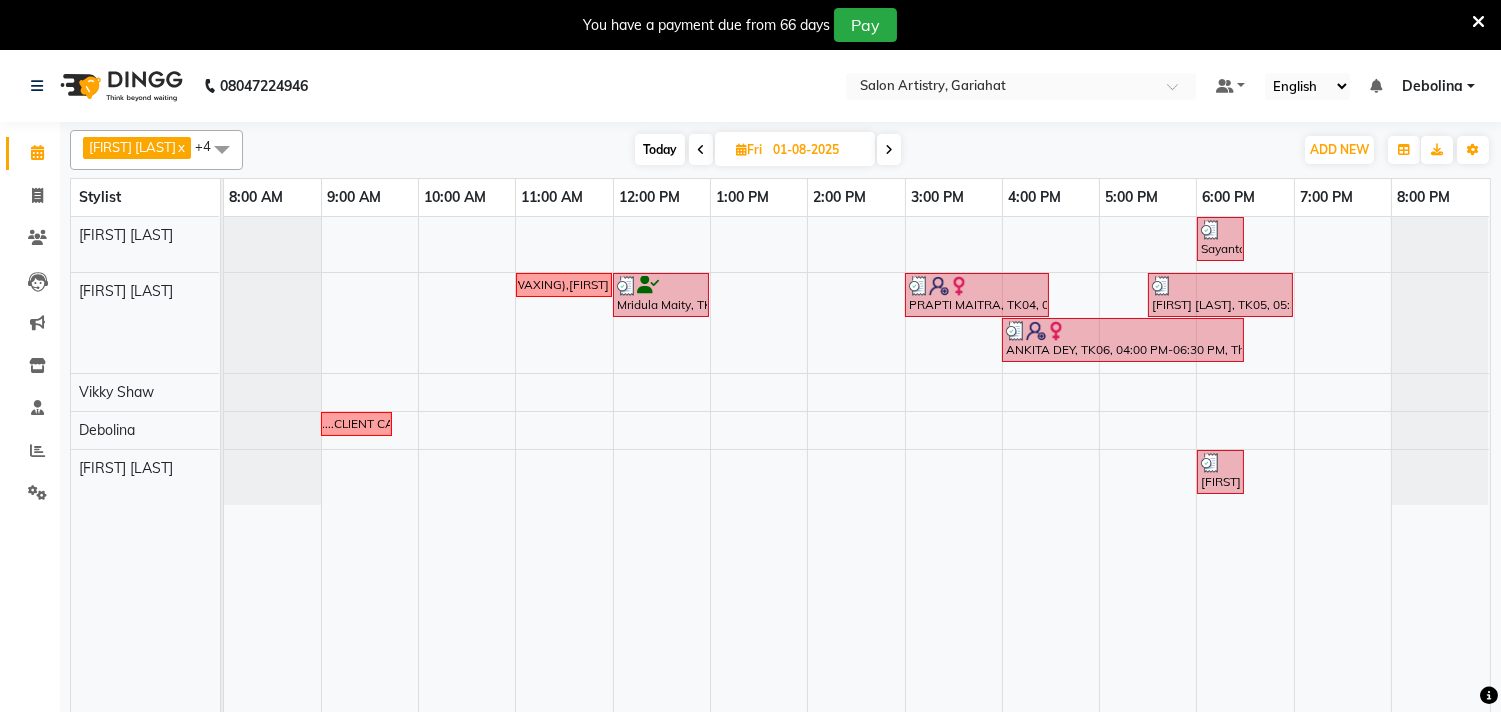 click at bounding box center [889, 150] 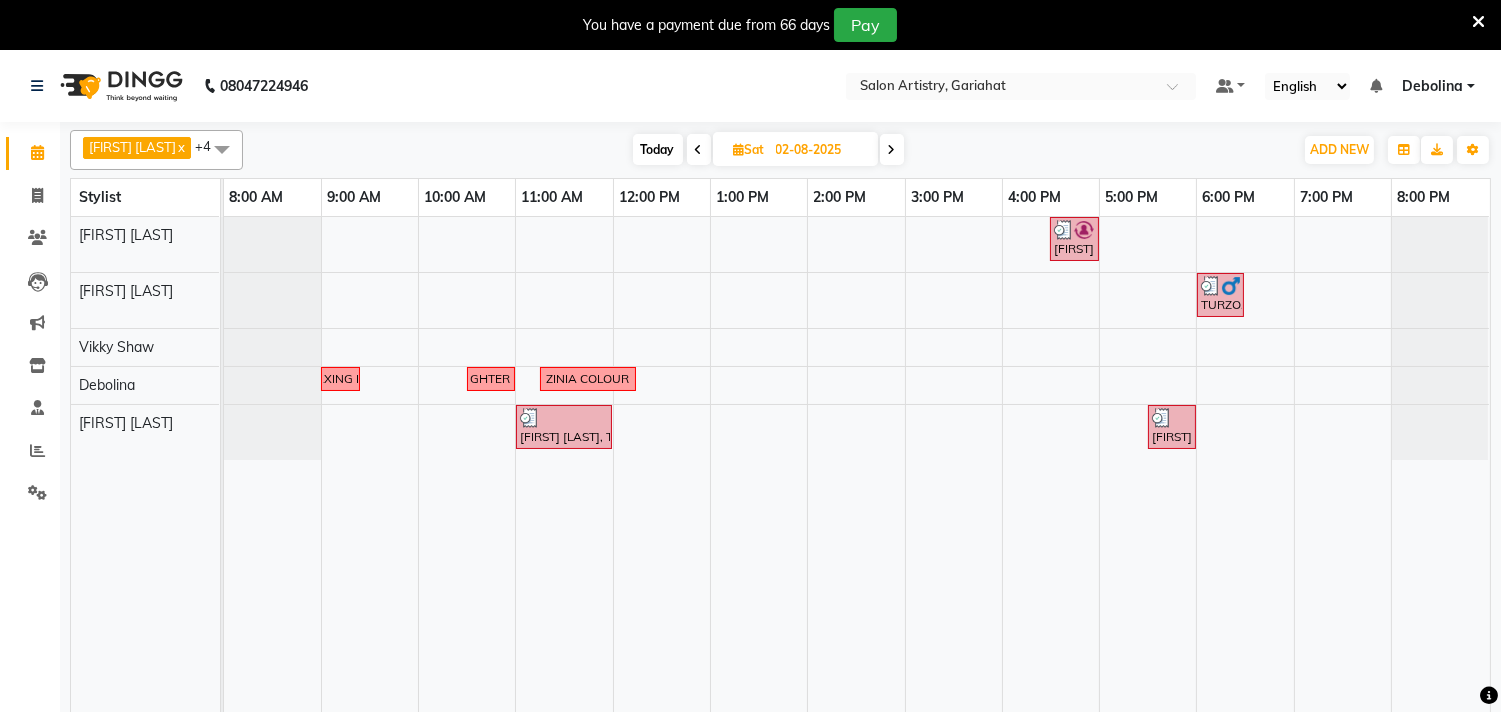 click at bounding box center (892, 150) 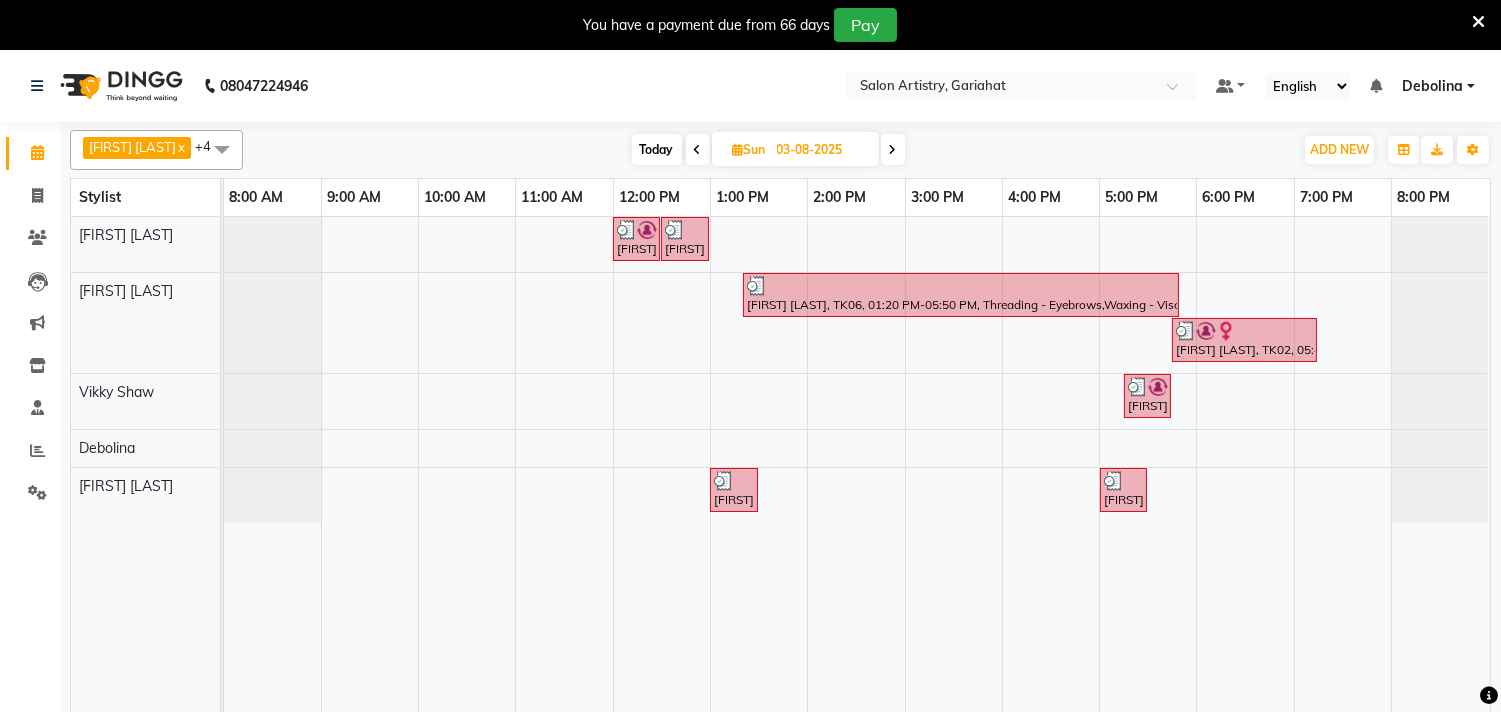 click at bounding box center [893, 150] 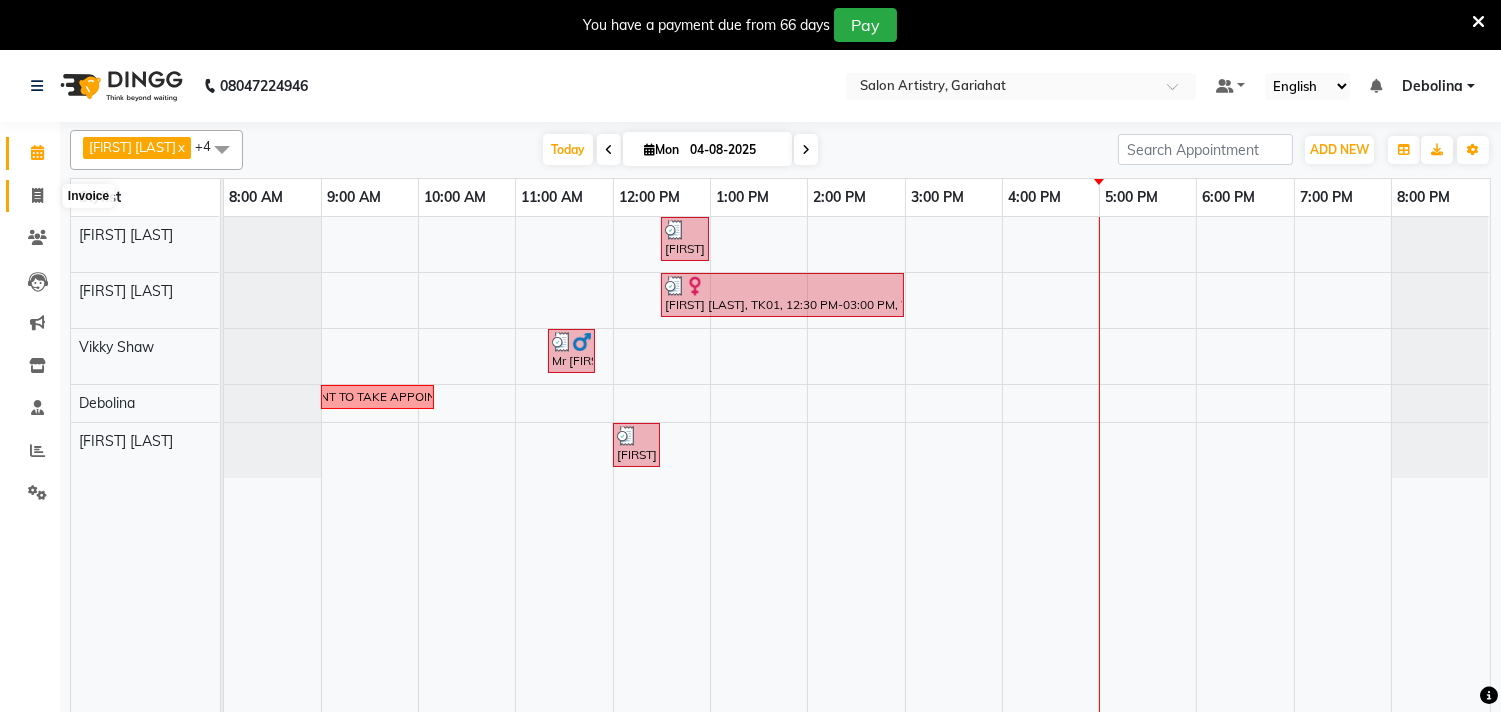 click 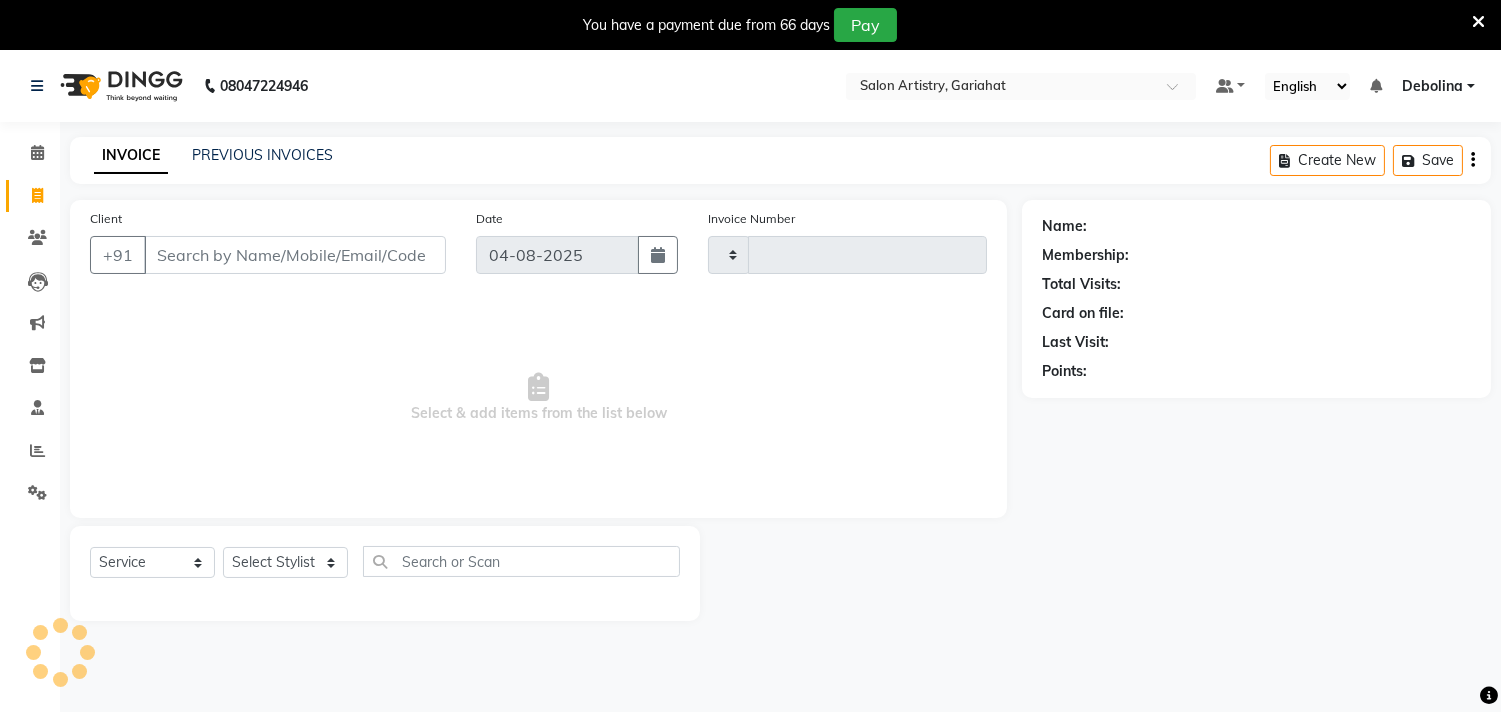 type on "0528" 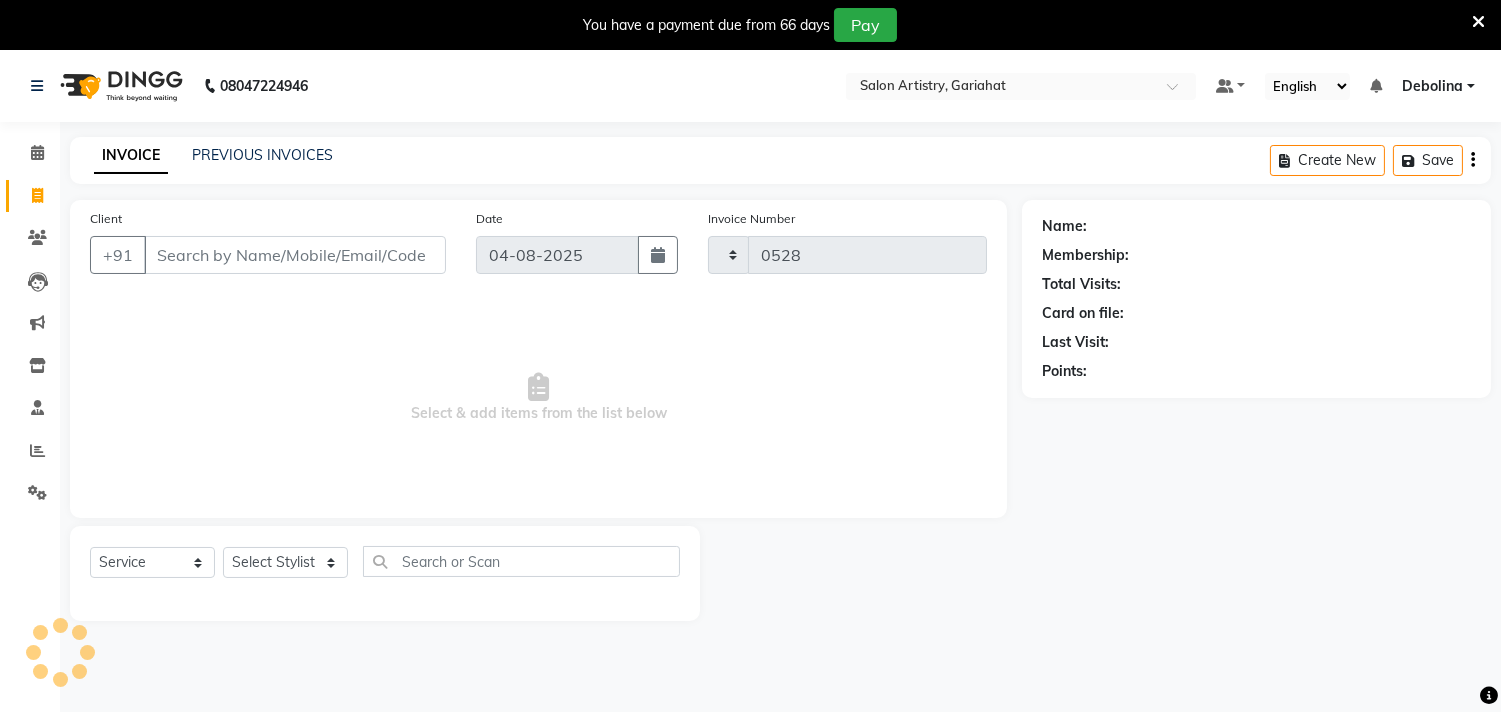 select on "8368" 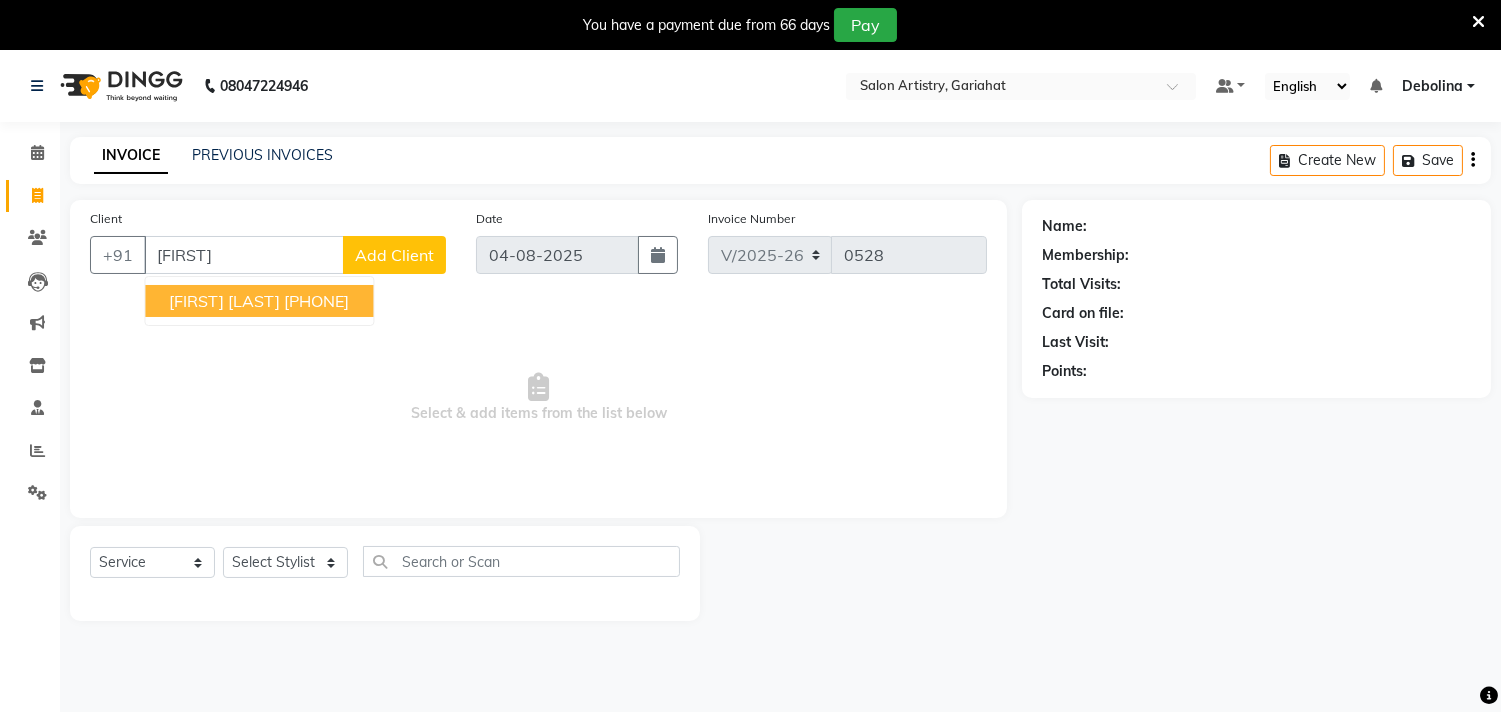 click on "Konika Kumari" at bounding box center [224, 301] 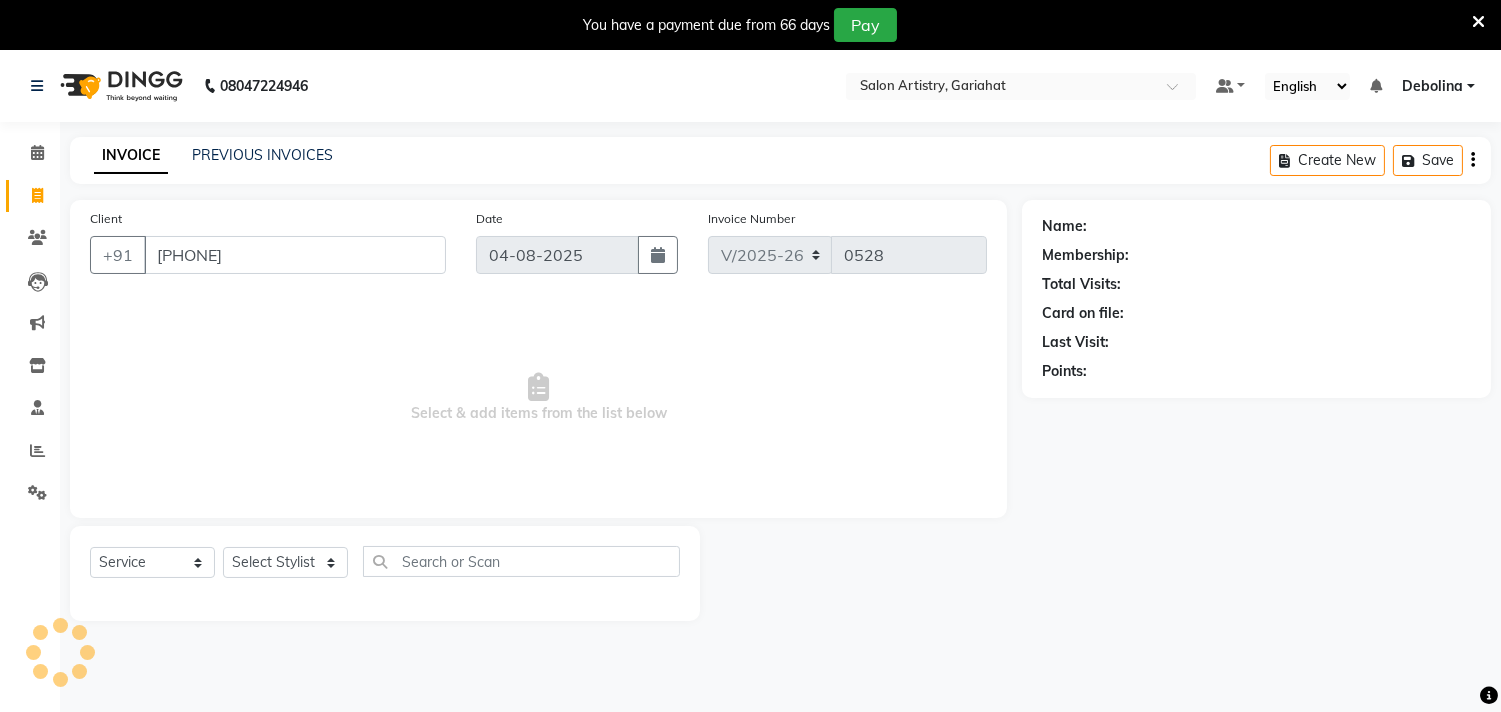 type on "6203172407" 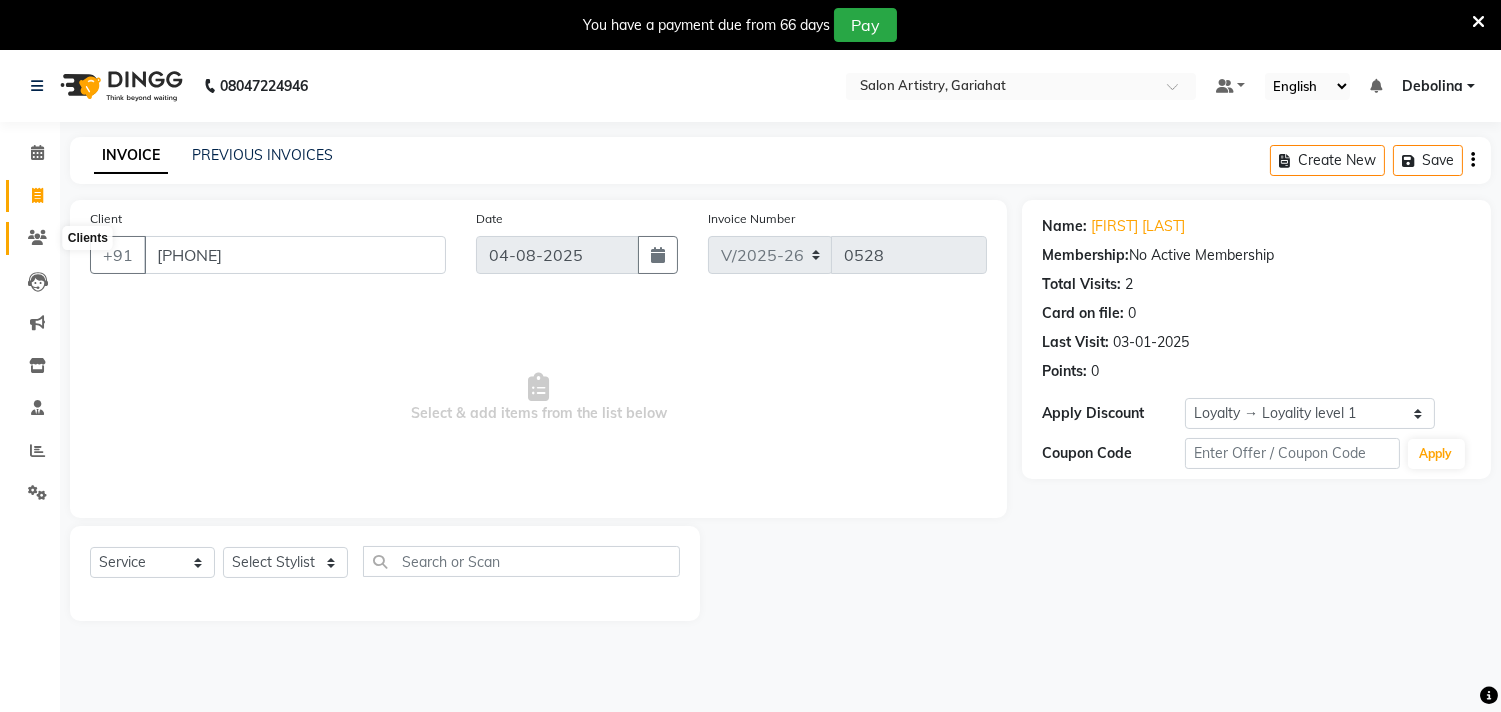 click 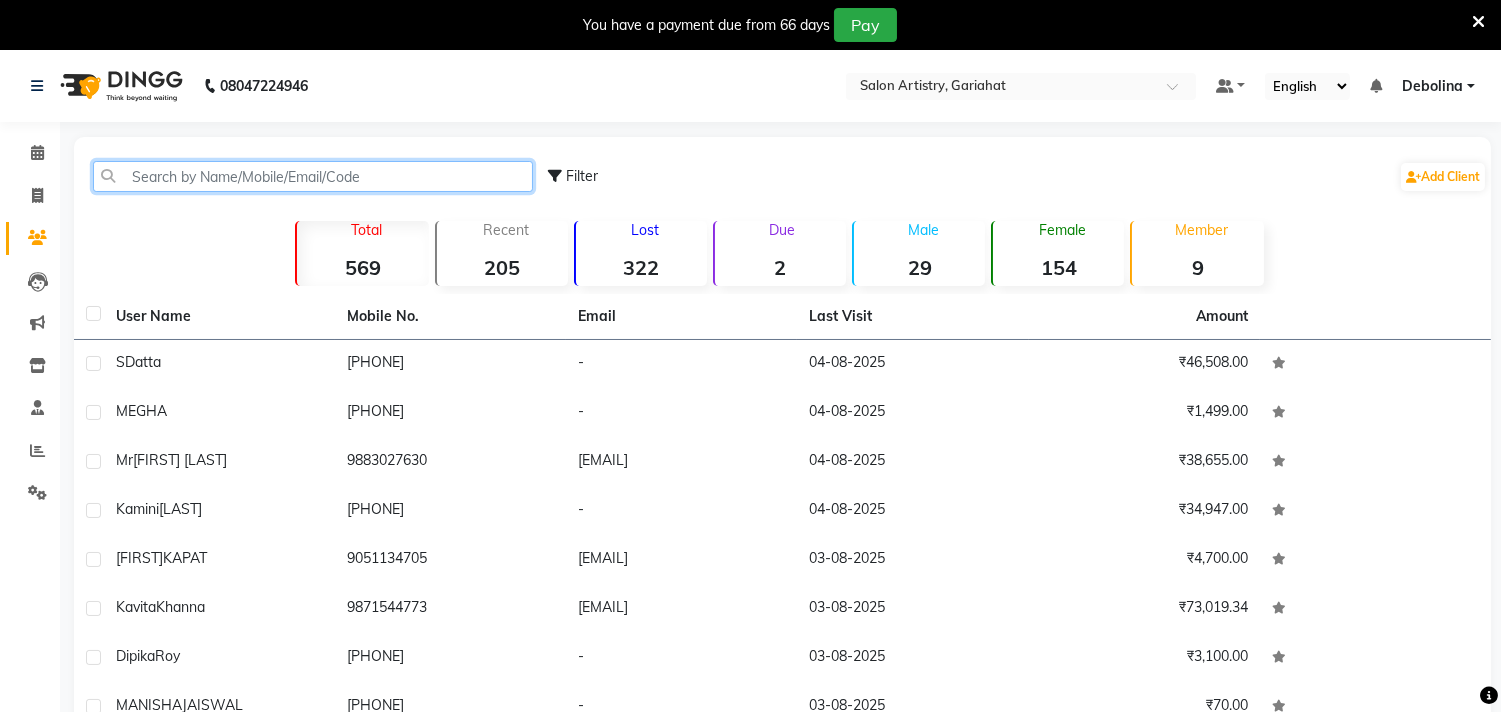 click 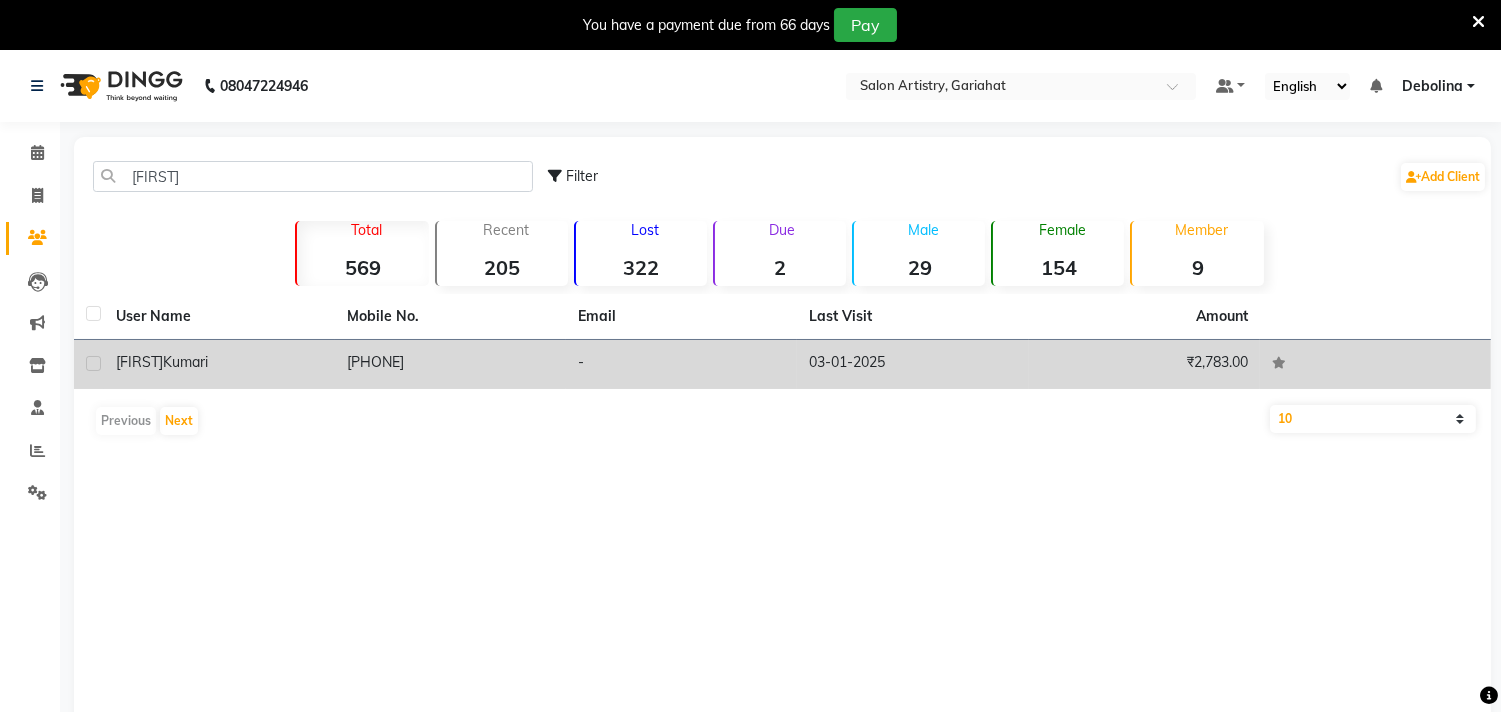 click on "Konika  Kumari" 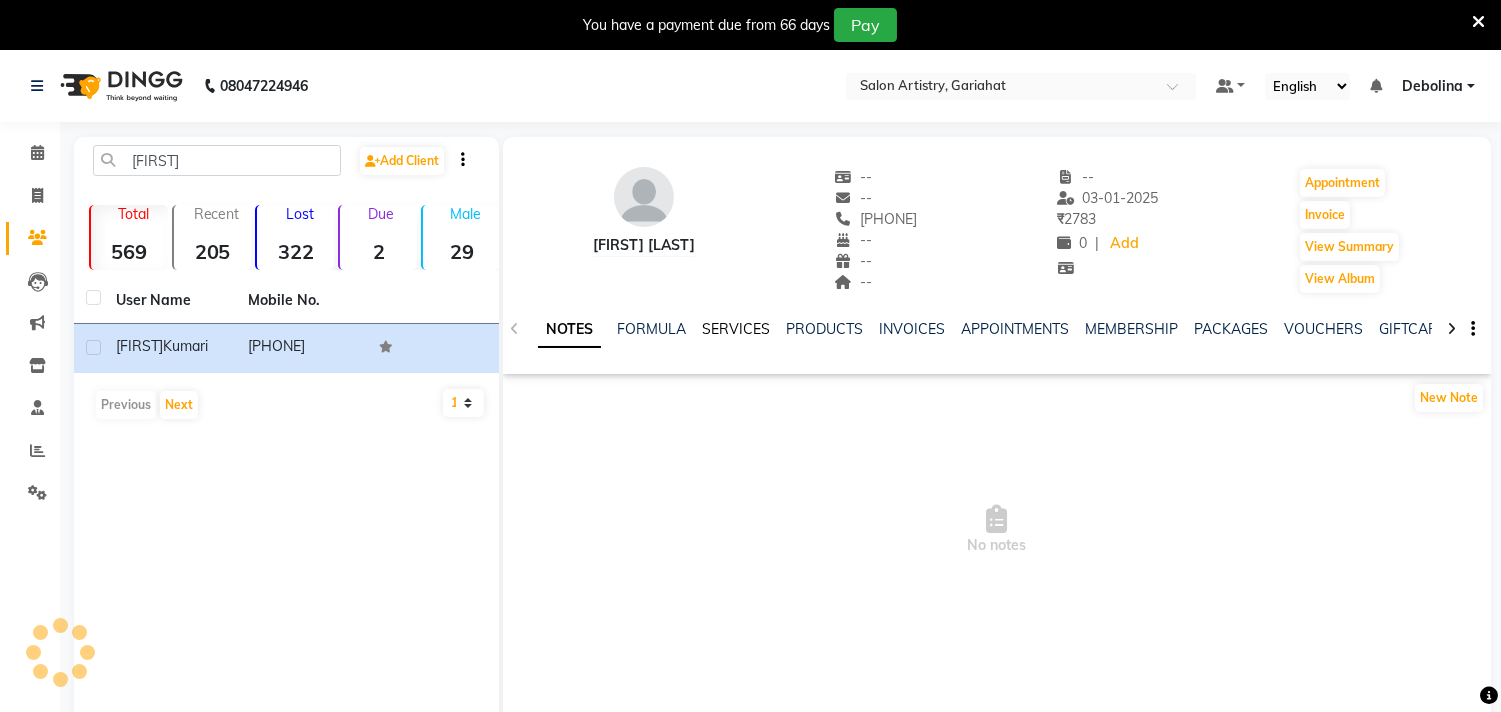 click on "SERVICES" 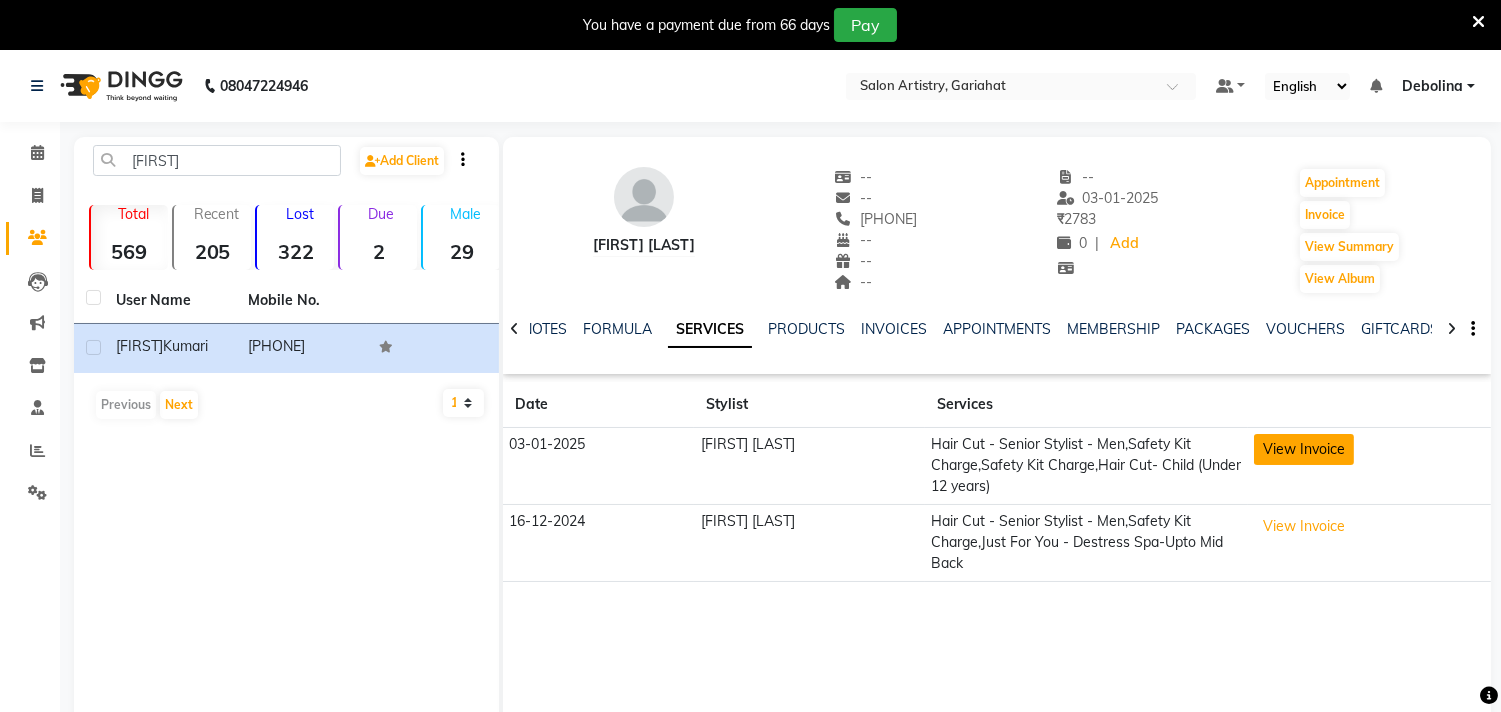 click on "View Invoice" 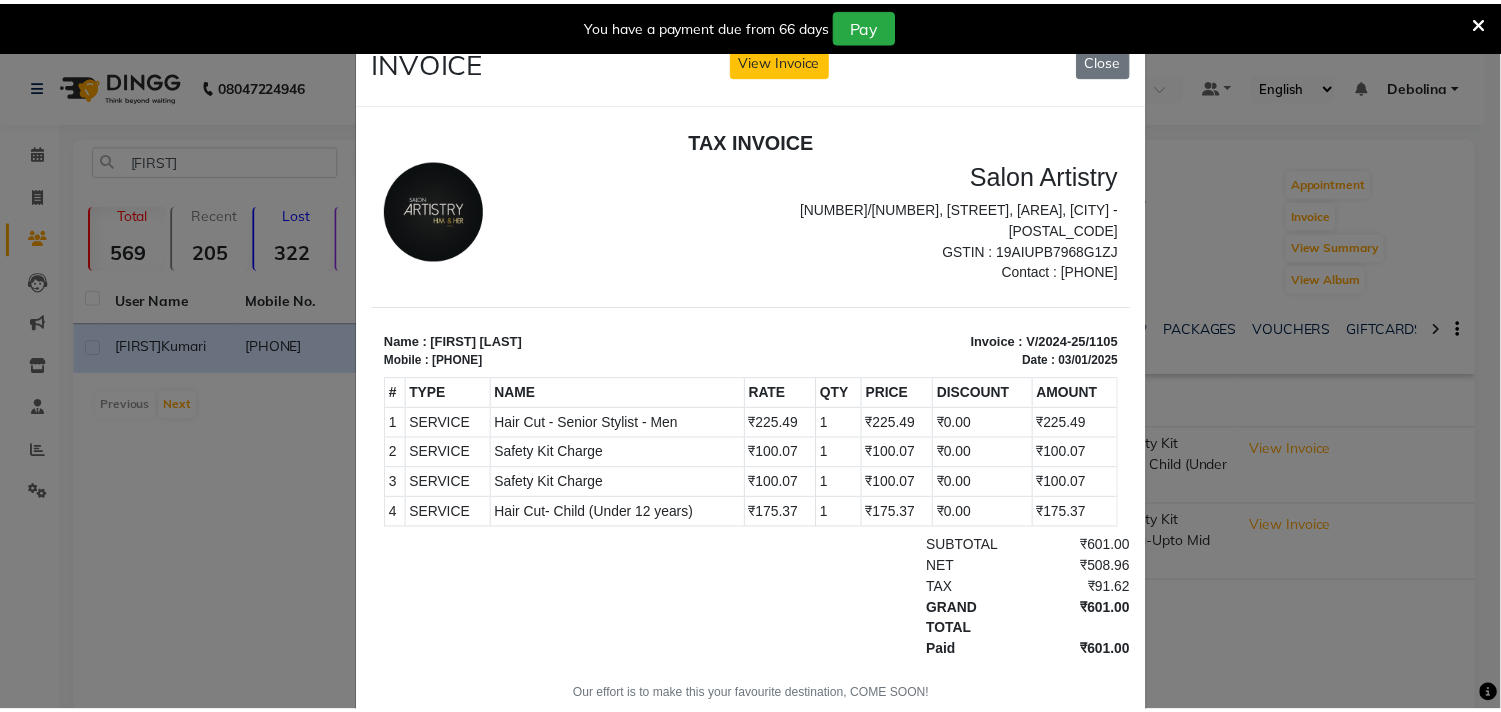 scroll, scrollTop: 0, scrollLeft: 0, axis: both 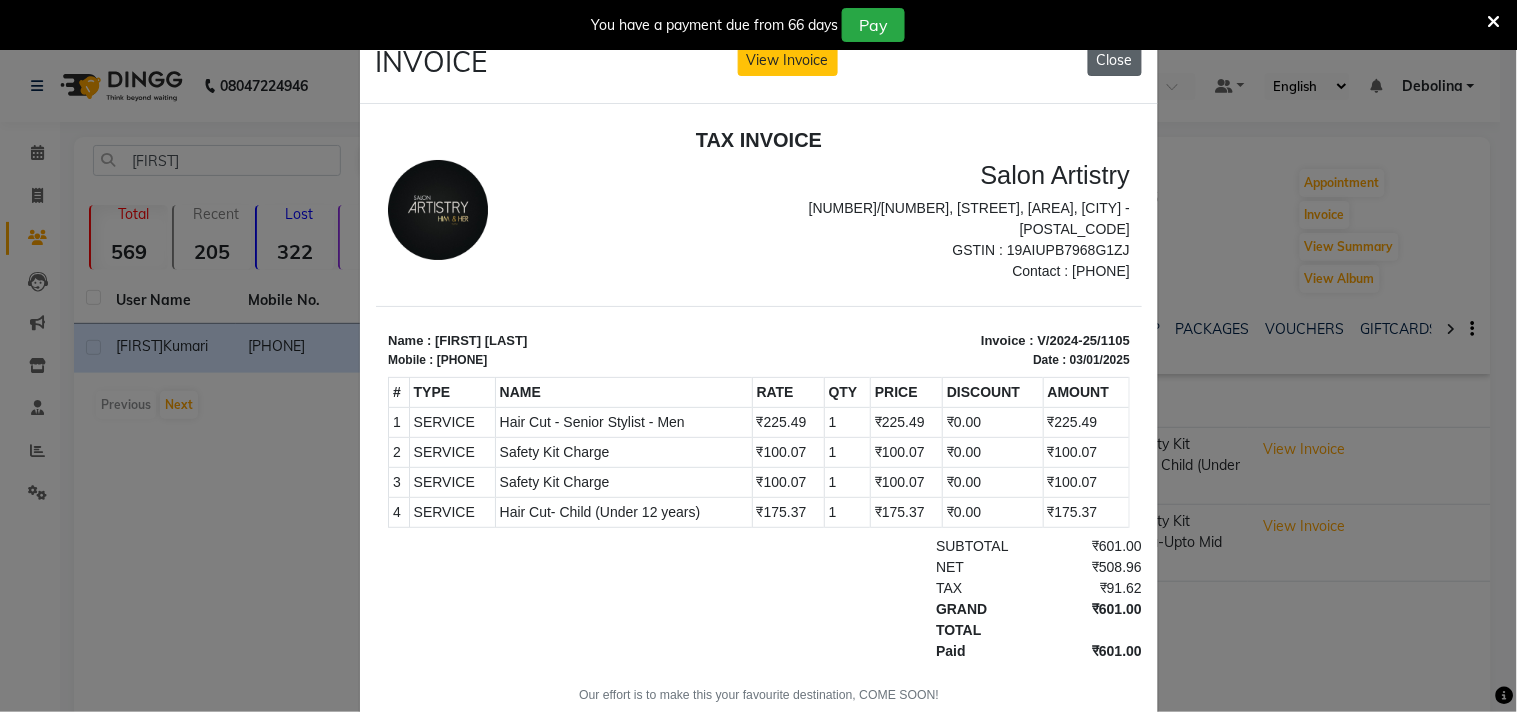 click on "Close" 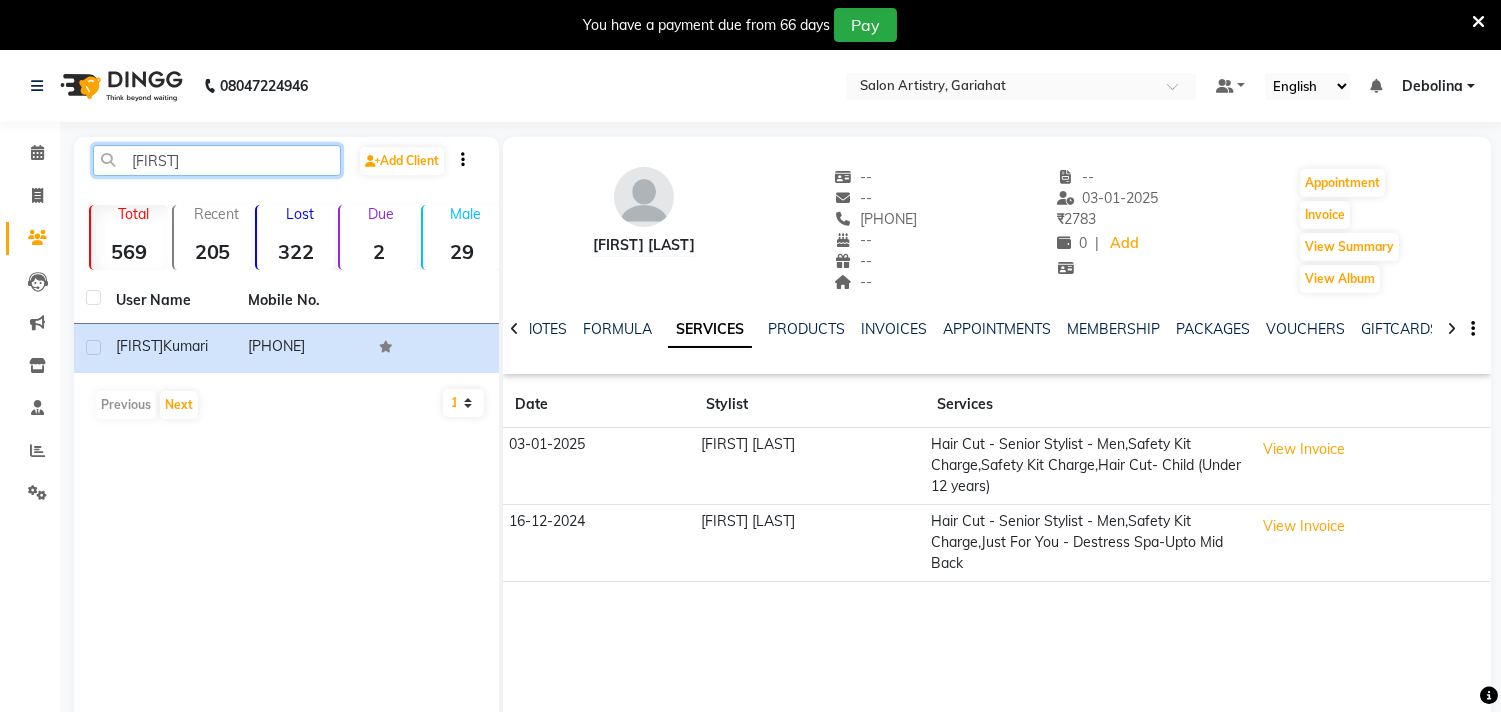 click on "KONIKA" 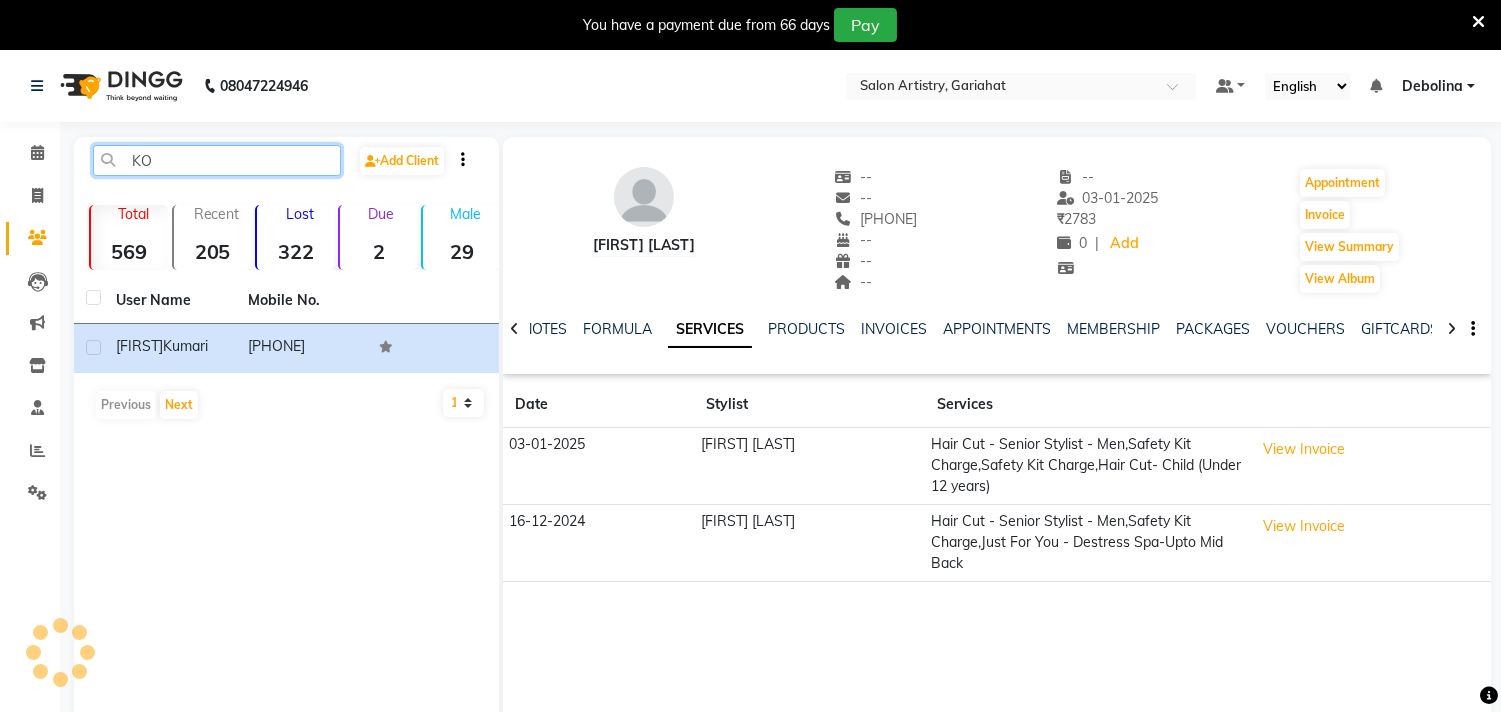 type on "K" 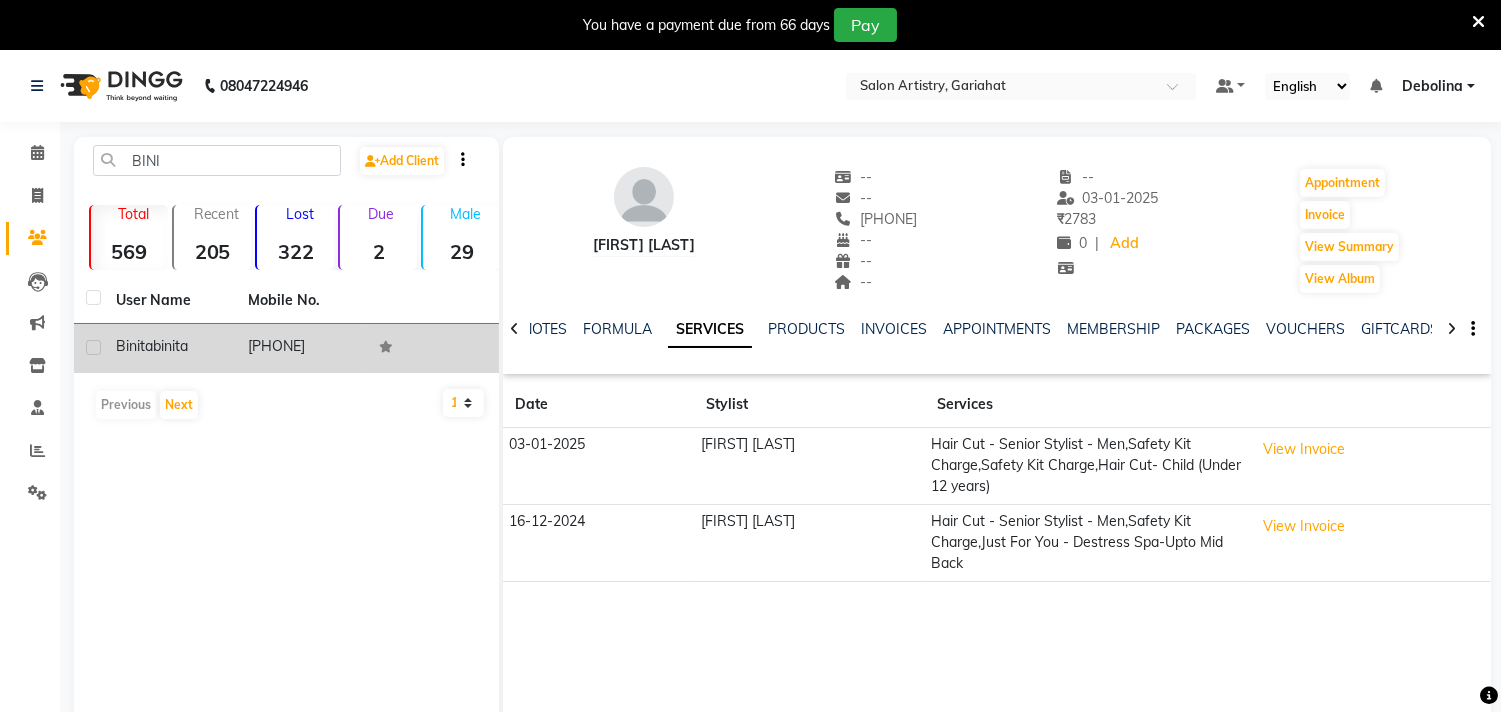 click on "binita" 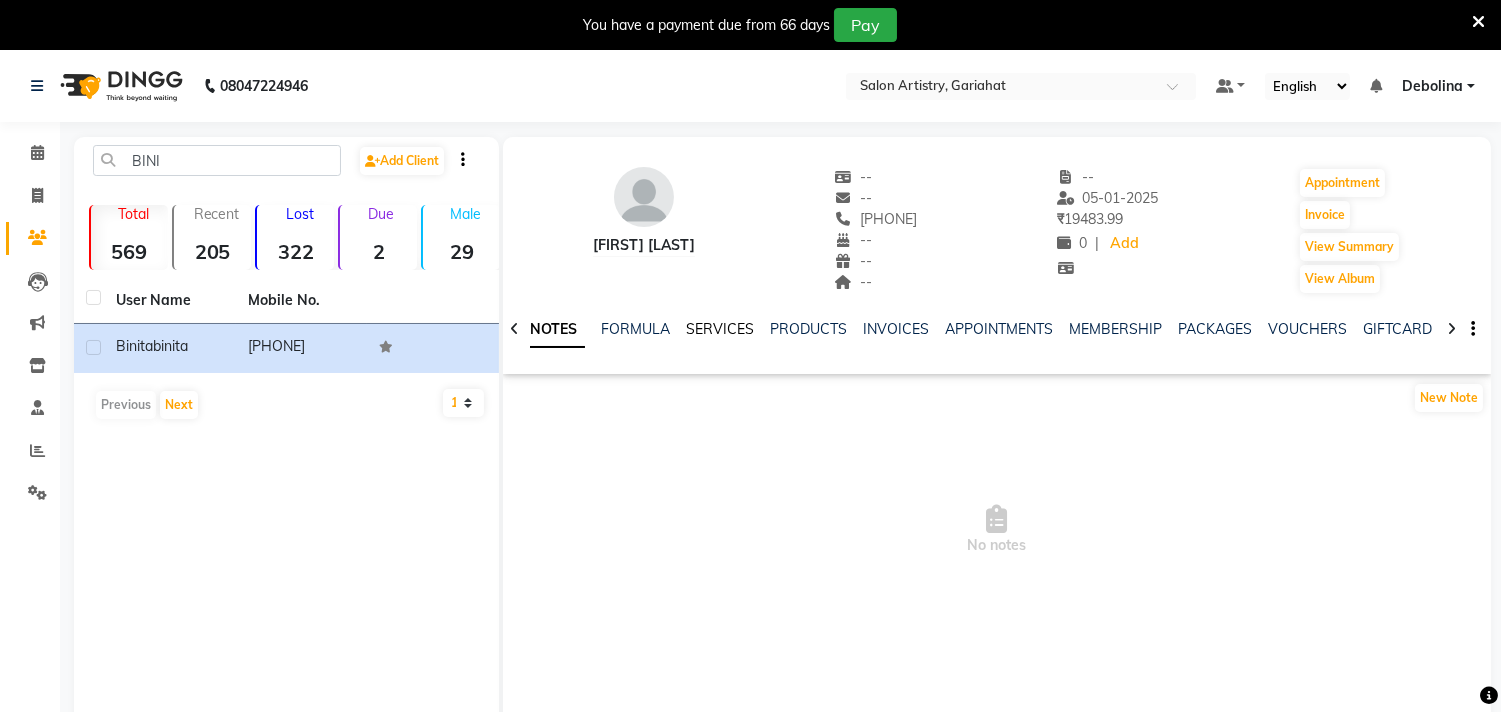 click on "SERVICES" 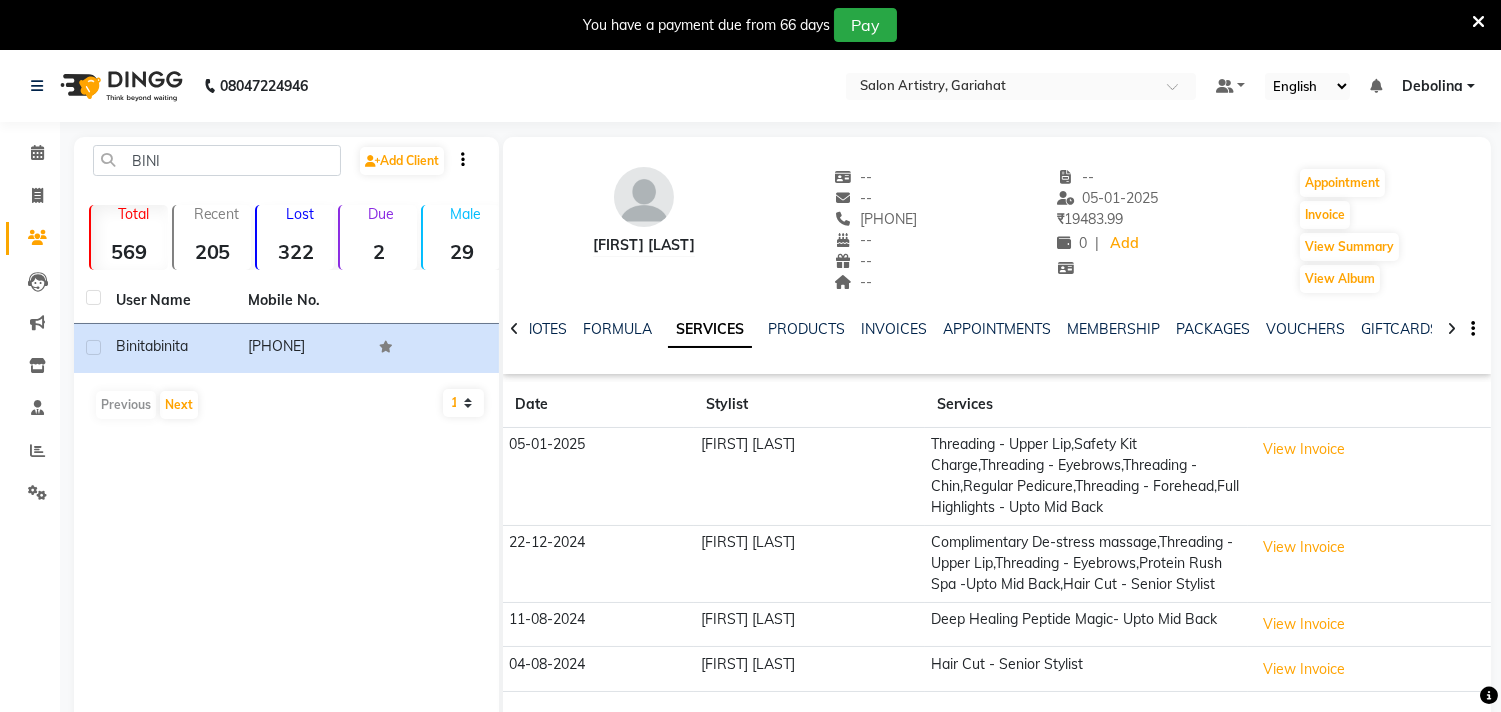 scroll, scrollTop: 54, scrollLeft: 0, axis: vertical 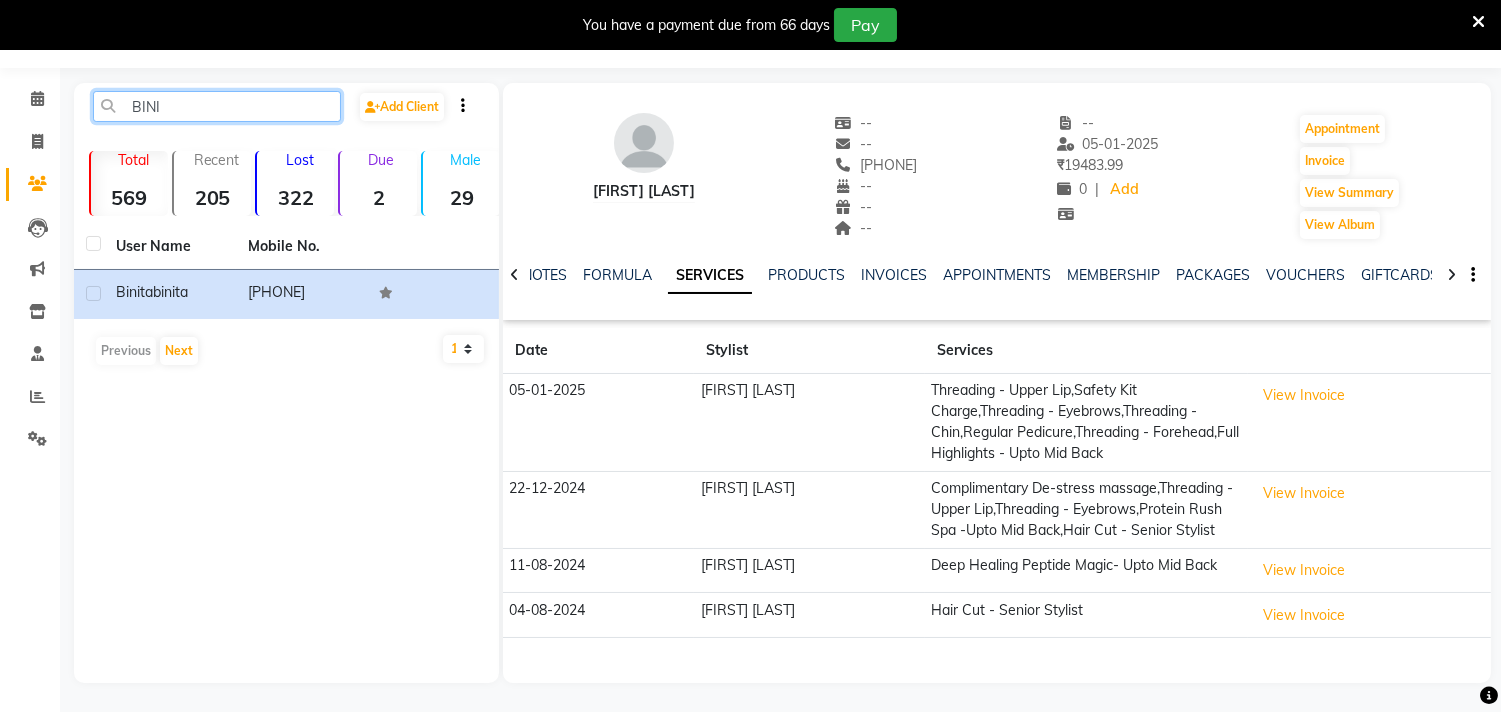 click on "BINI" 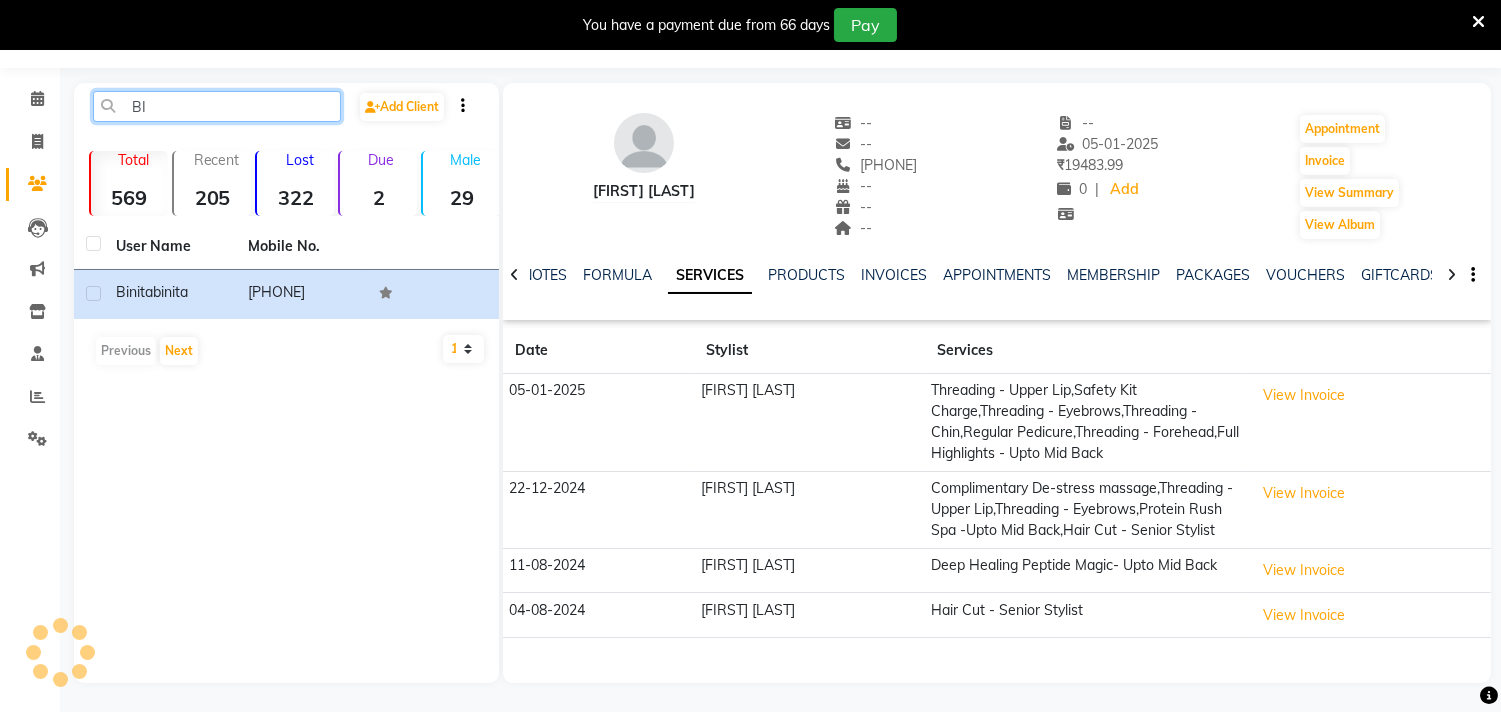 type on "B" 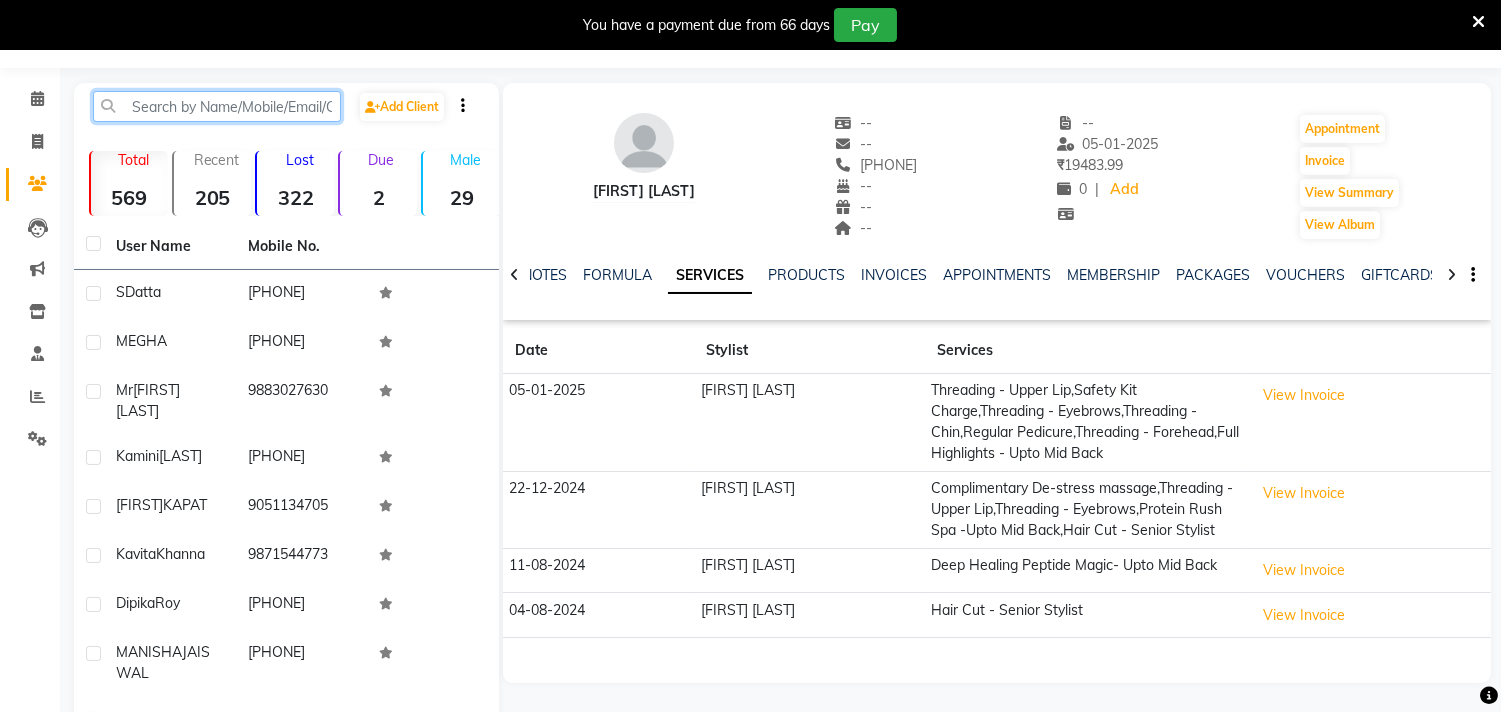 paste on "[PHONE]" 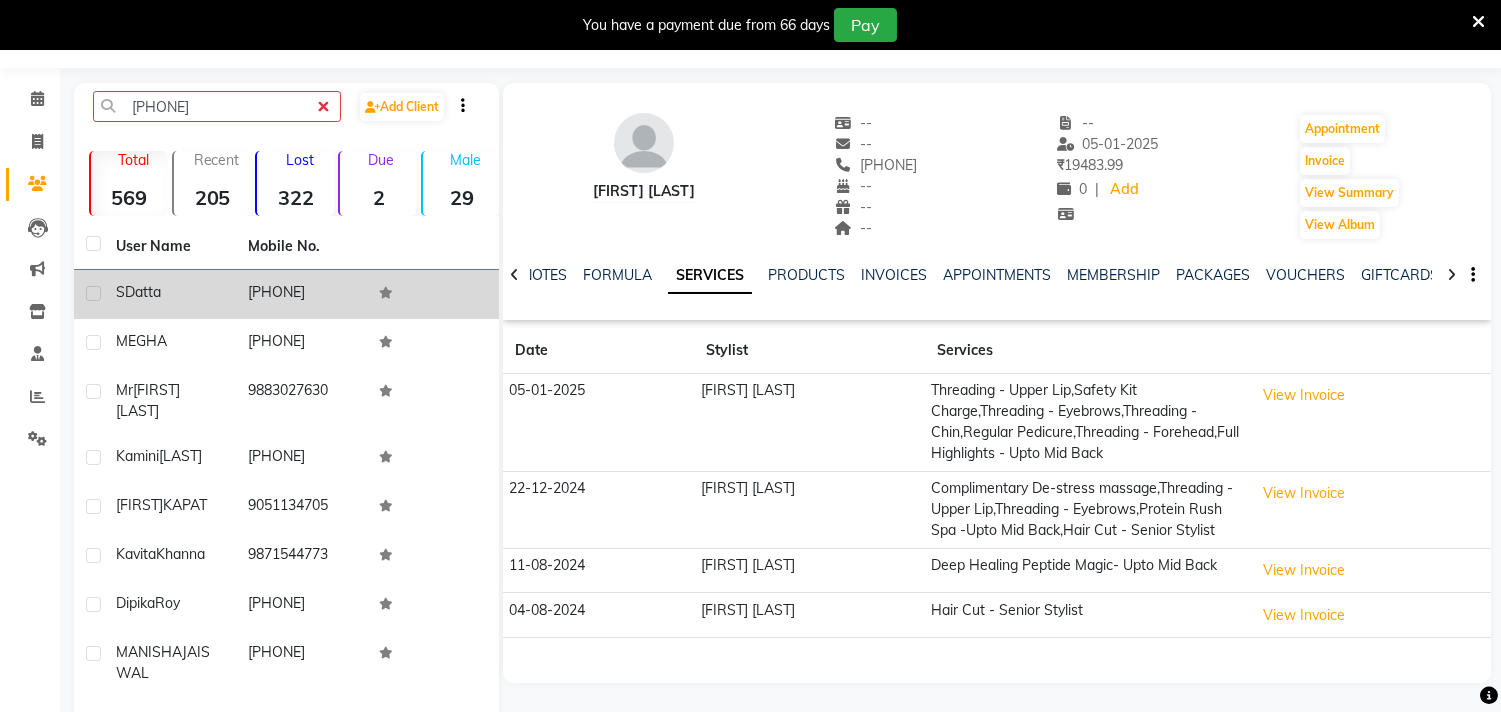click on "S  Datta" 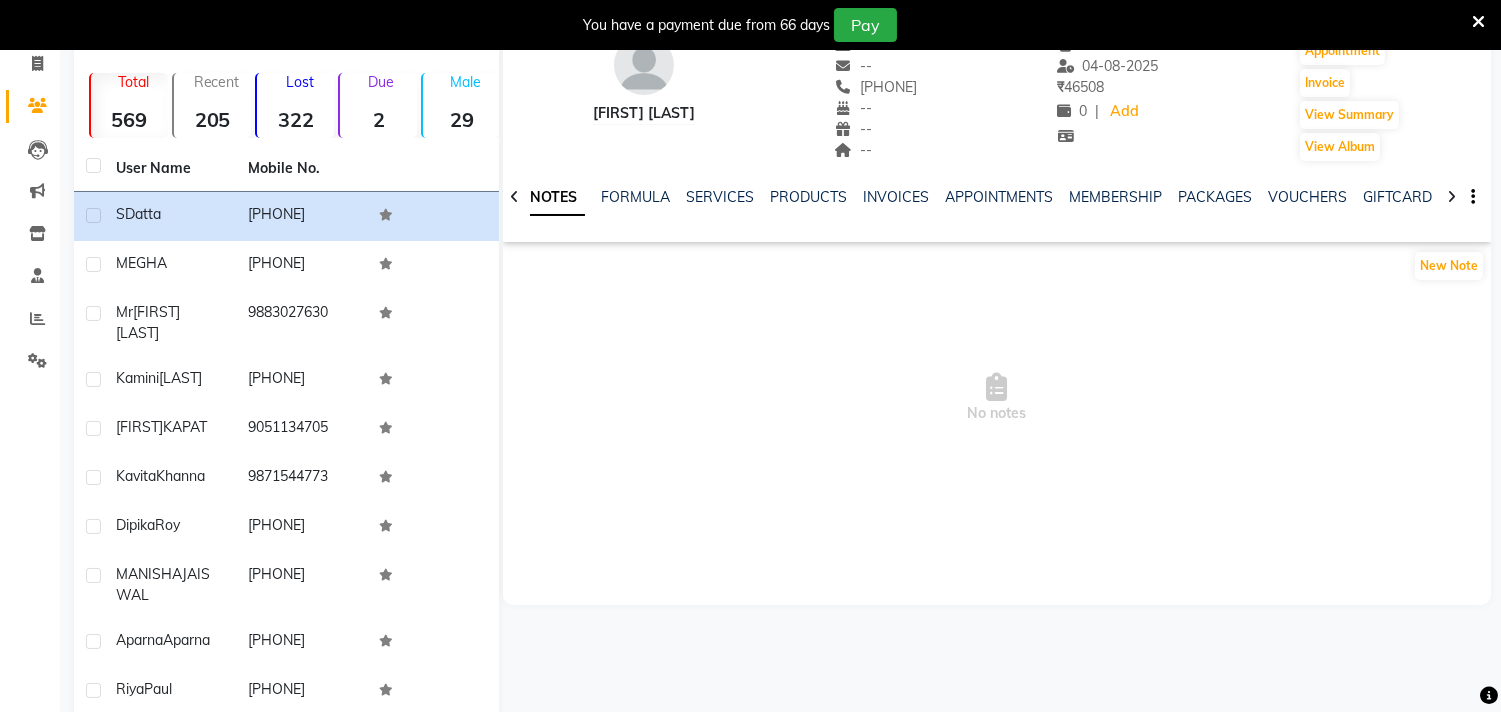 scroll, scrollTop: 0, scrollLeft: 0, axis: both 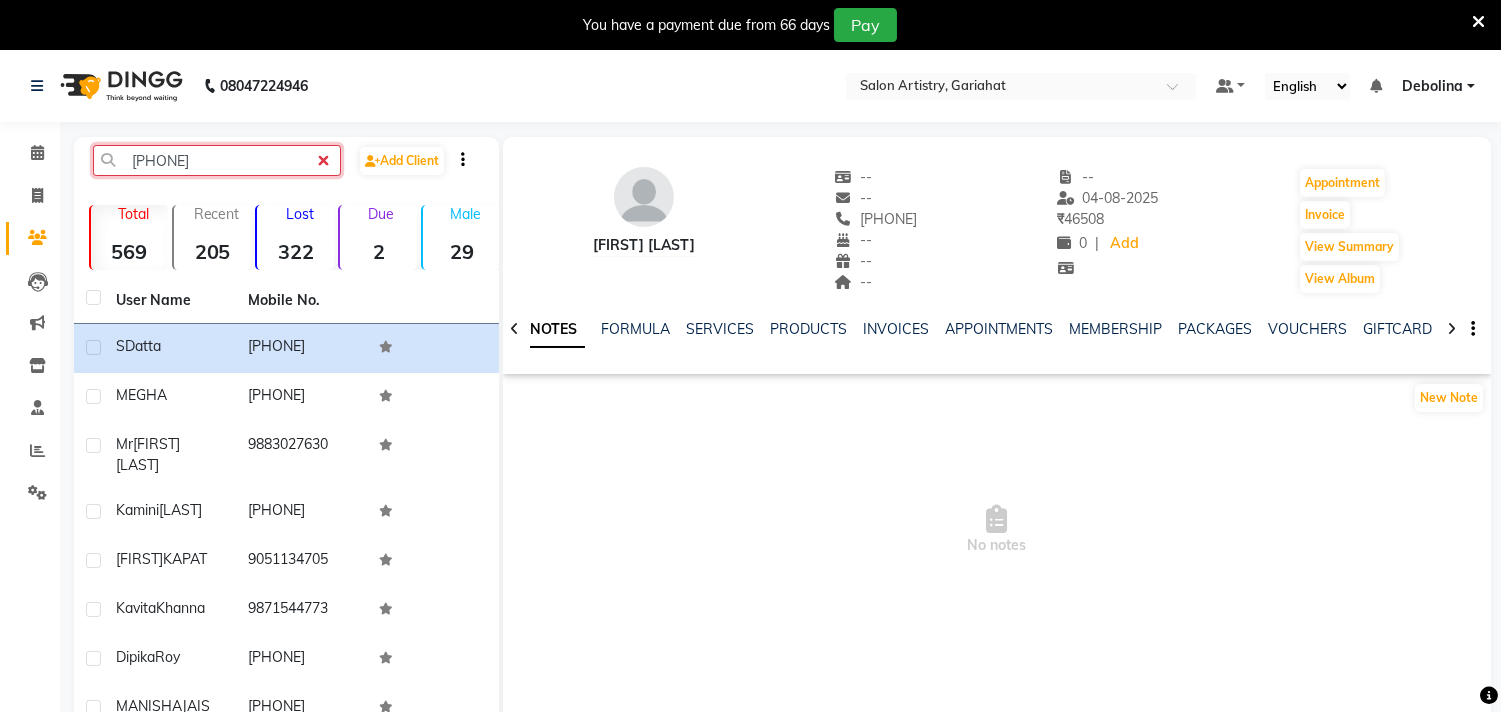 click on "[PHONE]" 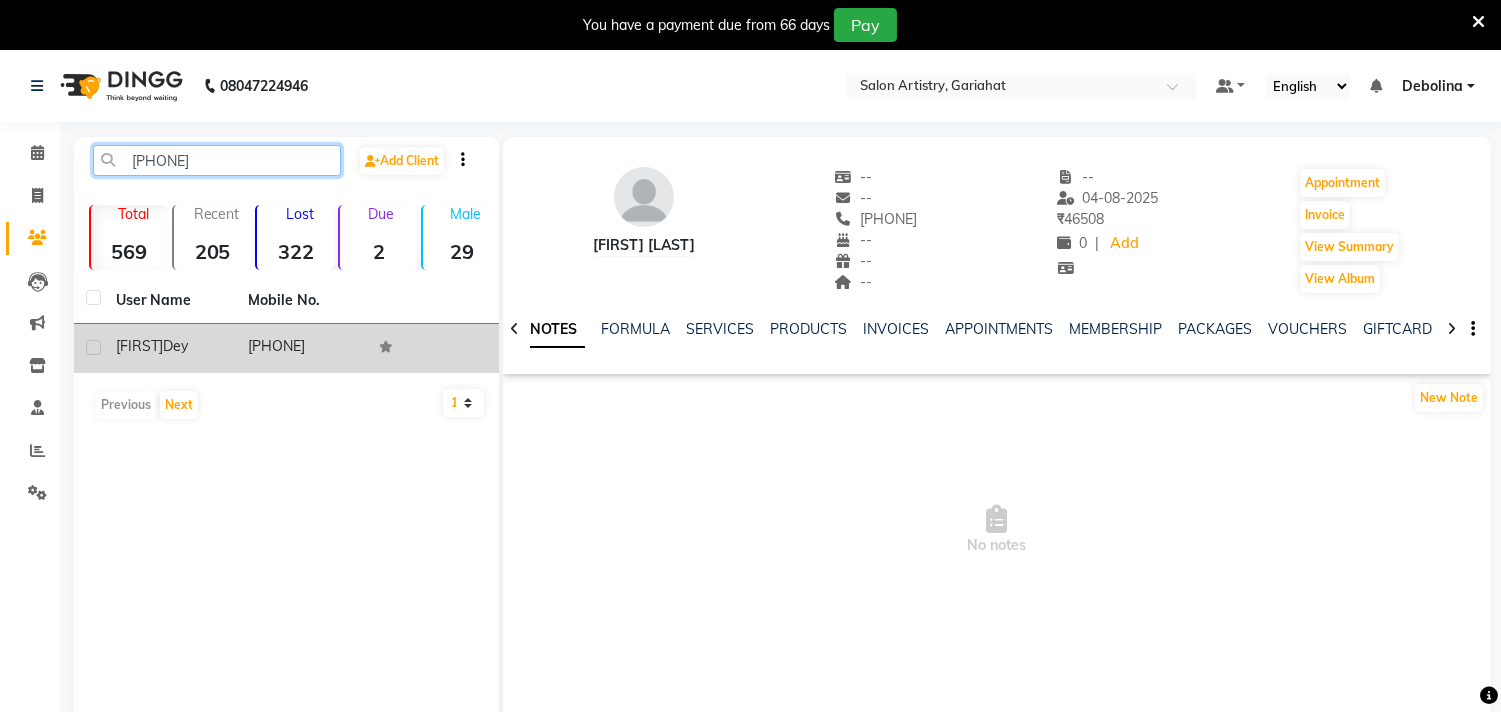 type on "94355096" 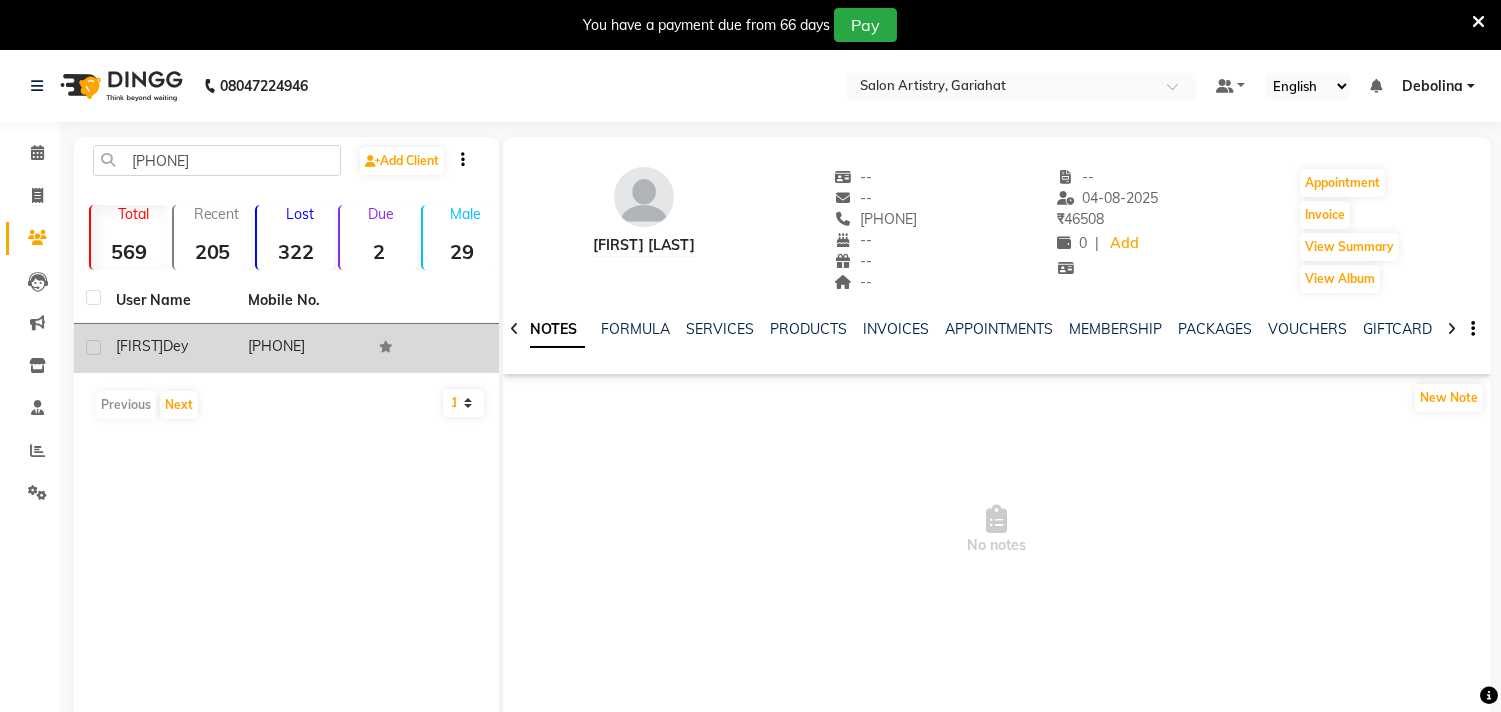 drag, startPoint x: 274, startPoint y: 345, endPoint x: 270, endPoint y: 362, distance: 17.464249 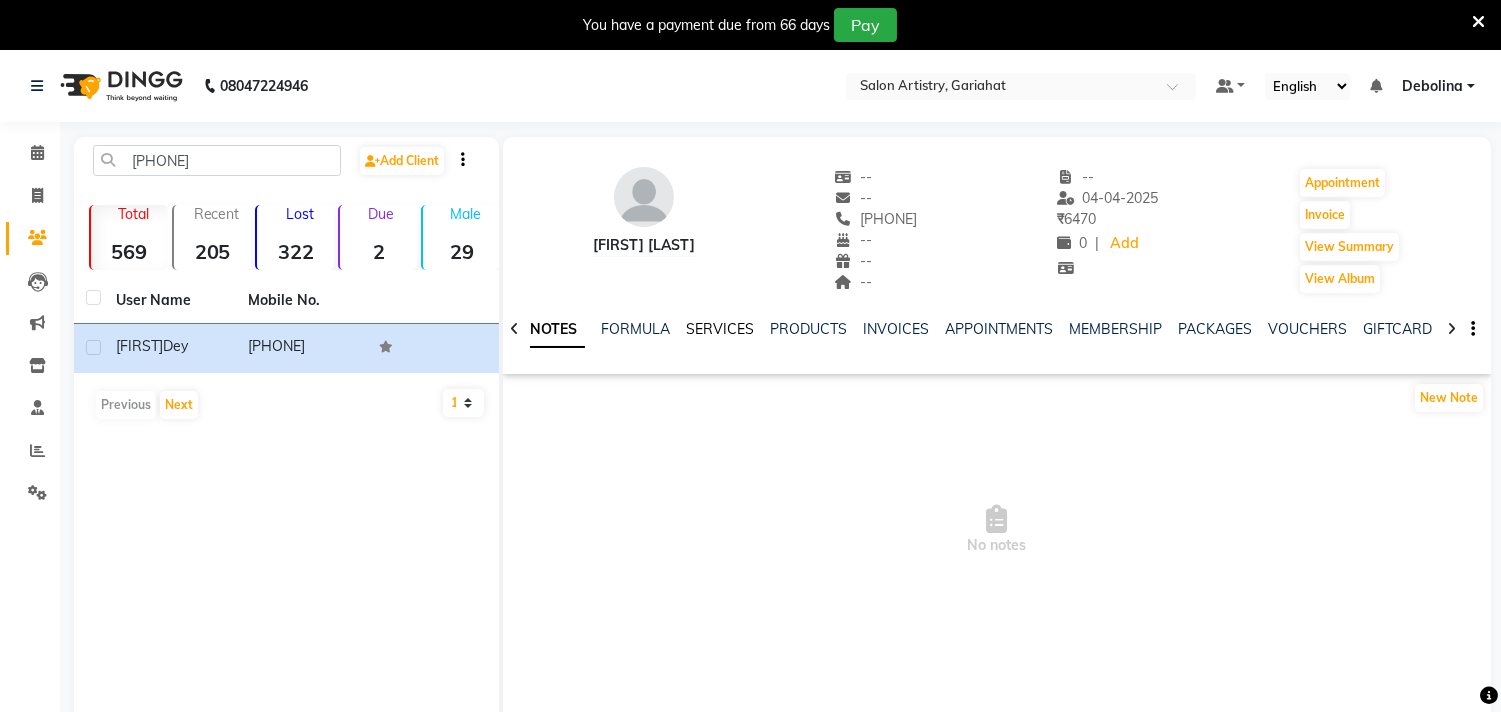 click on "SERVICES" 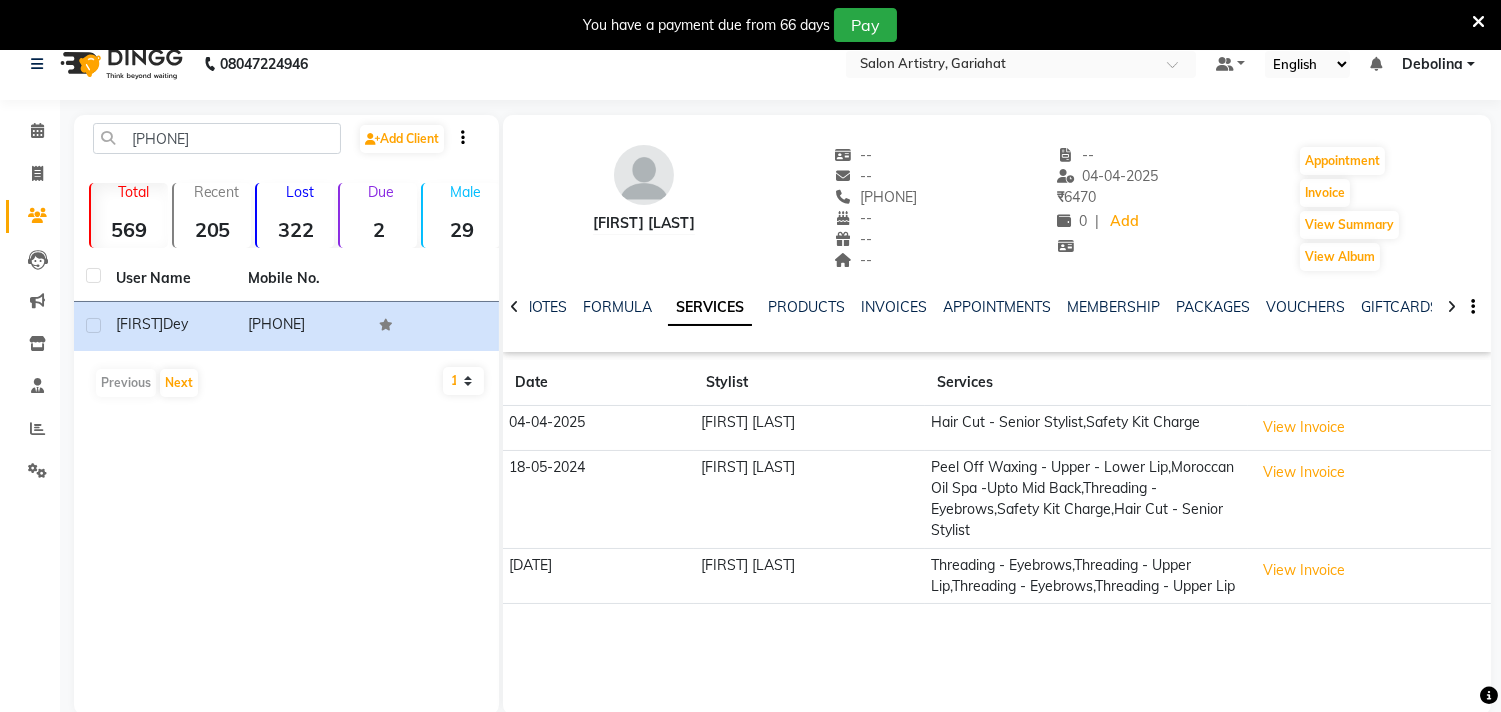 scroll, scrollTop: 0, scrollLeft: 0, axis: both 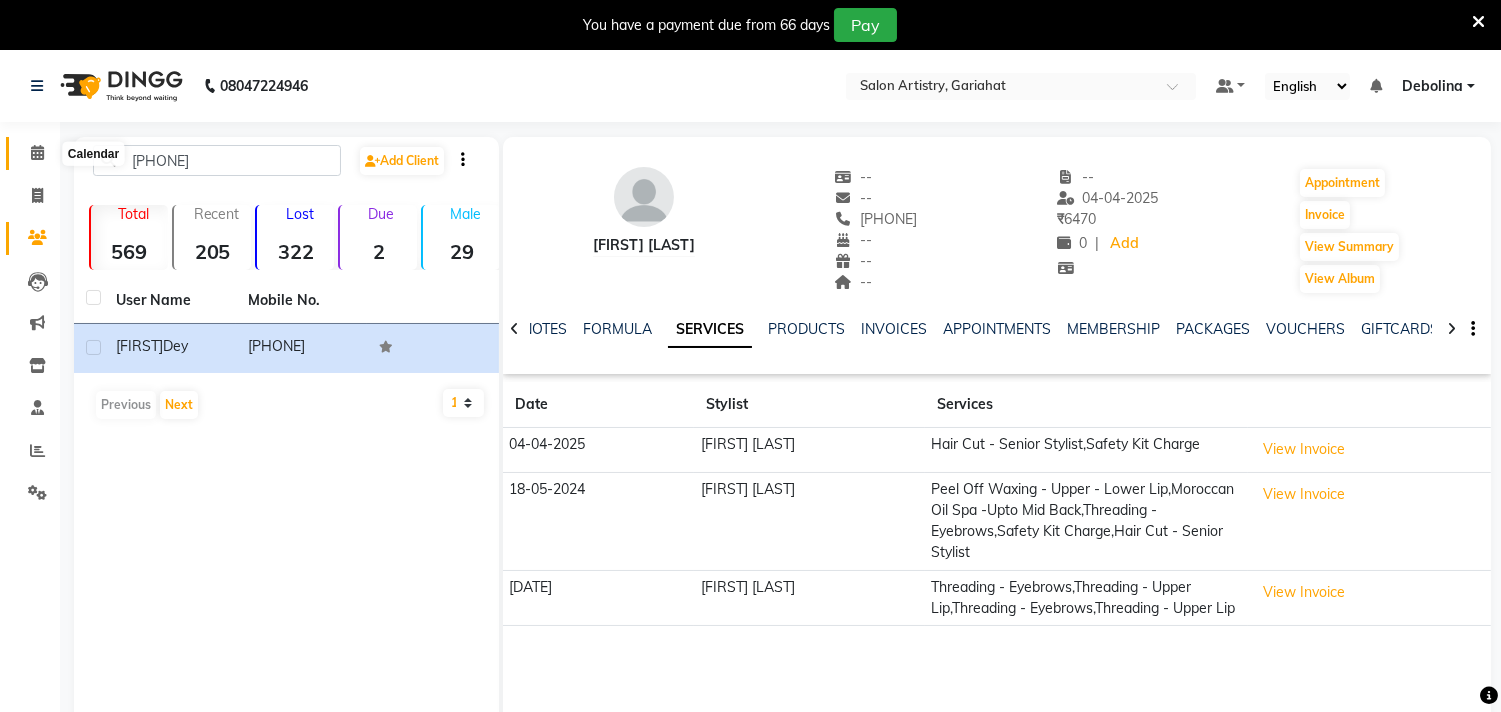 click 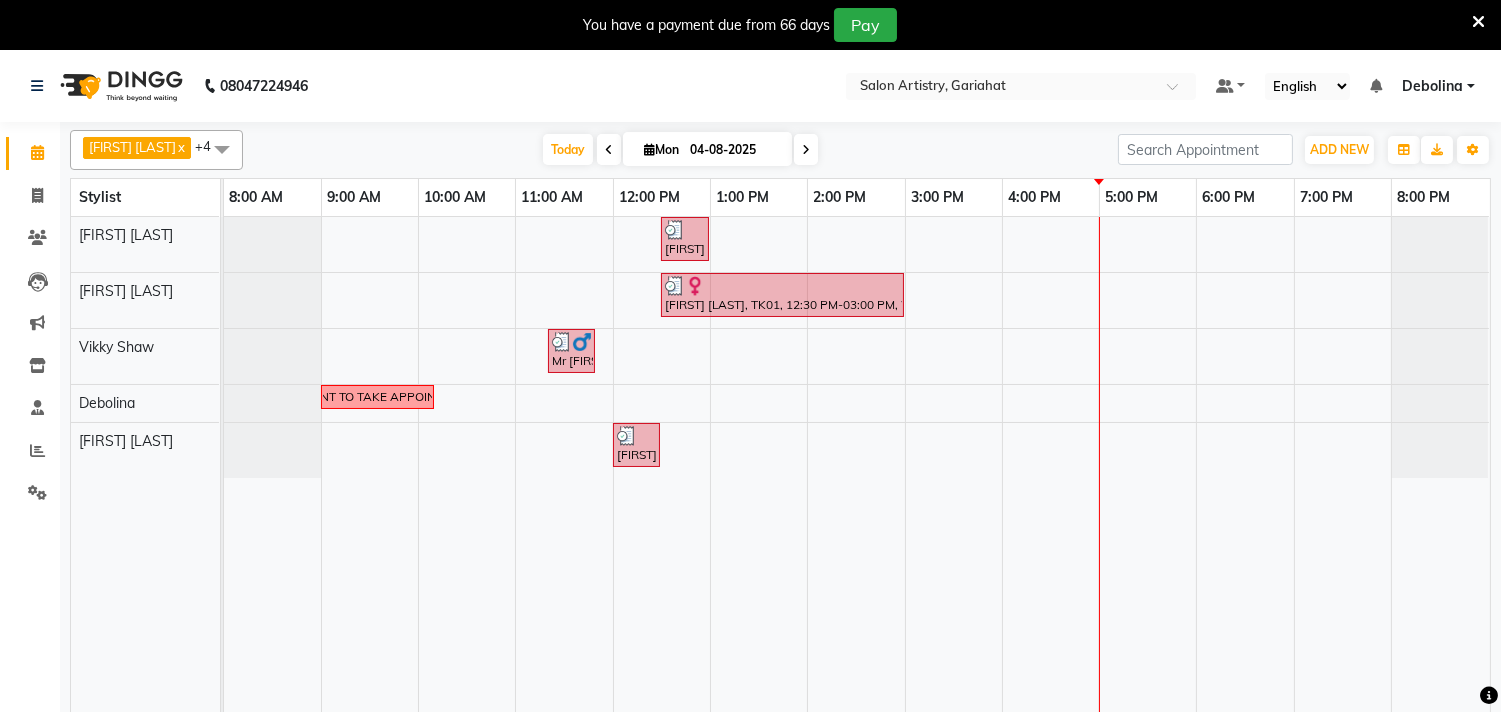click at bounding box center (609, 150) 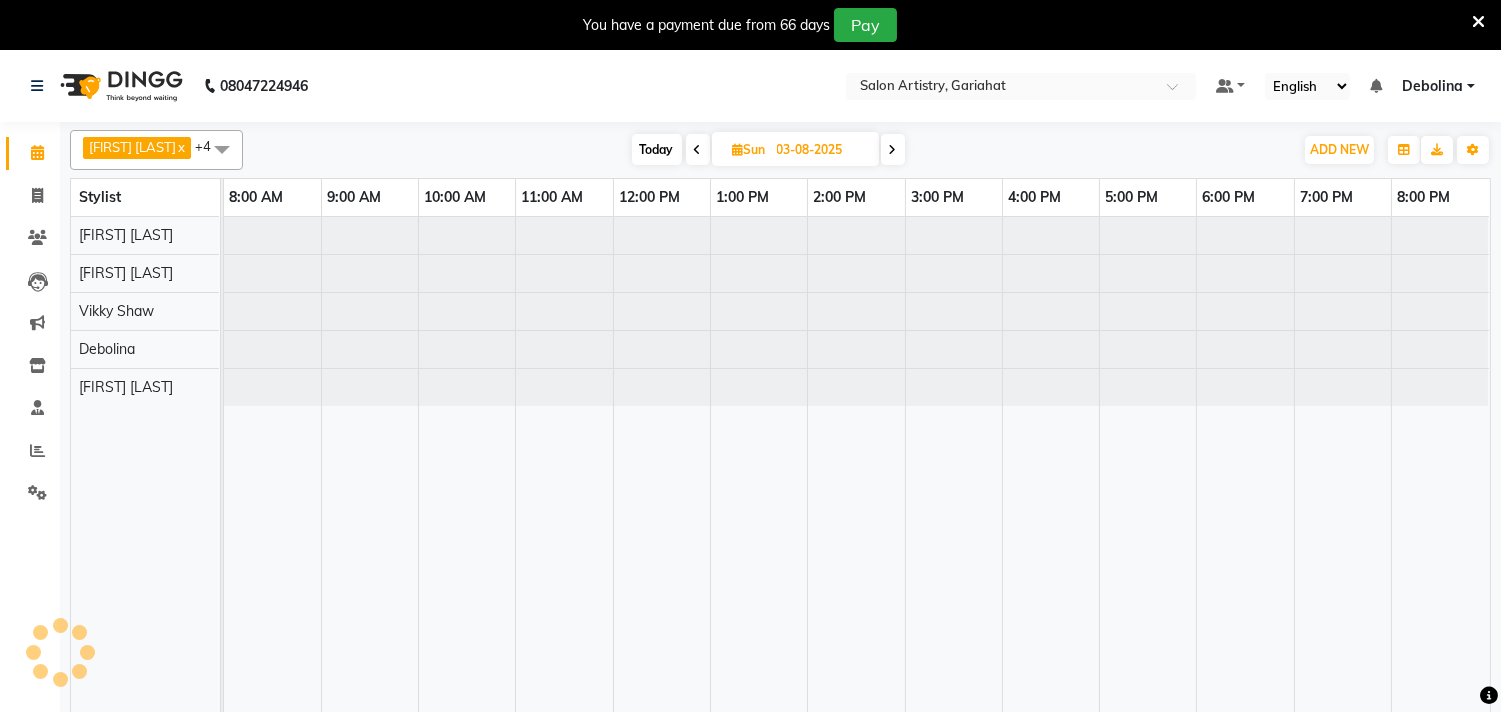 click on "Today  Sun 03-08-2025" at bounding box center (768, 150) 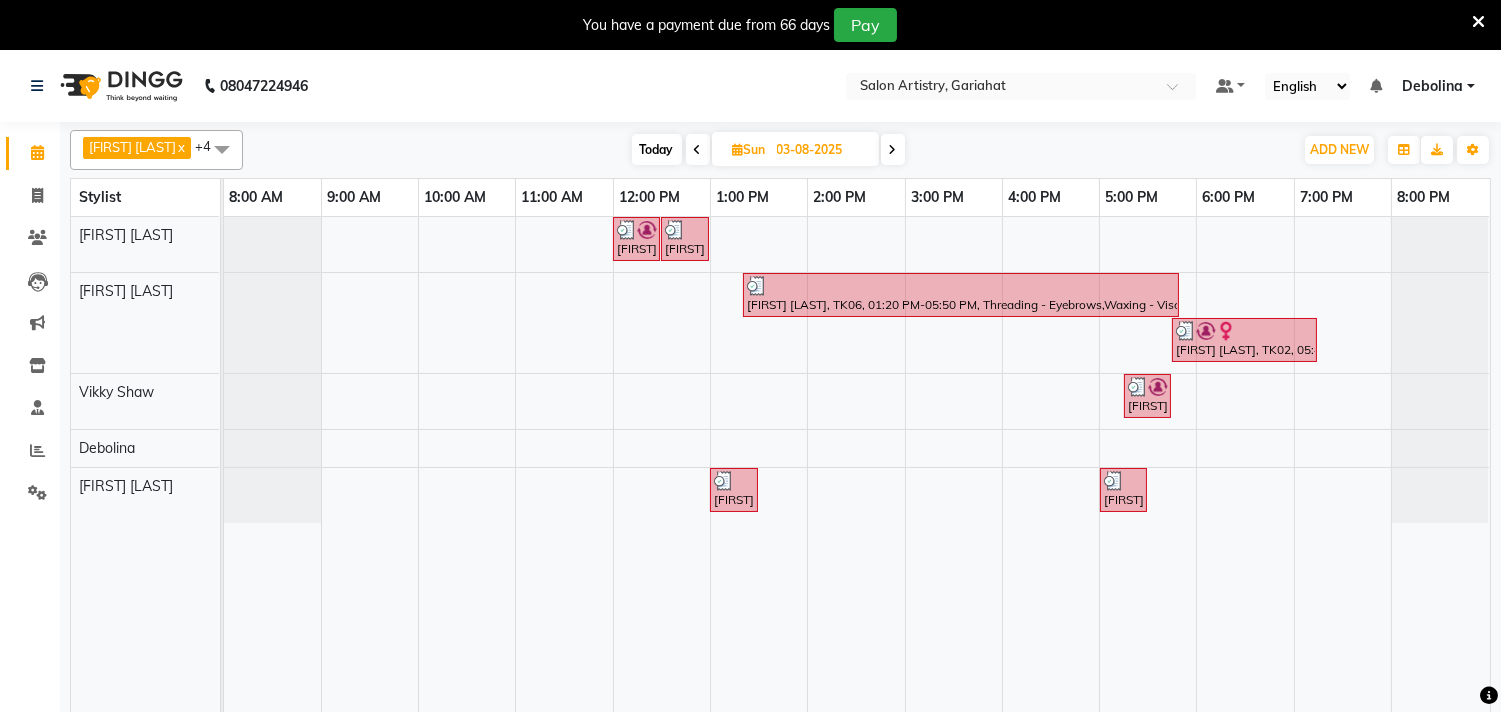 click on "Invoice" 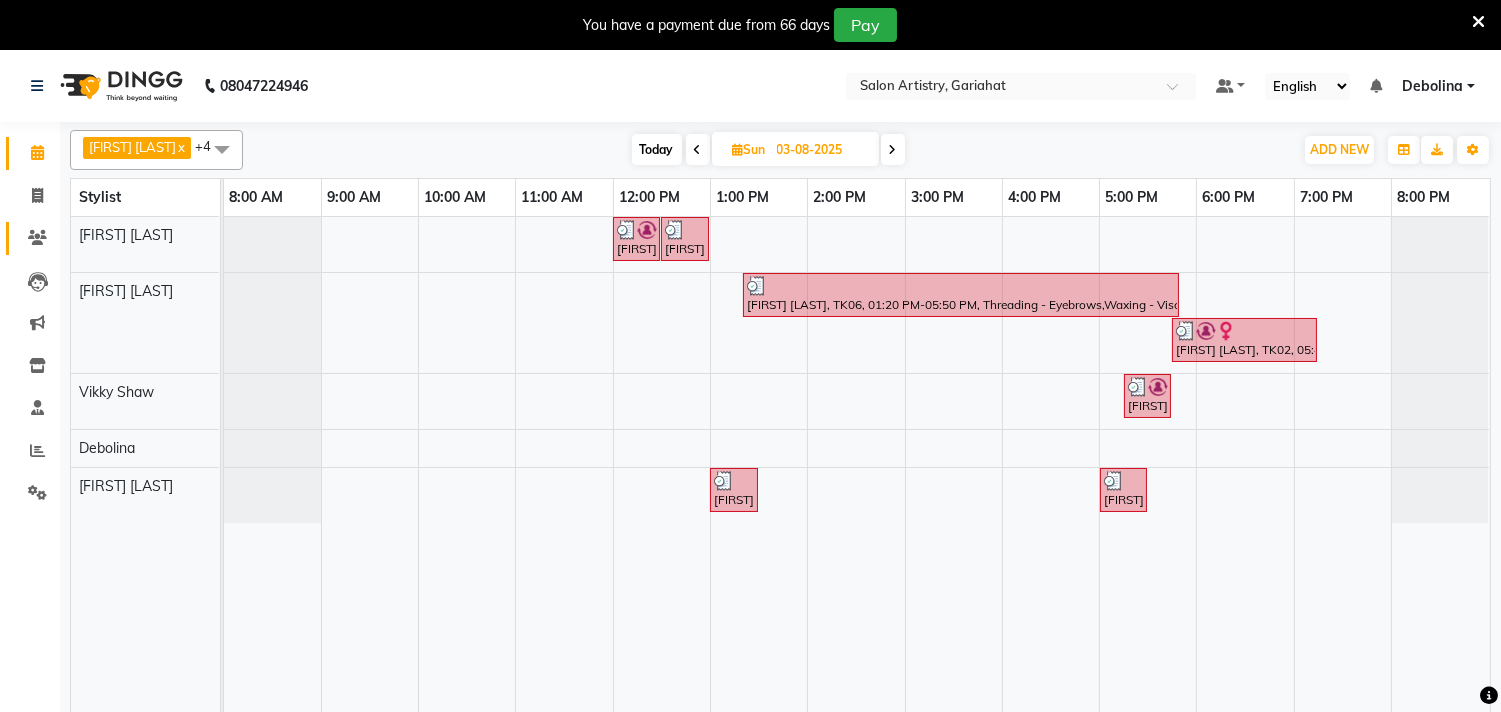 drag, startPoint x: 30, startPoint y: 223, endPoint x: 41, endPoint y: 228, distance: 12.083046 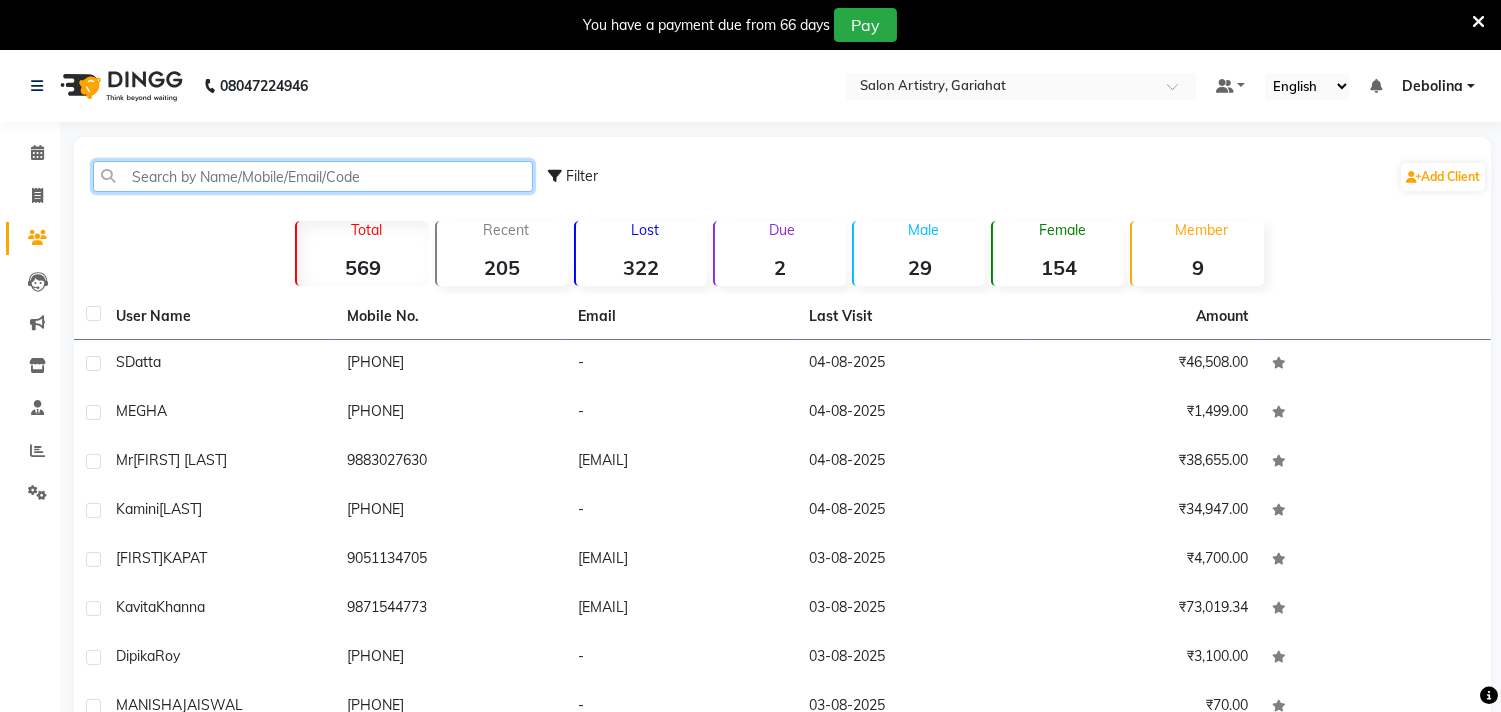 click 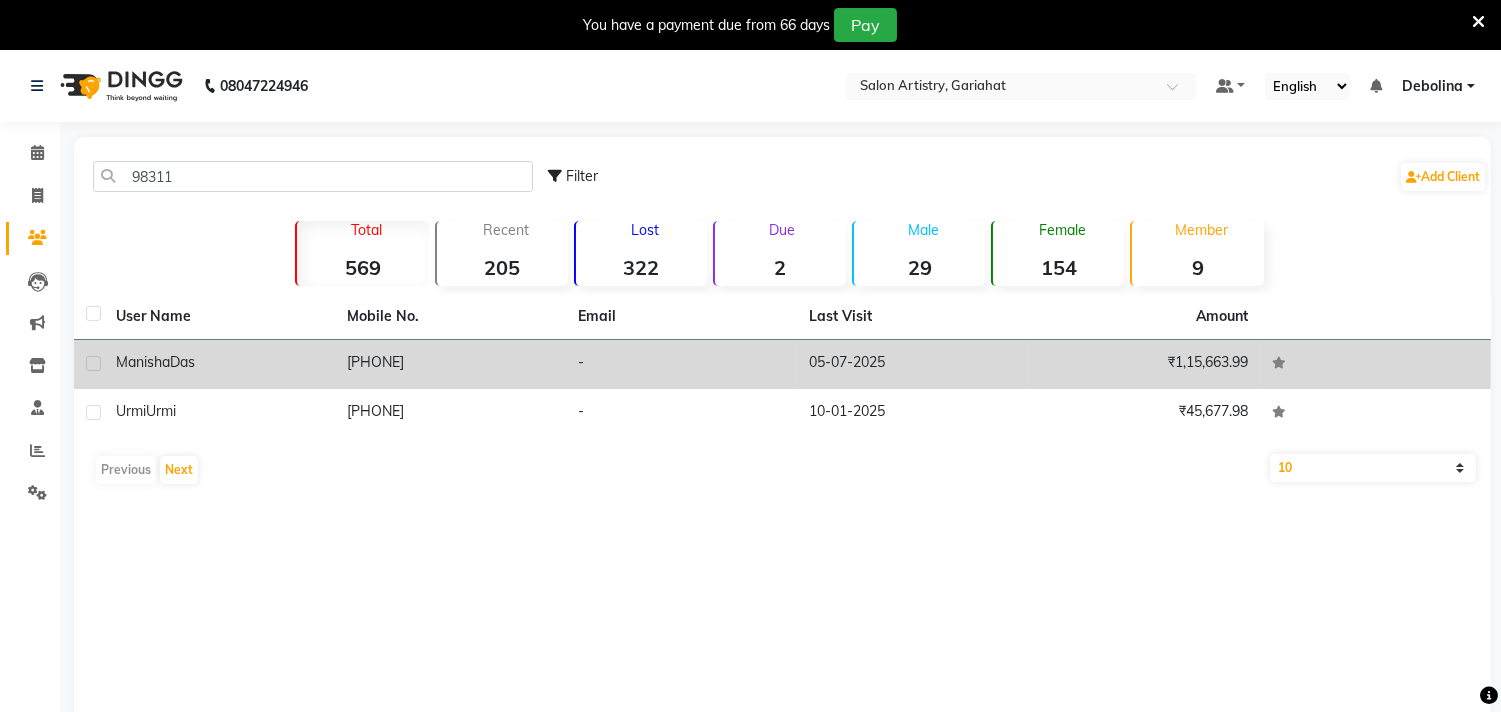 click on "Manisha" 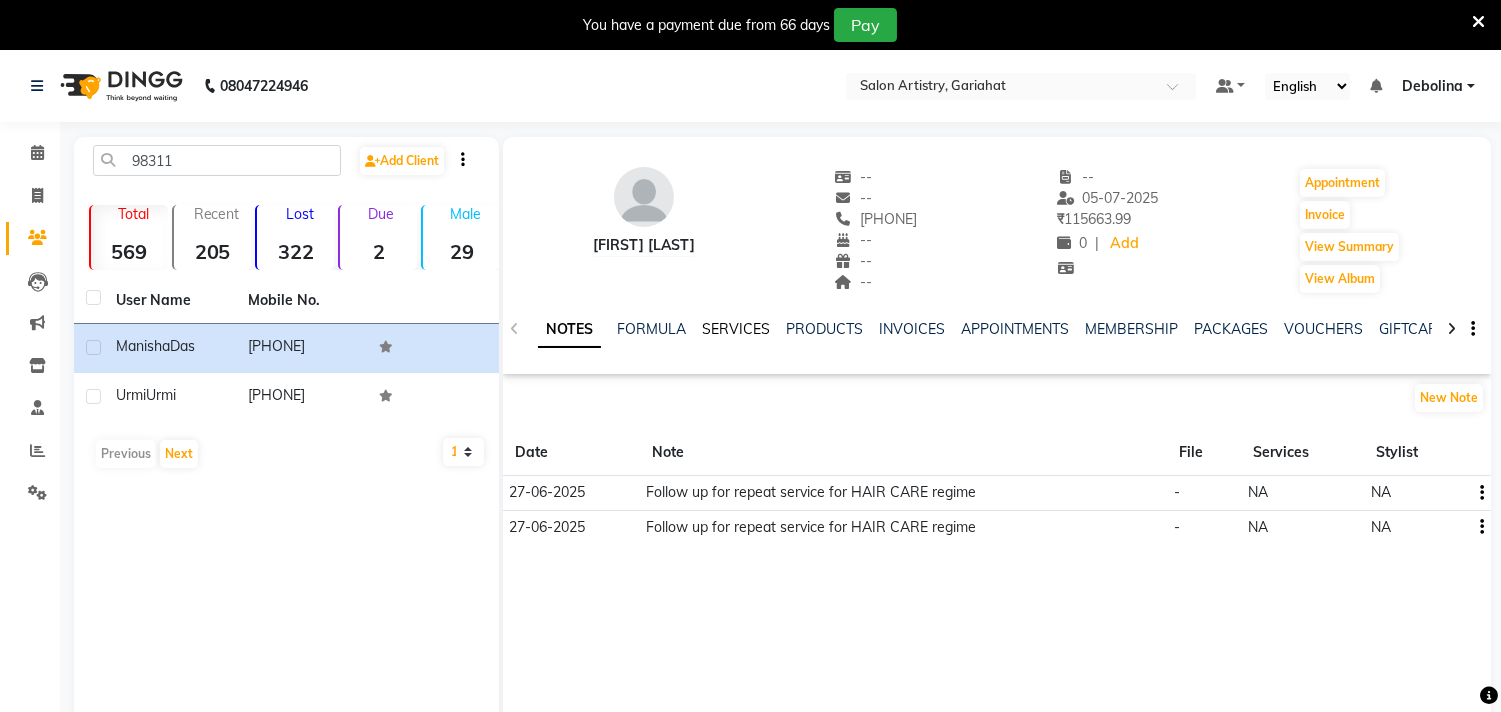 click on "SERVICES" 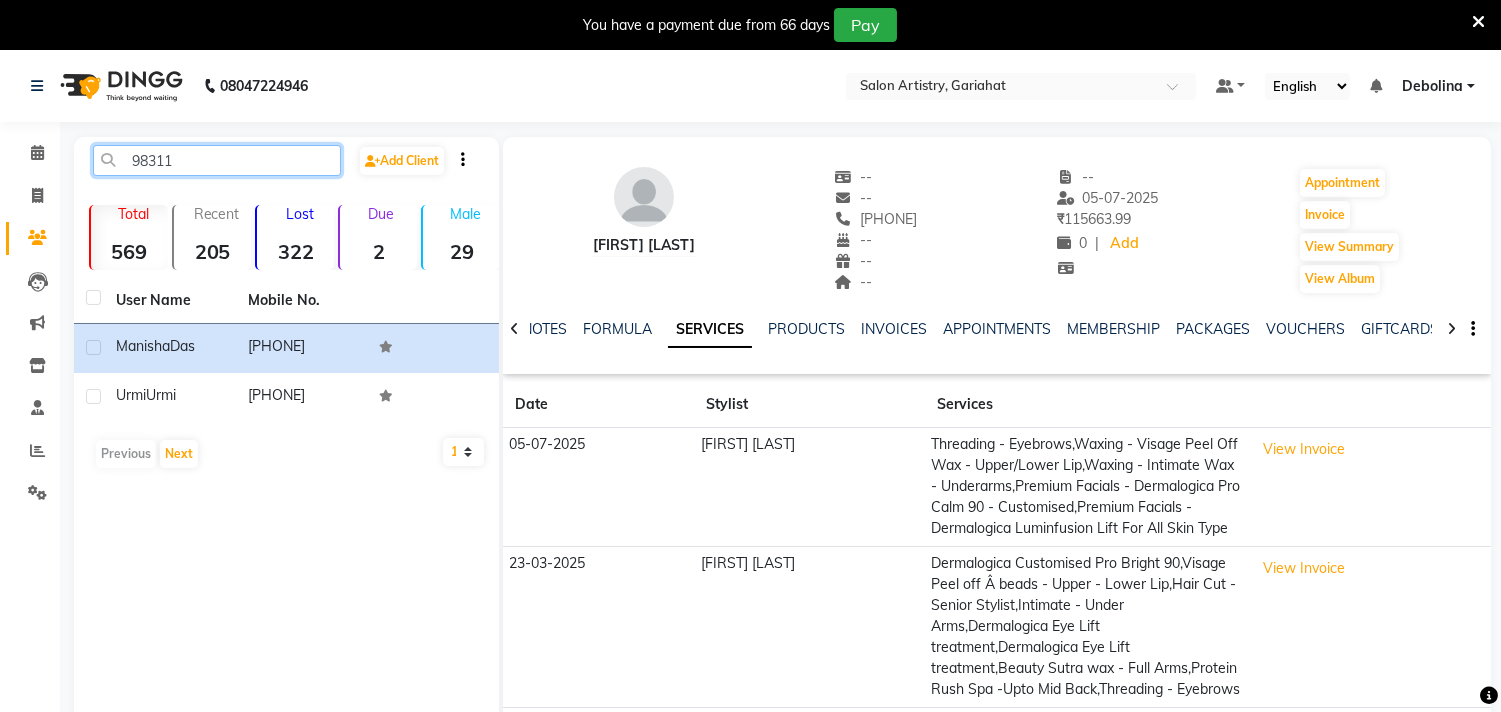 click on "98311" 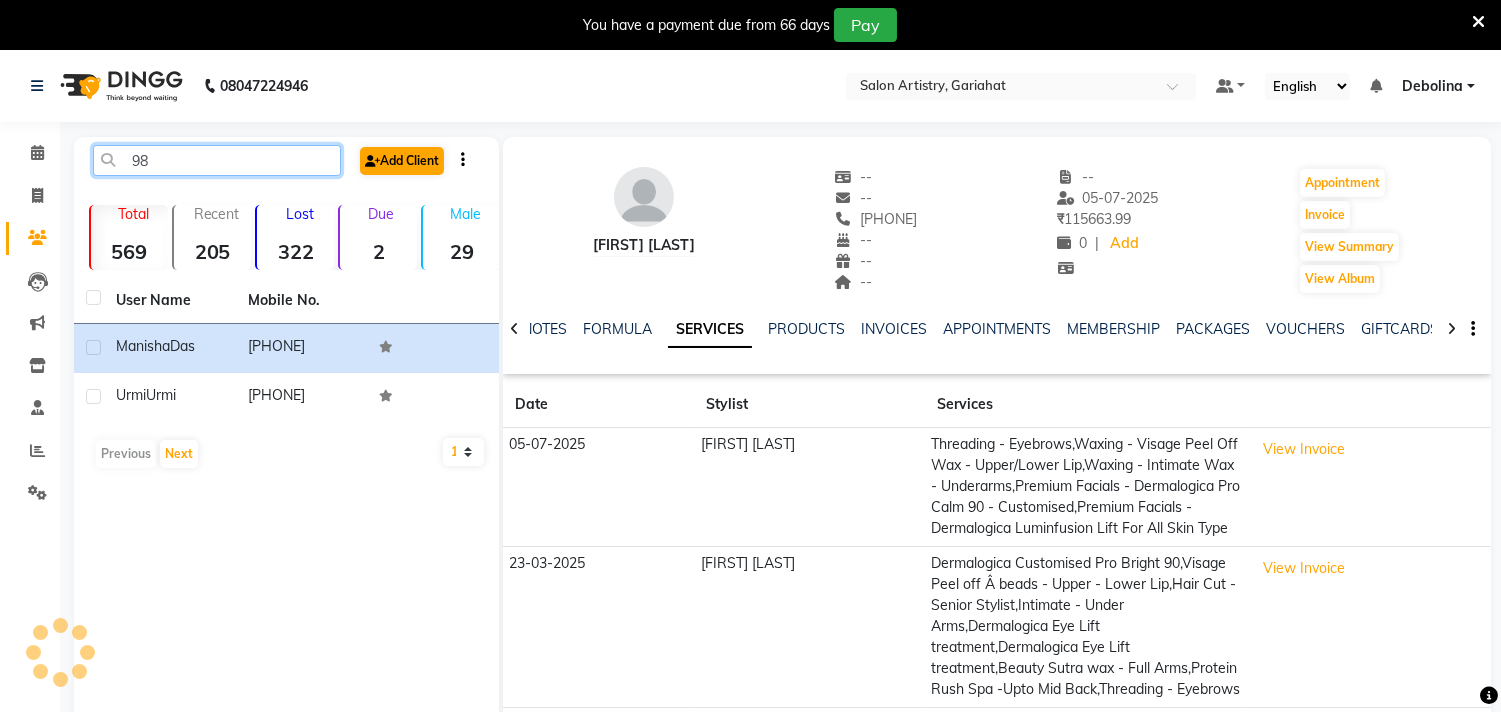 type on "9" 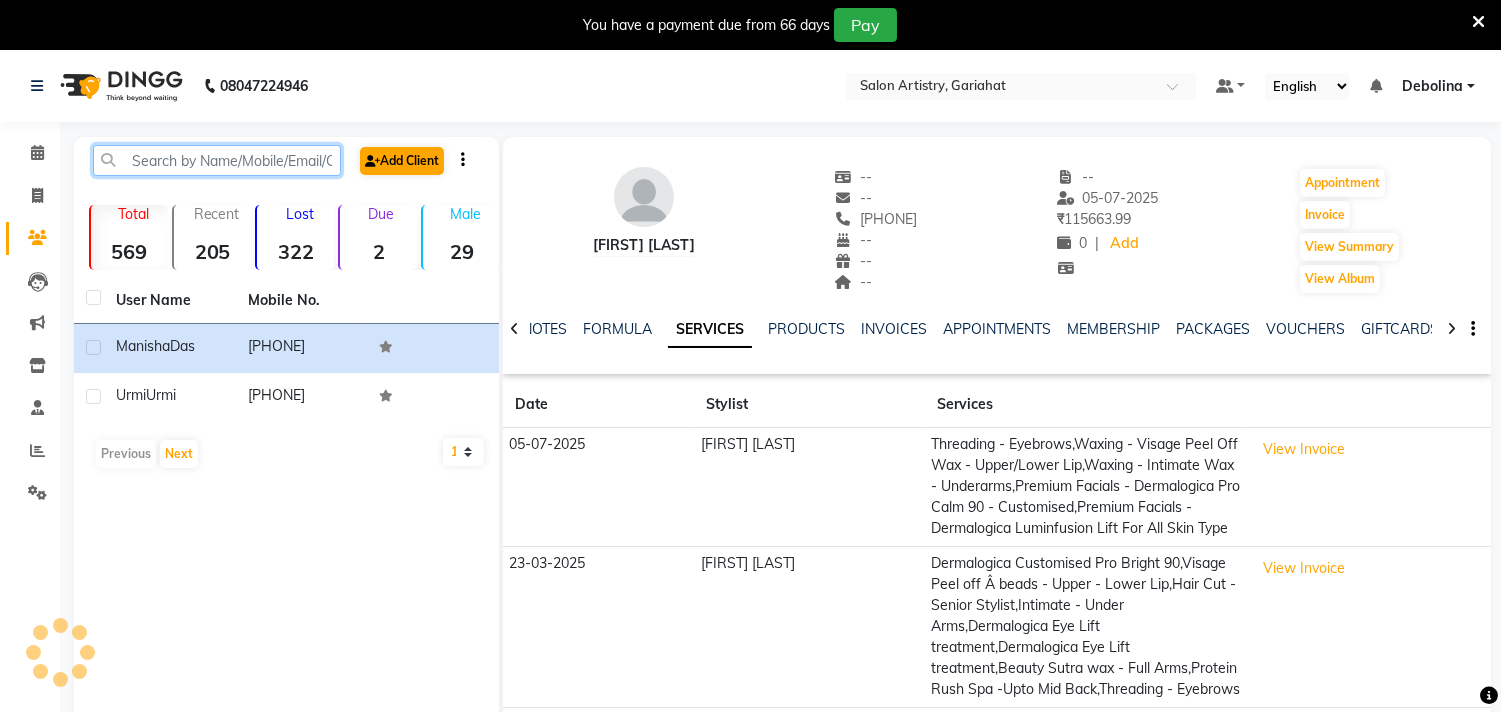 paste on "8334942291" 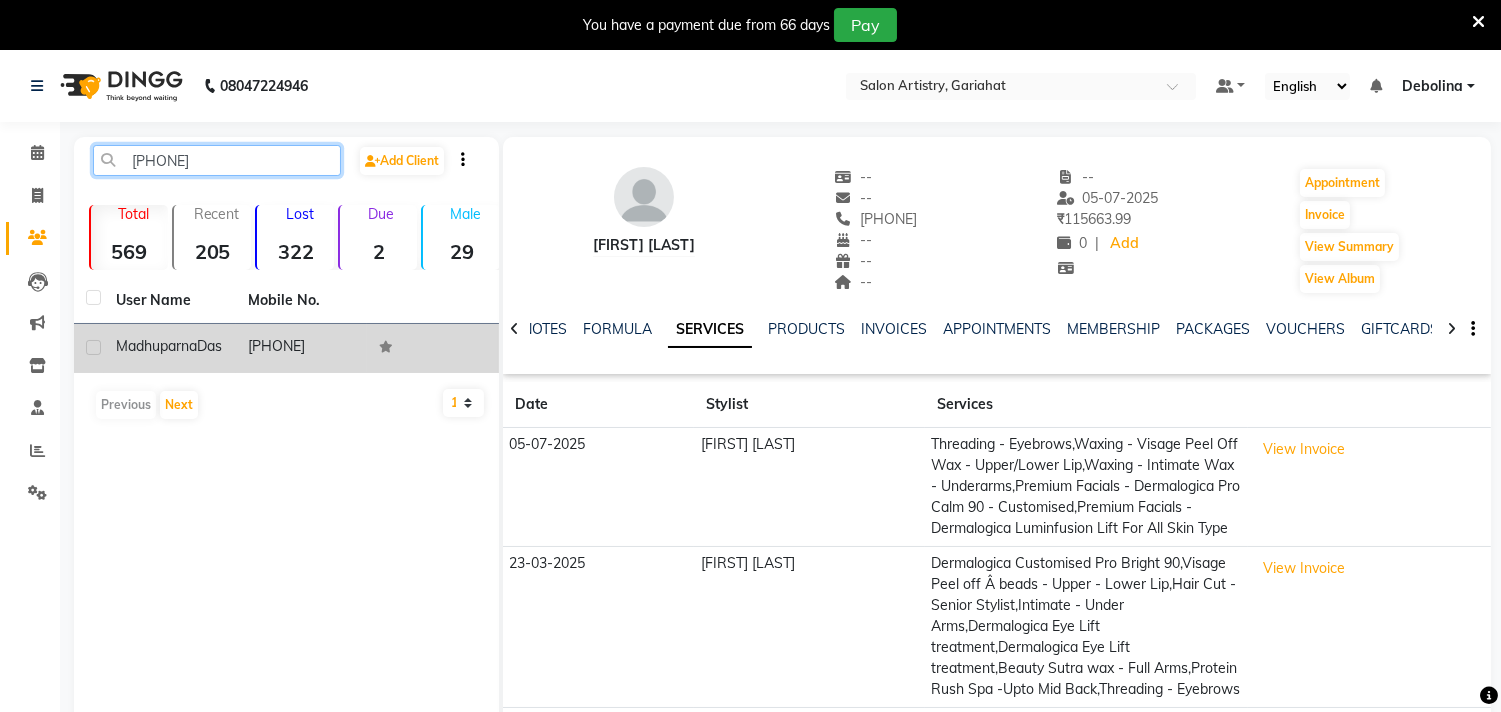 type on "8334942291" 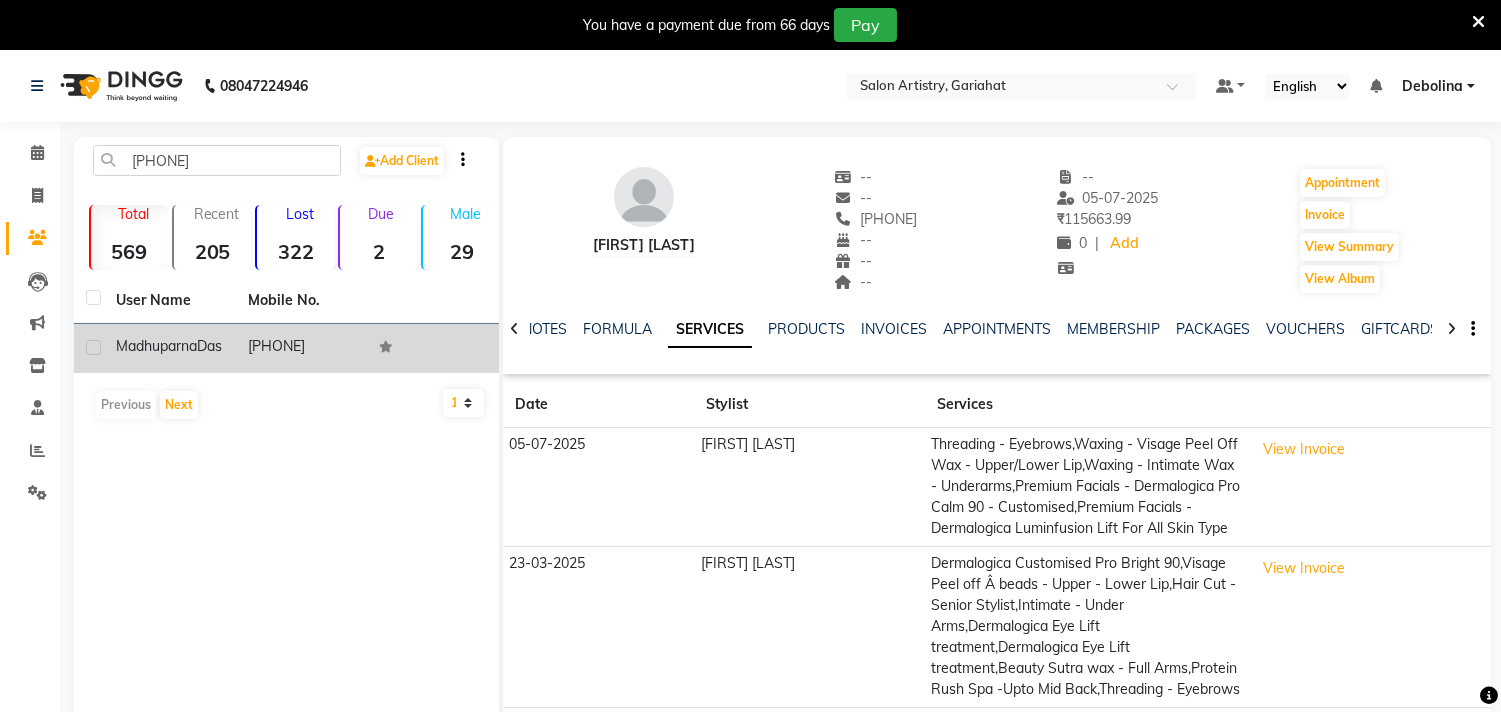 click 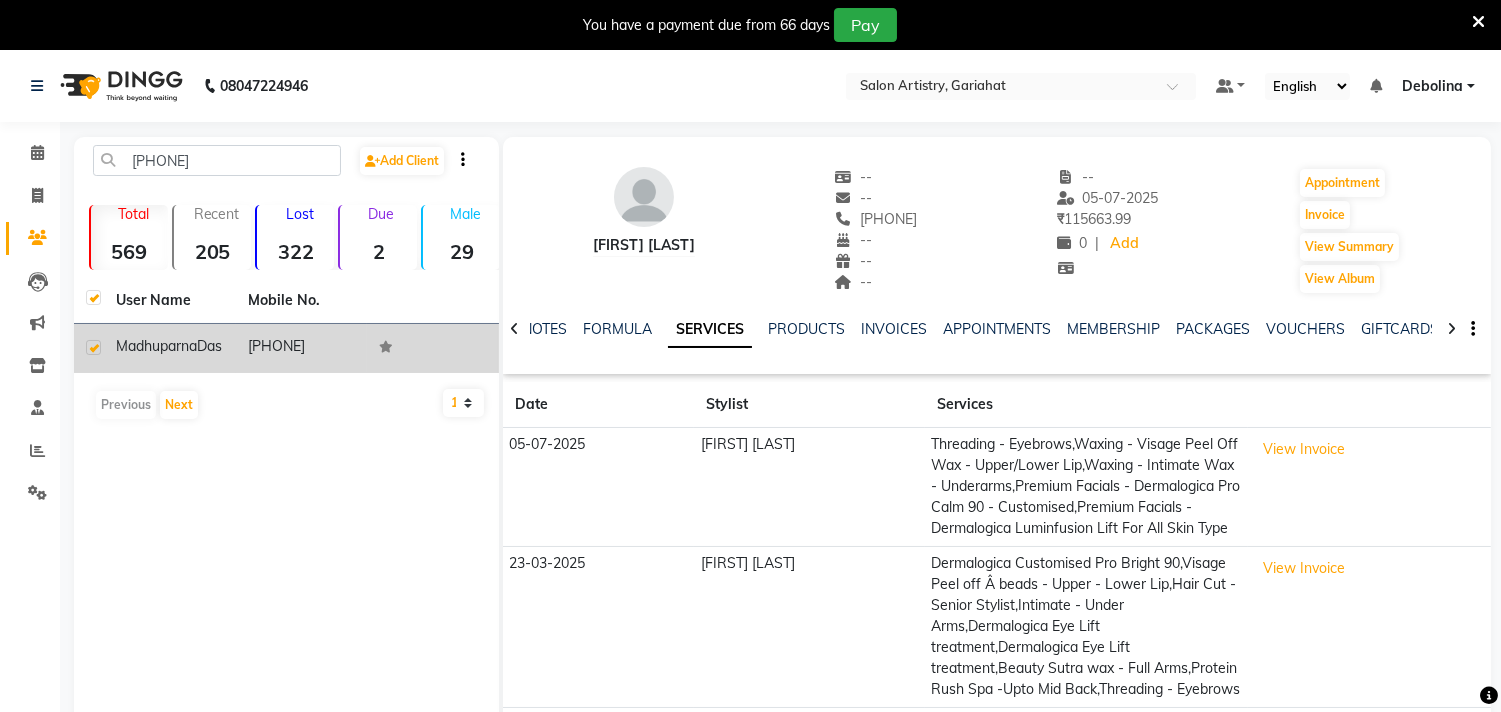checkbox on "true" 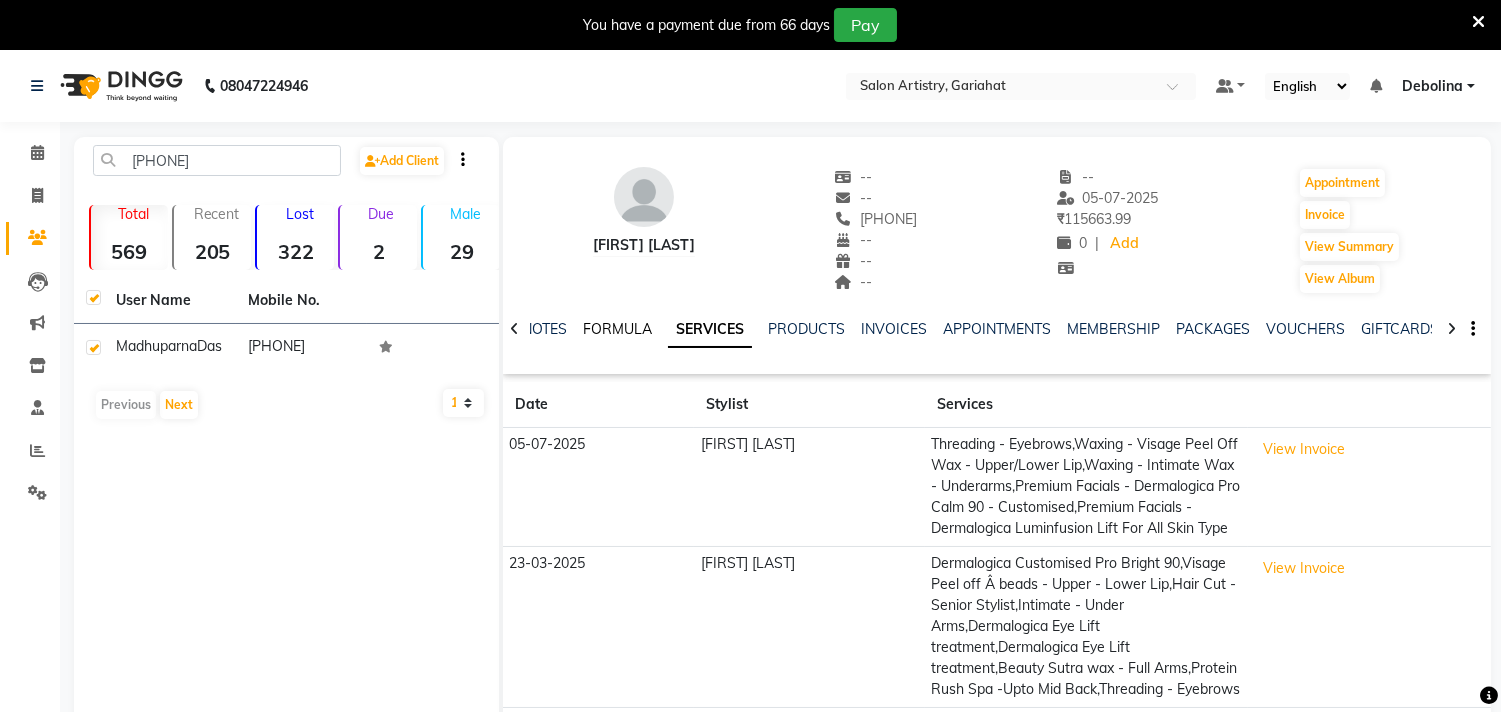 click on "FORMULA" 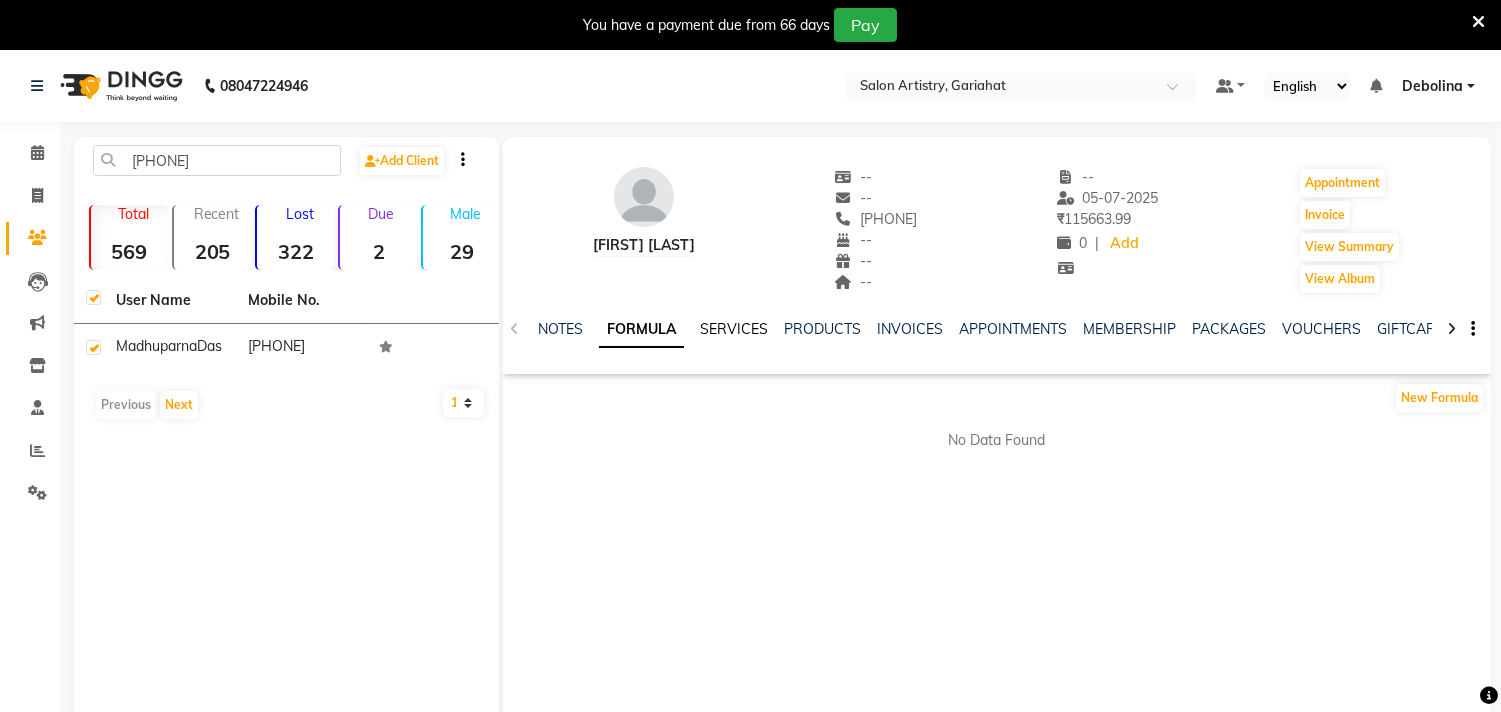 click on "SERVICES" 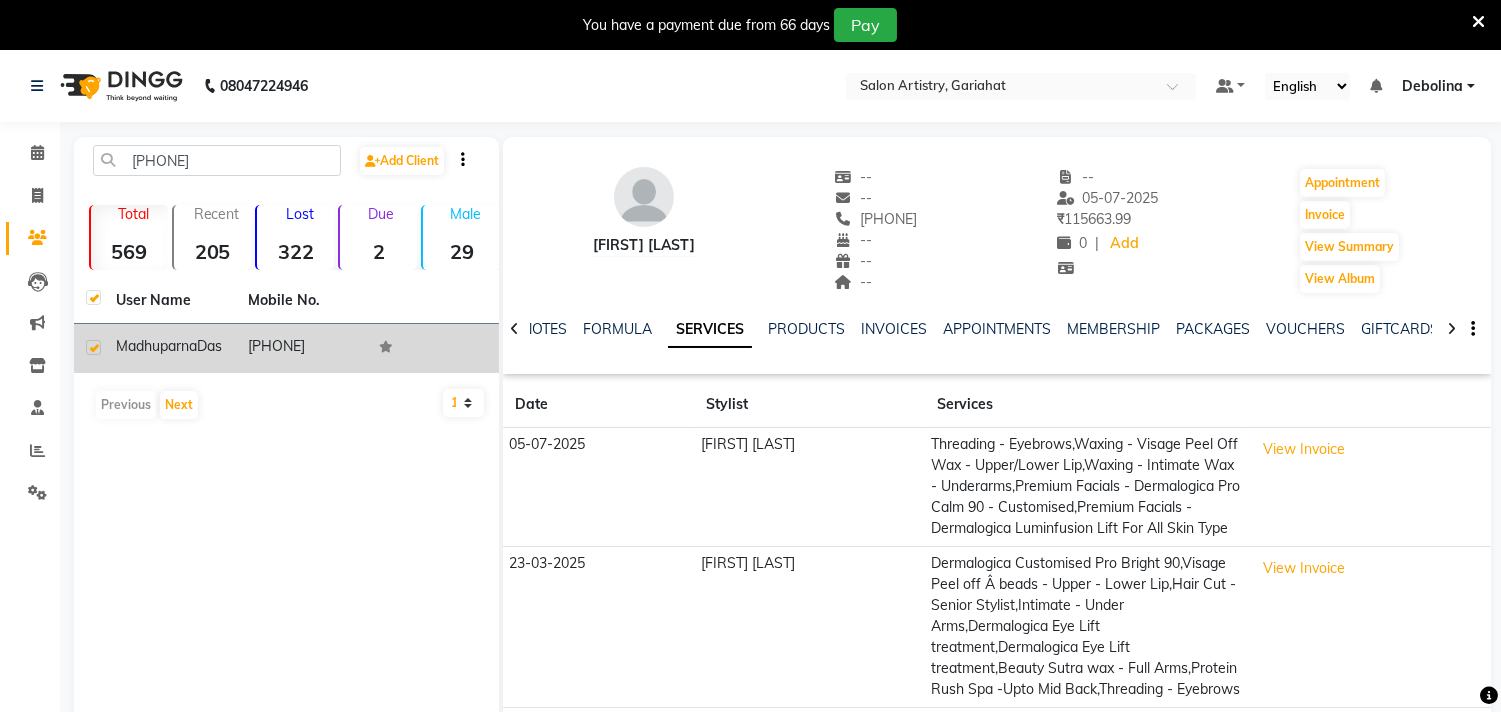 click 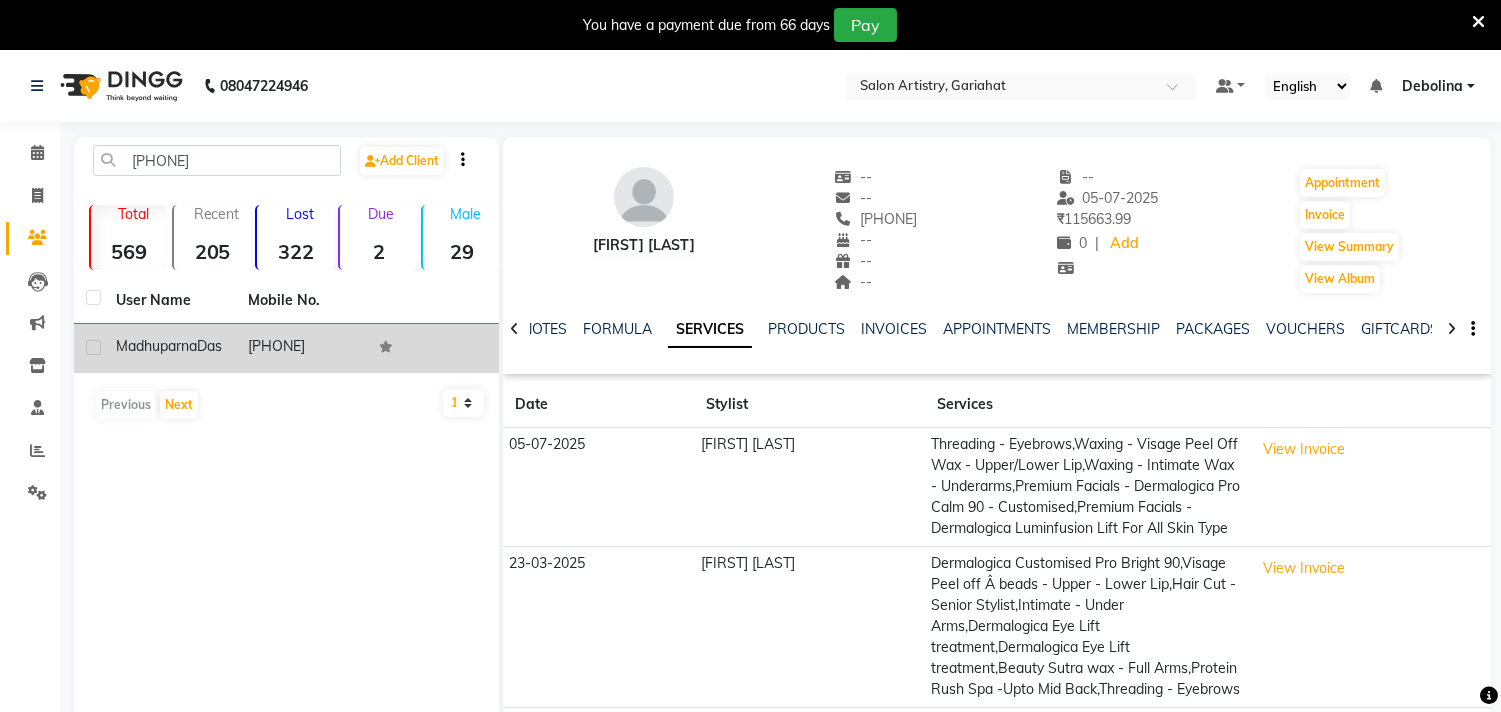 checkbox on "false" 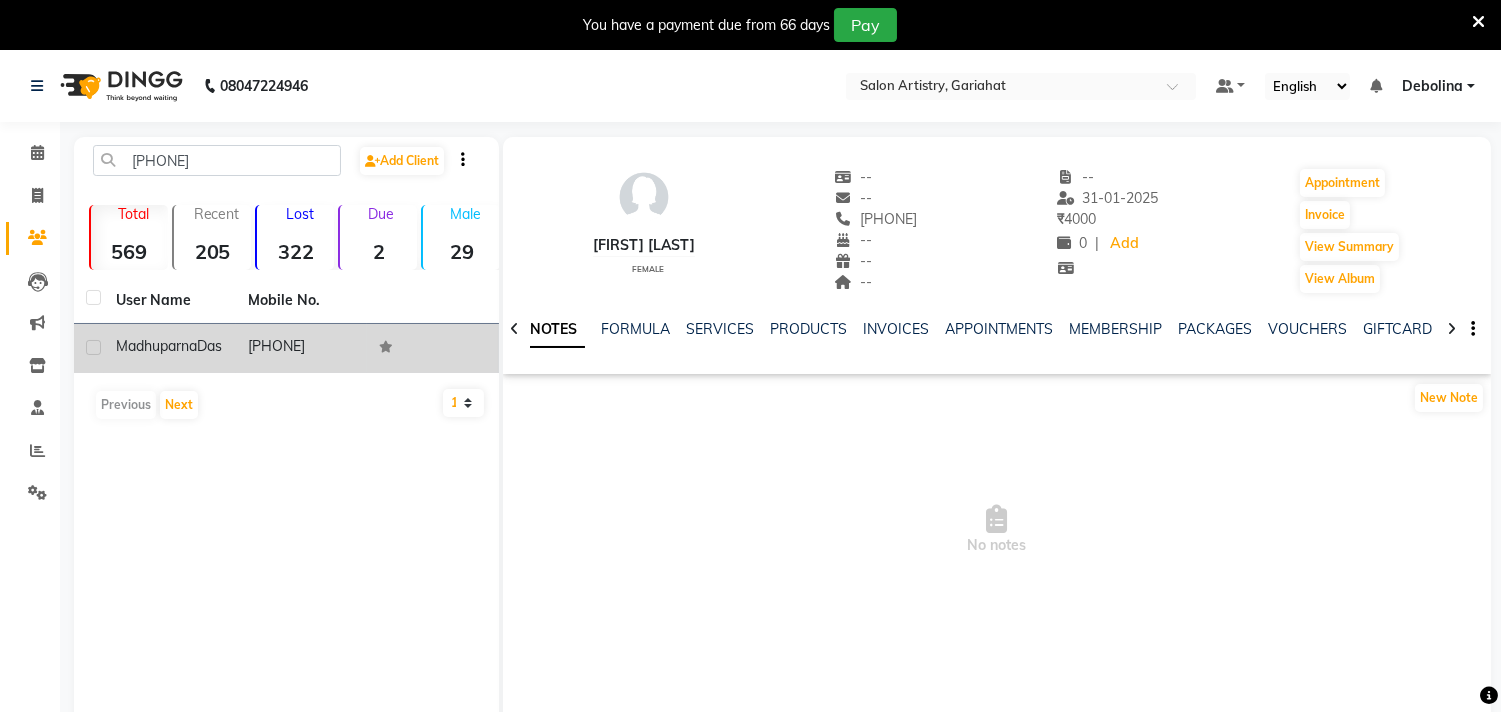 click on "Madhuparna  Das" 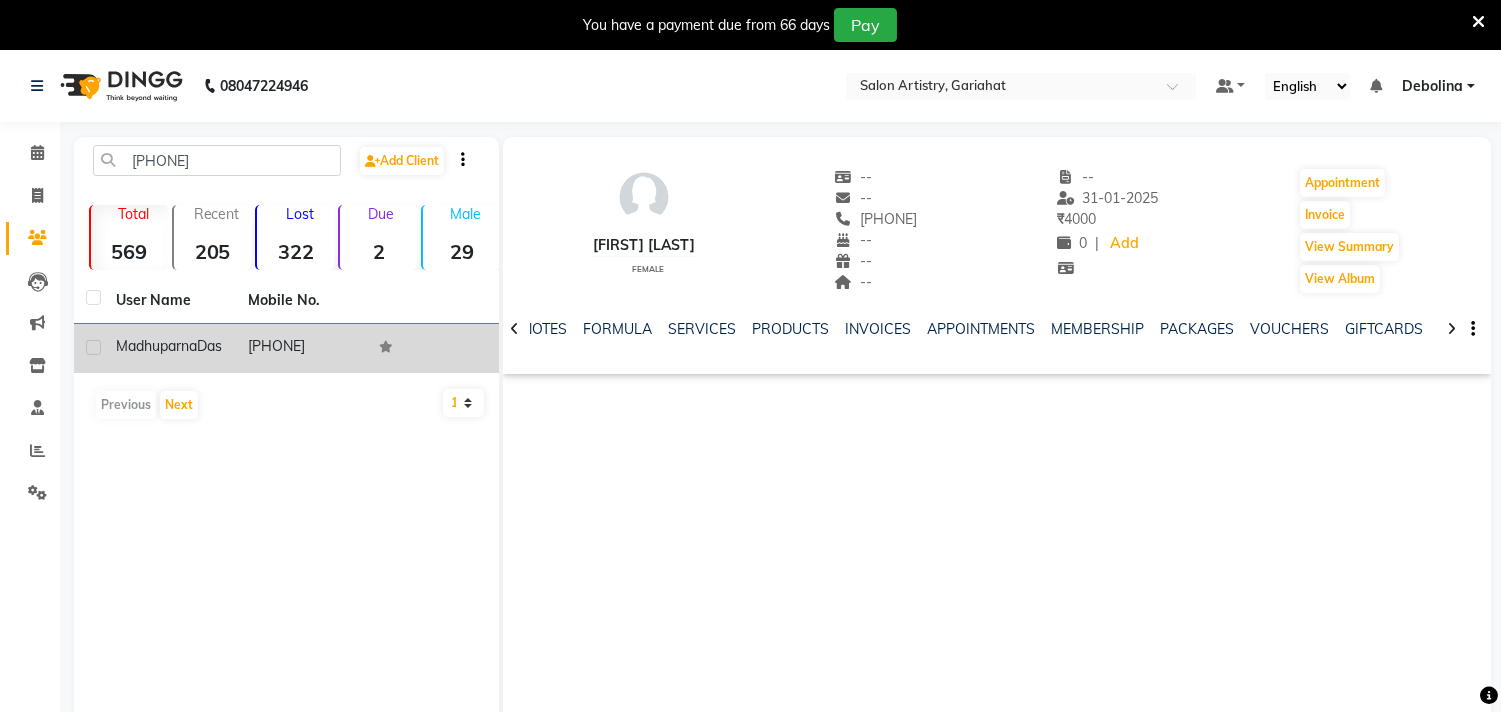 click 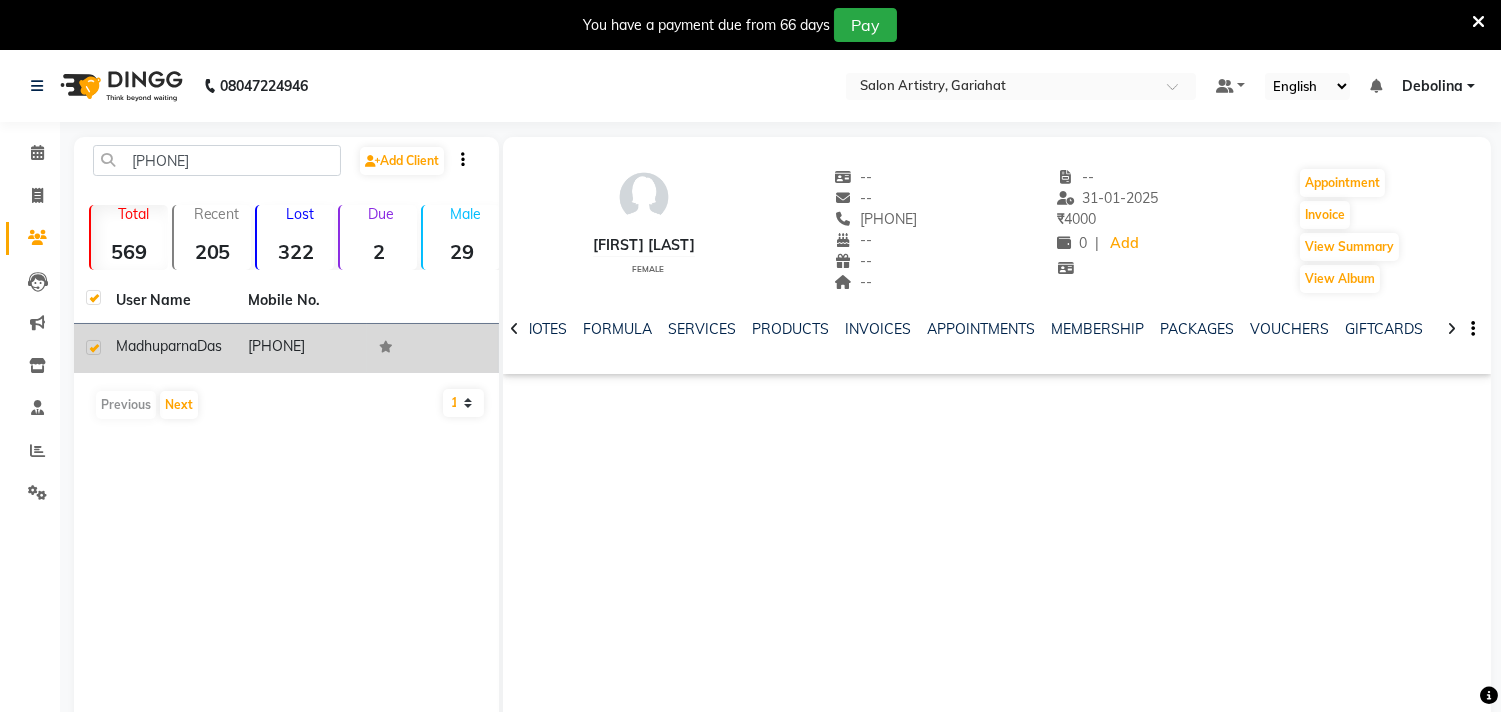 checkbox on "true" 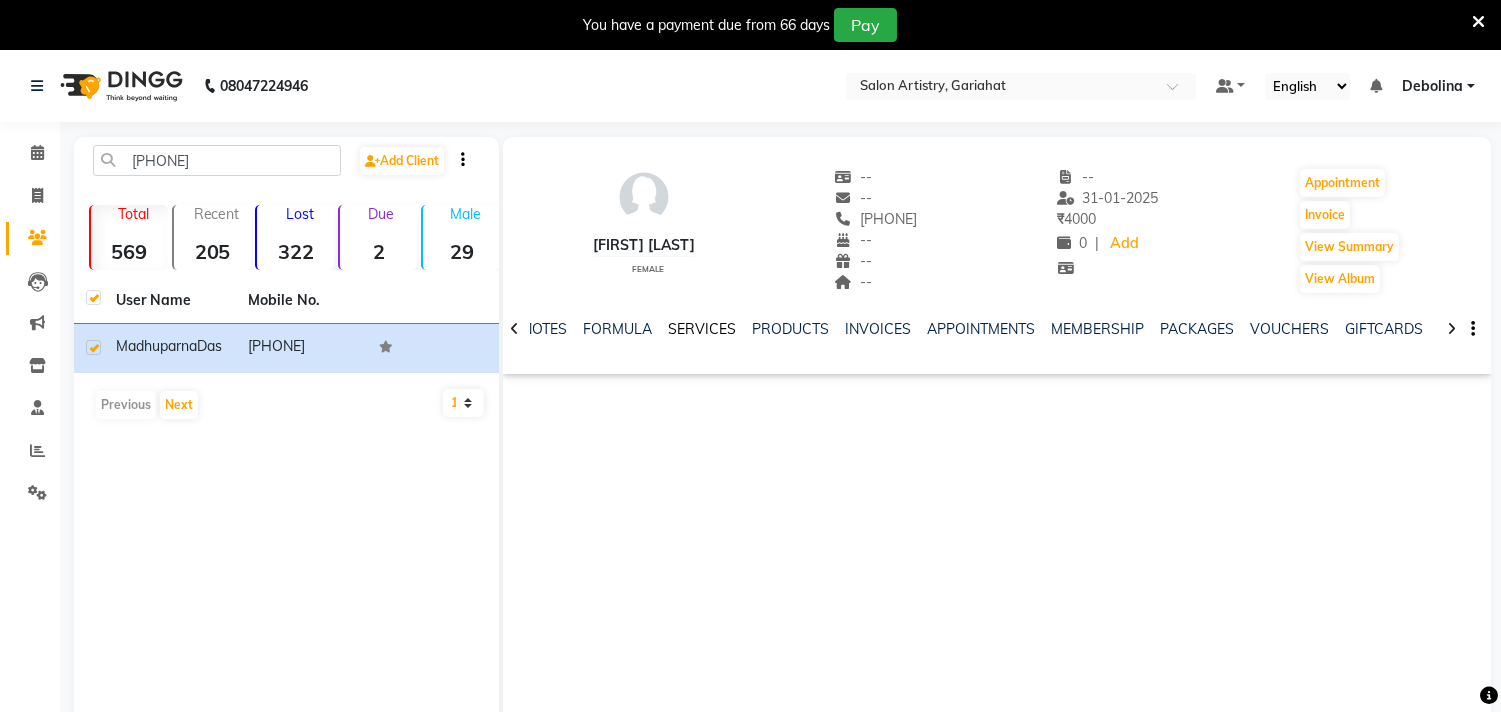 click on "SERVICES" 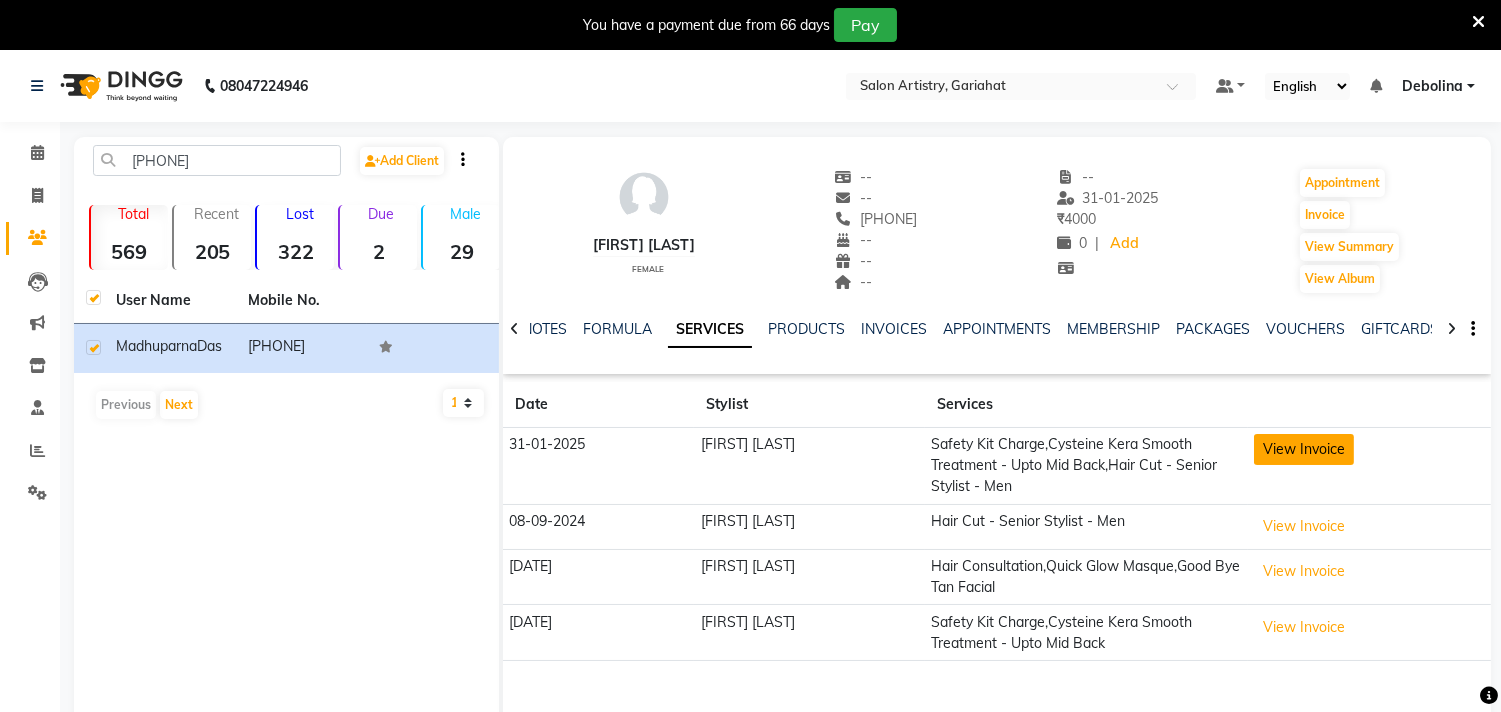 click on "View Invoice" 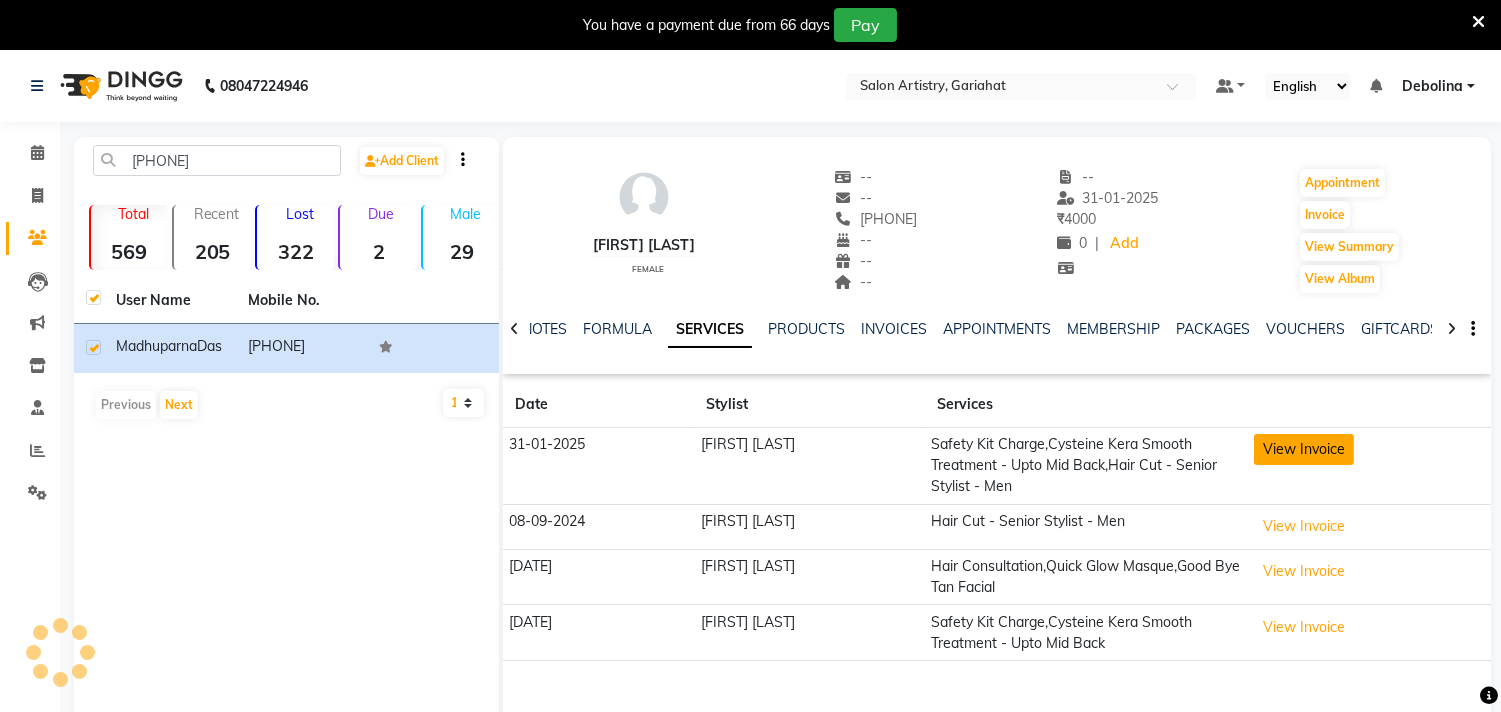 click on "View Invoice" 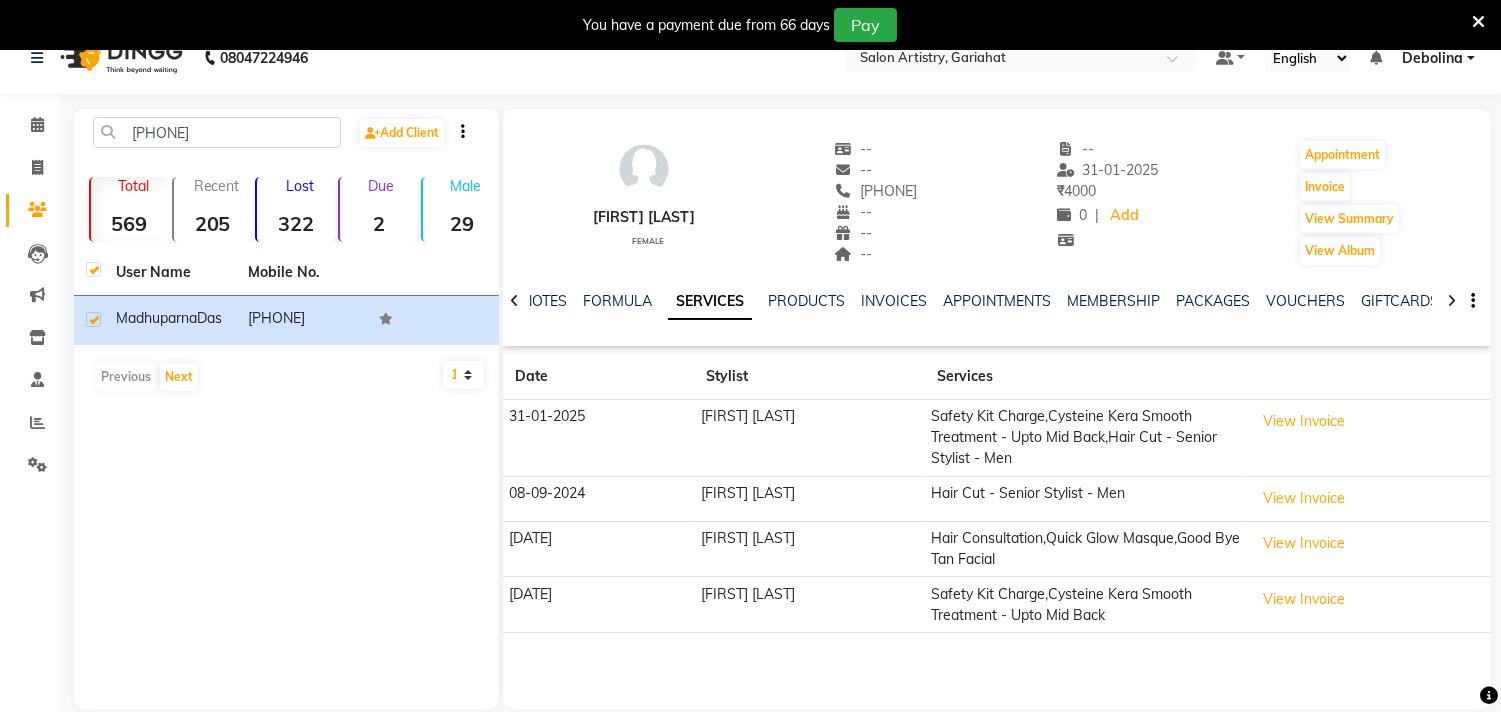 scroll, scrollTop: 0, scrollLeft: 0, axis: both 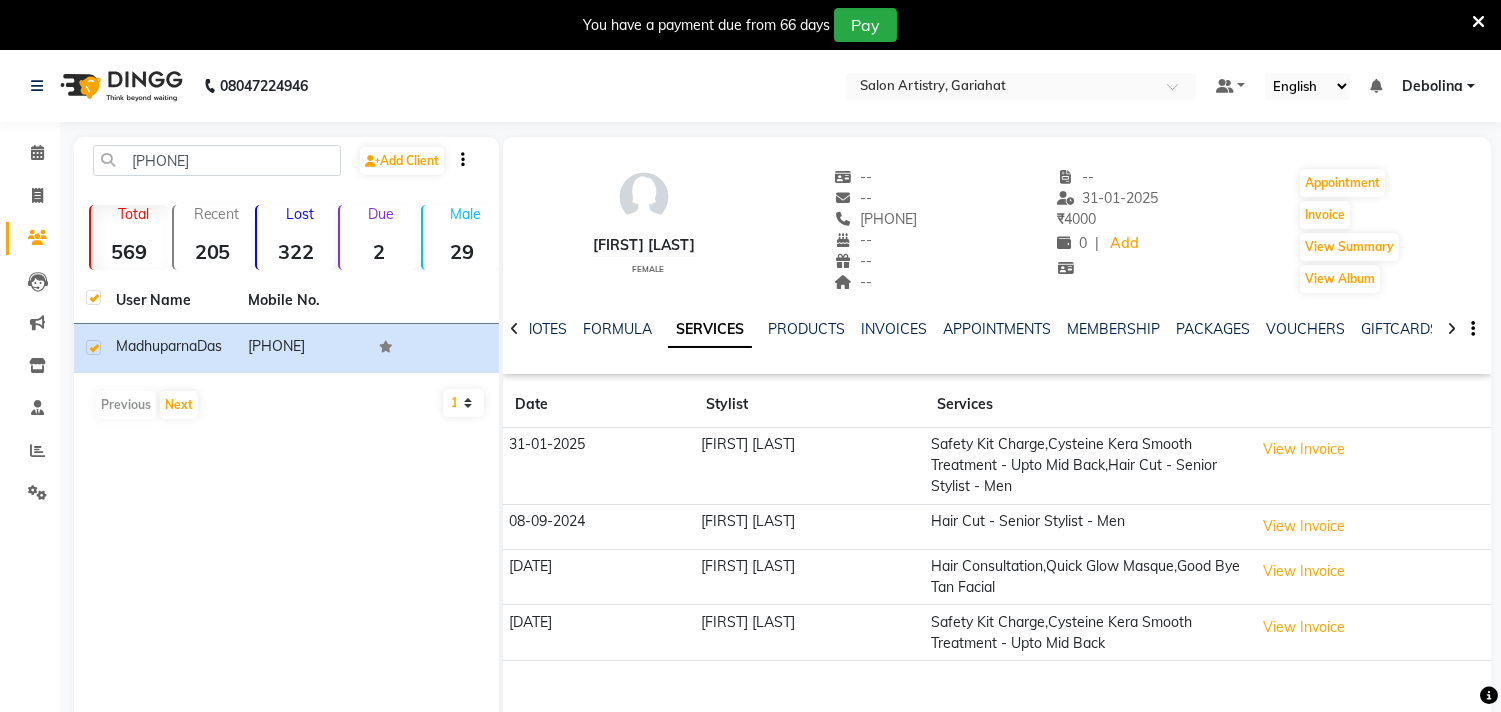 click on "8334942291  Add Client  Total  569  Recent  205  Lost  322  Due  2  Male  29  Female  154  Member  9 User Name Mobile No. Madhuparna  Das   8334942291   Previous   Next   10   50   100" 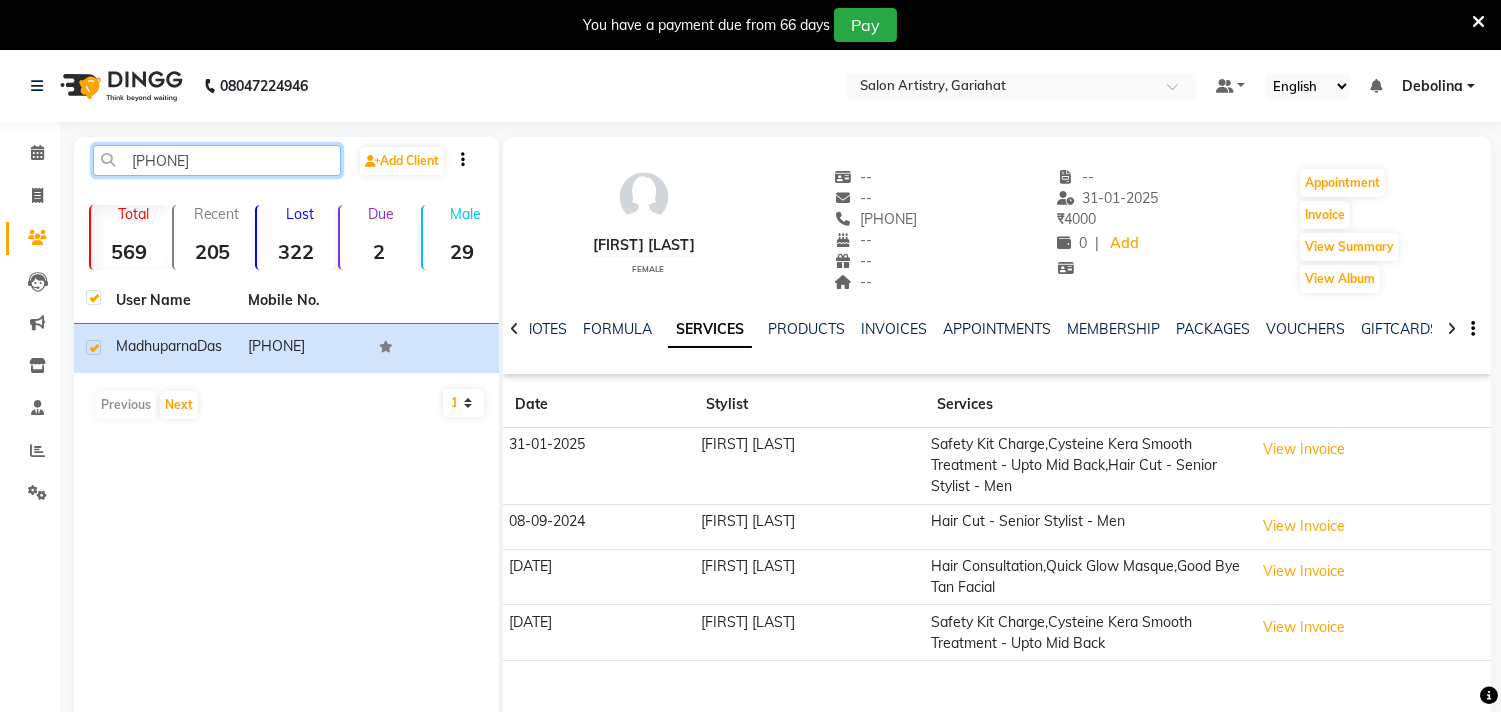 click on "8334942291" 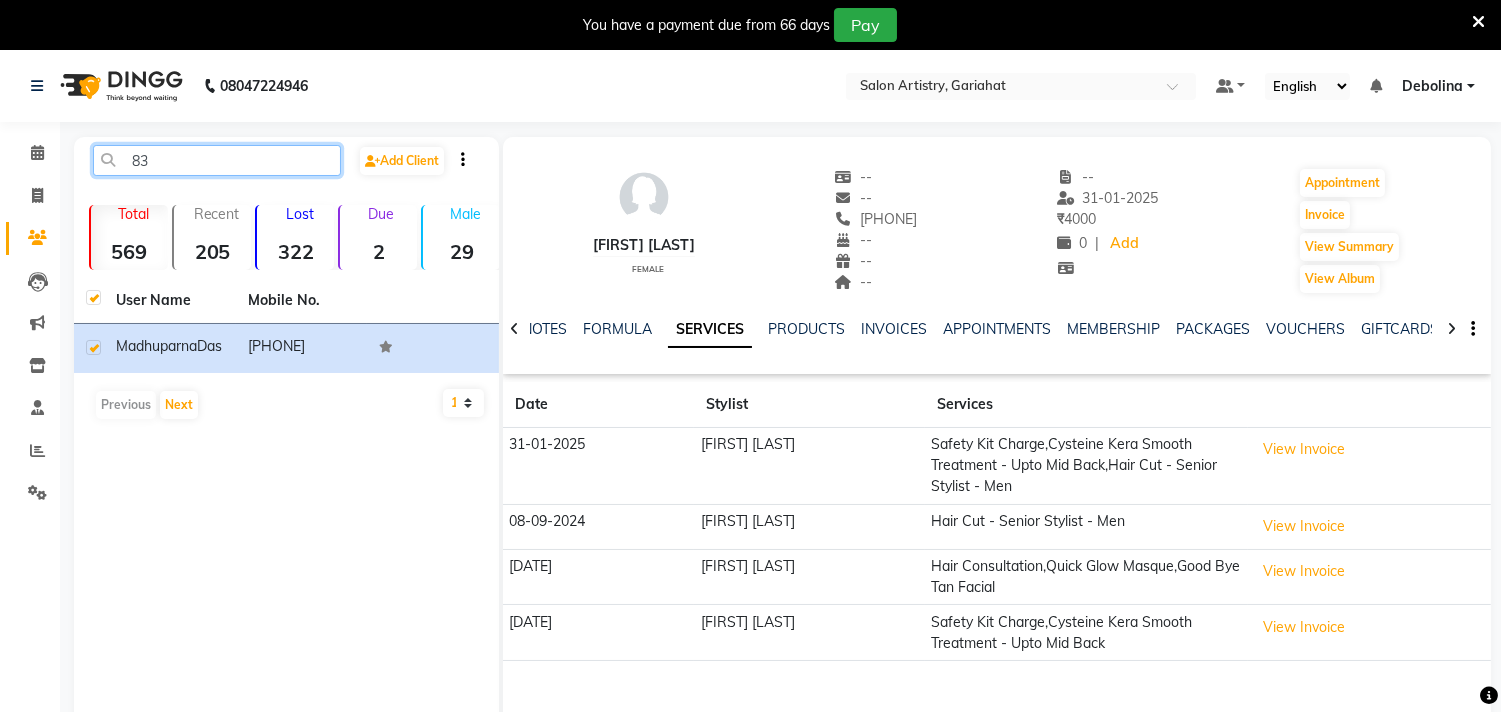 type on "8" 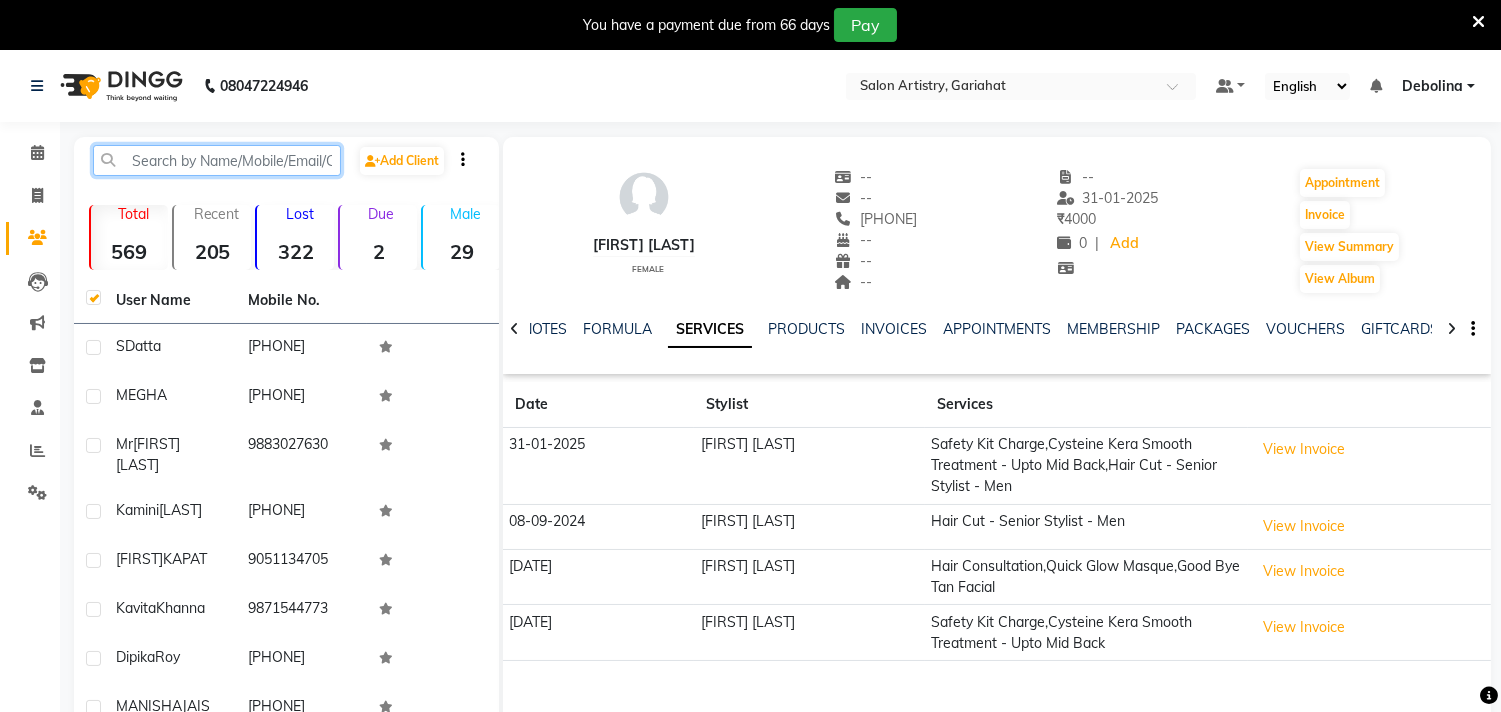paste on "9830310440" 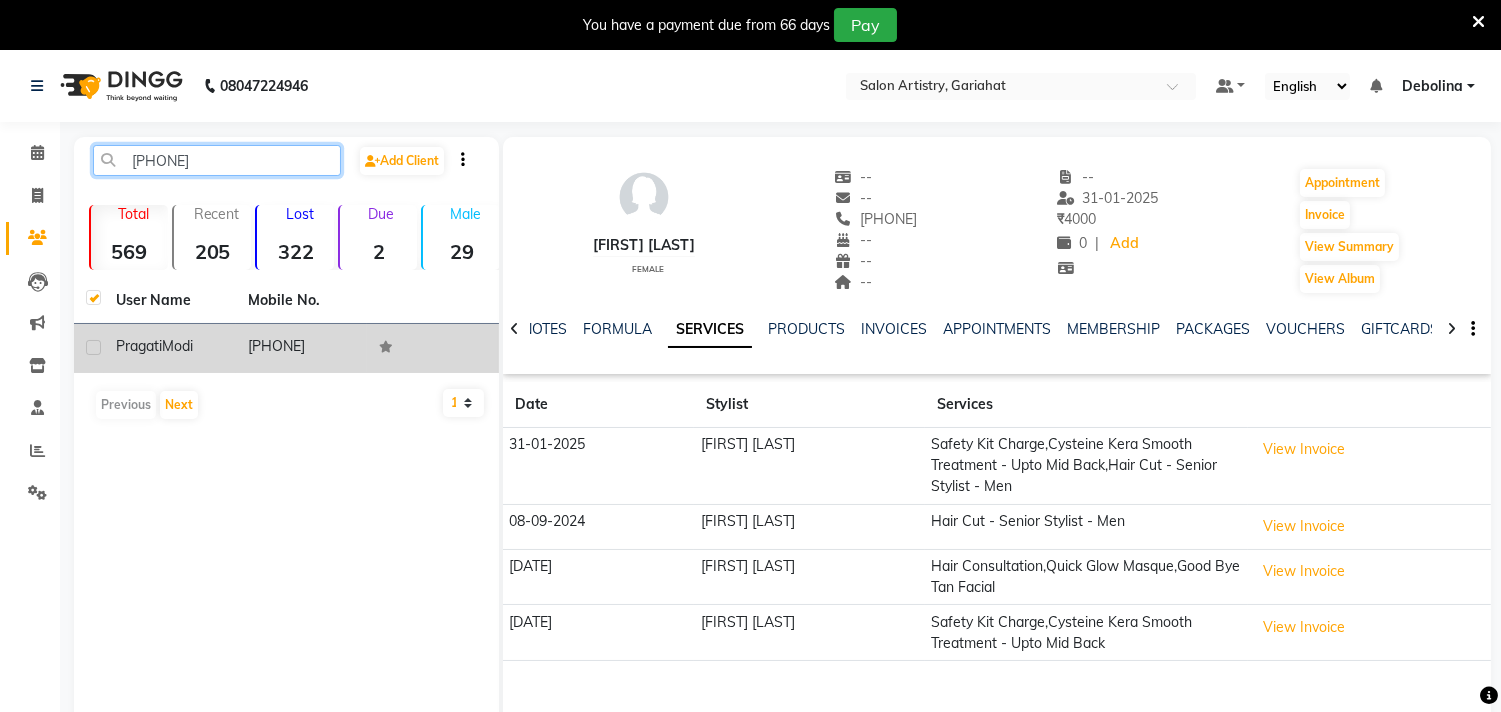type on "9830310440" 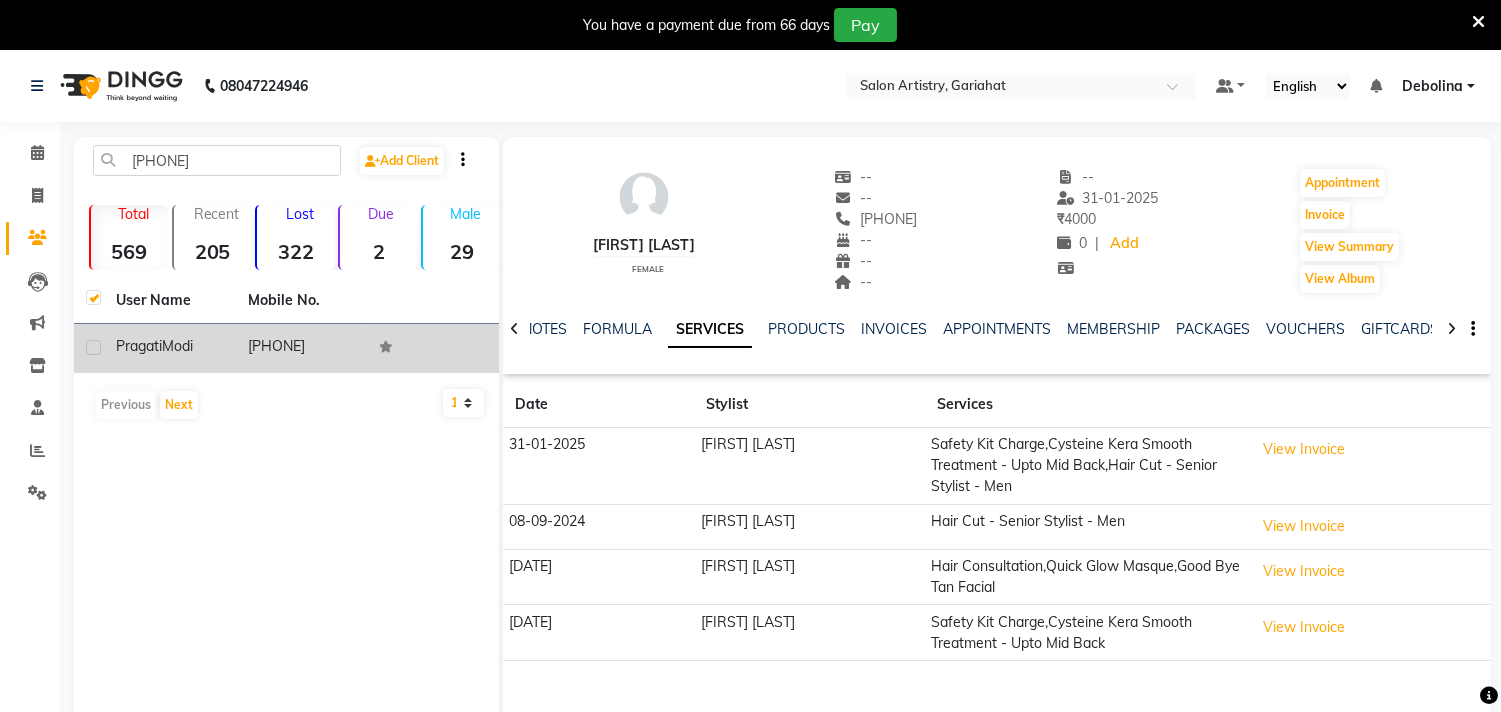 click on "Pragati" 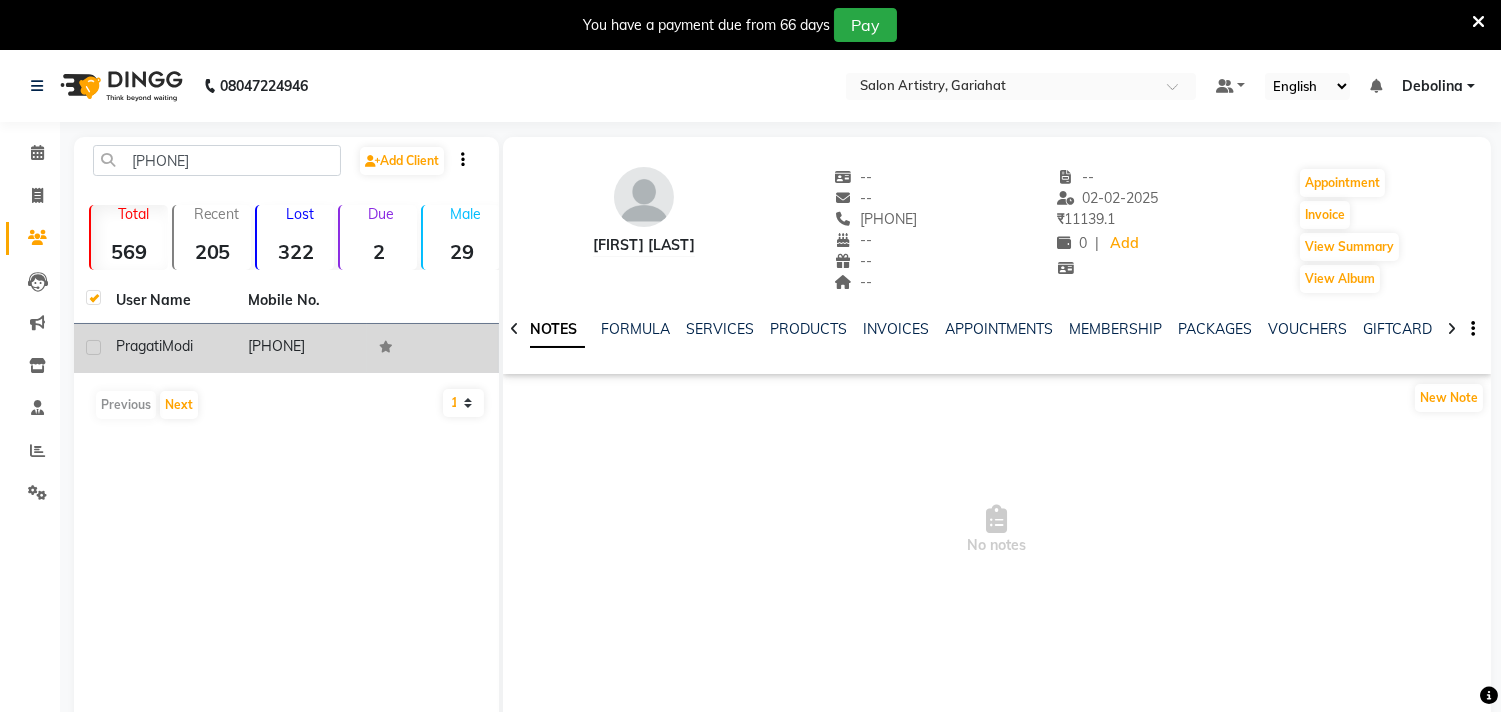 click 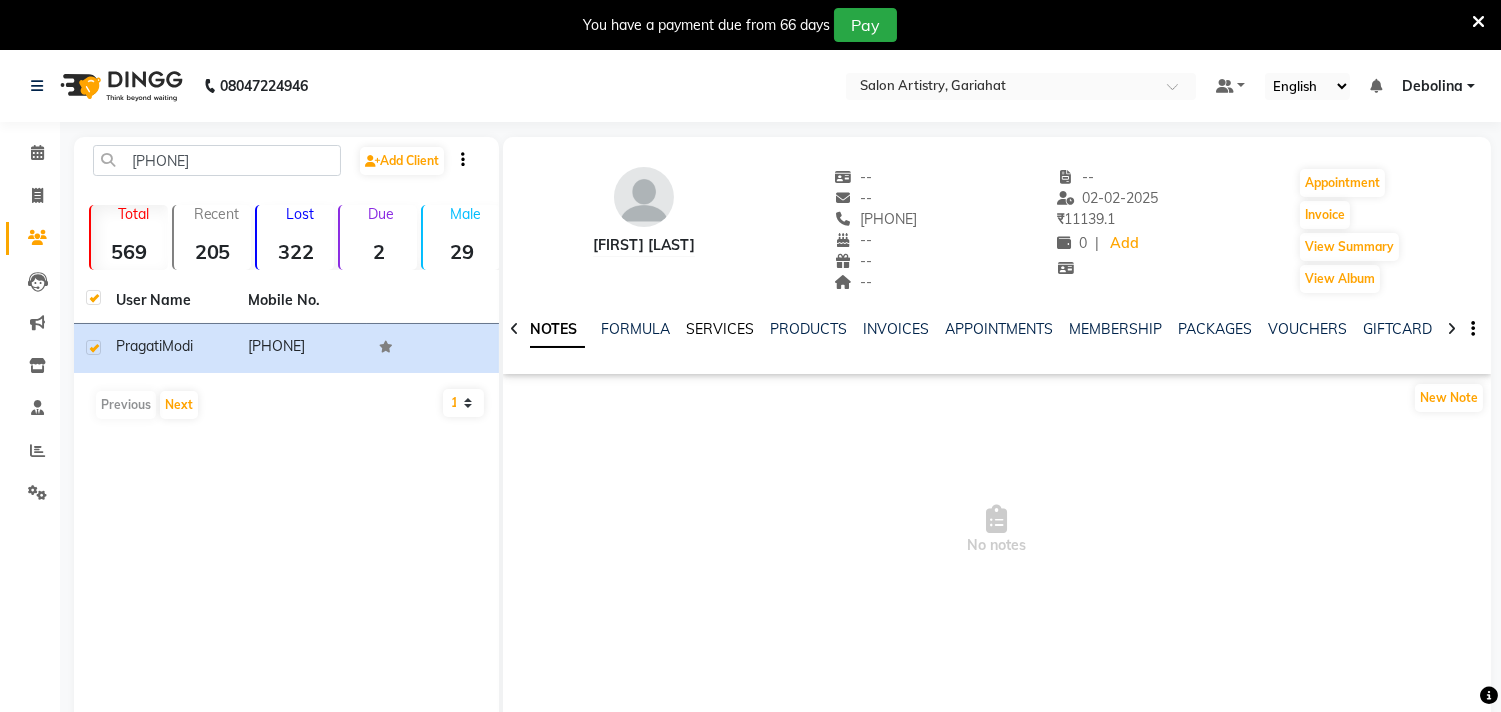 click on "SERVICES" 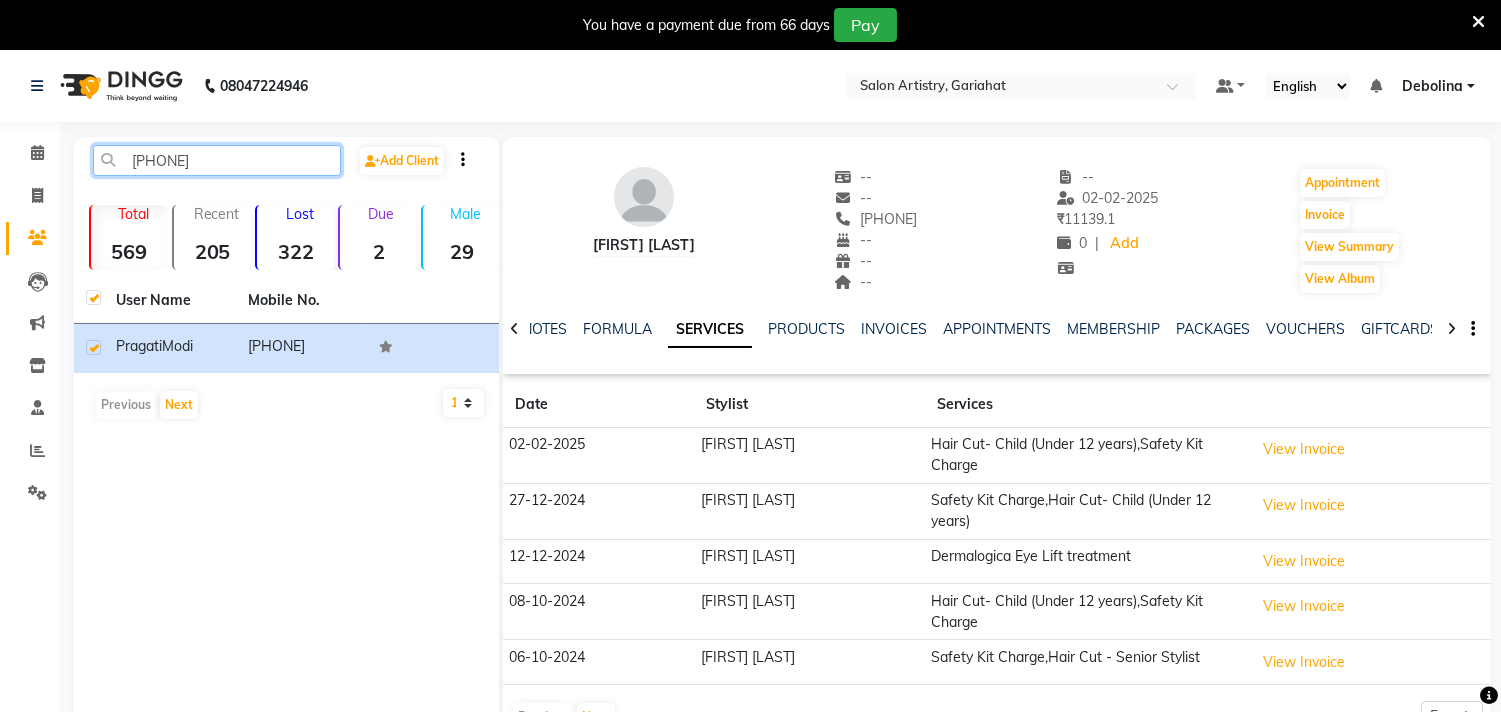 click on "9830310440" 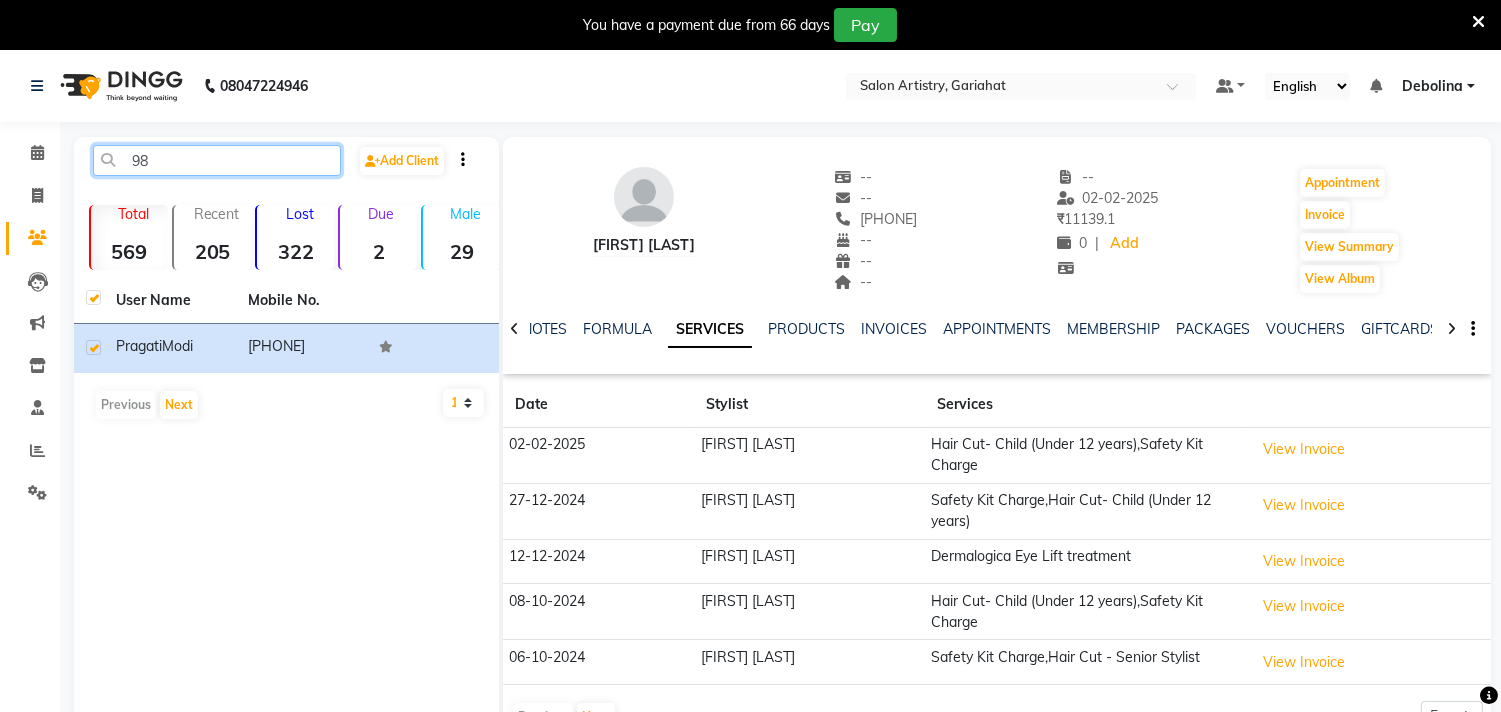 type on "9" 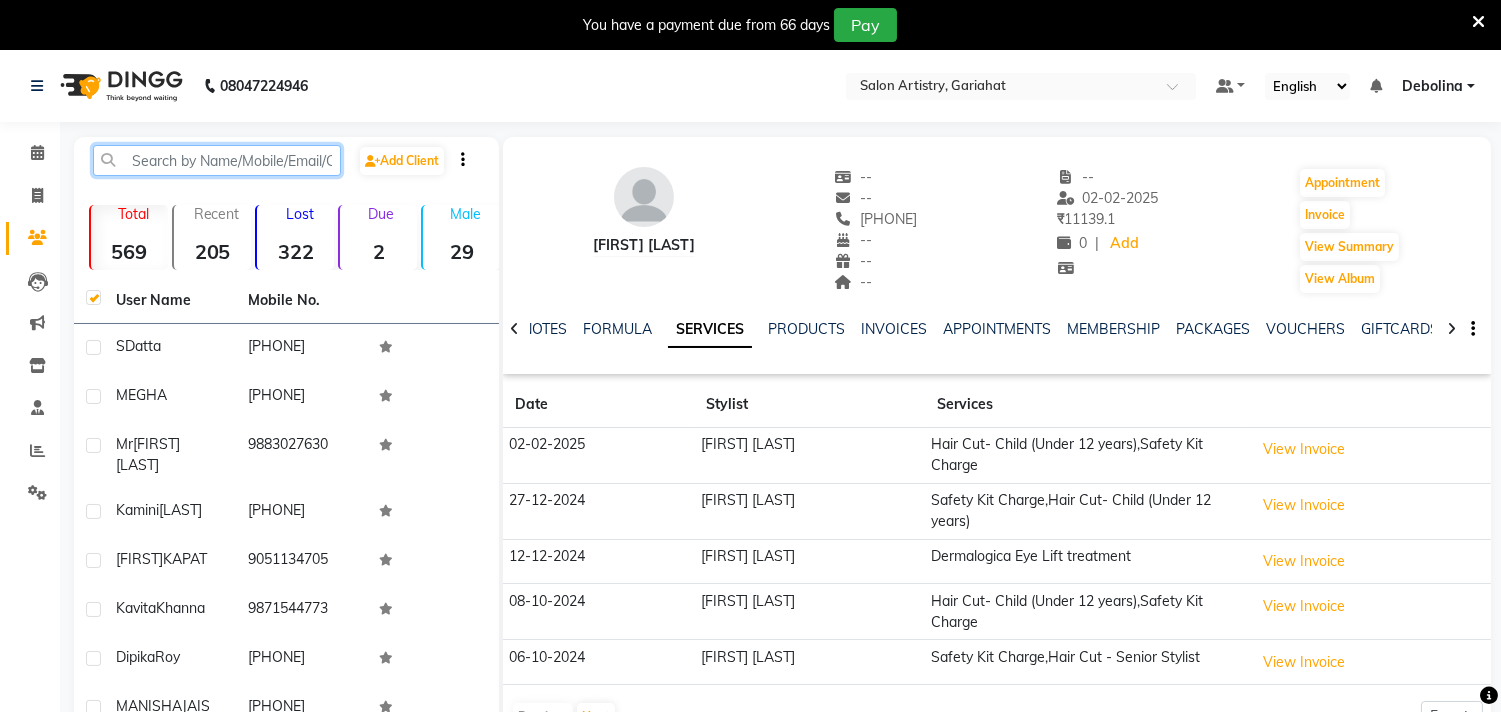 paste on "[PHONE]" 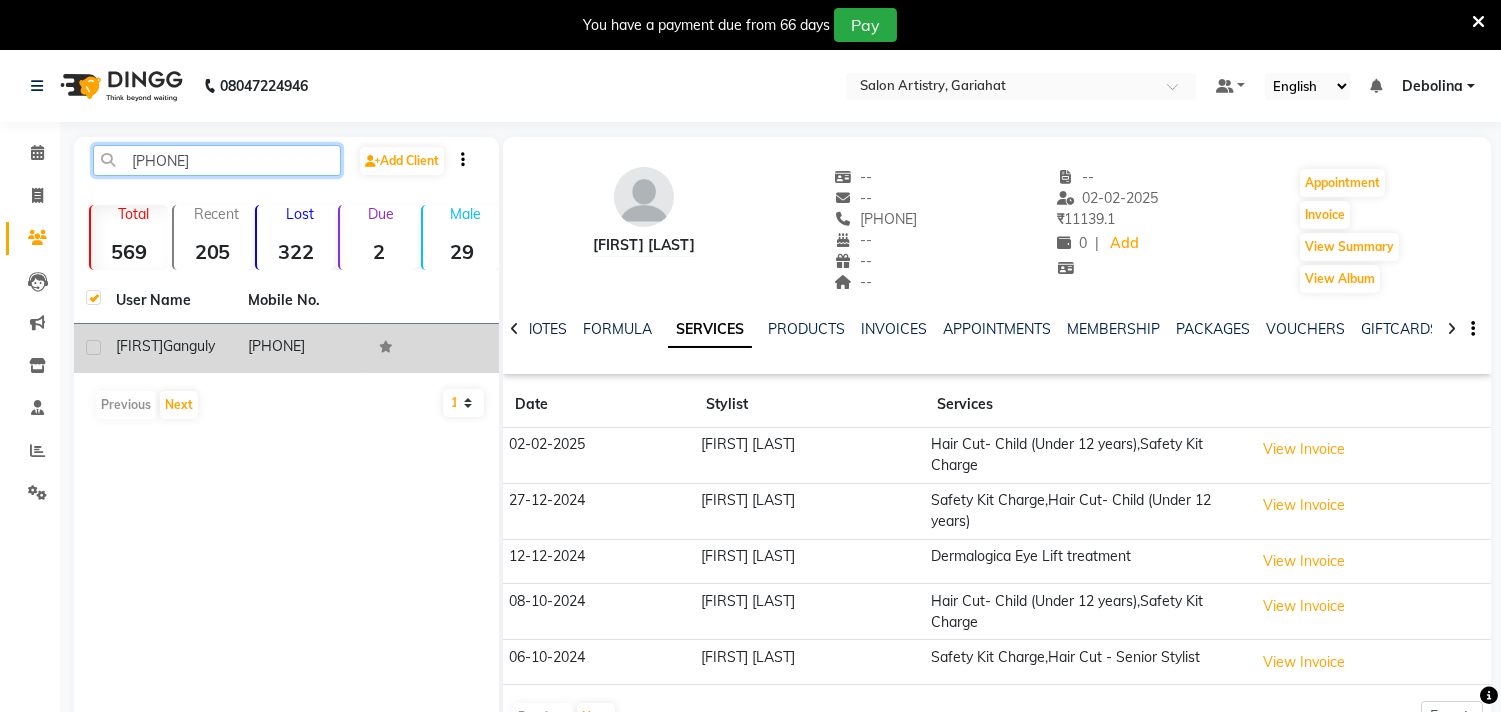 type on "[PHONE]" 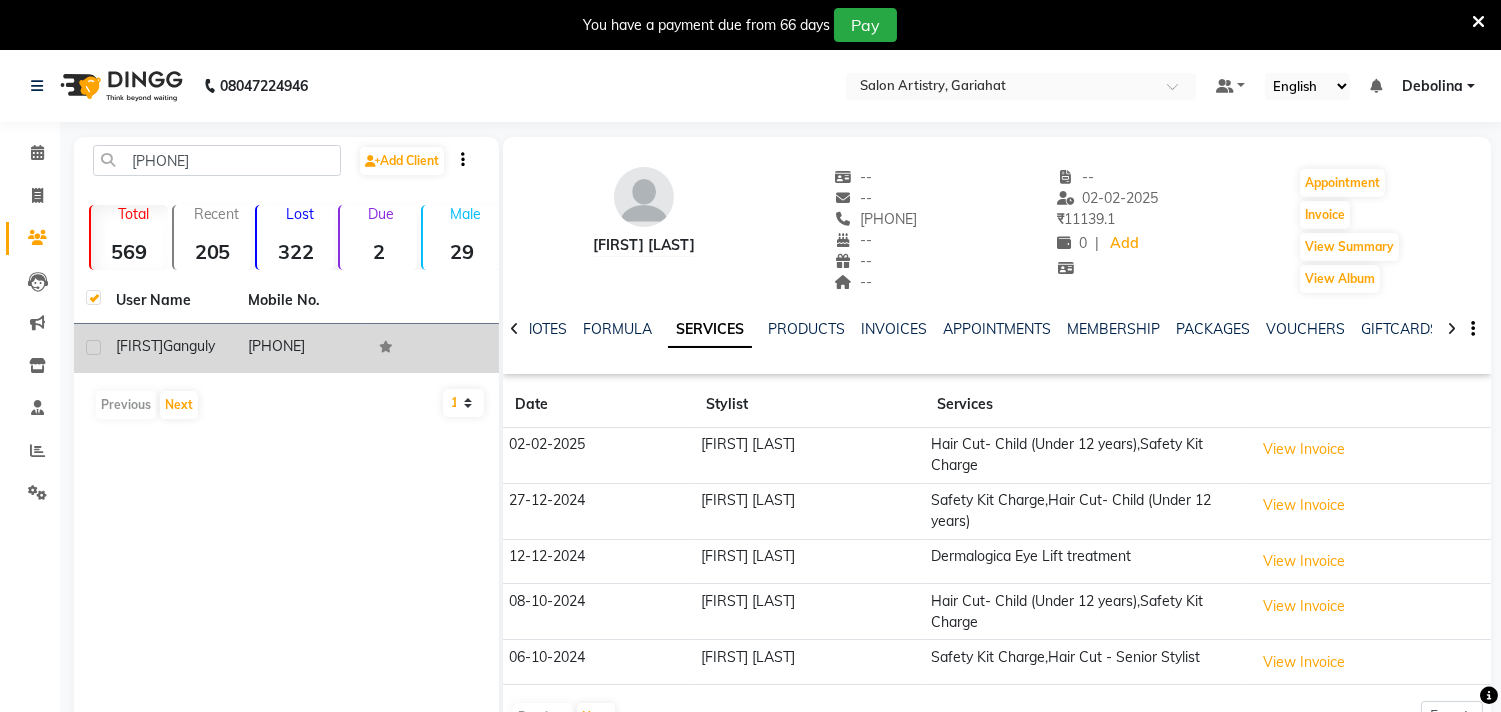 click on "[PHONE]" 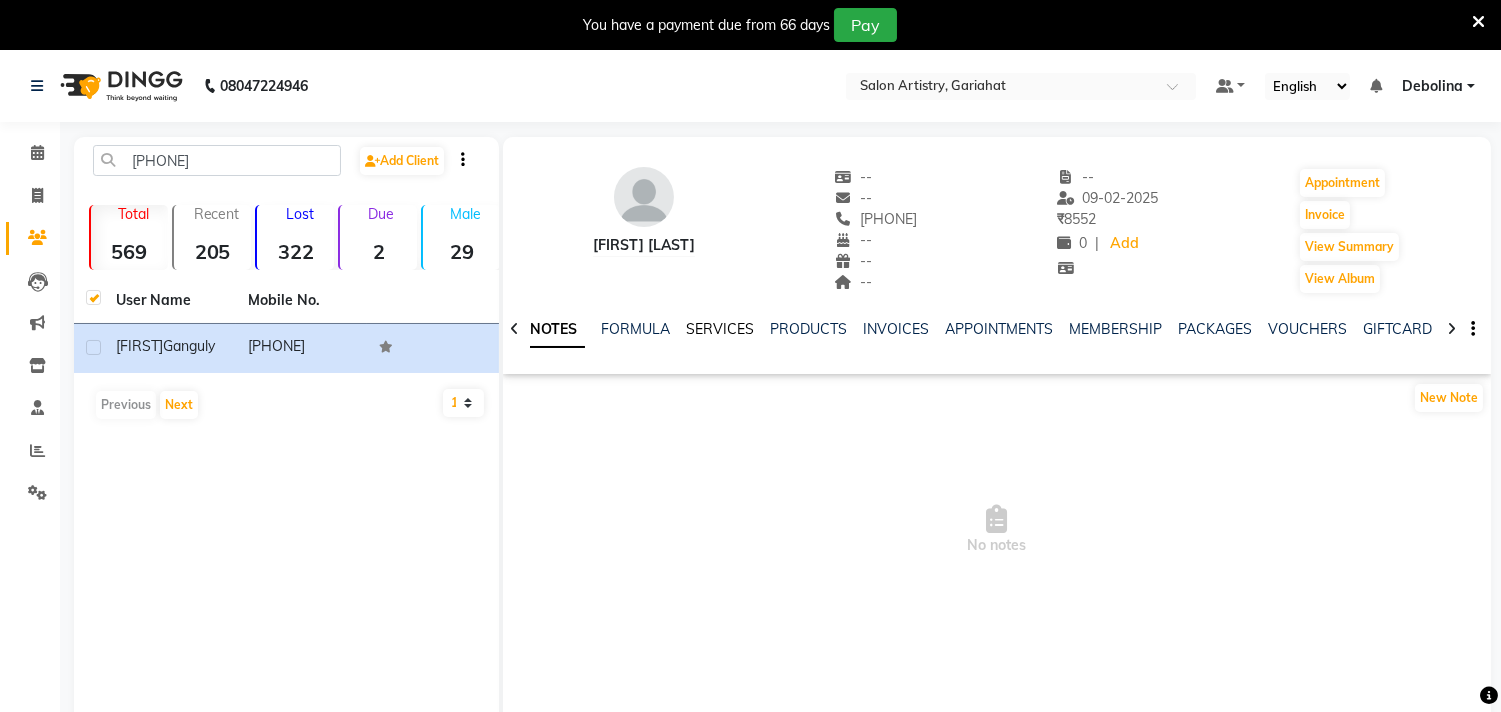 click on "SERVICES" 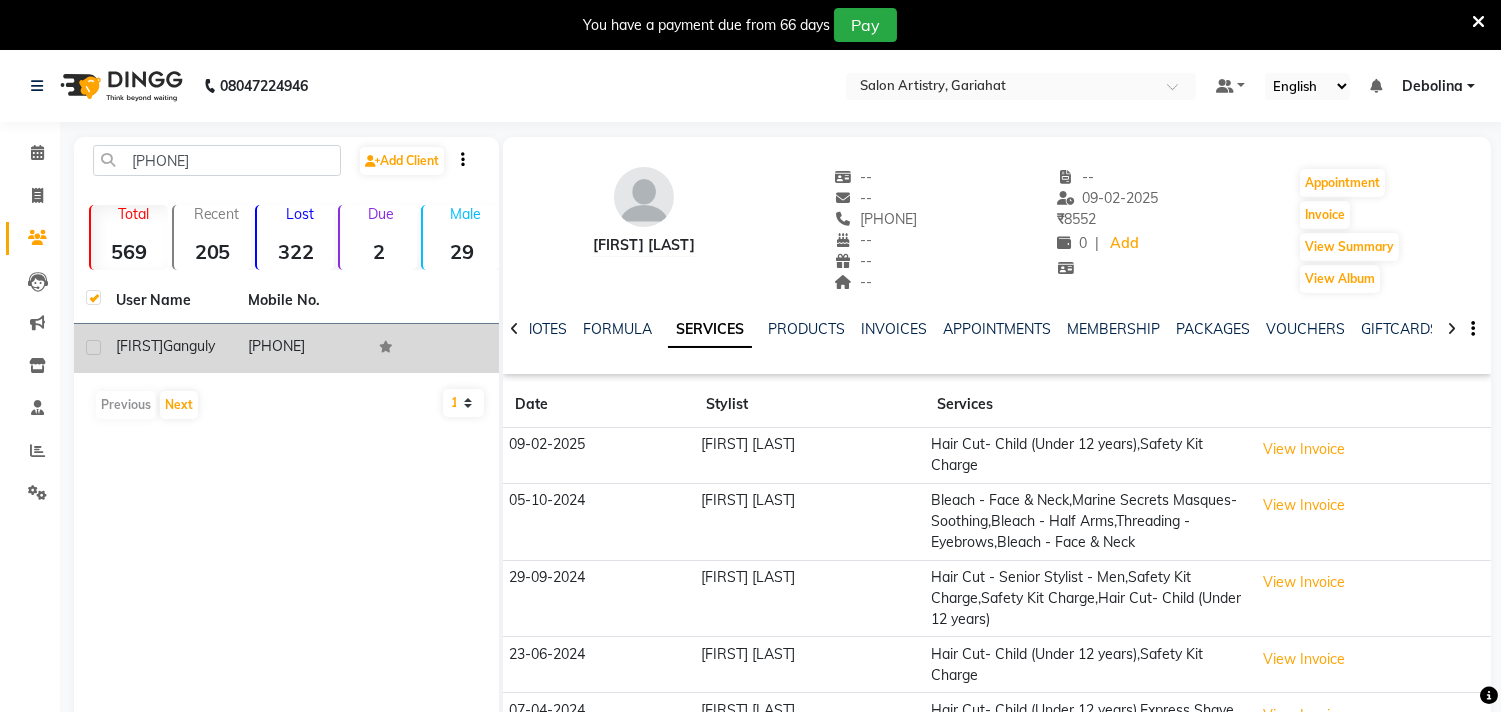 click 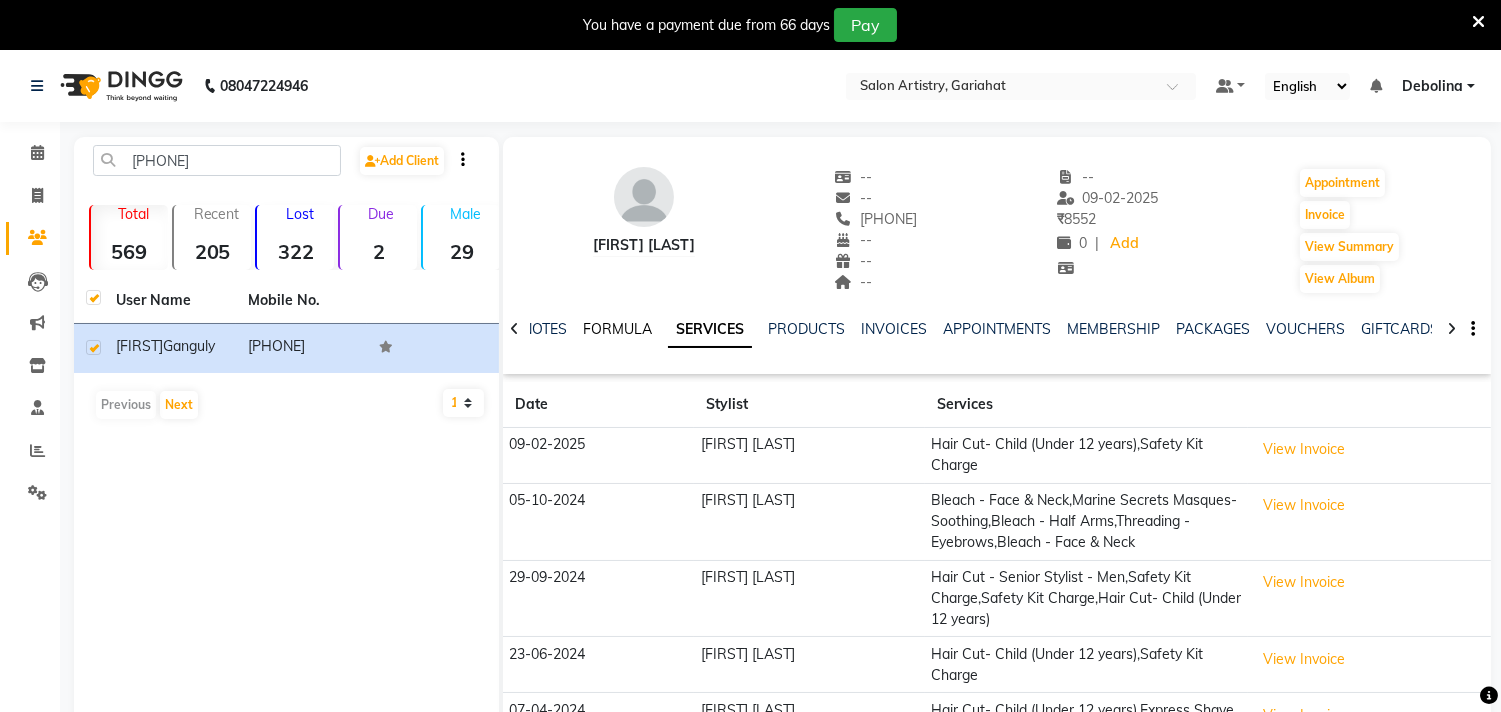 click on "FORMULA" 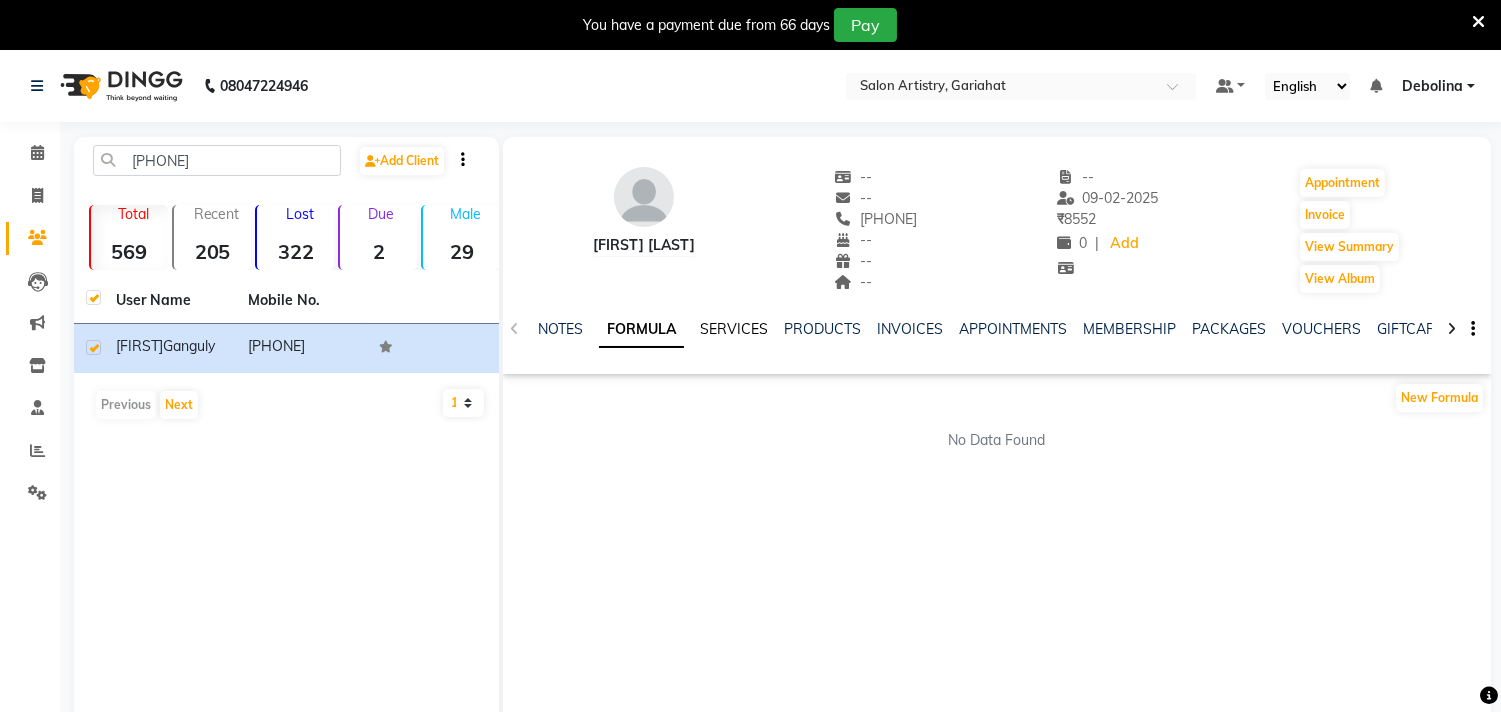 click on "SERVICES" 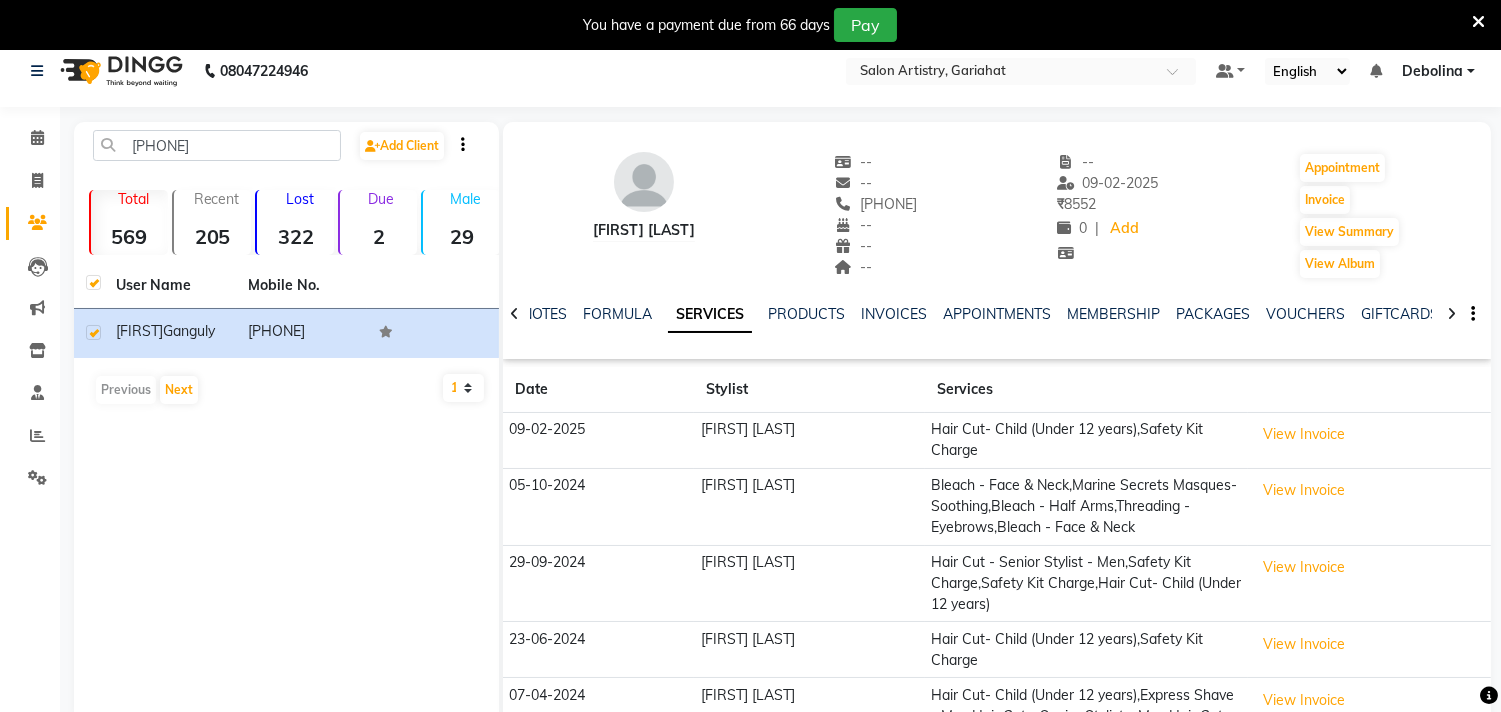 scroll, scrollTop: 0, scrollLeft: 0, axis: both 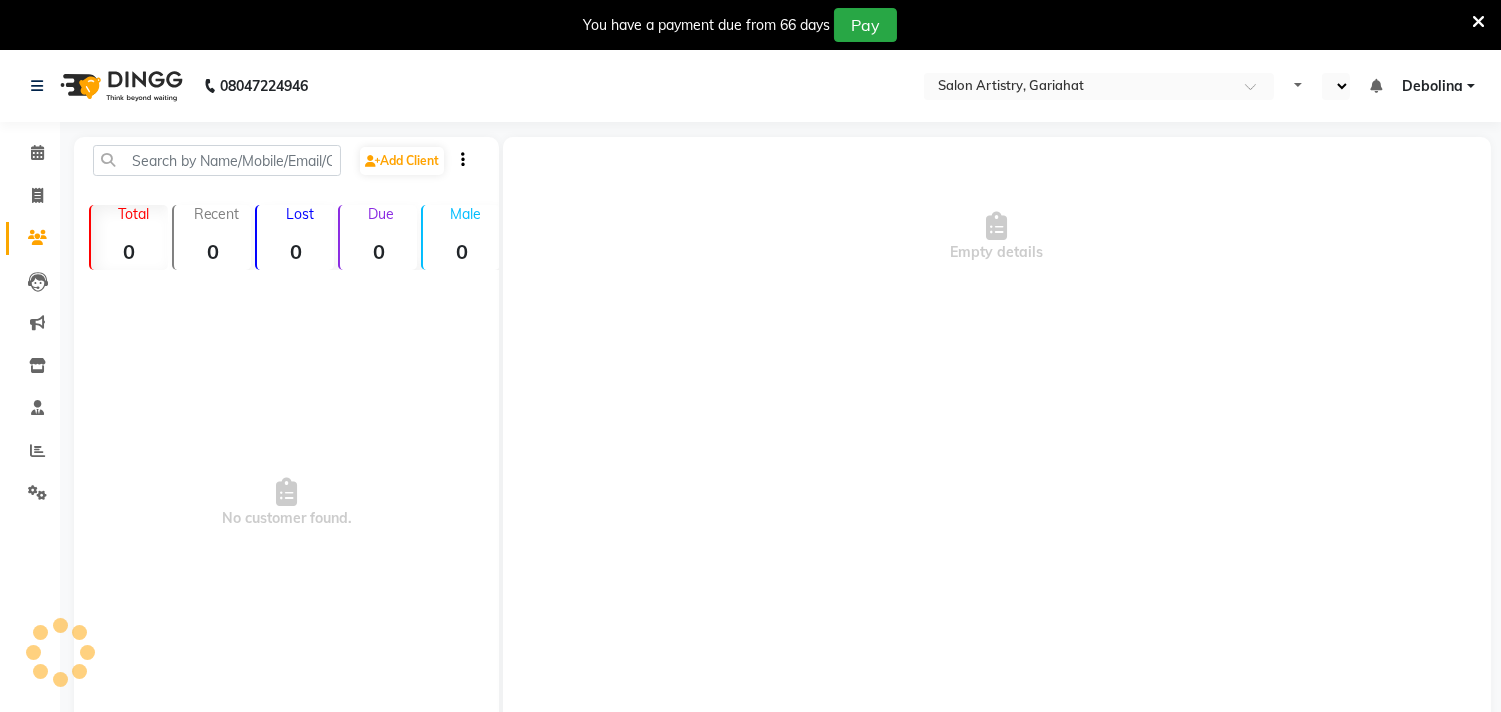 select on "en" 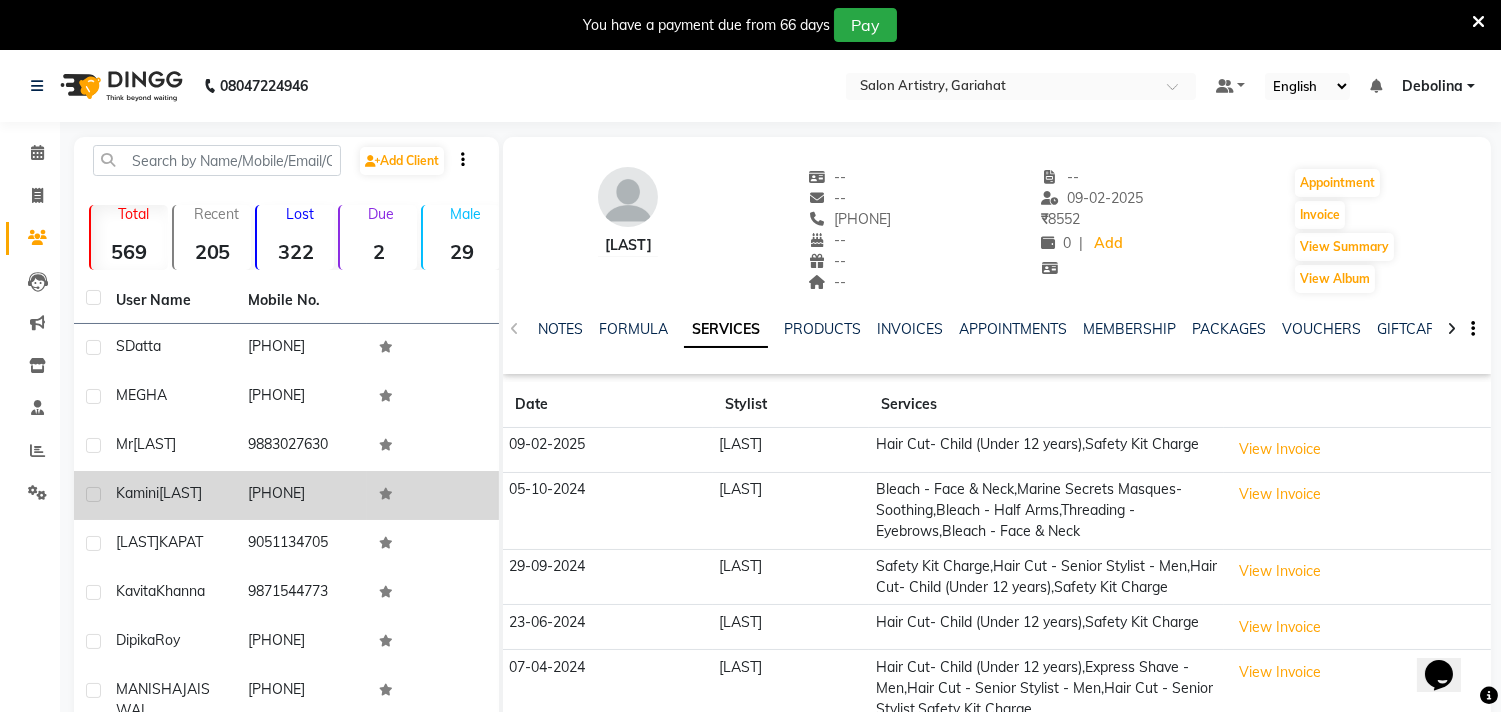scroll, scrollTop: 0, scrollLeft: 0, axis: both 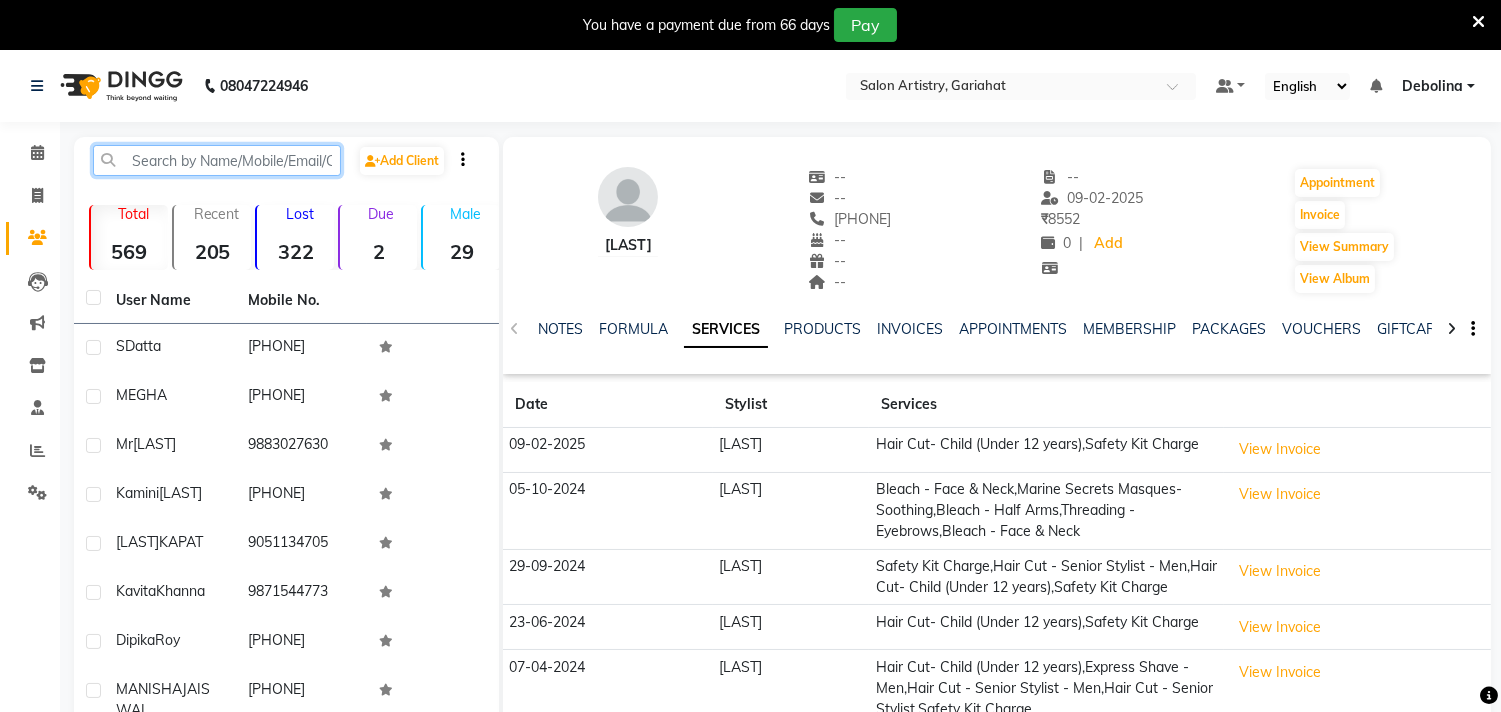 click 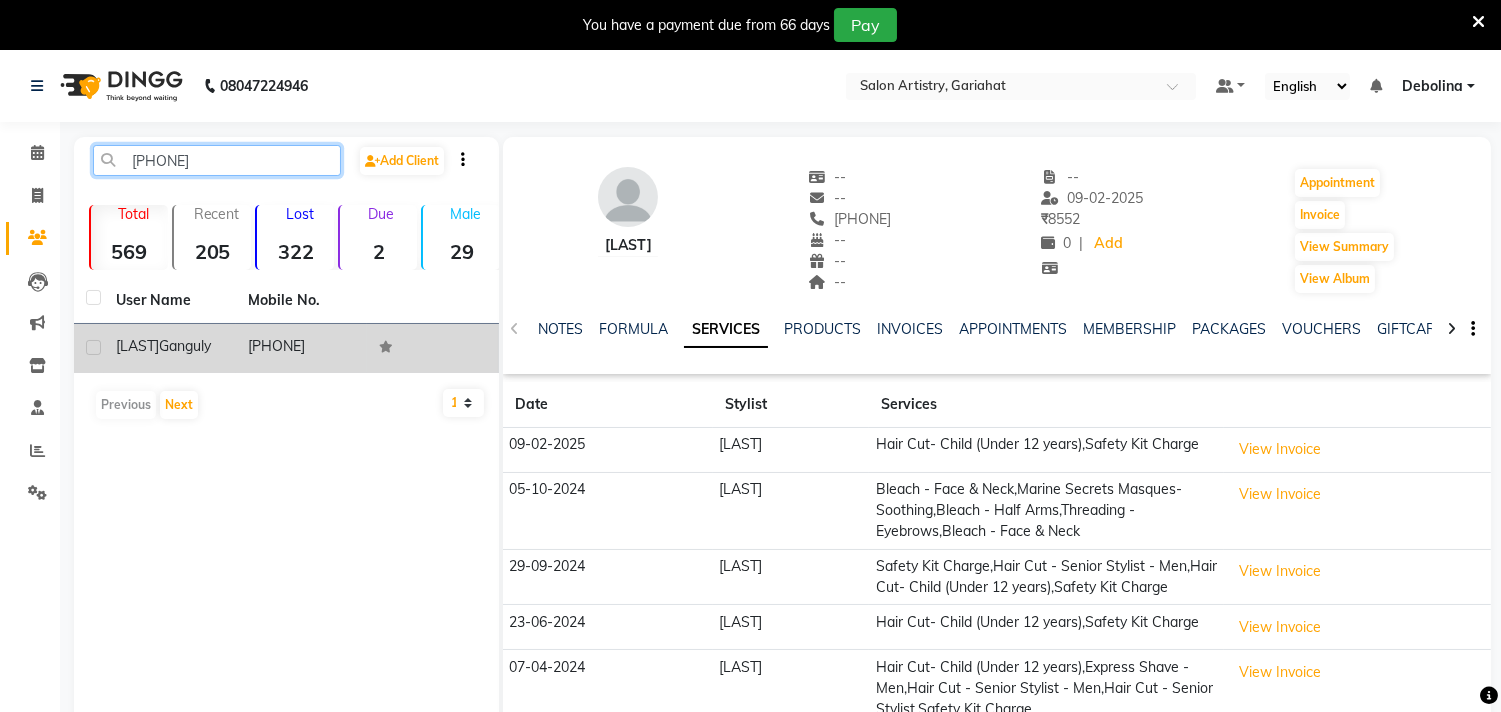 type on "[PHONE]" 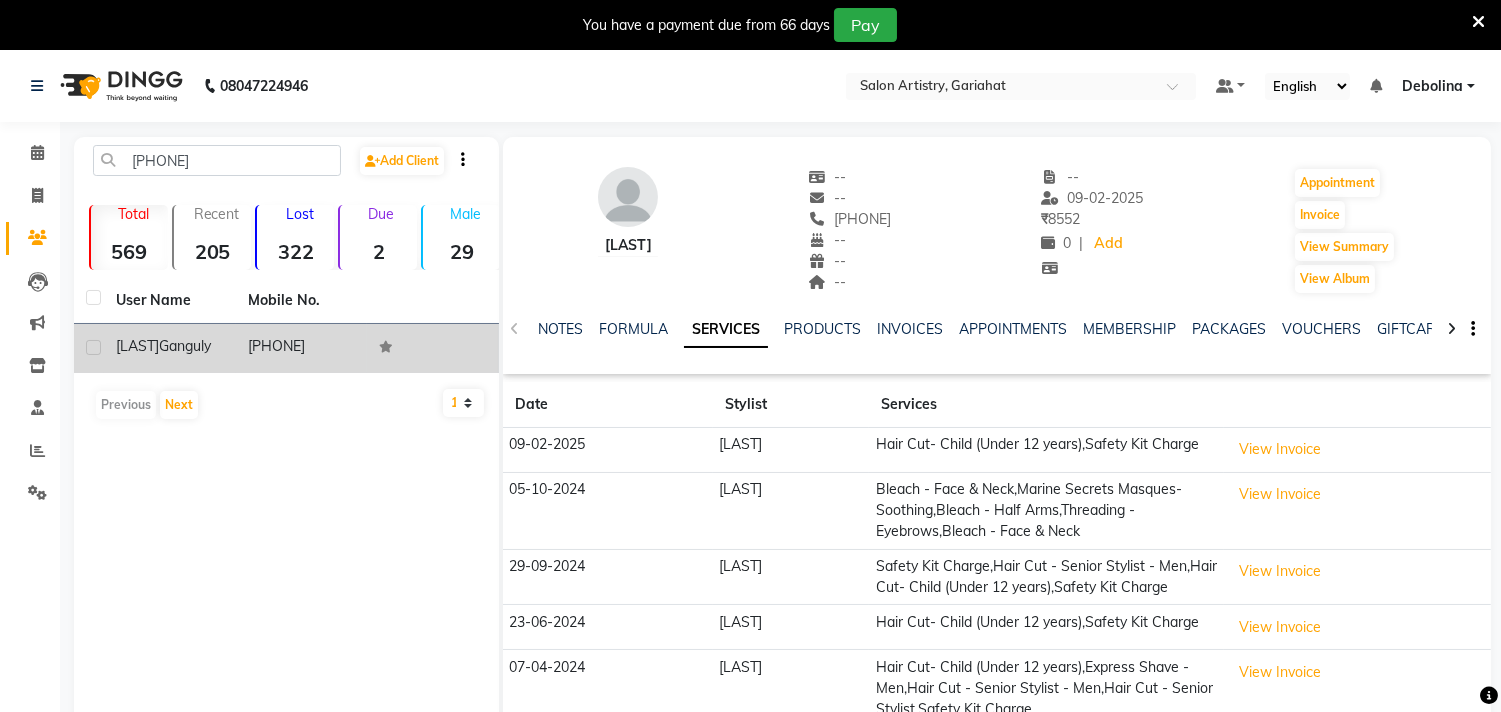 click 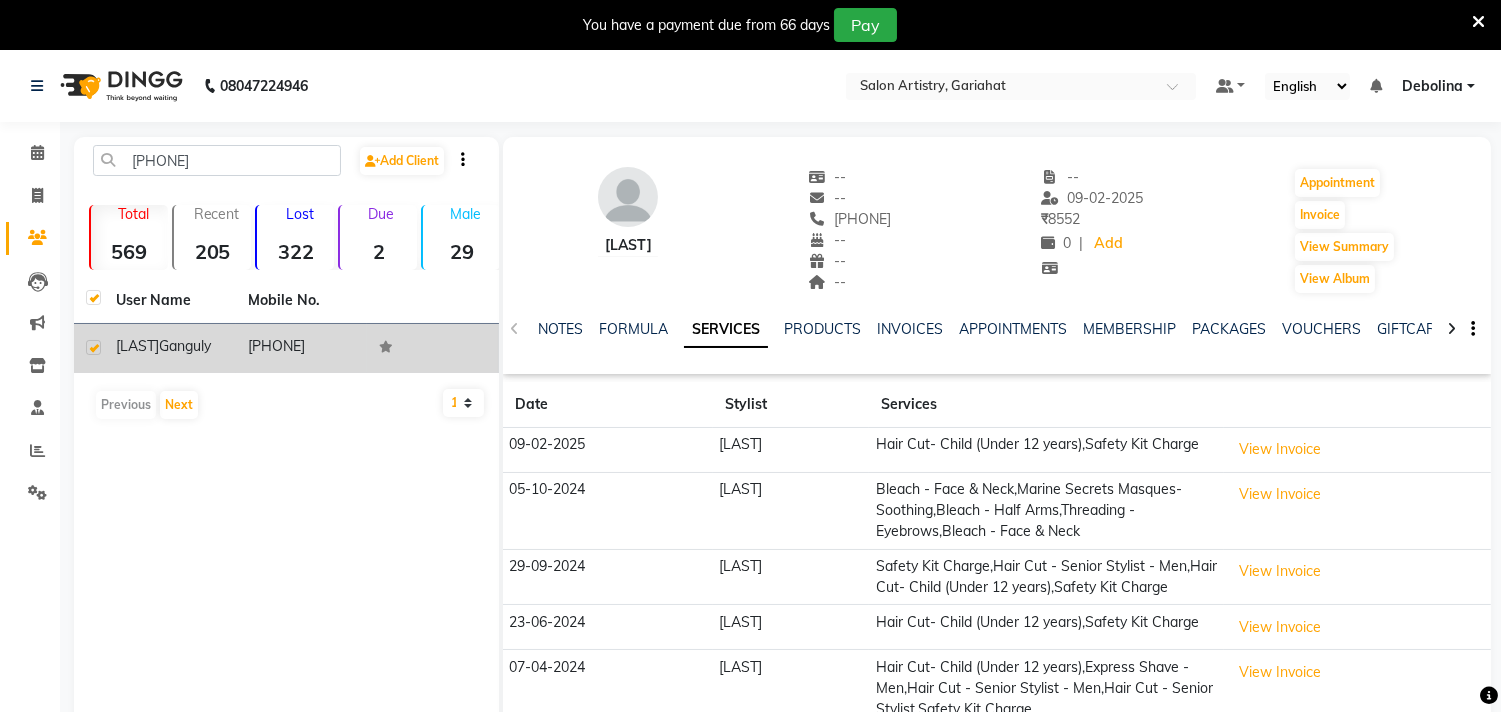 checkbox on "true" 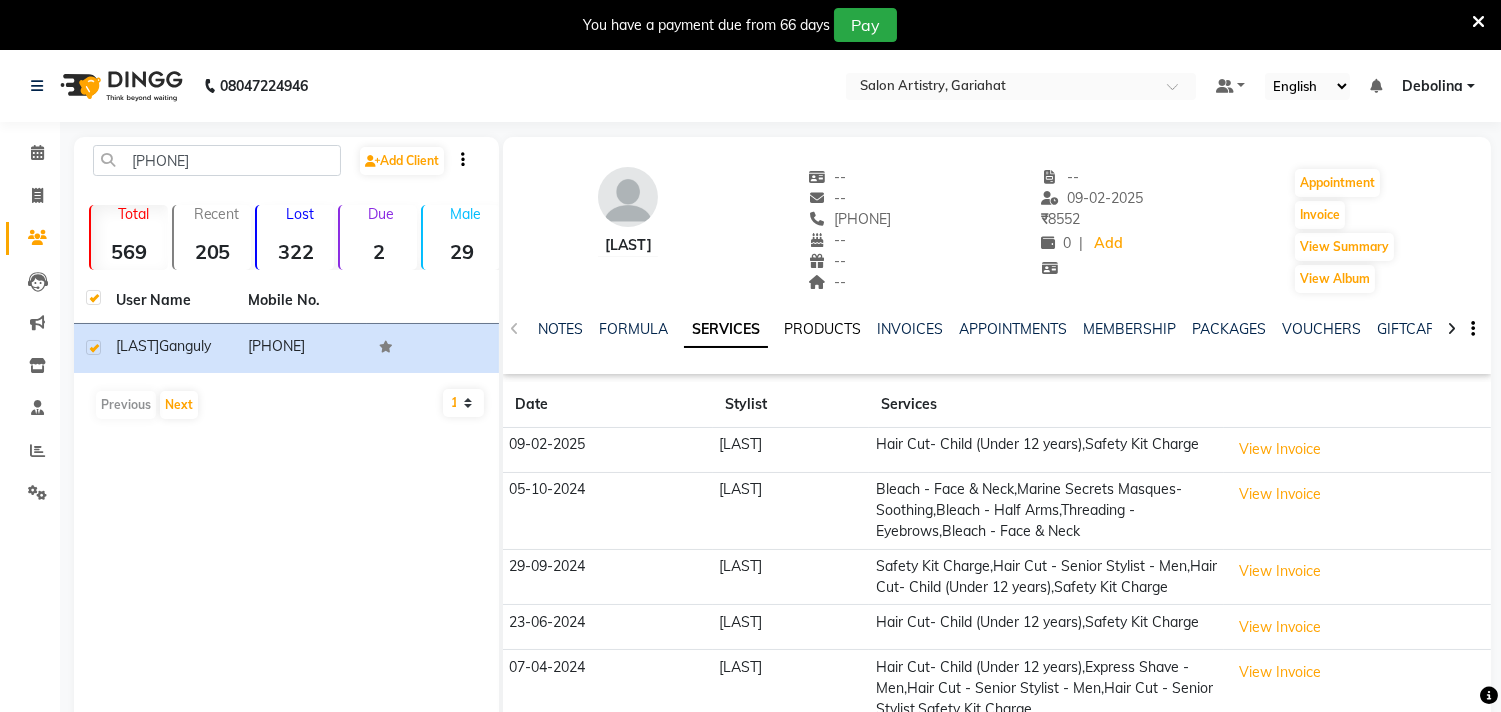 click on "PRODUCTS" 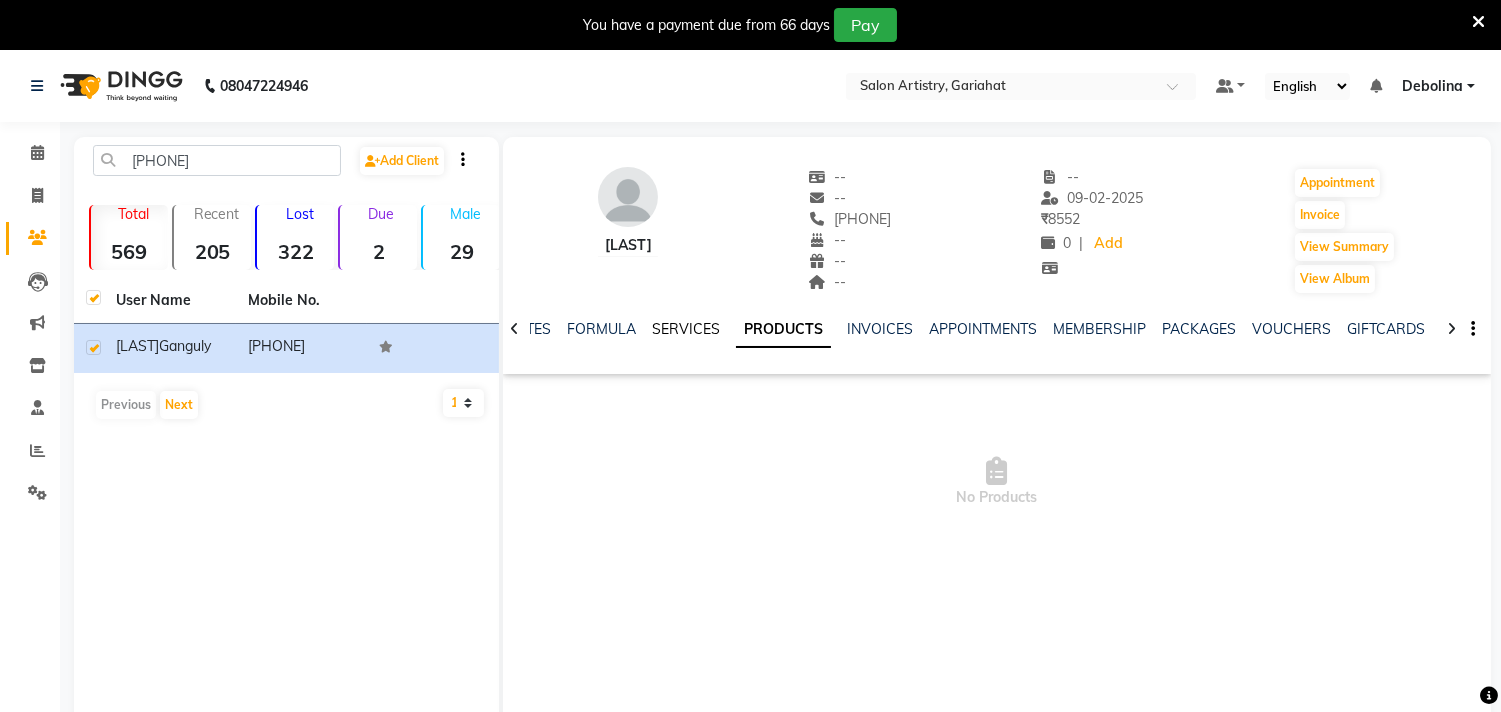 click on "SERVICES" 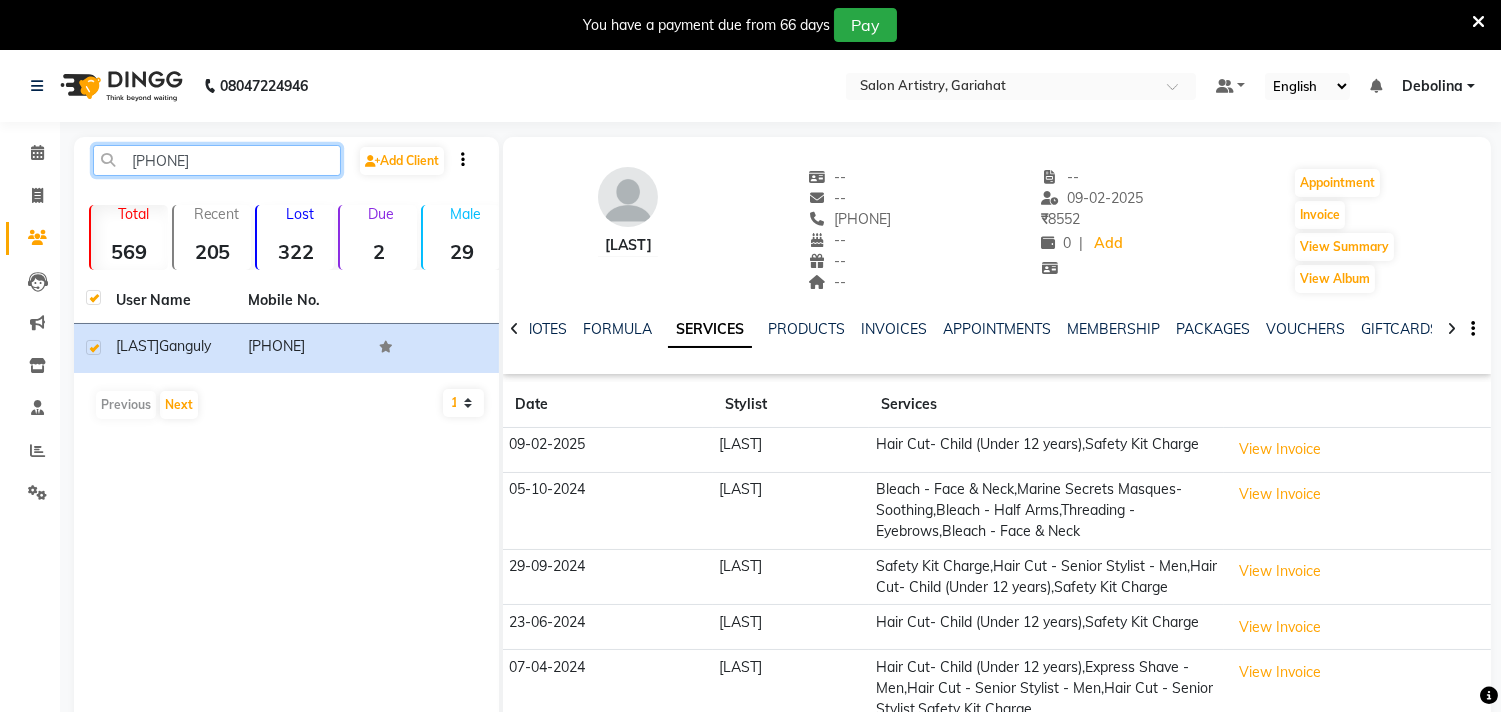 click on "[PHONE]" 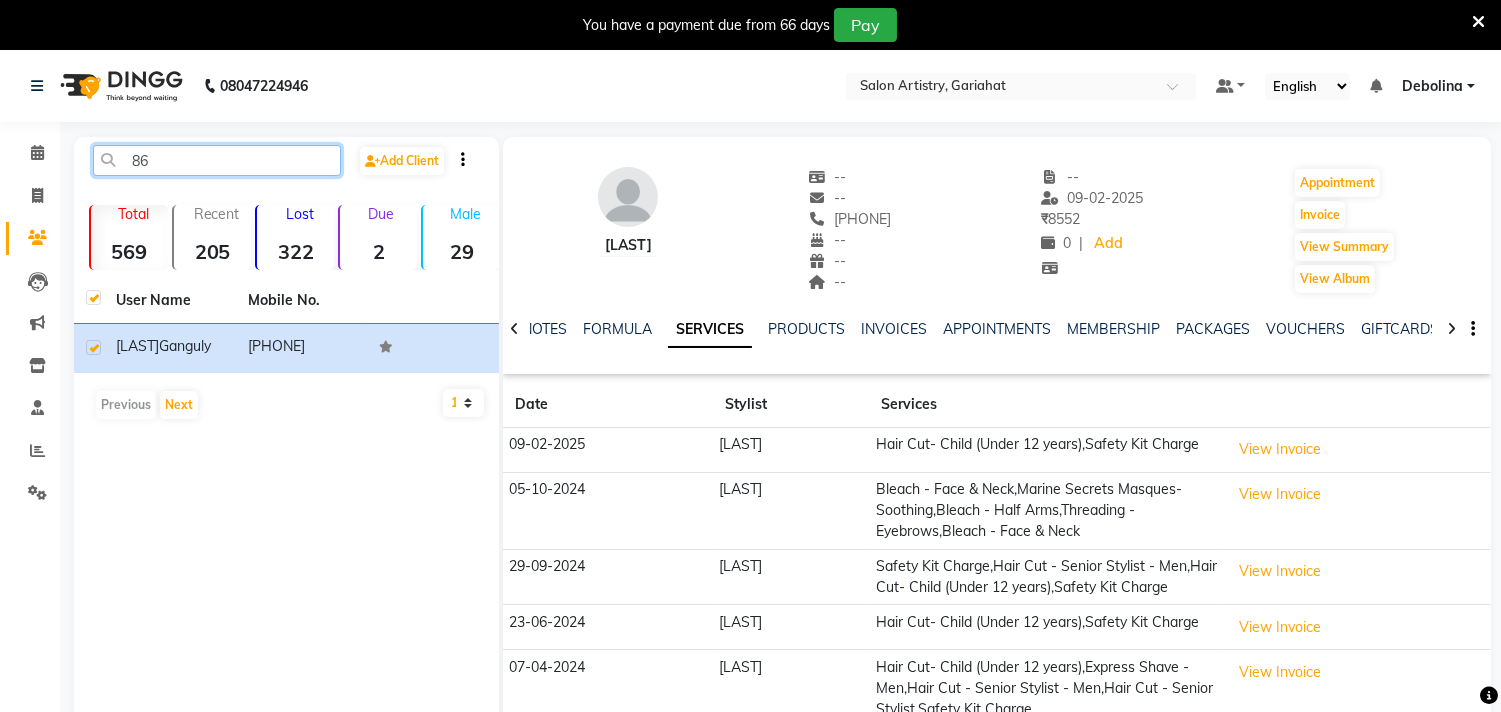 type on "8" 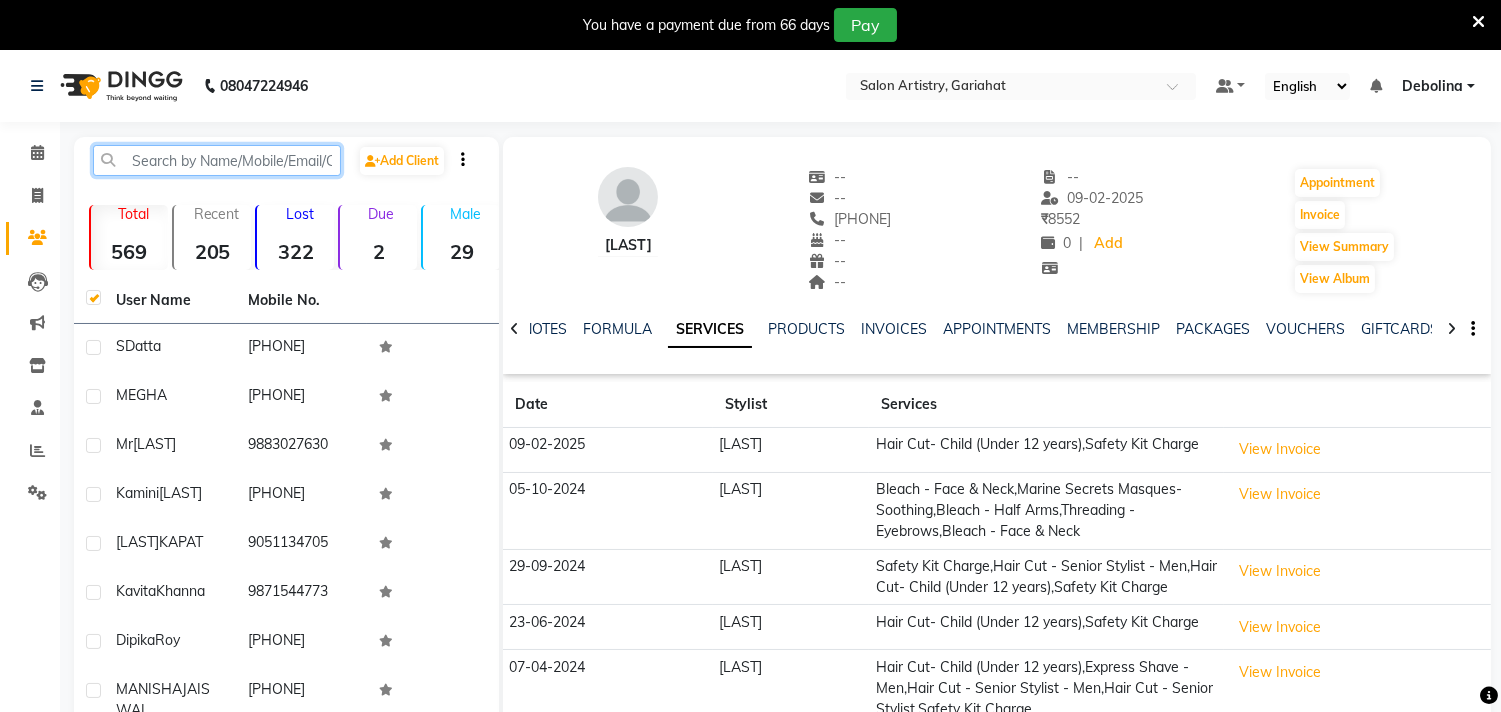 paste on "[PHONE]" 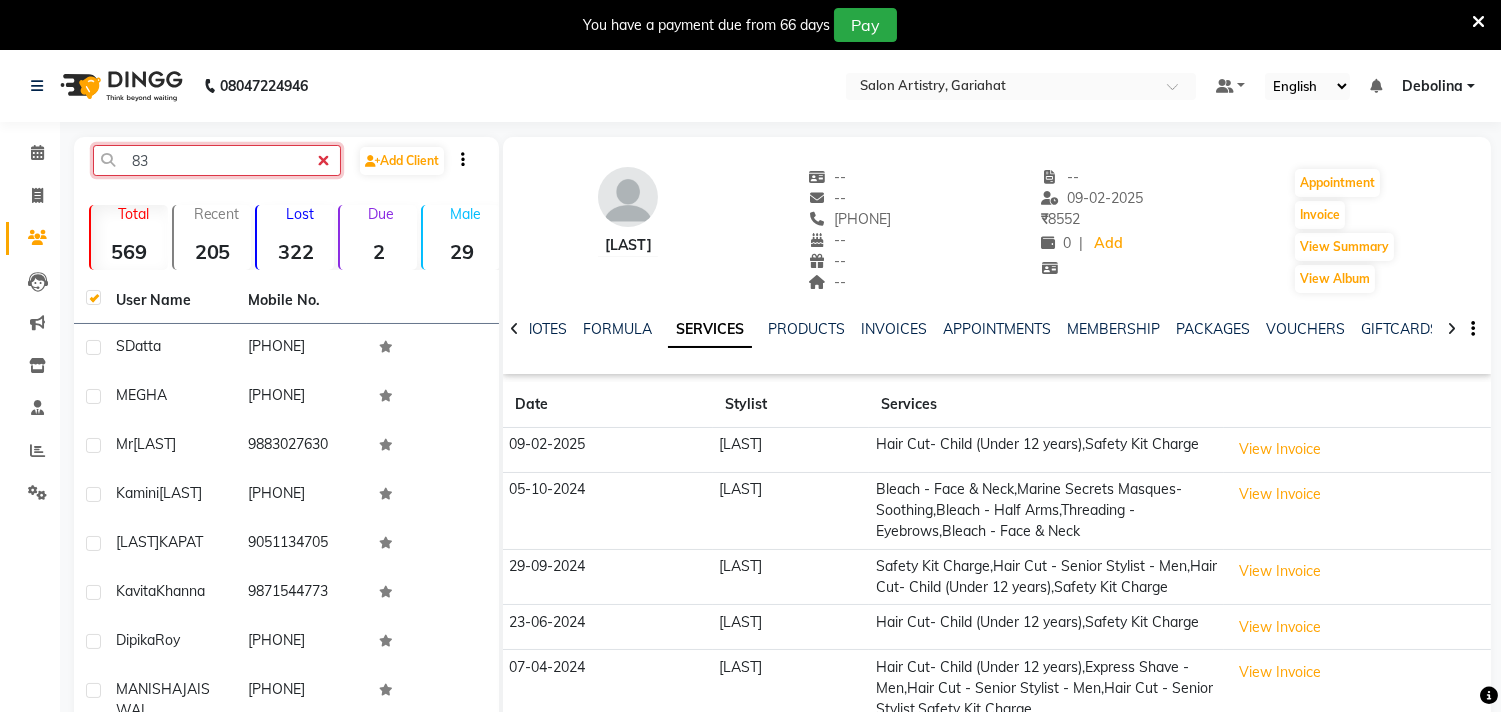 type on "8" 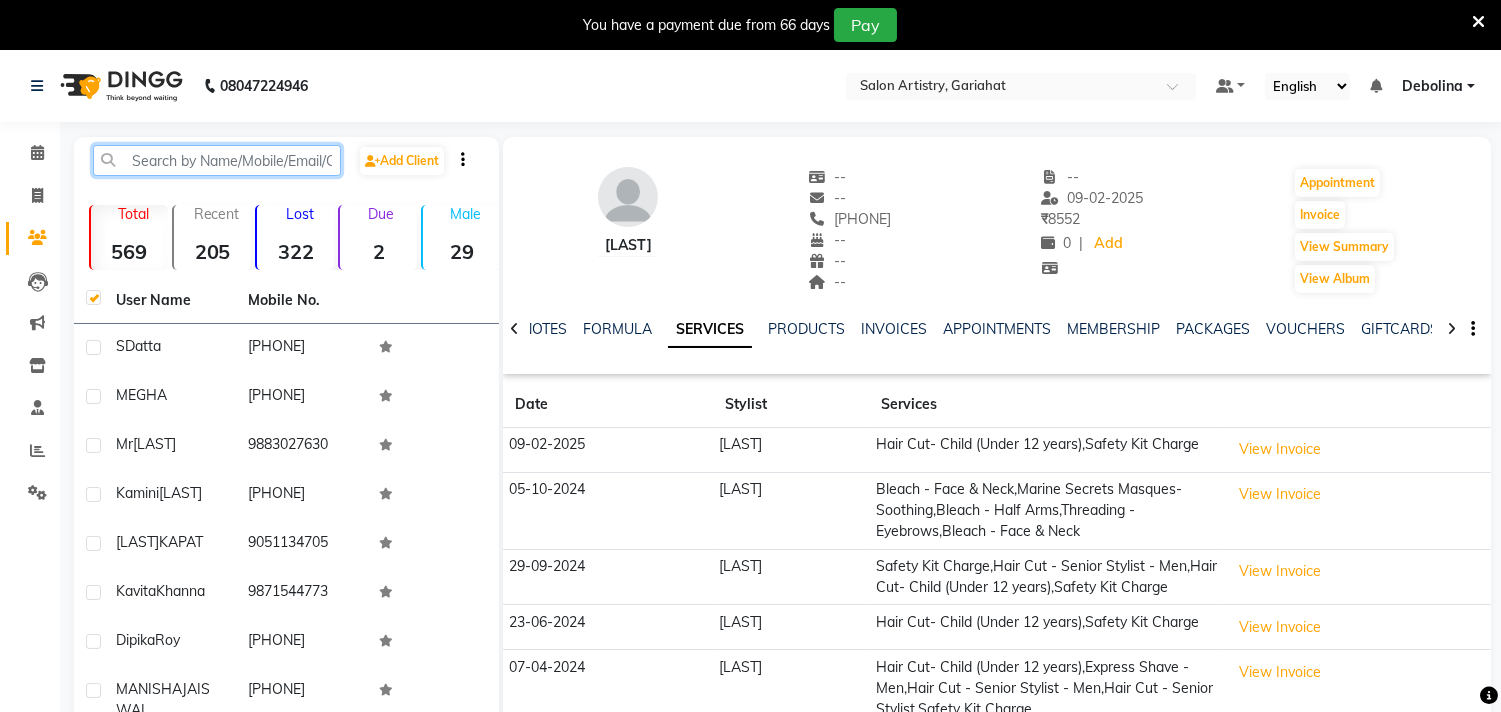 paste on "[PHONE]" 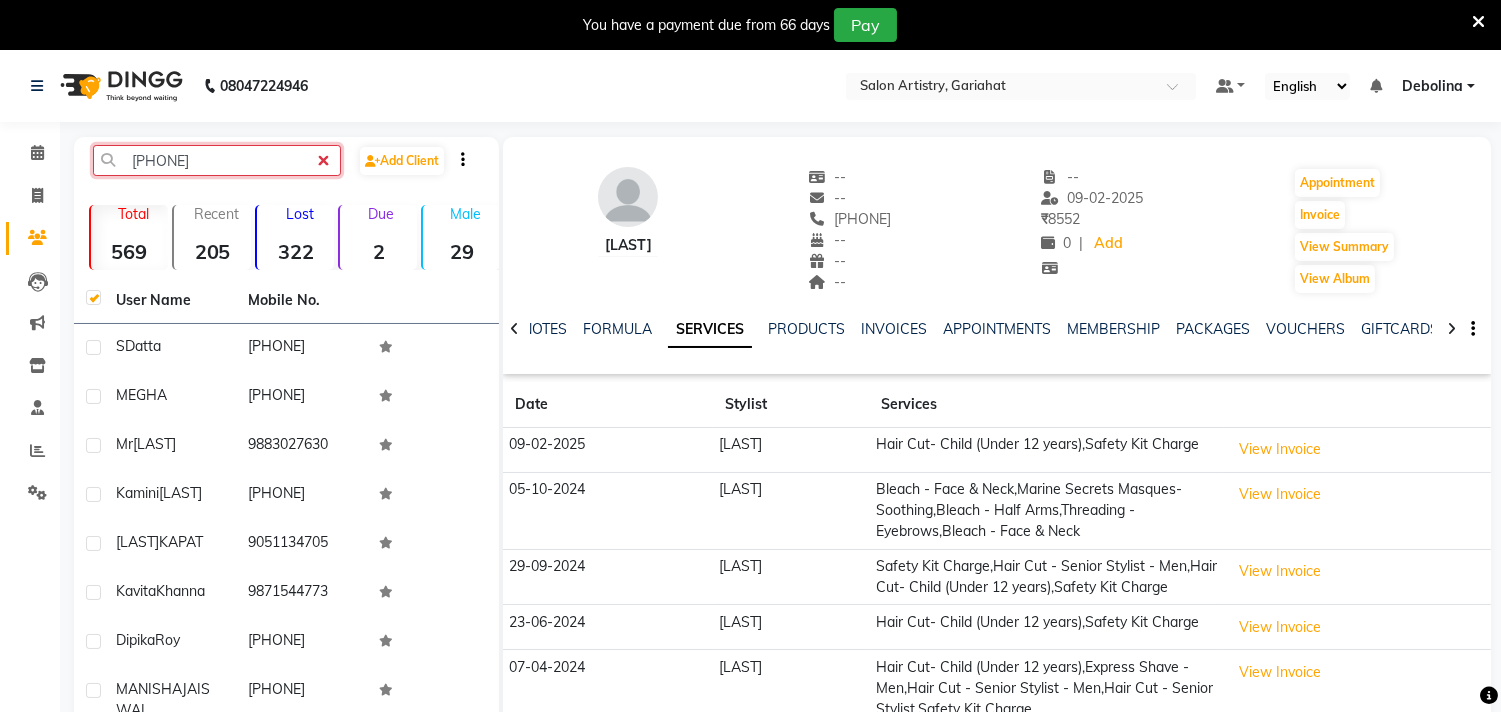 click on "[PHONE]" 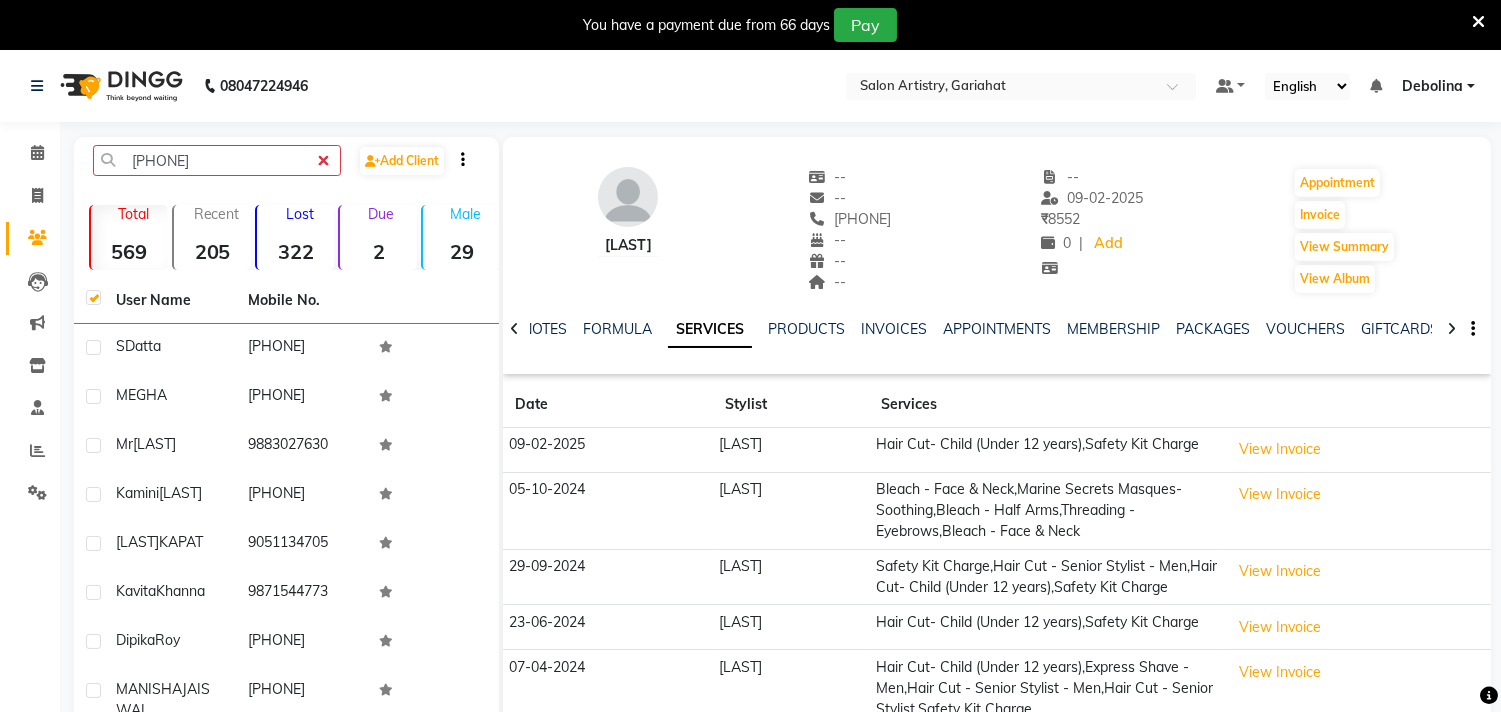 click on "[LAST] -- -- [PHONE] -- -- -- -- [DATE] ₹ 8552 0 | Add Appointment Invoice View Summary View Album" 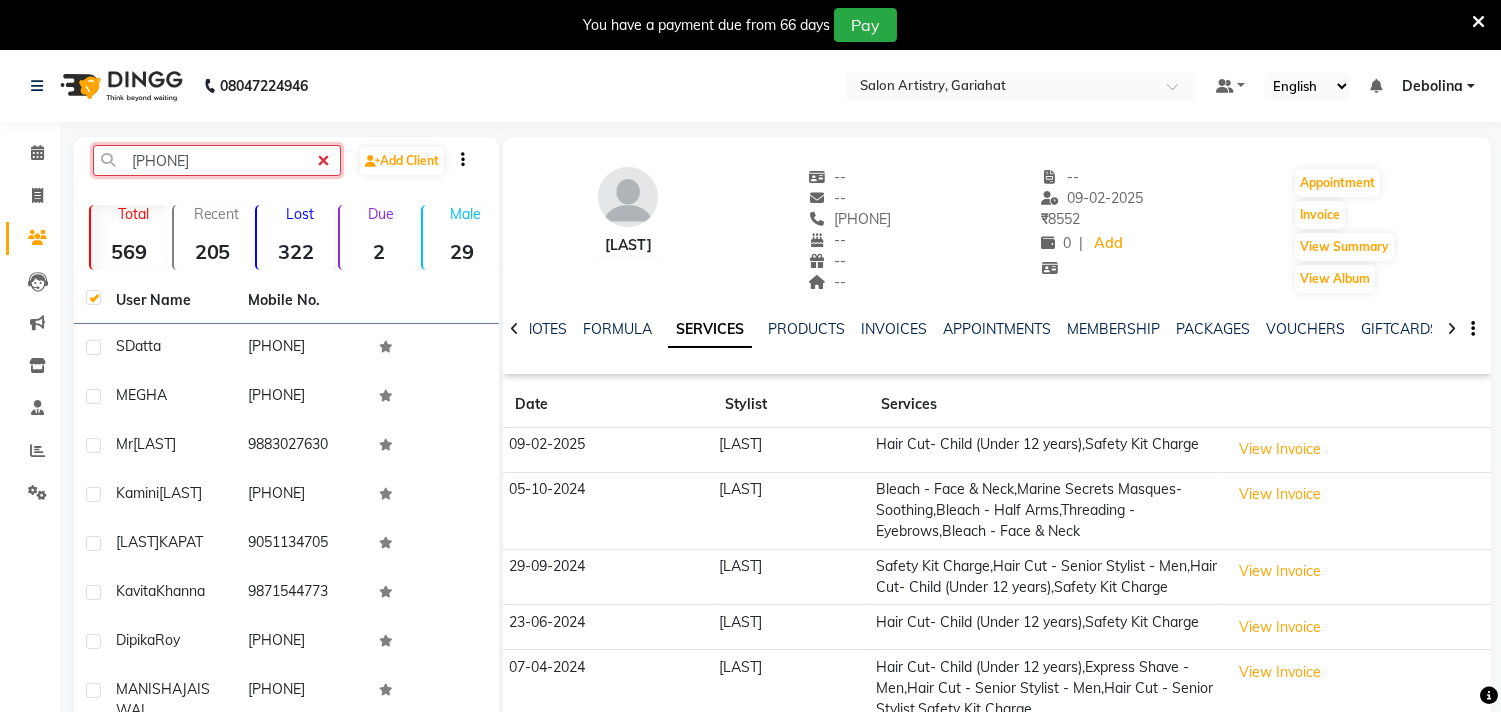 click on "[PHONE]" 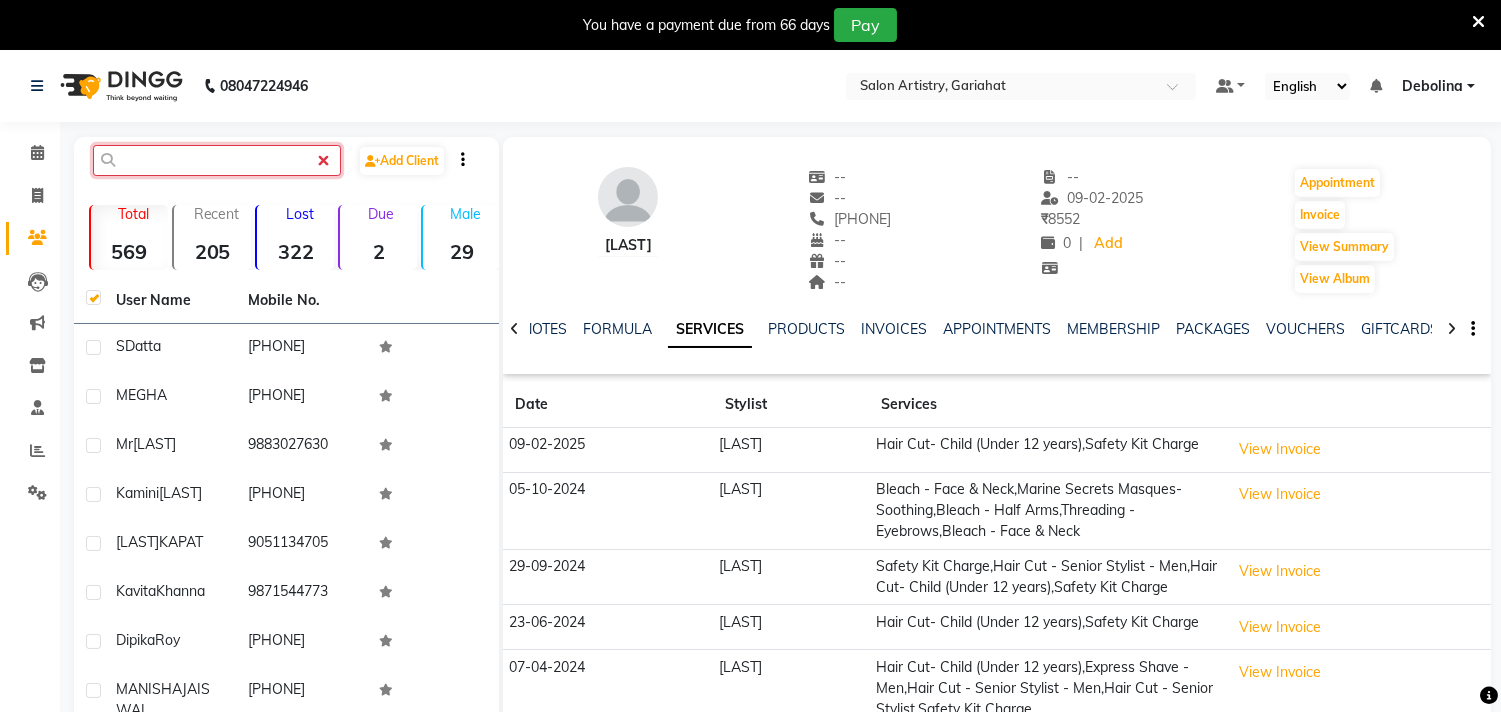 paste on "[PHONE]" 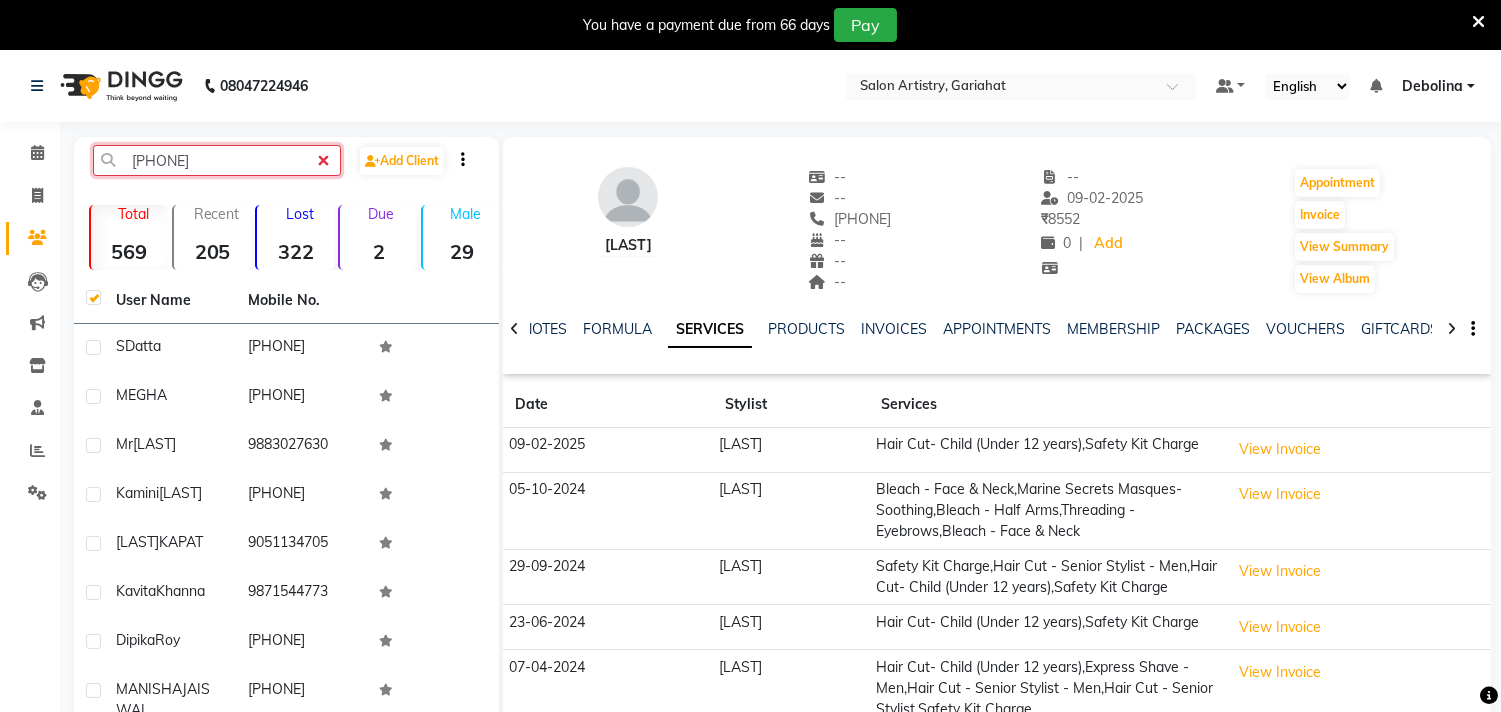 click on "[PHONE]" 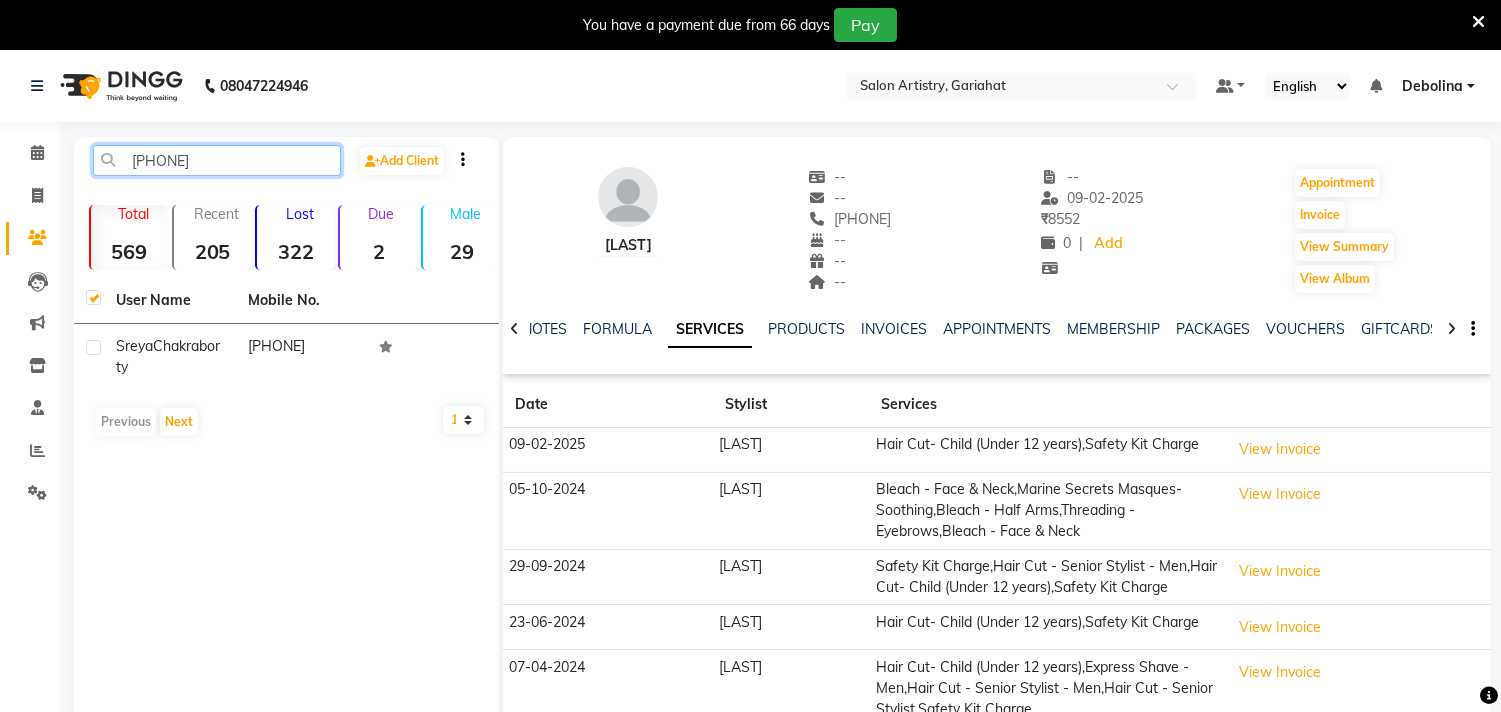 click on "[PHONE]" 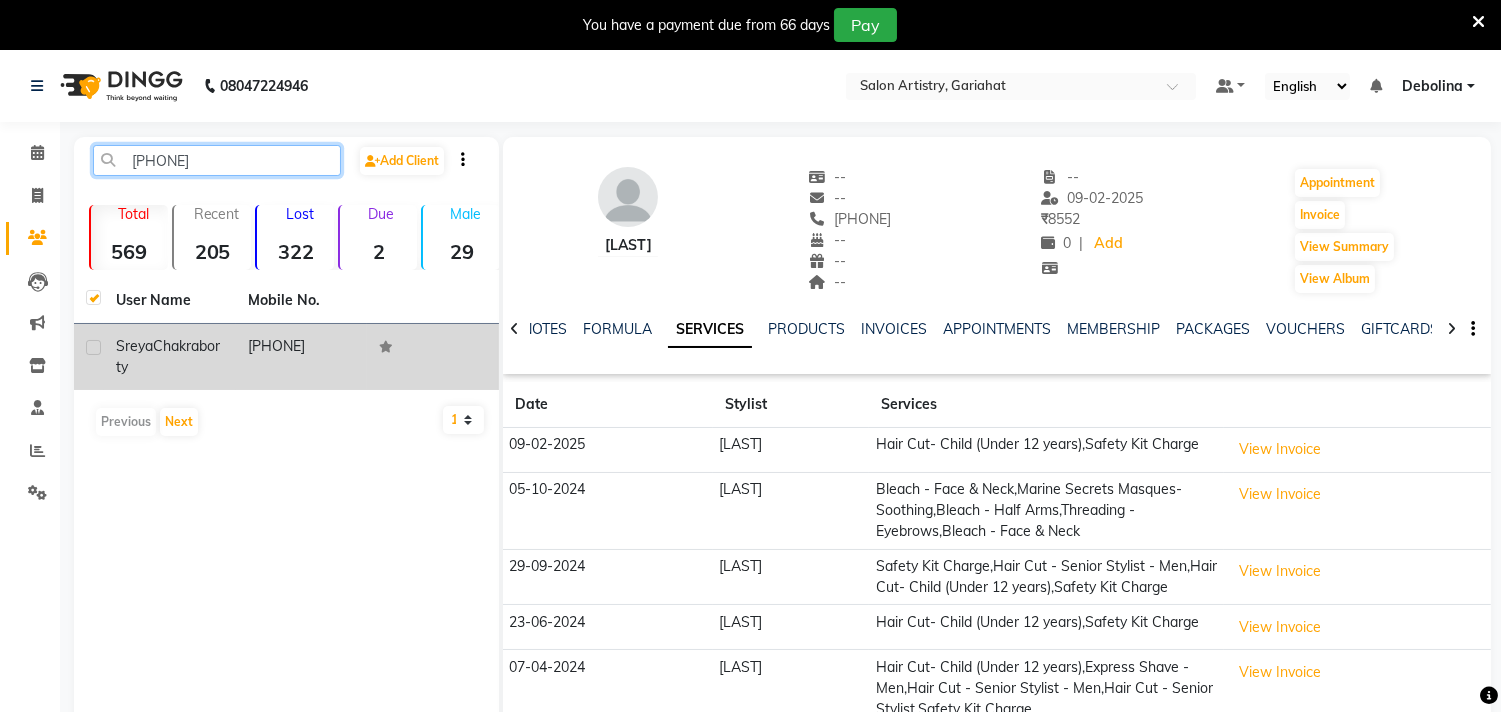 type on "[PHONE]" 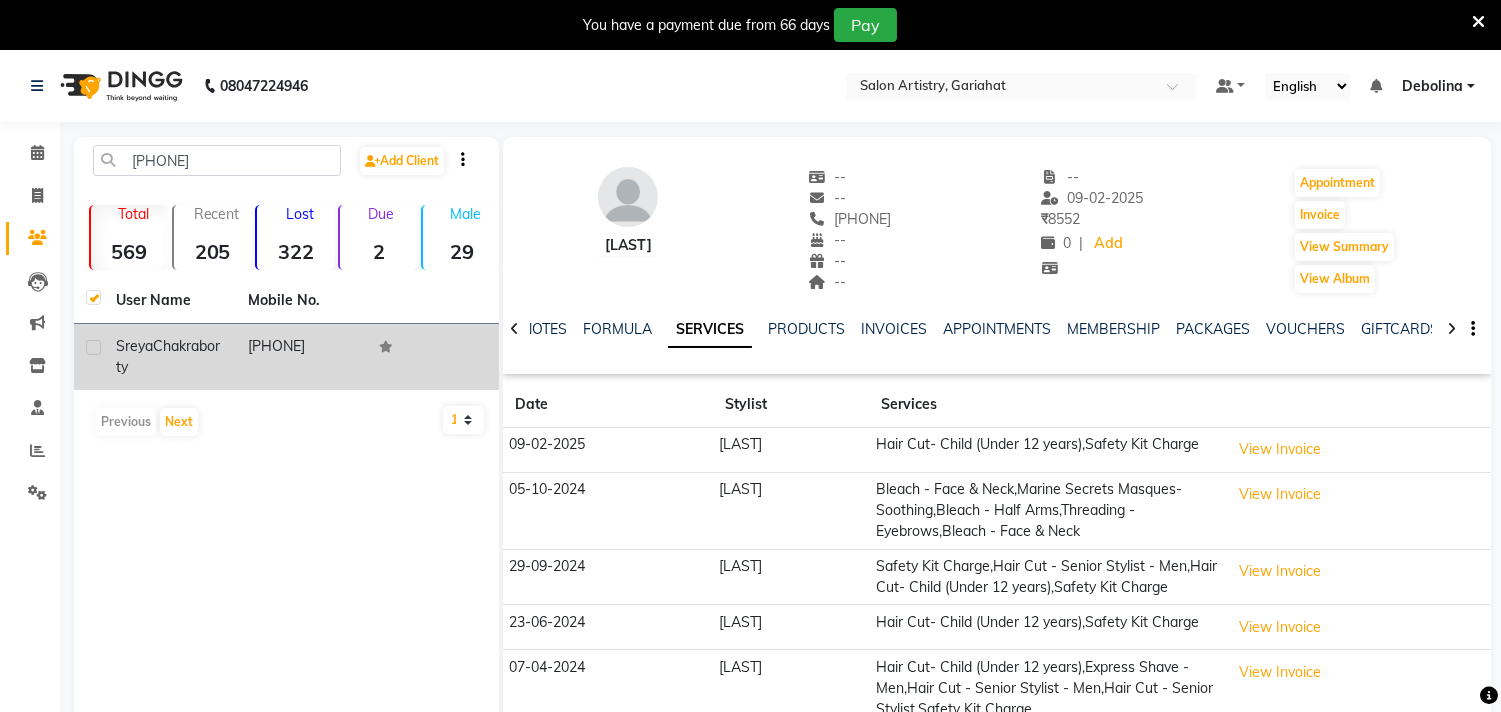 click 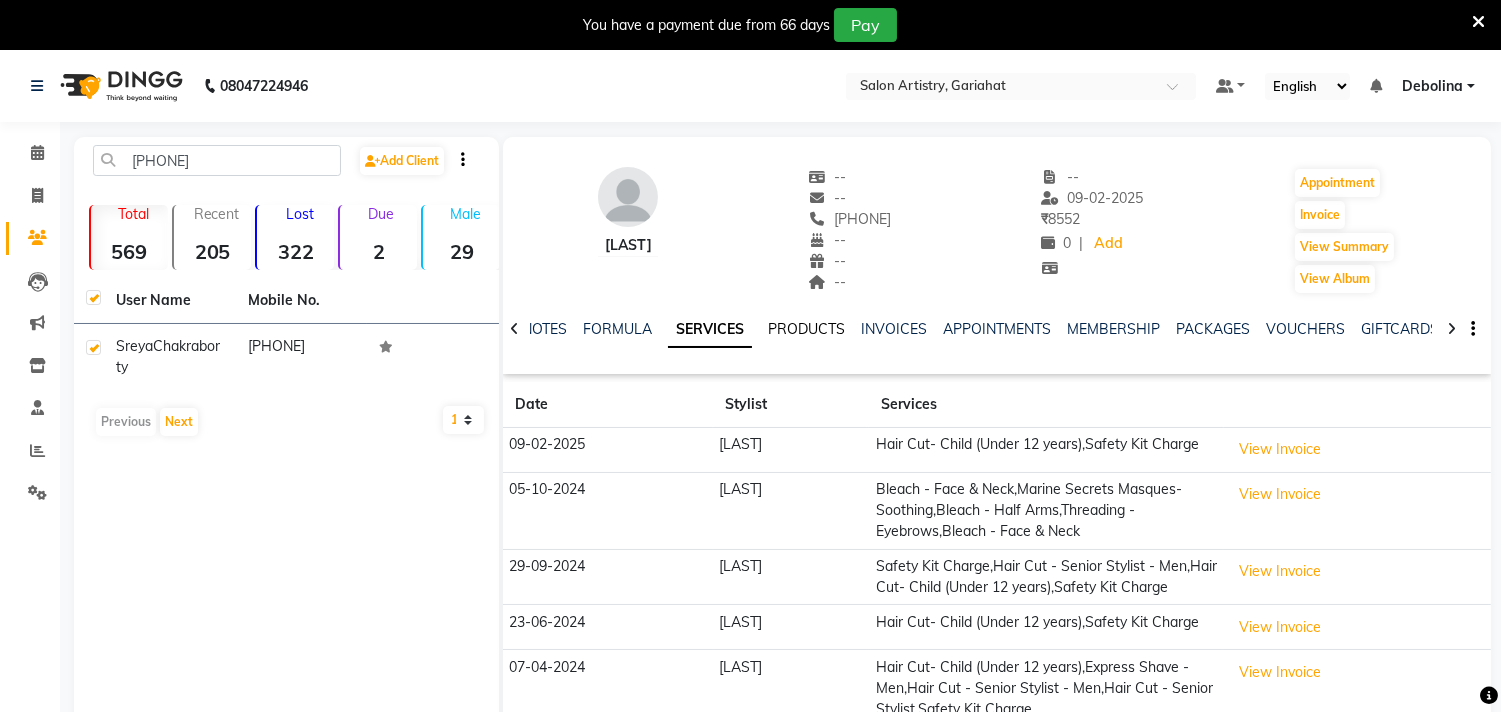 click on "PRODUCTS" 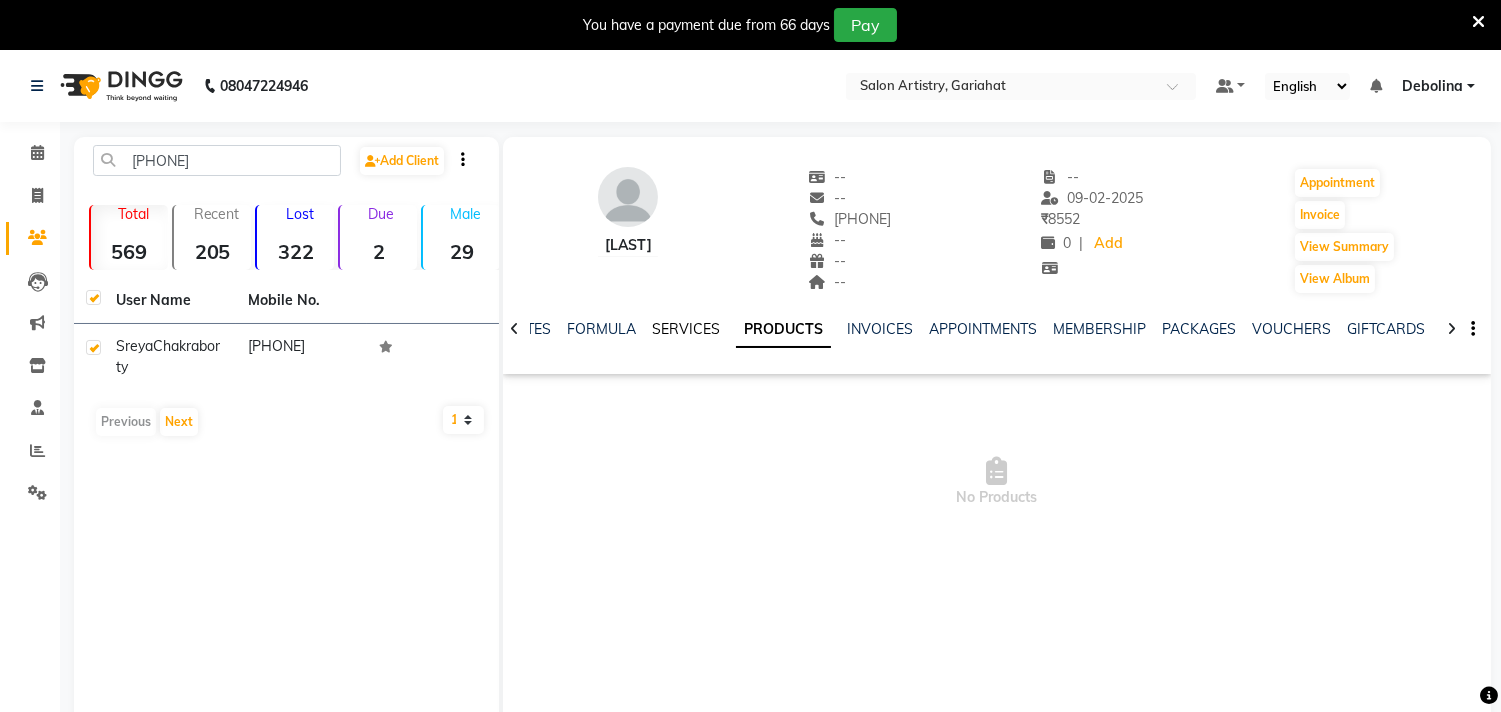 click on "SERVICES" 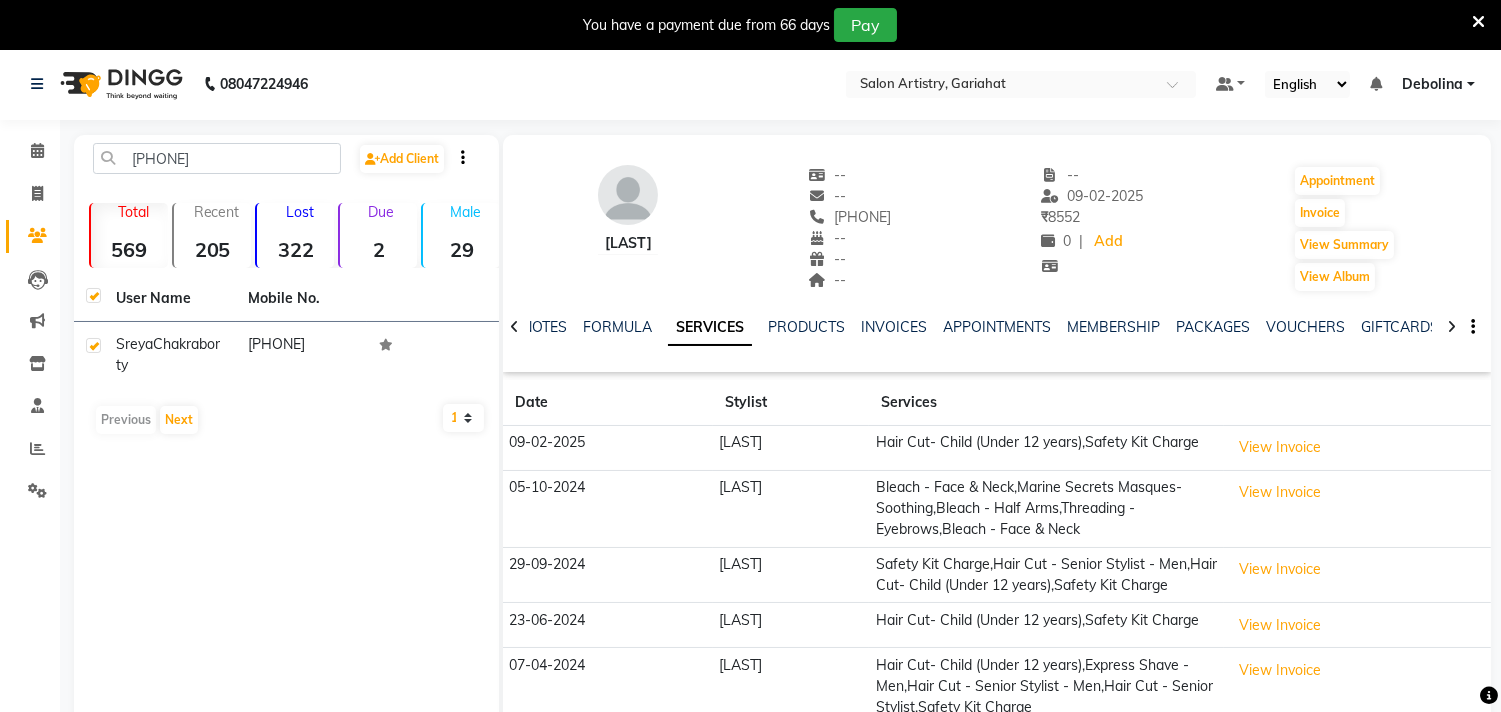 scroll, scrollTop: 0, scrollLeft: 0, axis: both 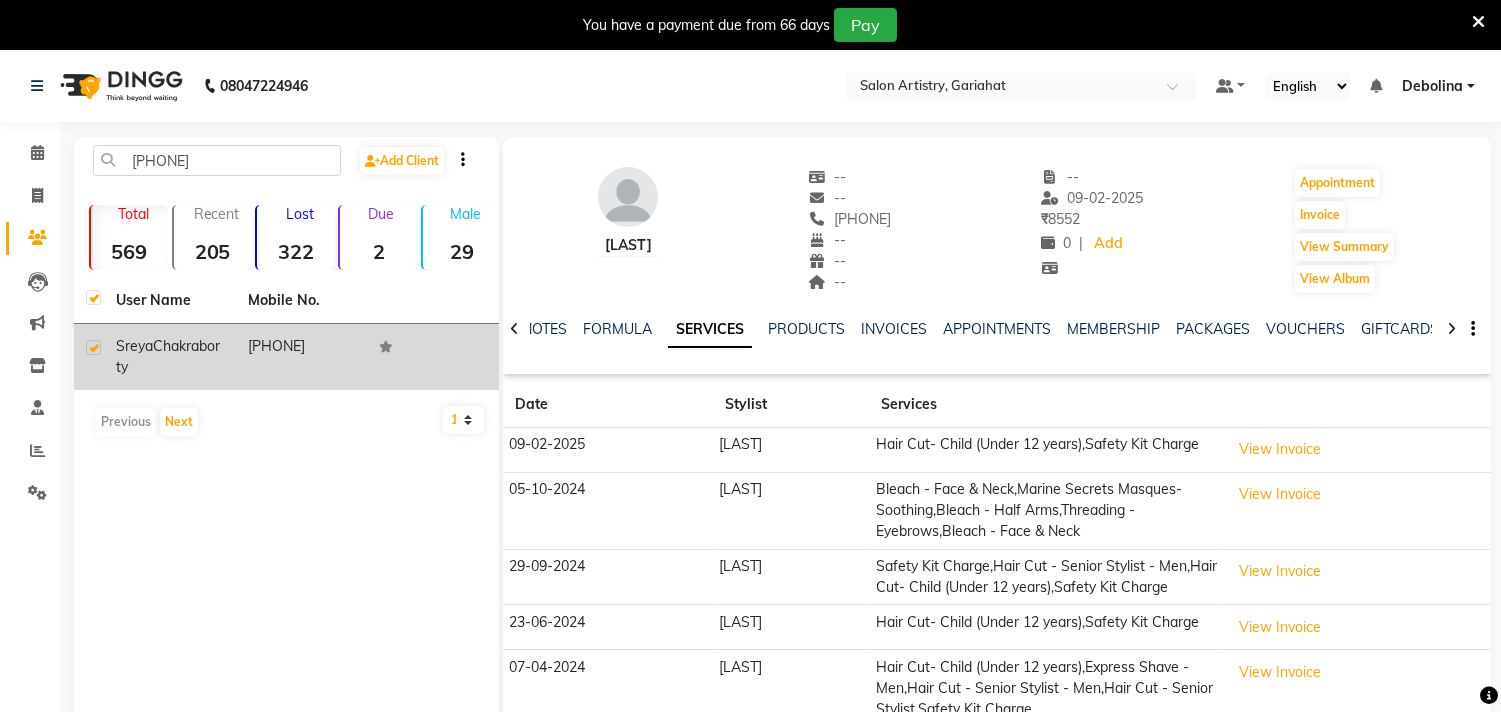 click on "[LAST]" 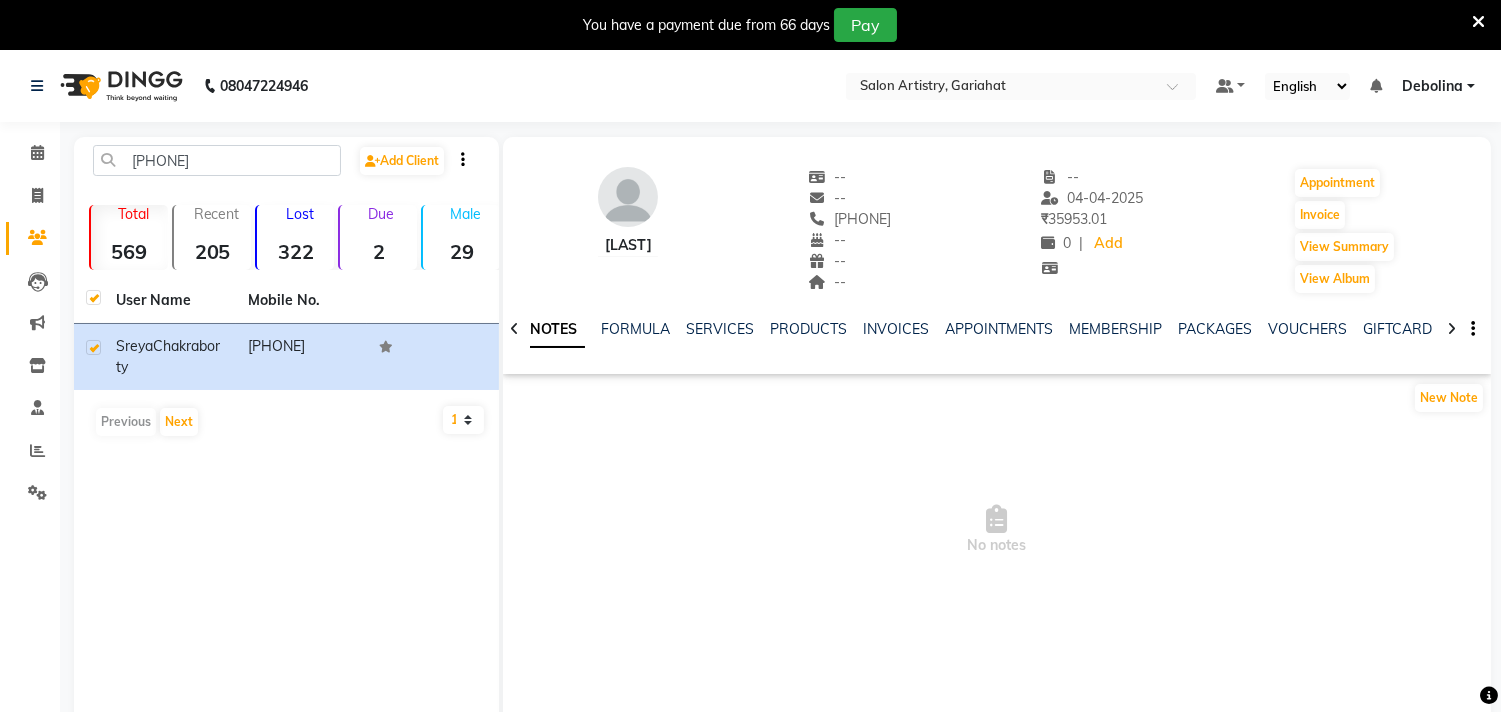 click on "[PHONE] Select Location × Salon Artistry, Gariahat Default Panel My Panel English ENGLISH Español العربية मराठी हिंदी ગુજરાતી தமிழ் 中文 Notifications nothing to show [LAST] Manage Profile Change Password Sign out Version:3.16.0" 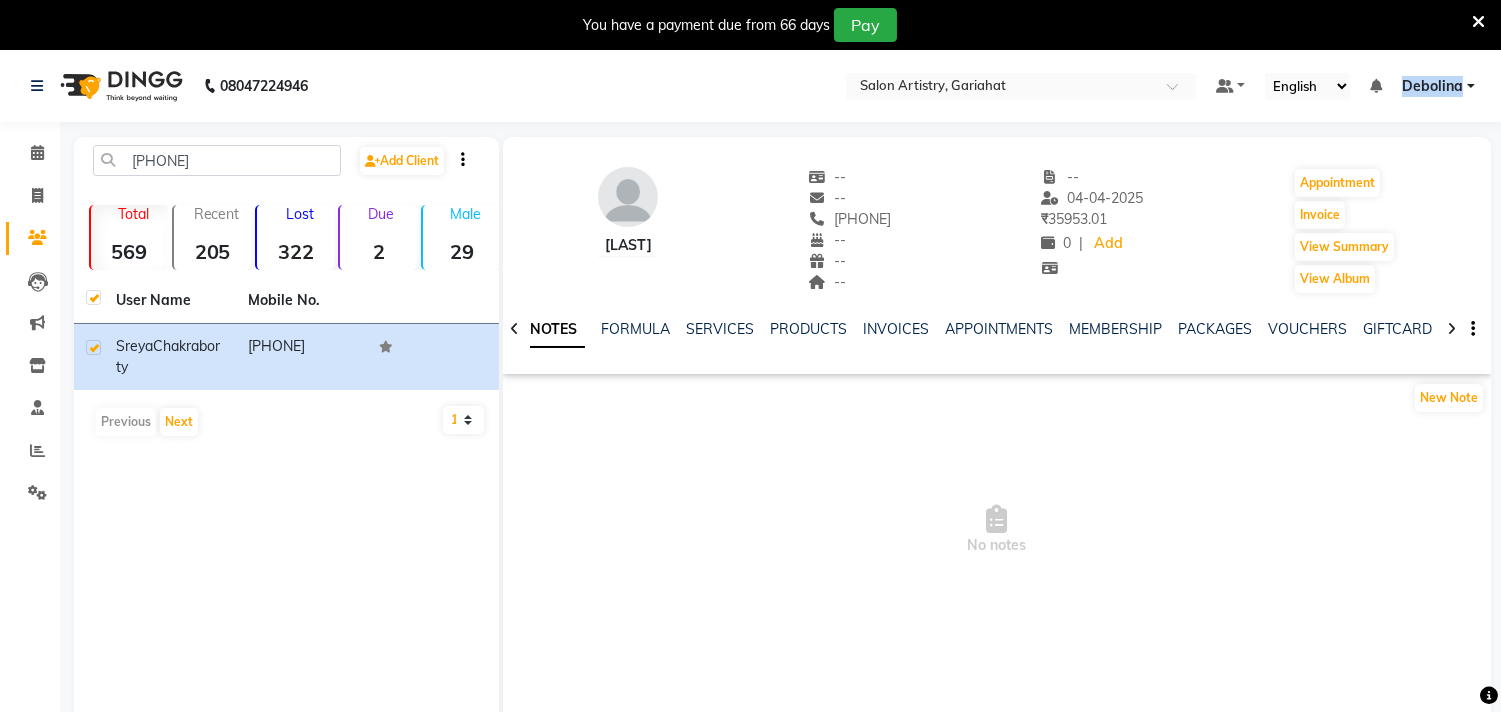 click on "Debolina" at bounding box center [1432, 86] 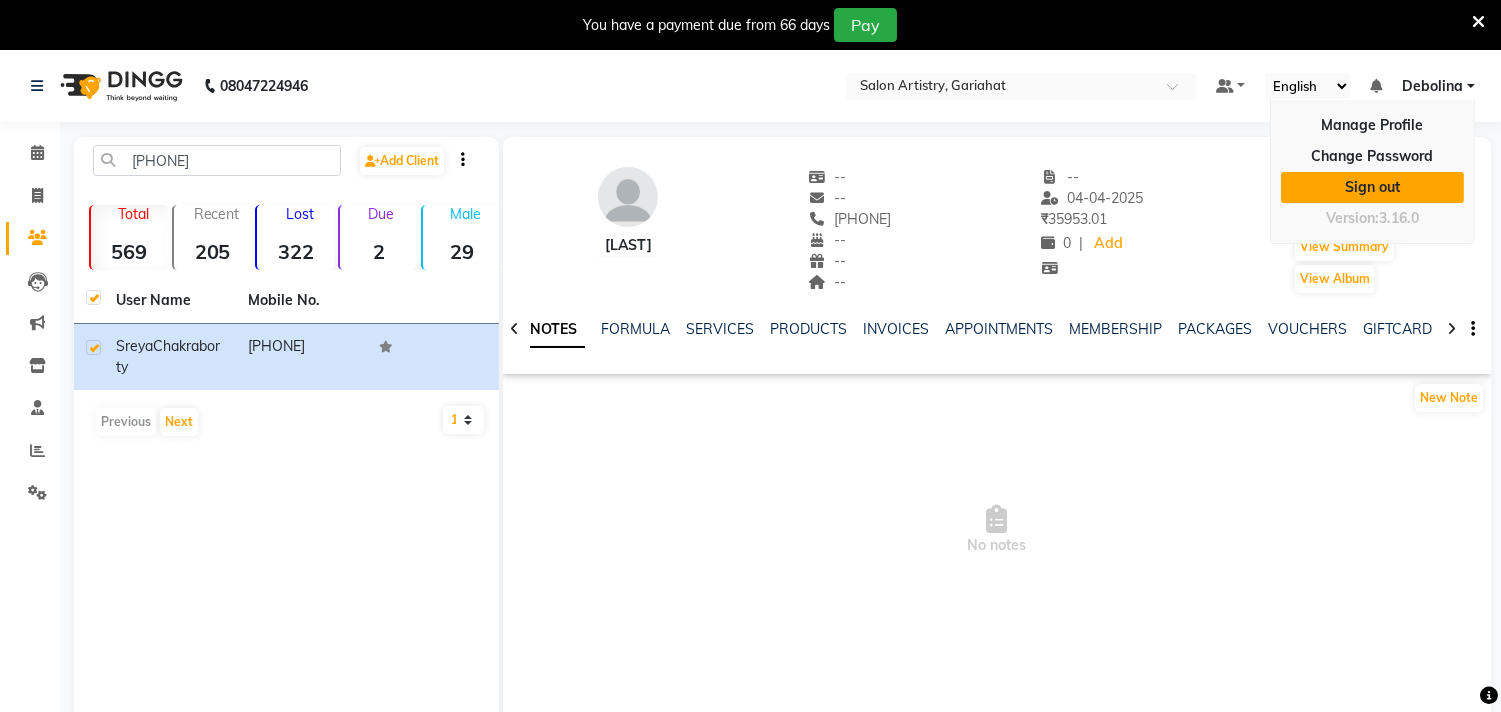 click on "Sign out" at bounding box center [1372, 187] 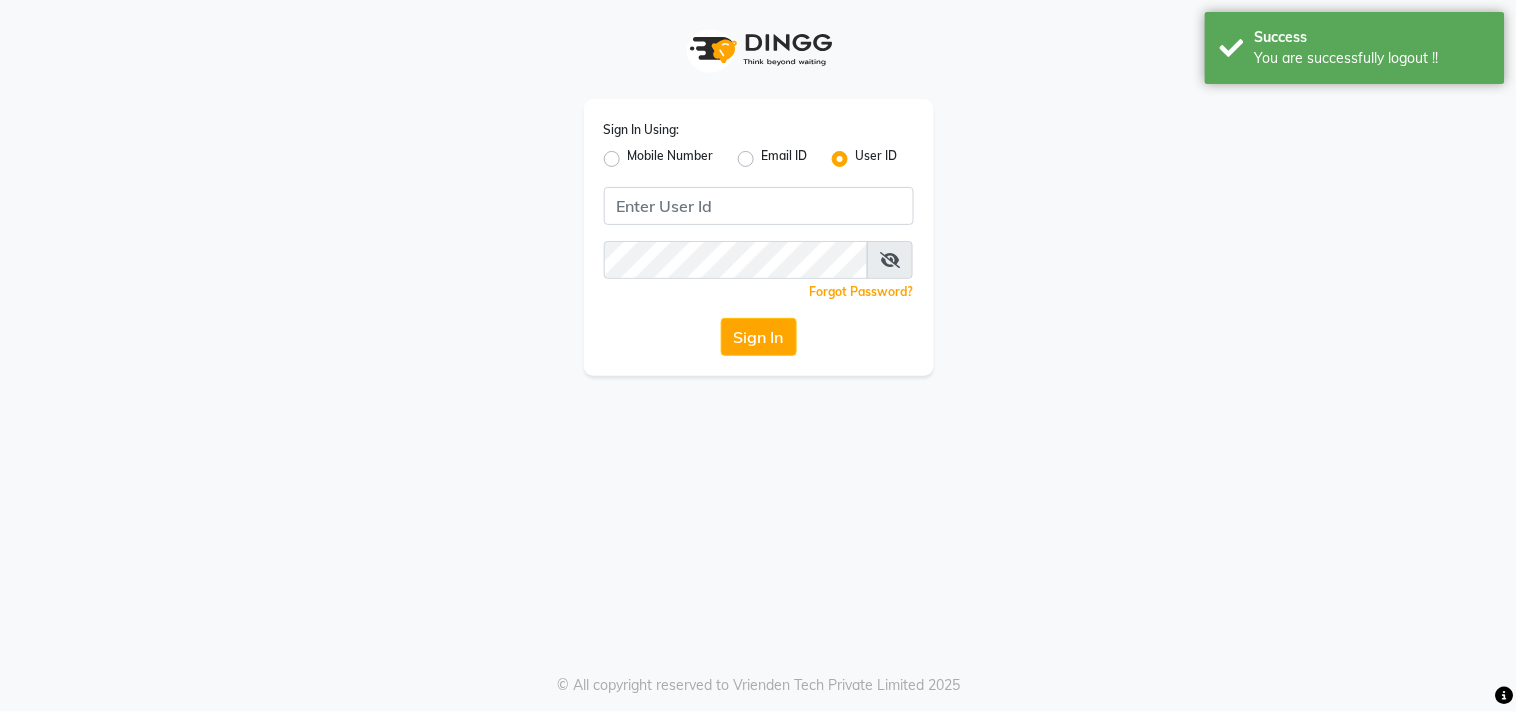 click on "Mobile Number" 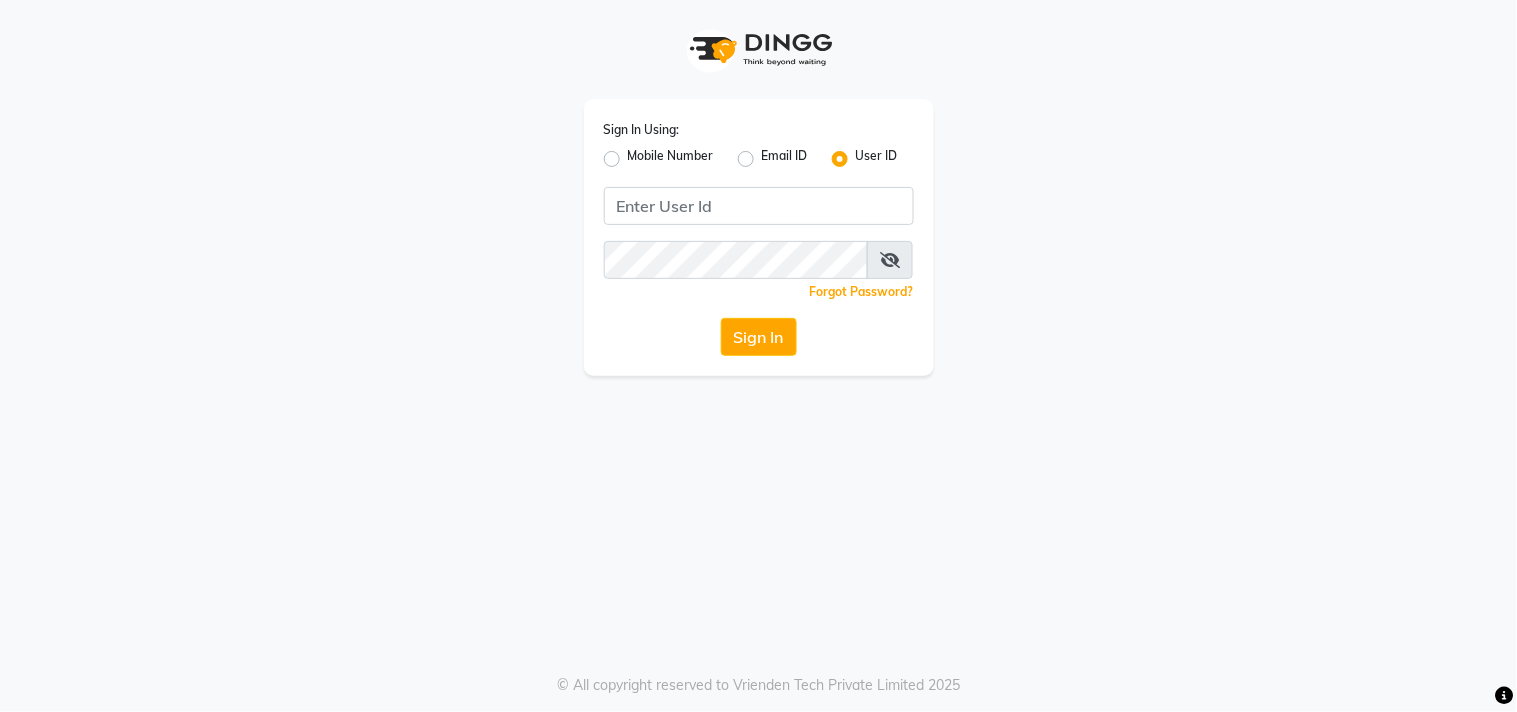 click on "Mobile Number" 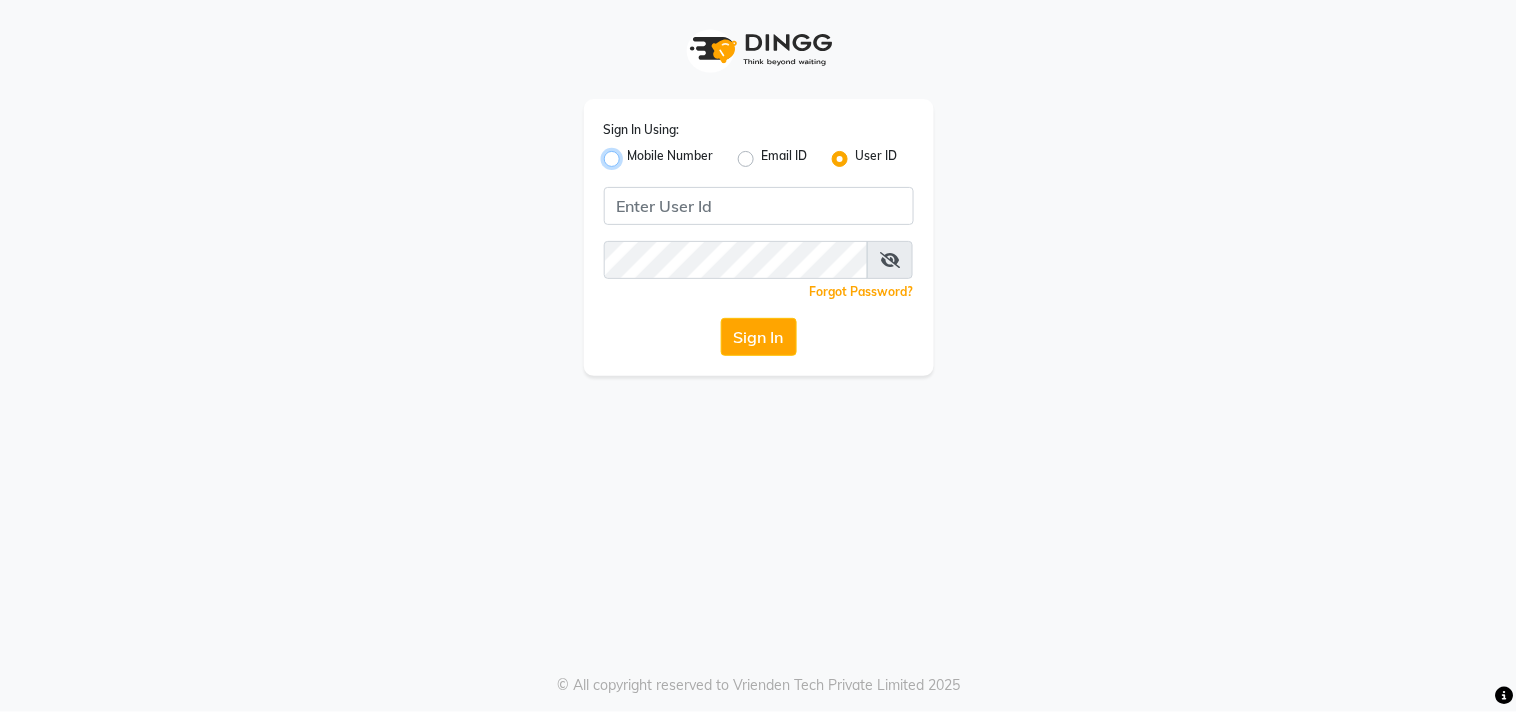 click on "Mobile Number" at bounding box center (634, 153) 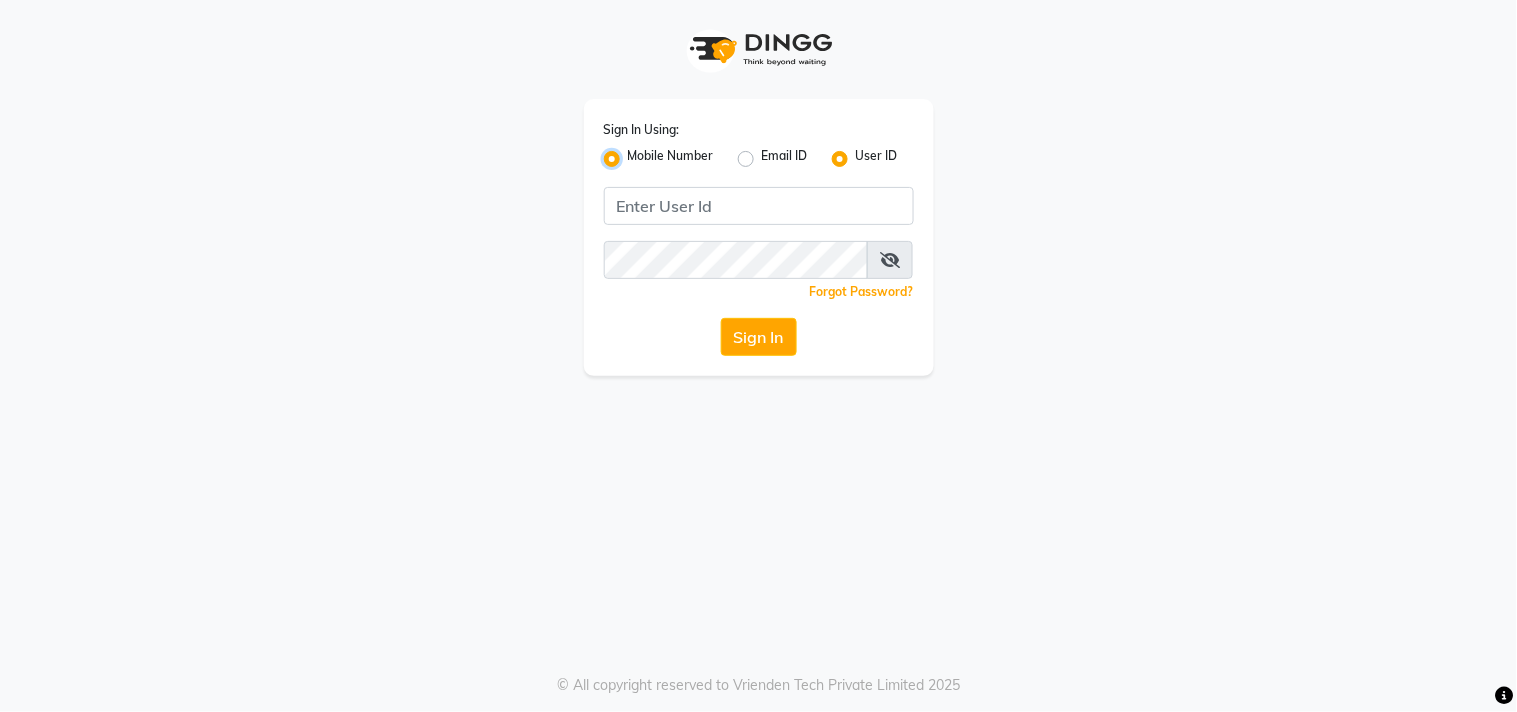 radio on "false" 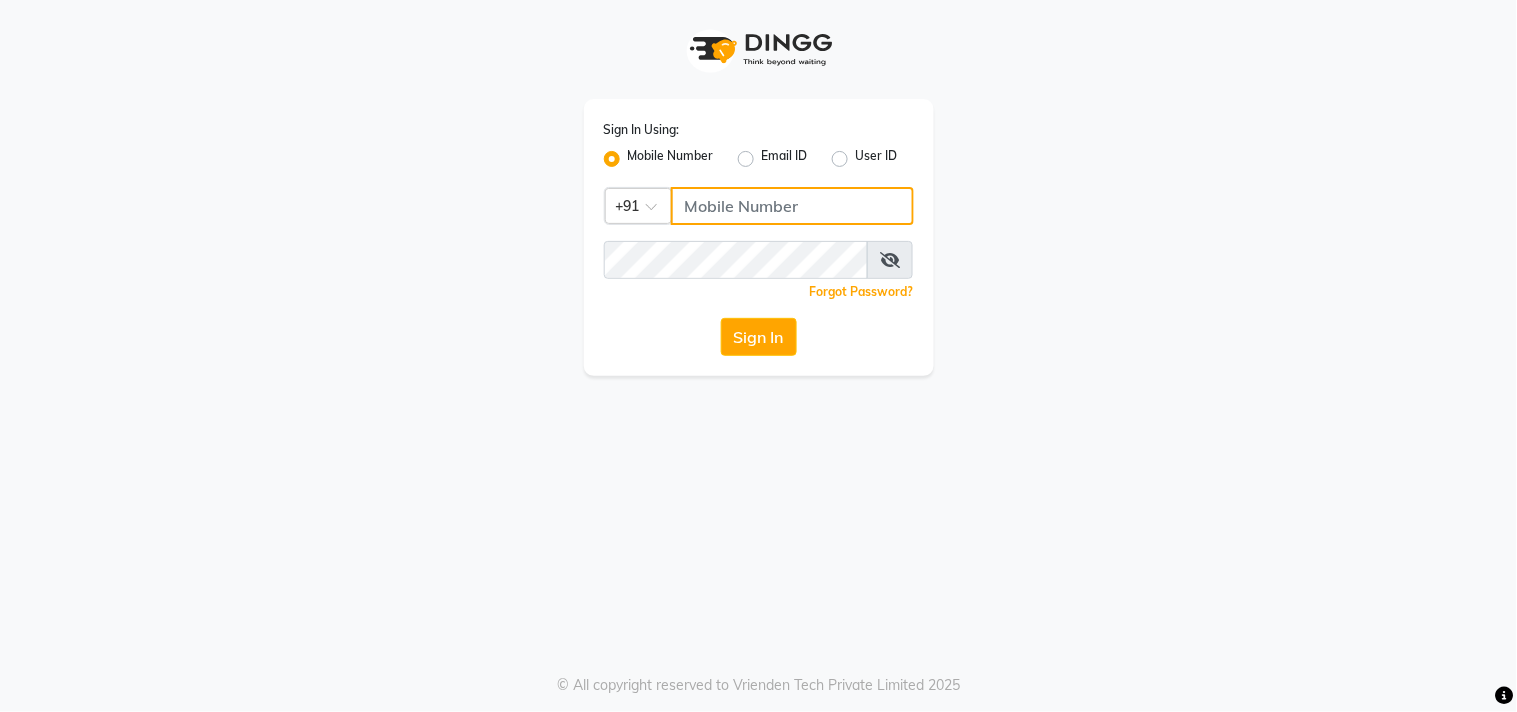 drag, startPoint x: 714, startPoint y: 211, endPoint x: 848, endPoint y: 141, distance: 151.182 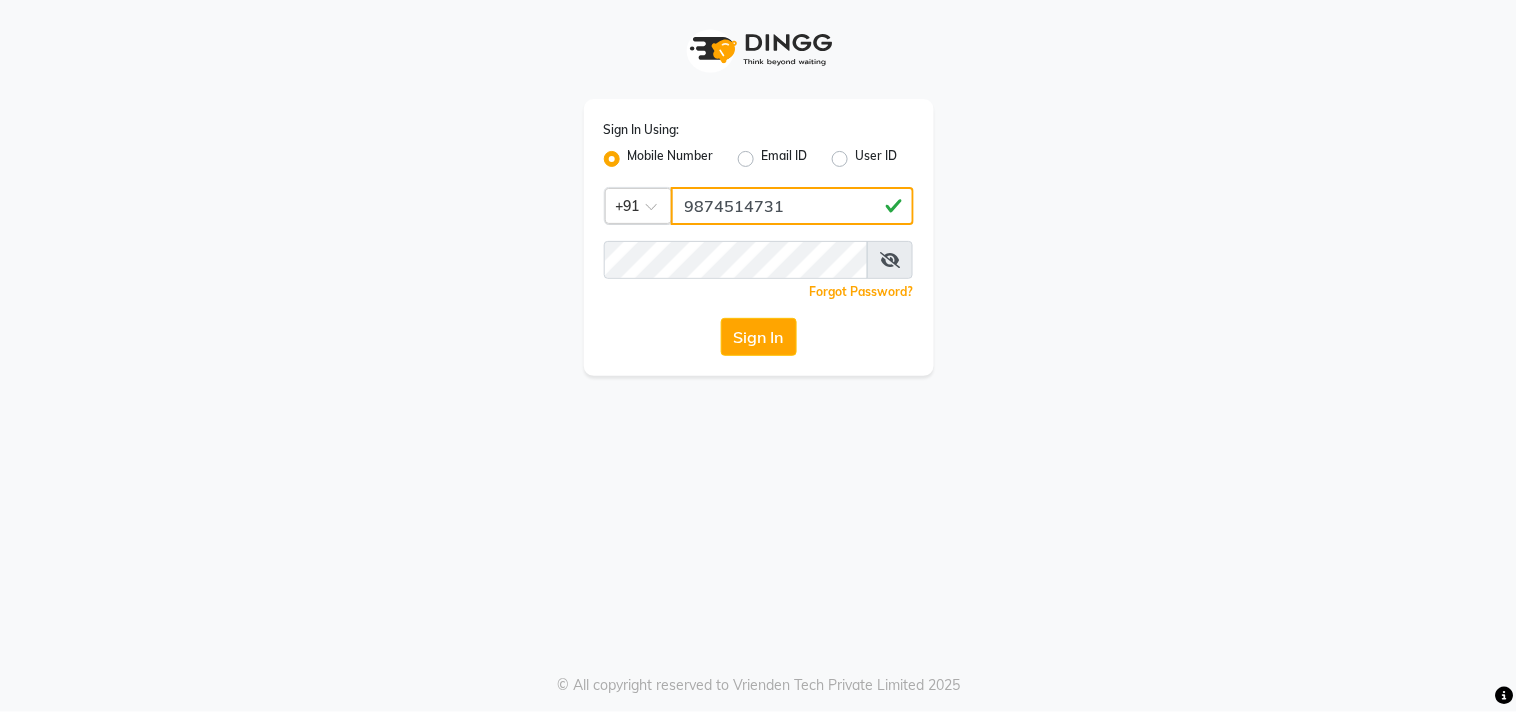 drag, startPoint x: 832, startPoint y: 213, endPoint x: 621, endPoint y: 188, distance: 212.47588 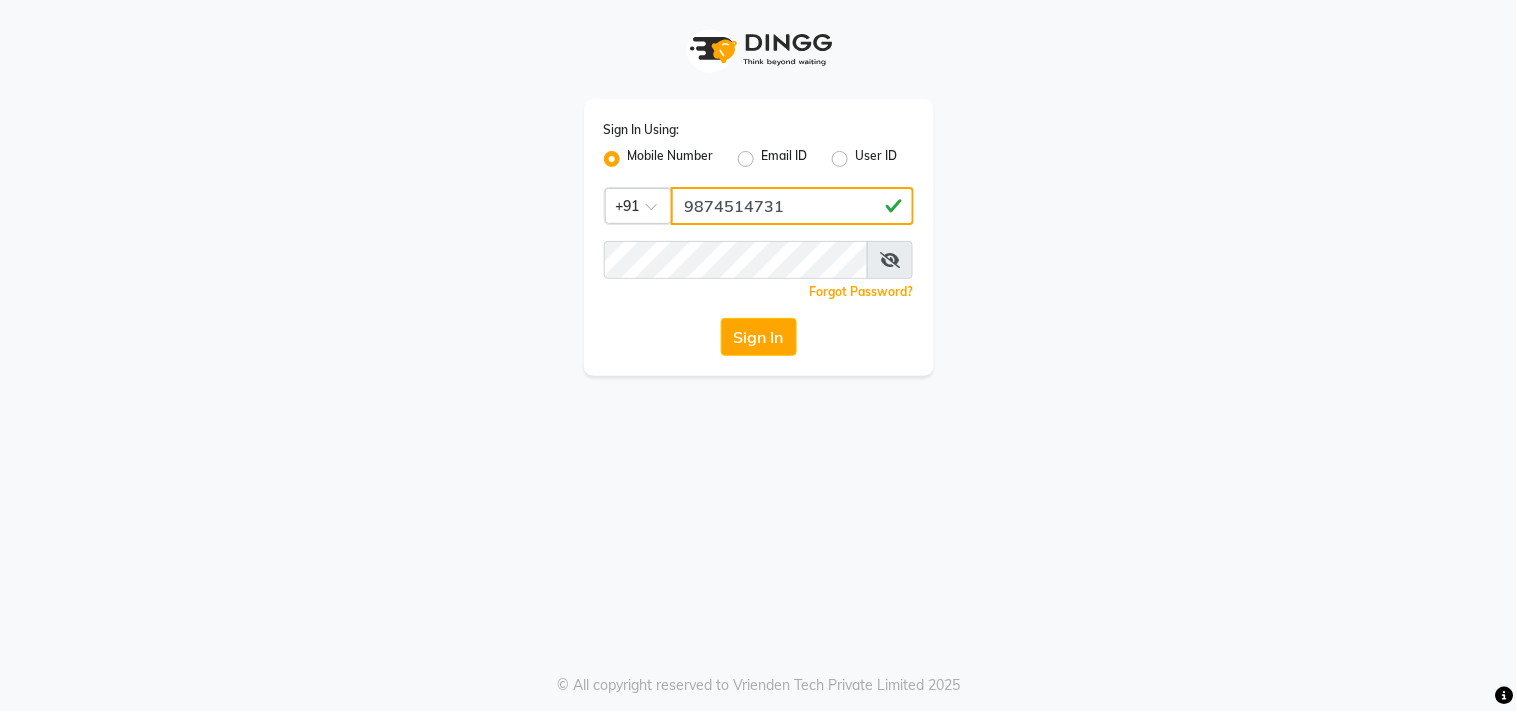 type on "9874514731" 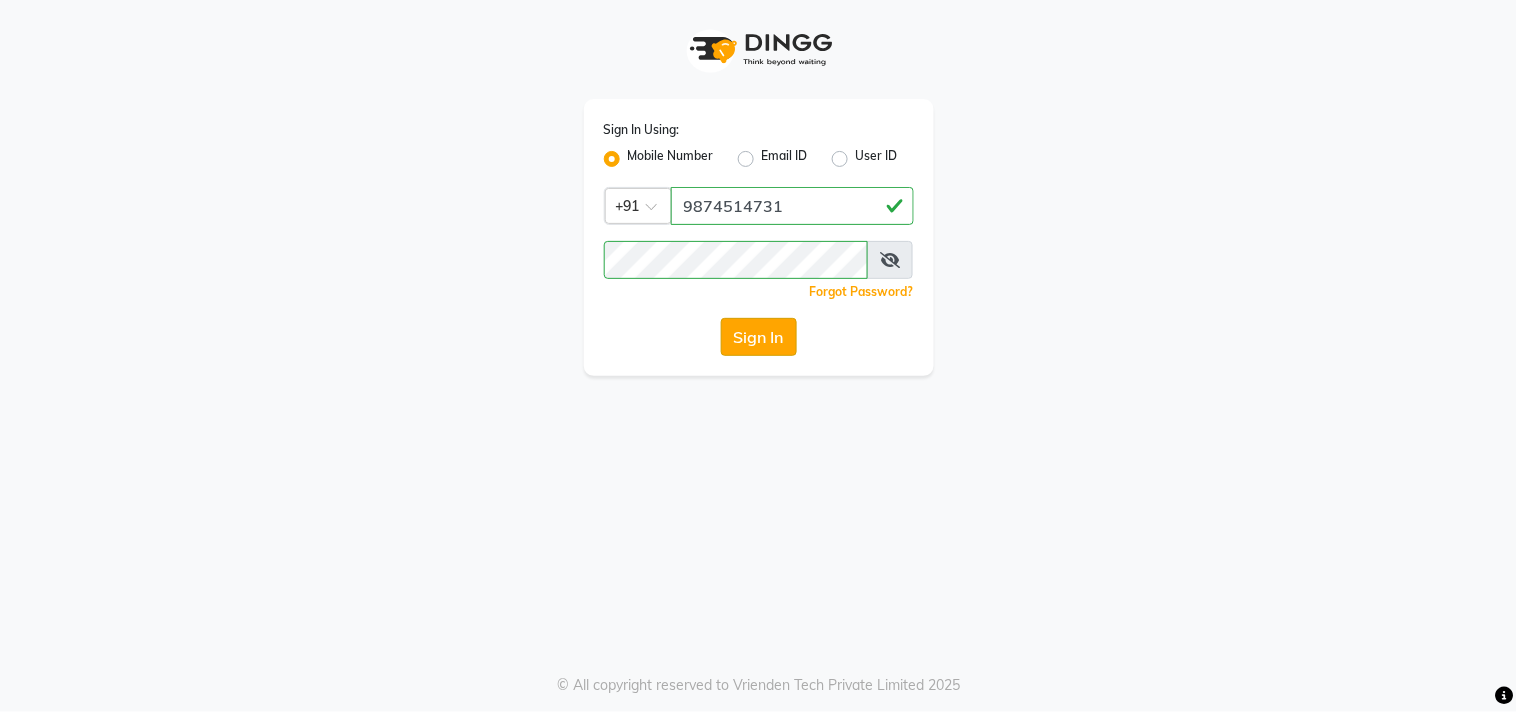 click on "Sign In" 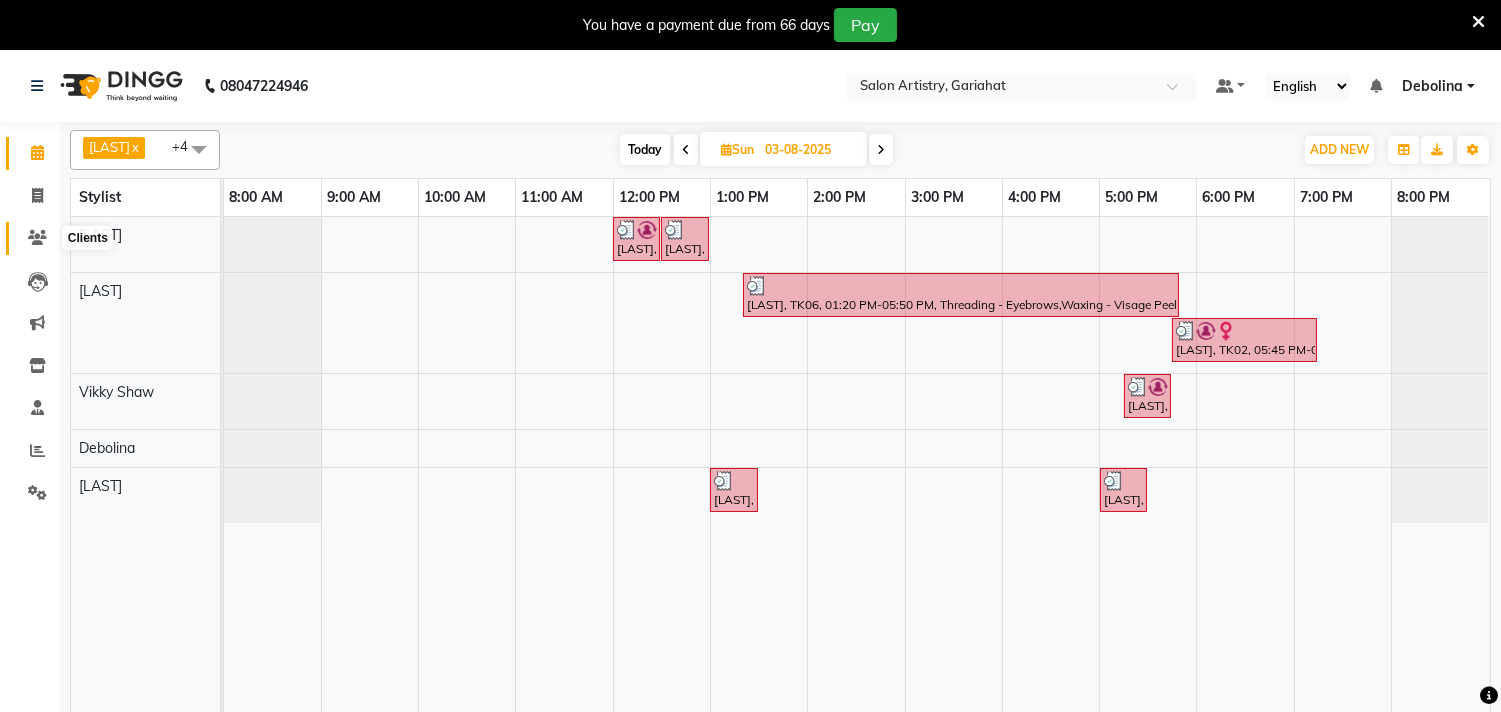 click 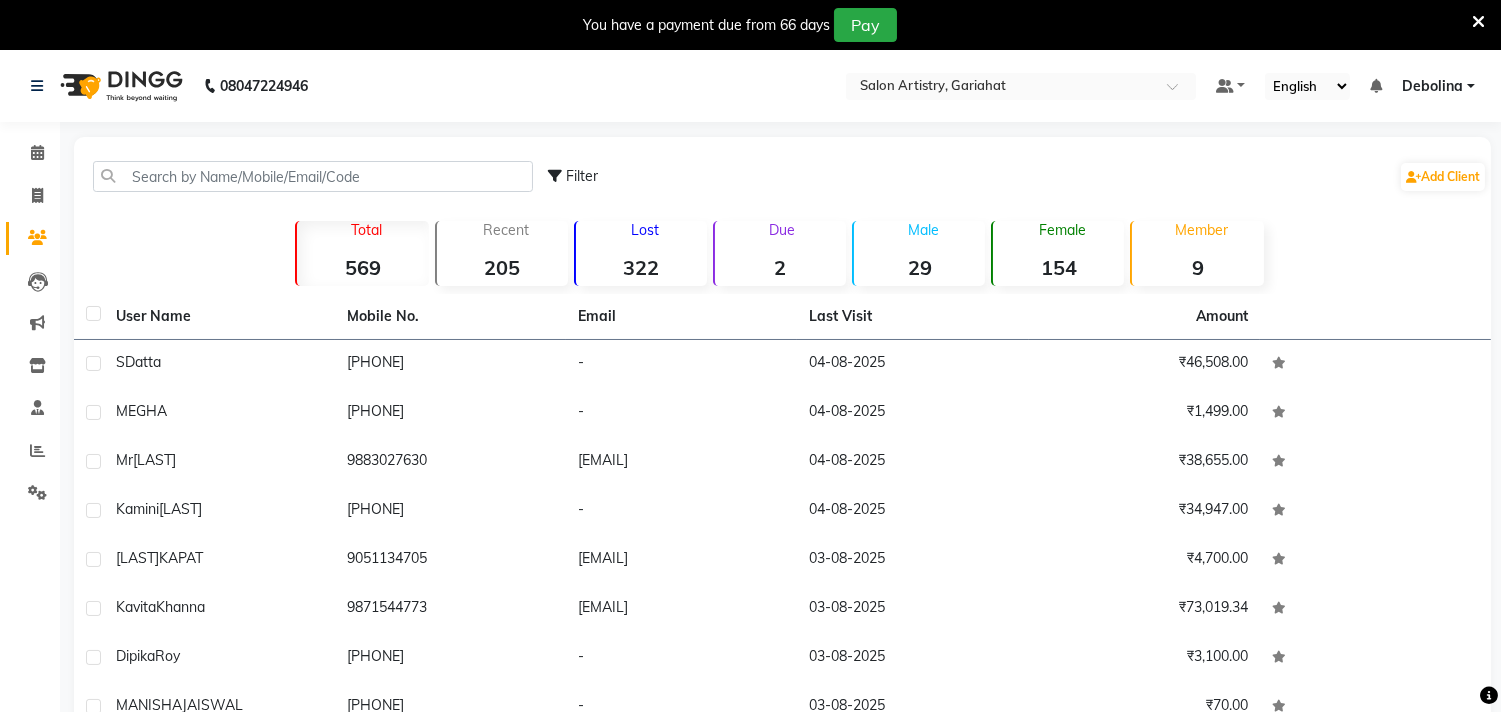 click on "Filter  Add Client" 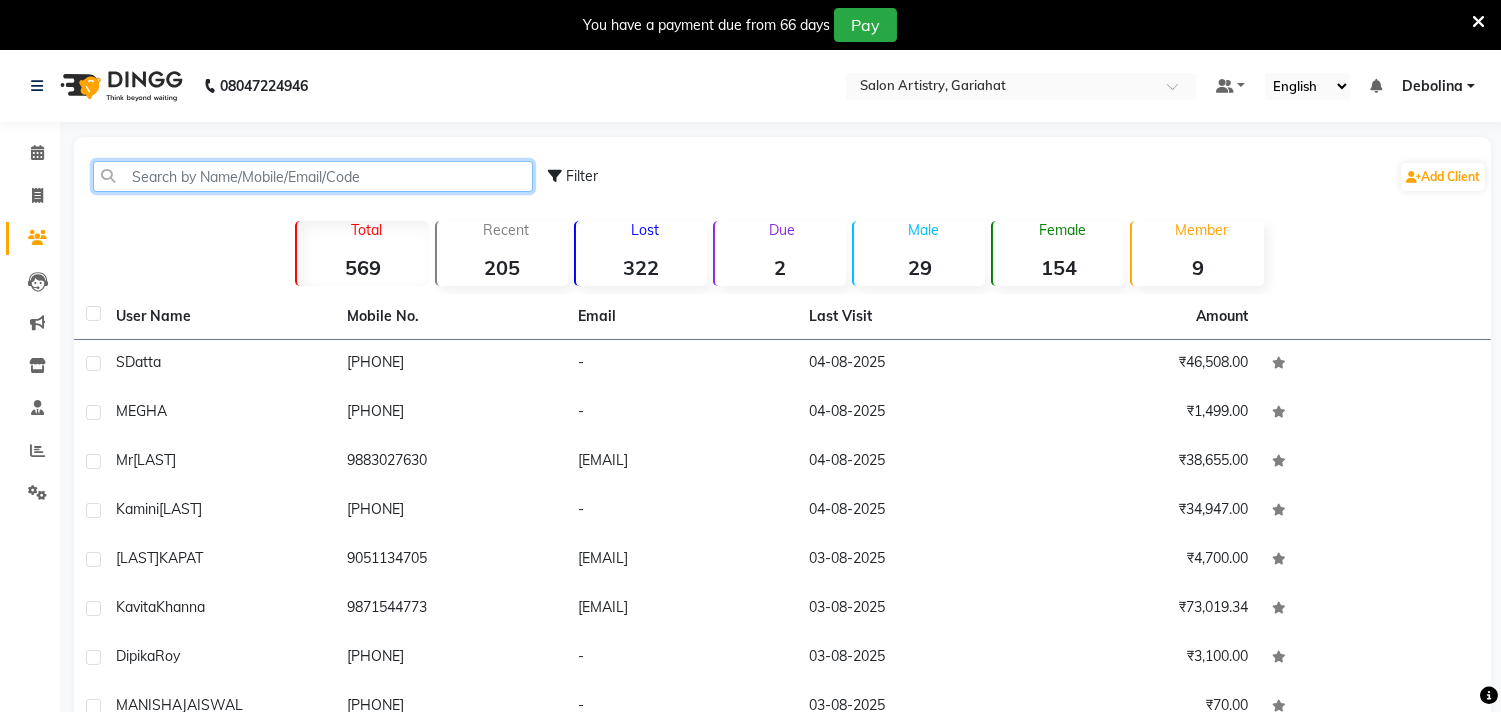 click 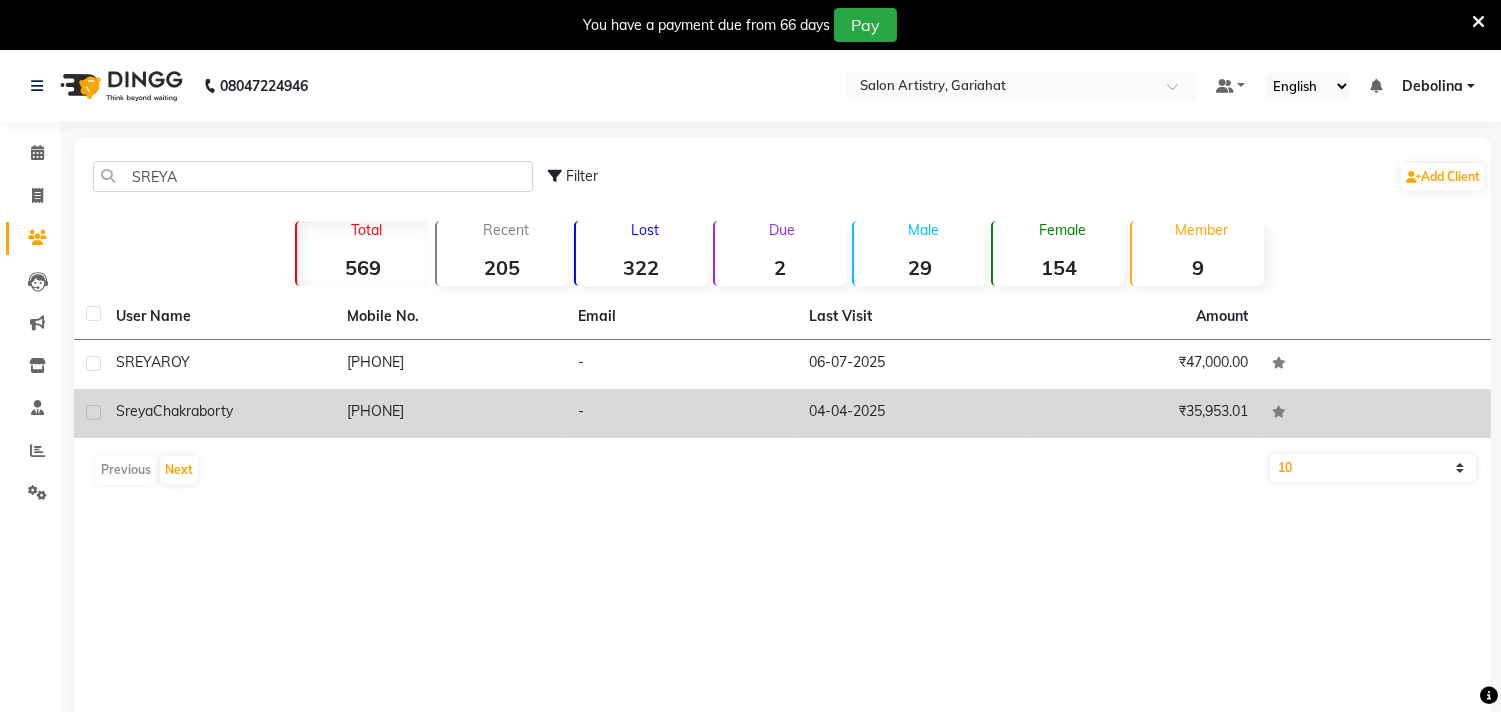 click on "[LAST]" 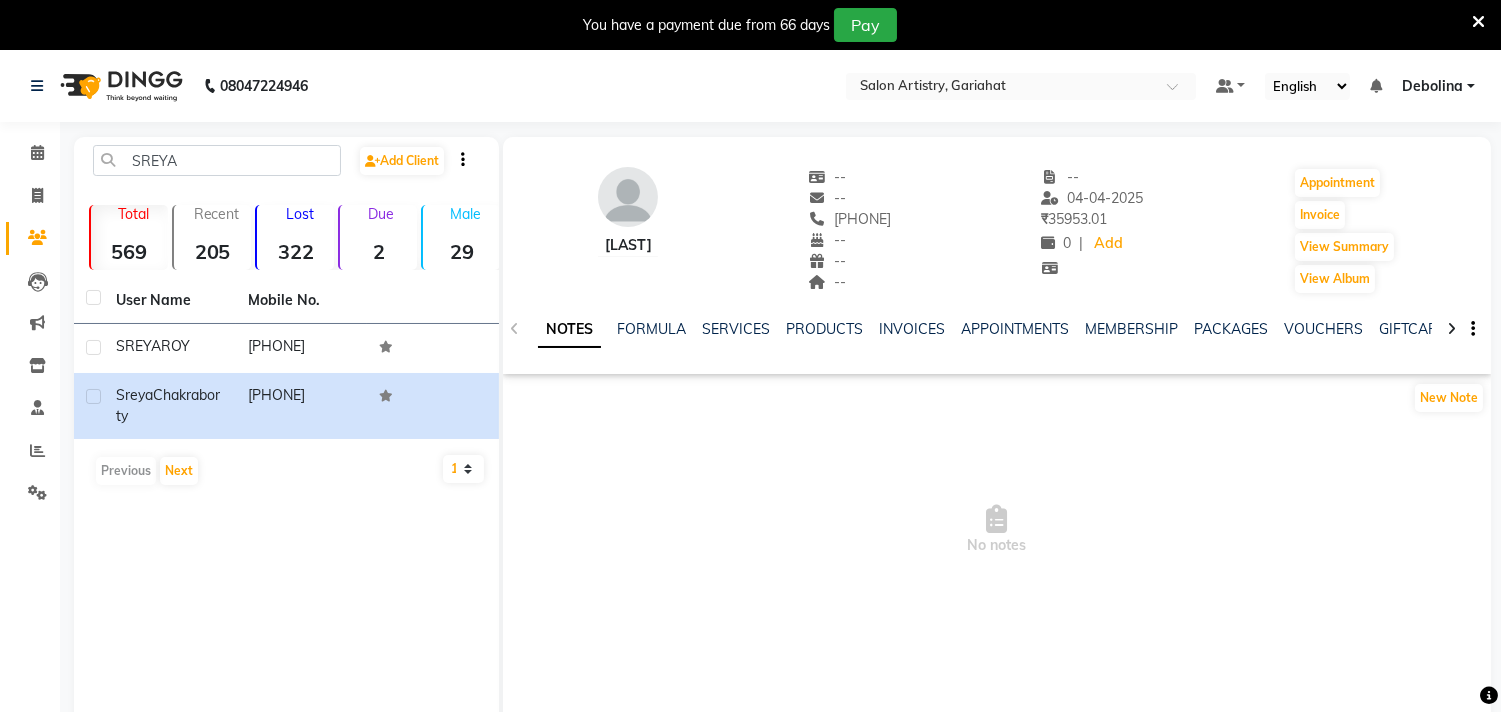 click on "NOTES FORMULA SERVICES PRODUCTS INVOICES APPOINTMENTS MEMBERSHIP PACKAGES VOUCHERS GIFTCARDS POINTS FORMS FAMILY CARDS WALLET" 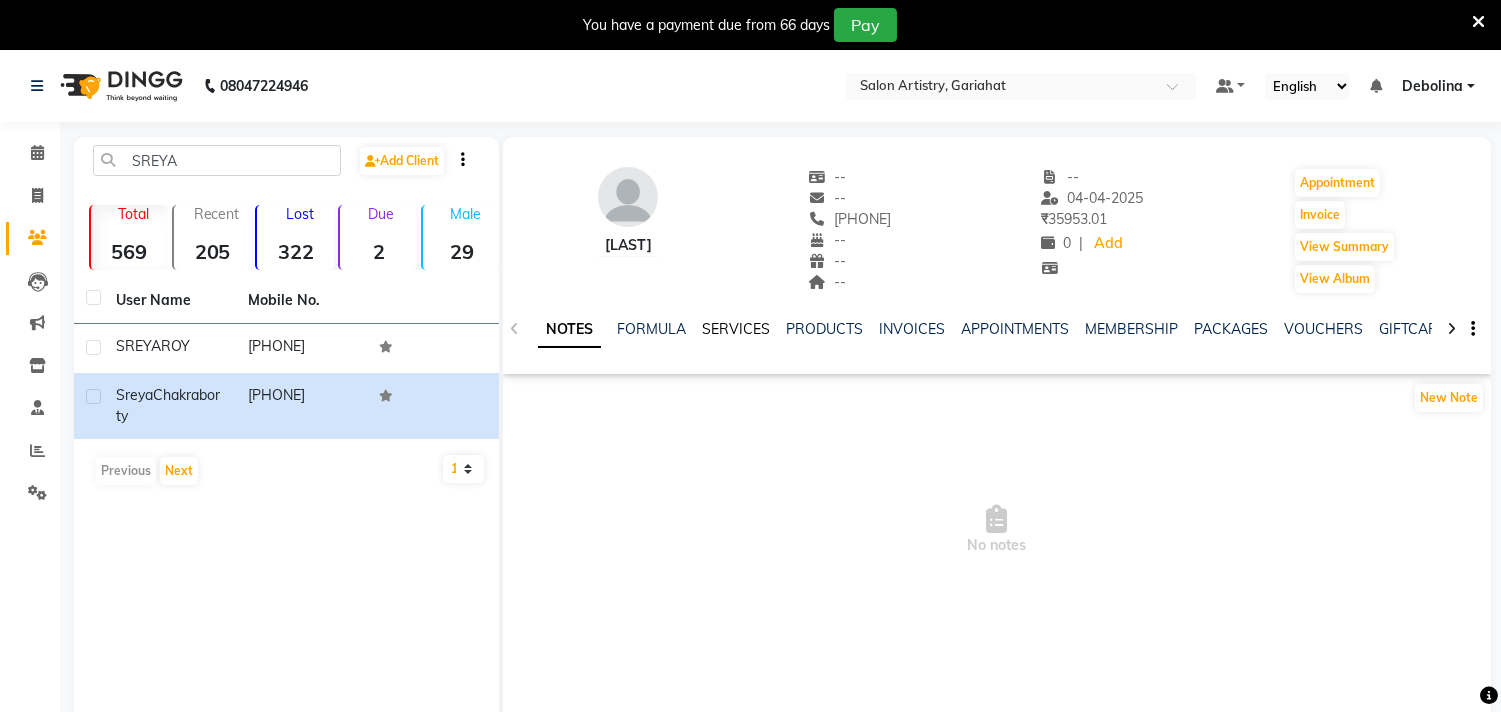 click on "SERVICES" 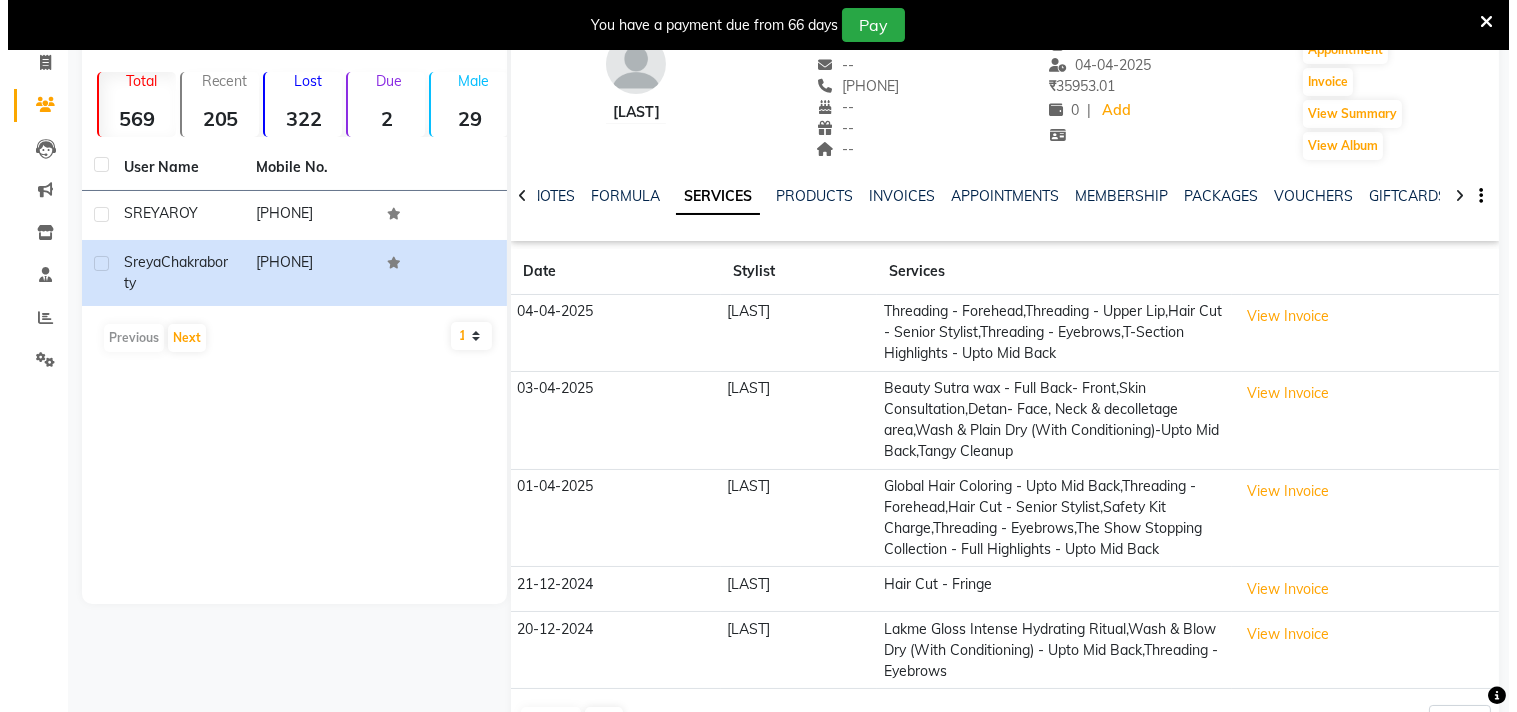 scroll, scrollTop: 216, scrollLeft: 0, axis: vertical 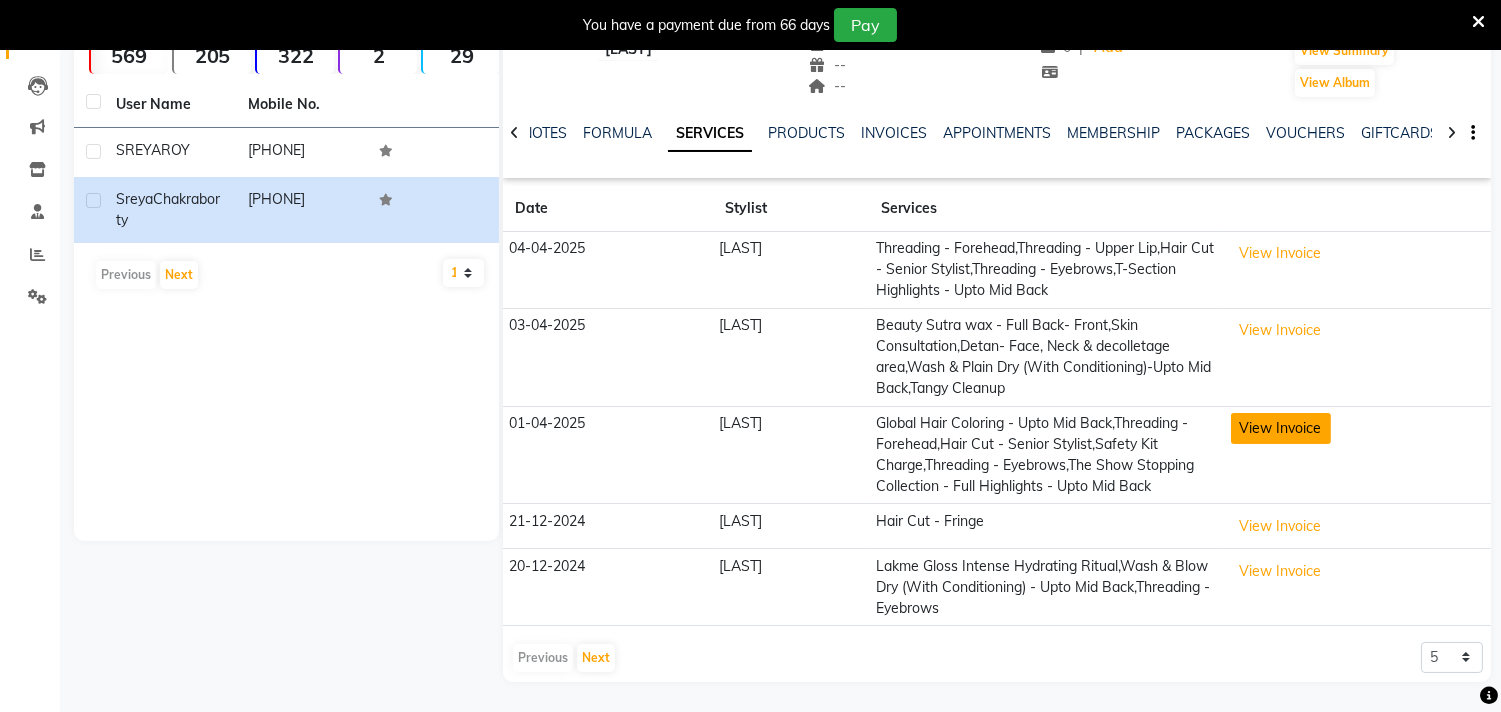 click on "View Invoice" 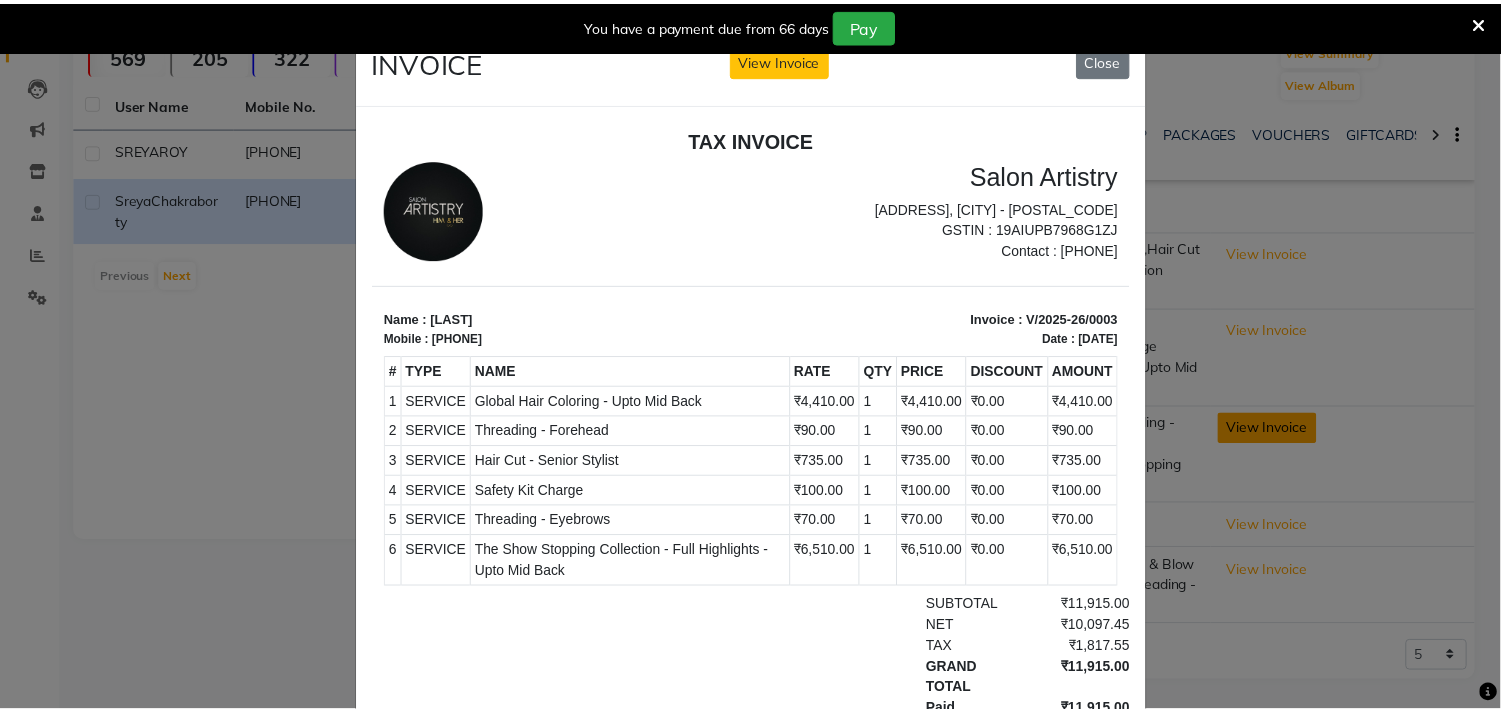 scroll, scrollTop: 0, scrollLeft: 0, axis: both 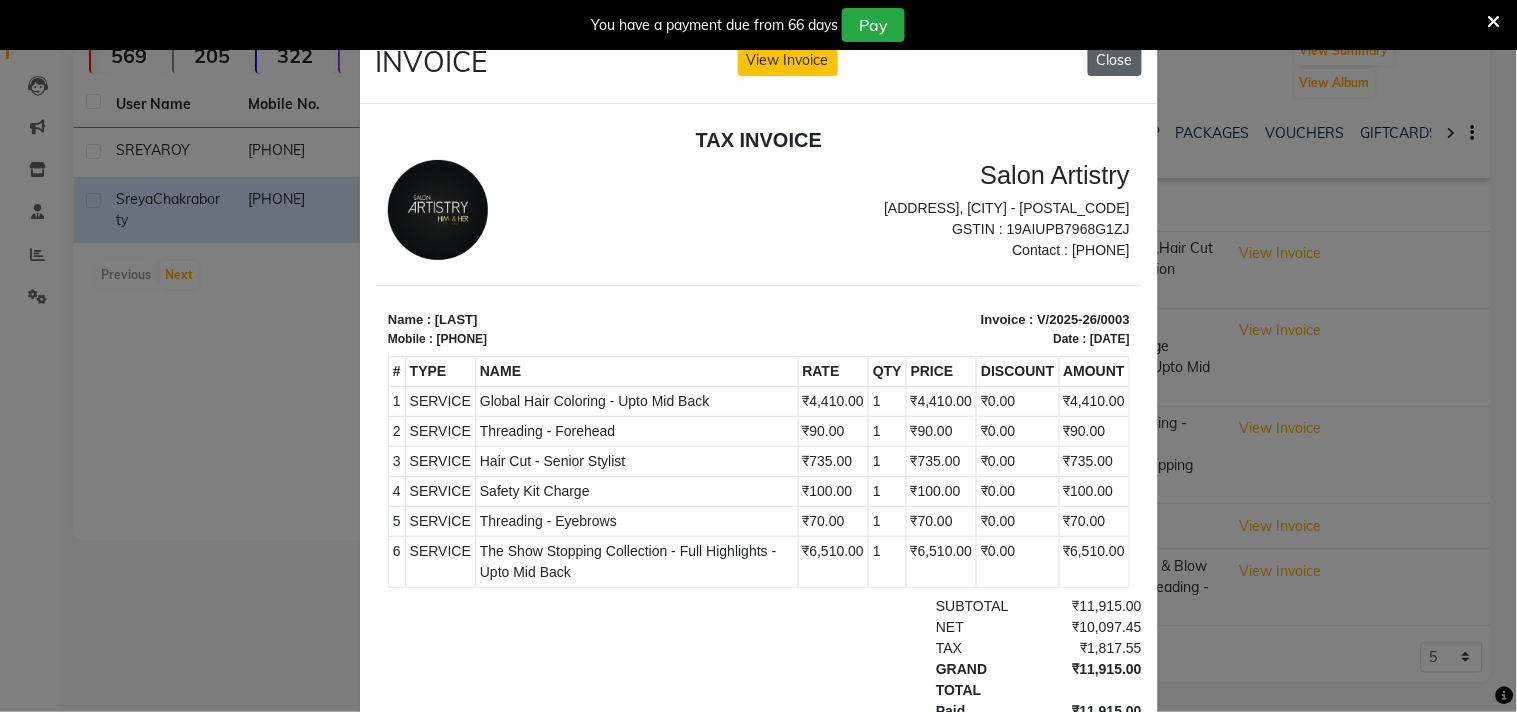 click on "Close" 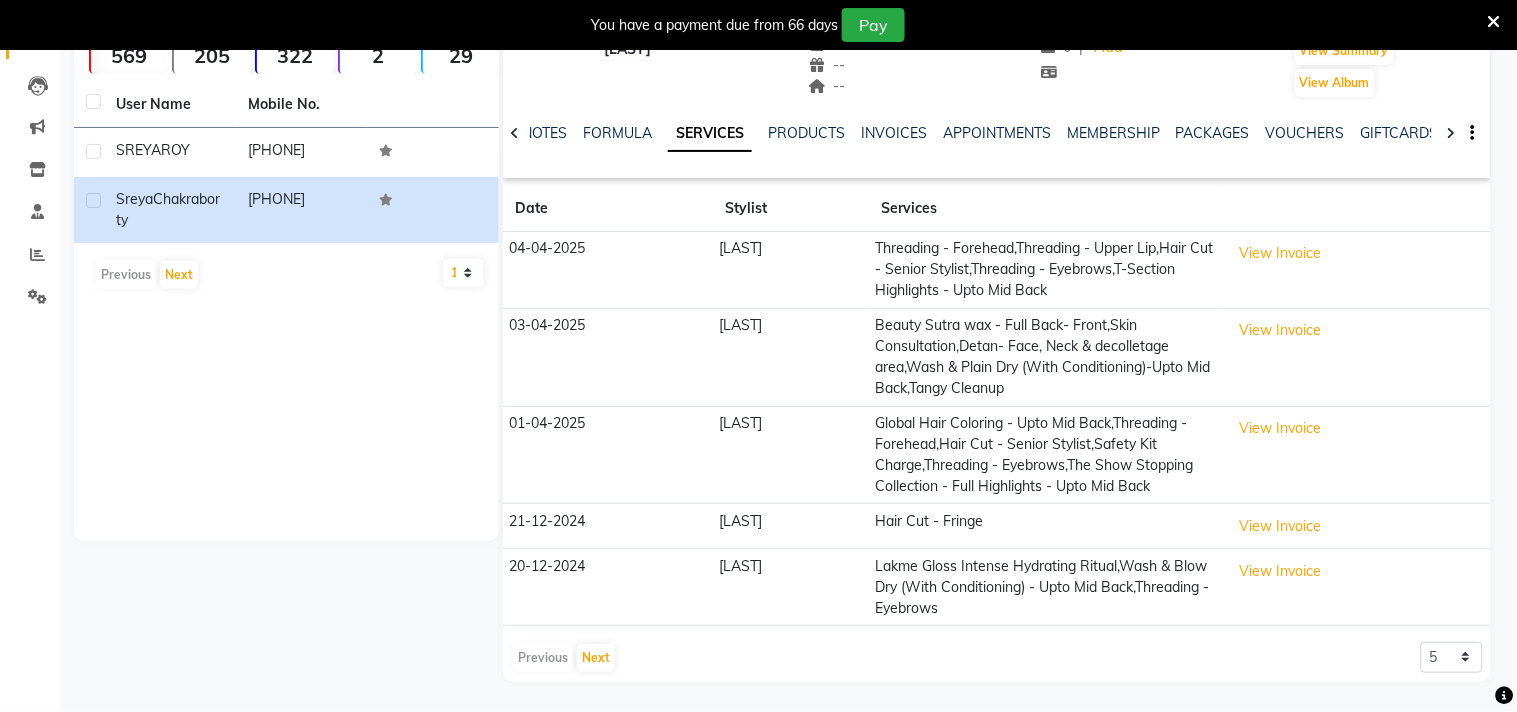 click on "Close" 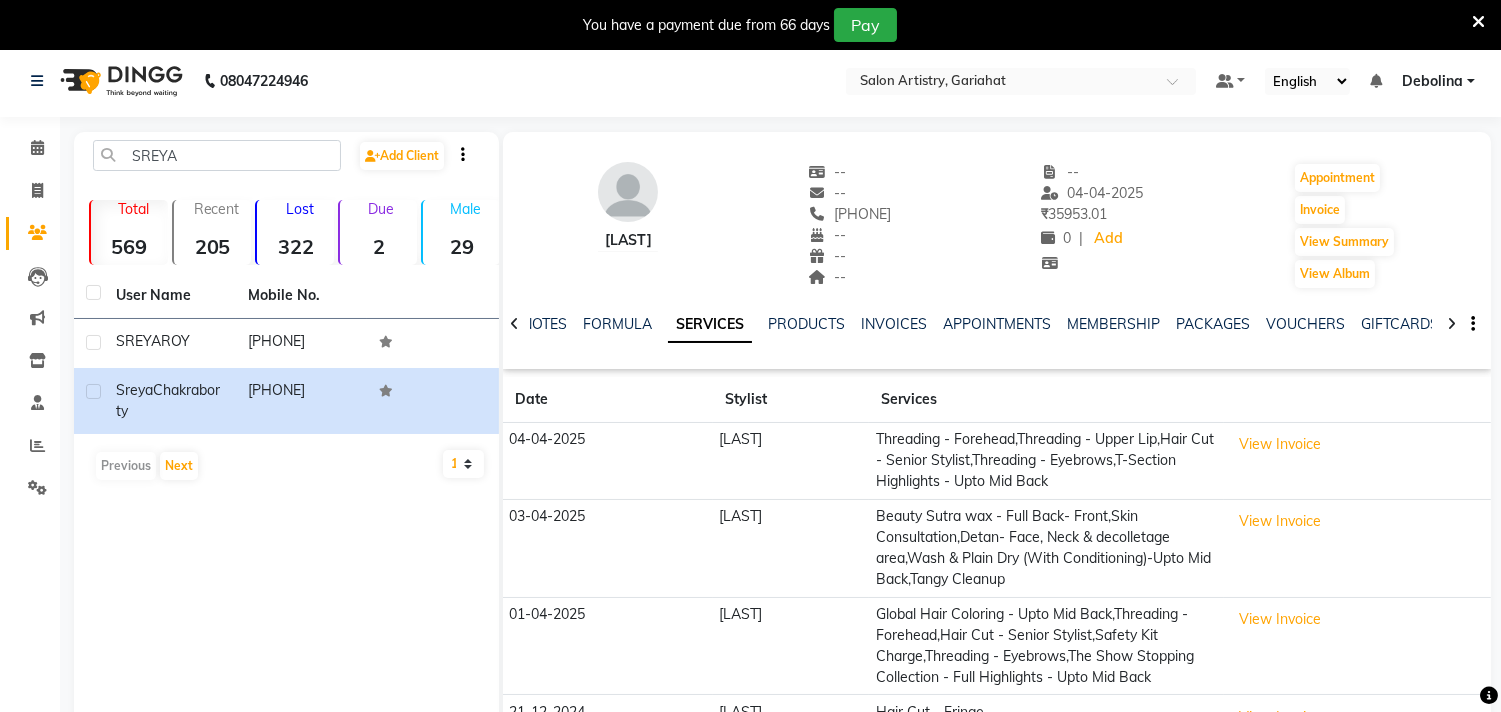 scroll, scrollTop: 0, scrollLeft: 0, axis: both 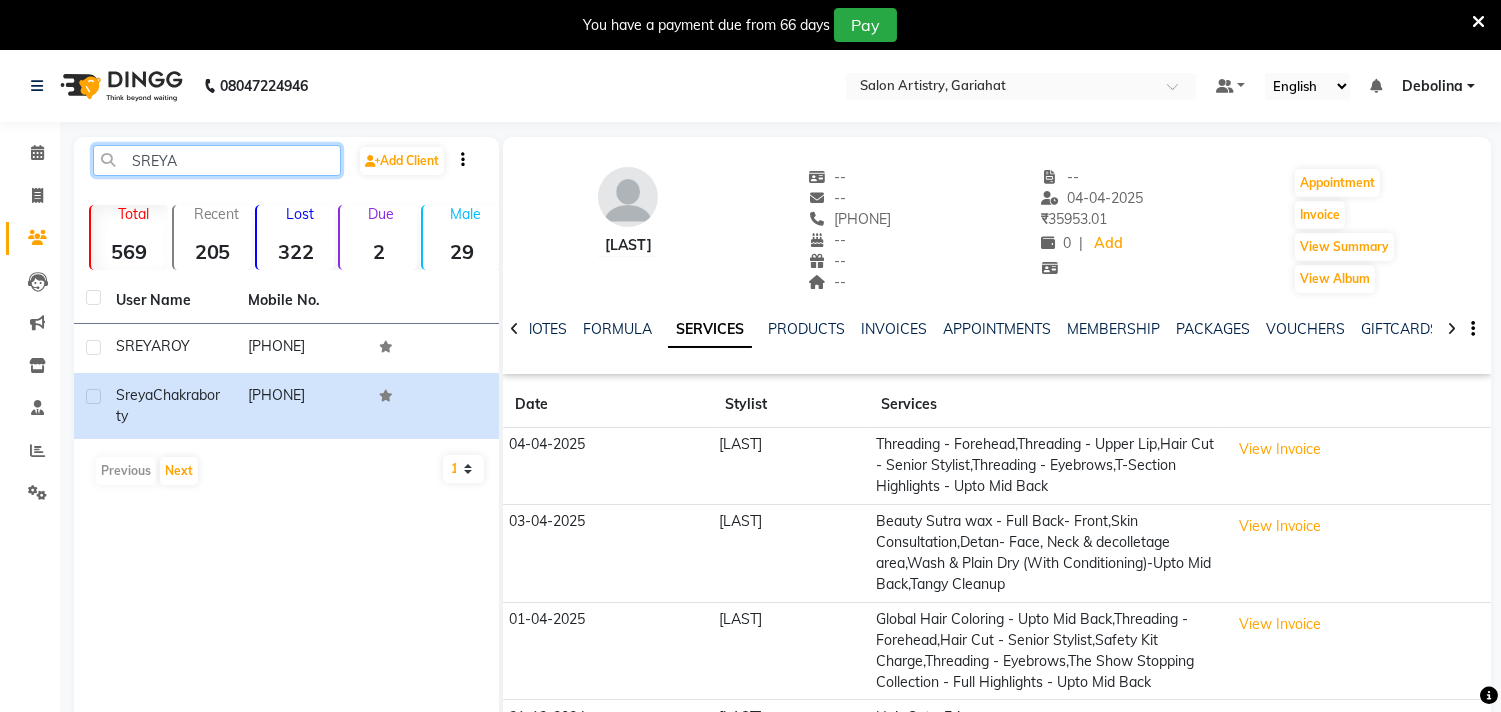 click on "SREYA" 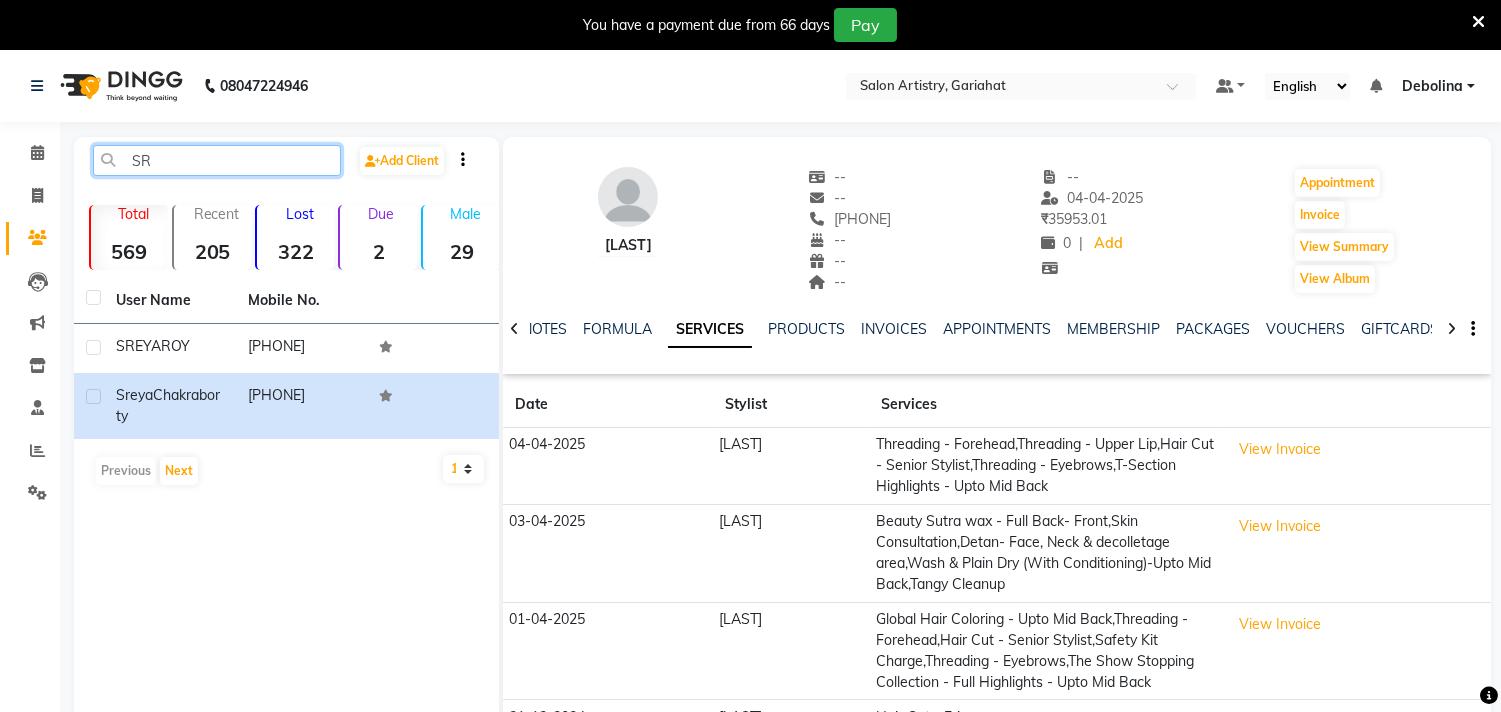 type on "S" 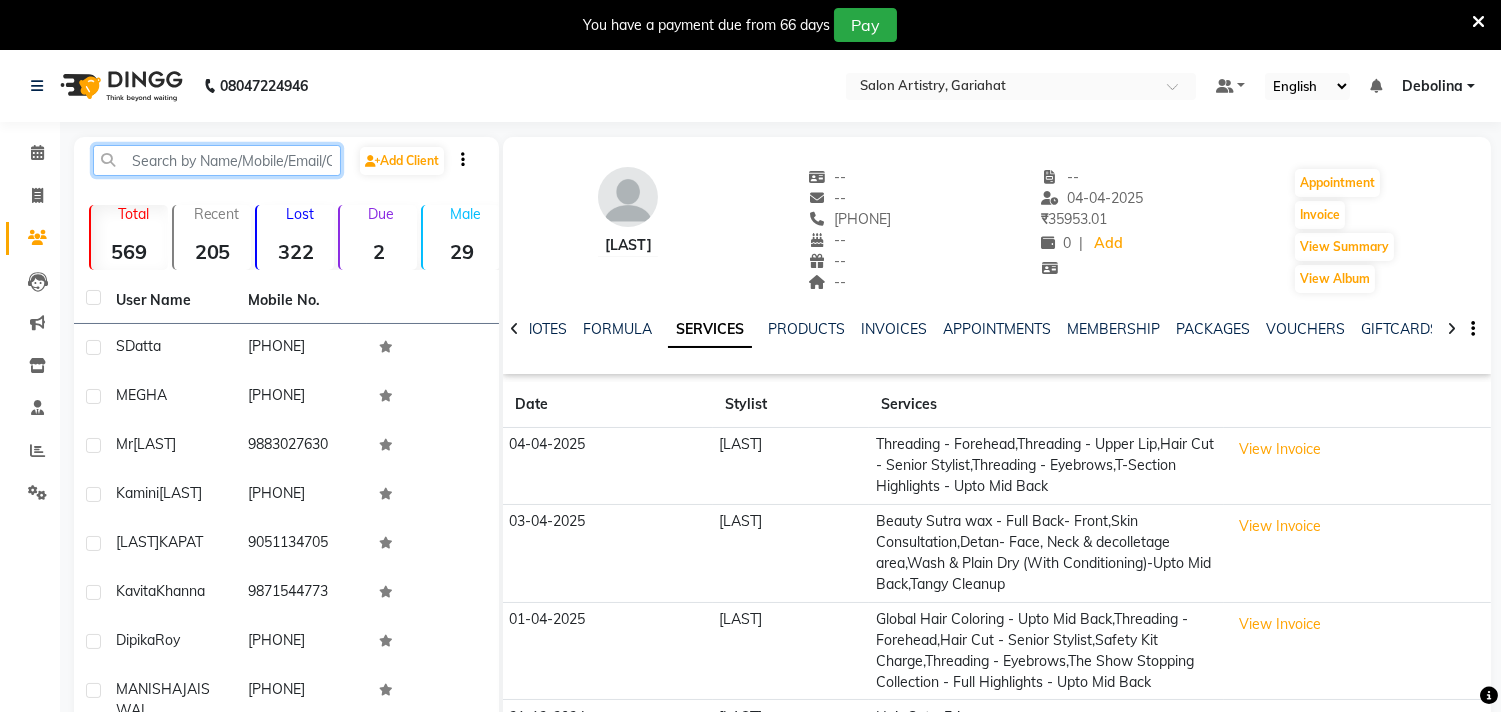 paste on "[PHONE]" 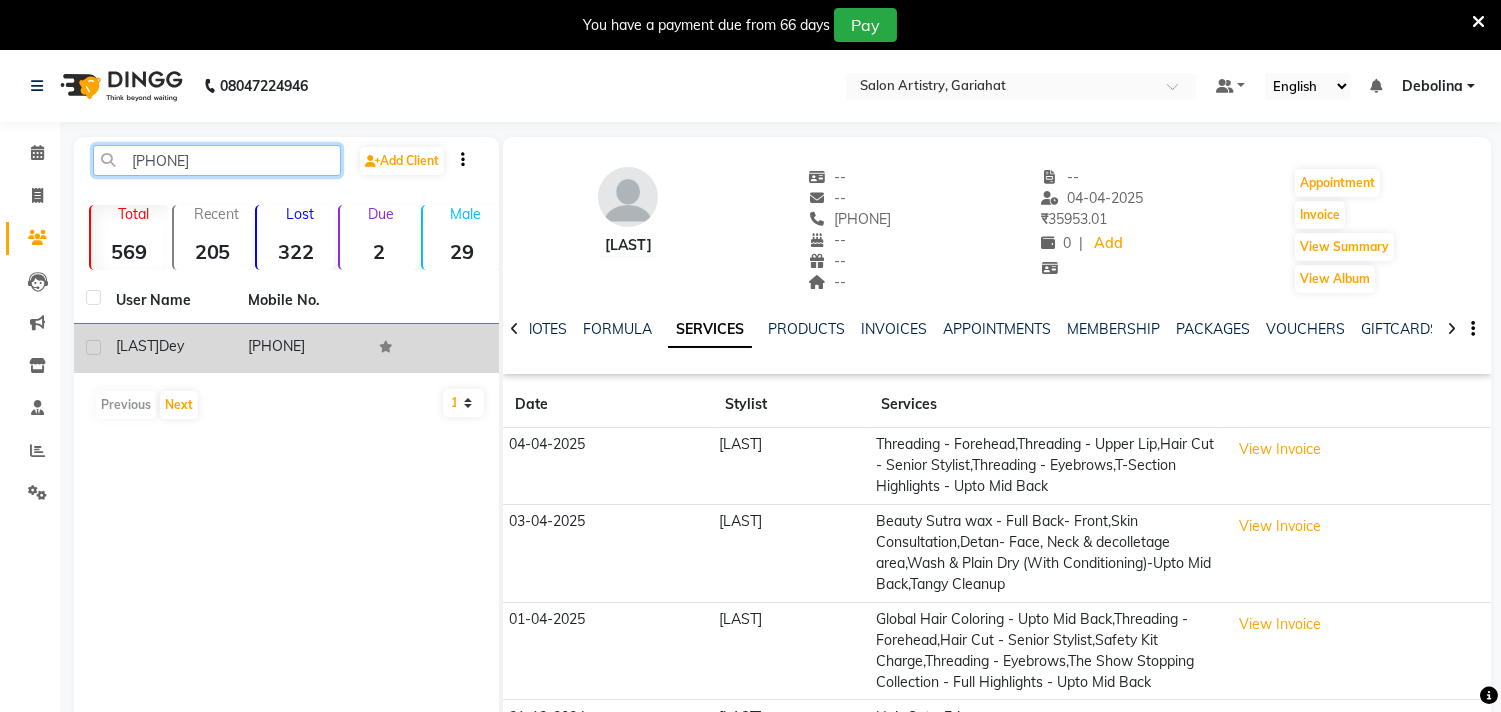 type on "[PHONE]" 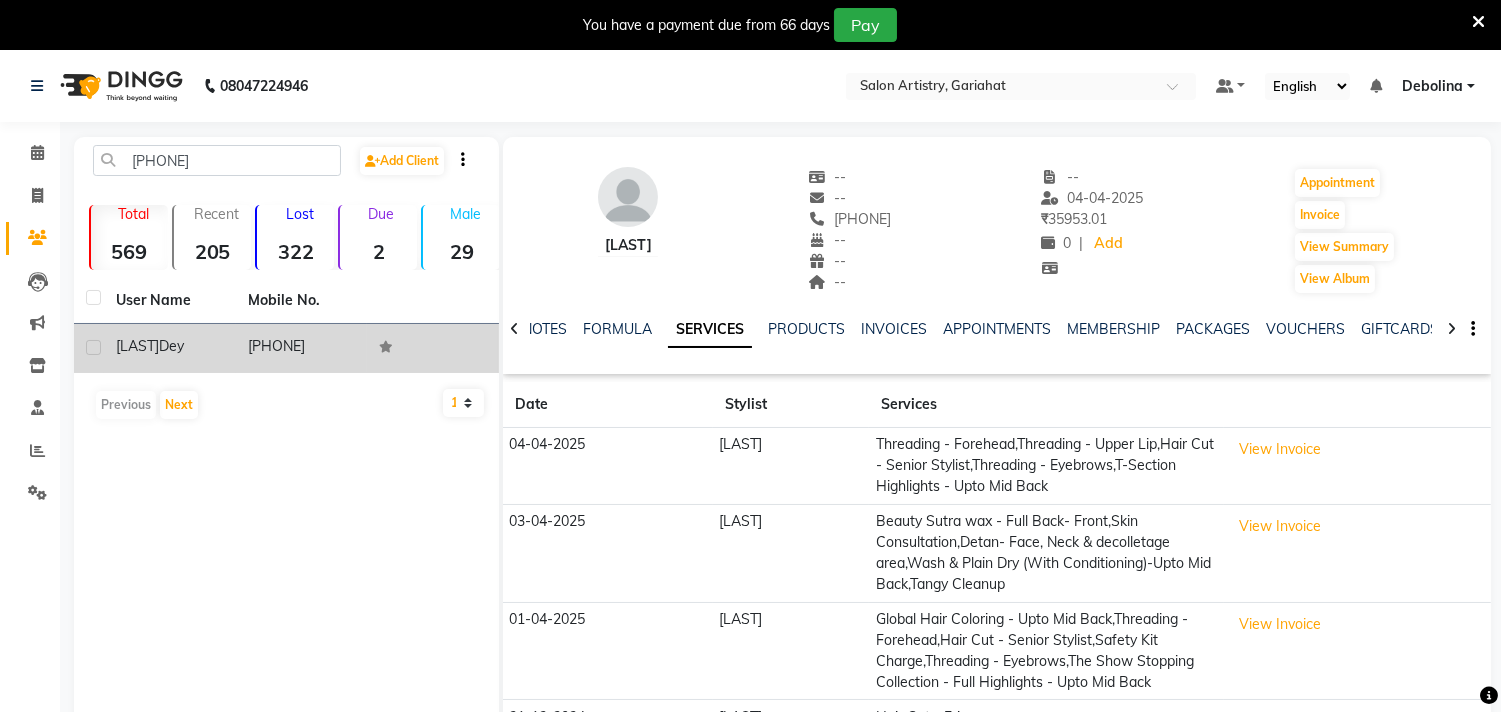 click on "[LAST]" 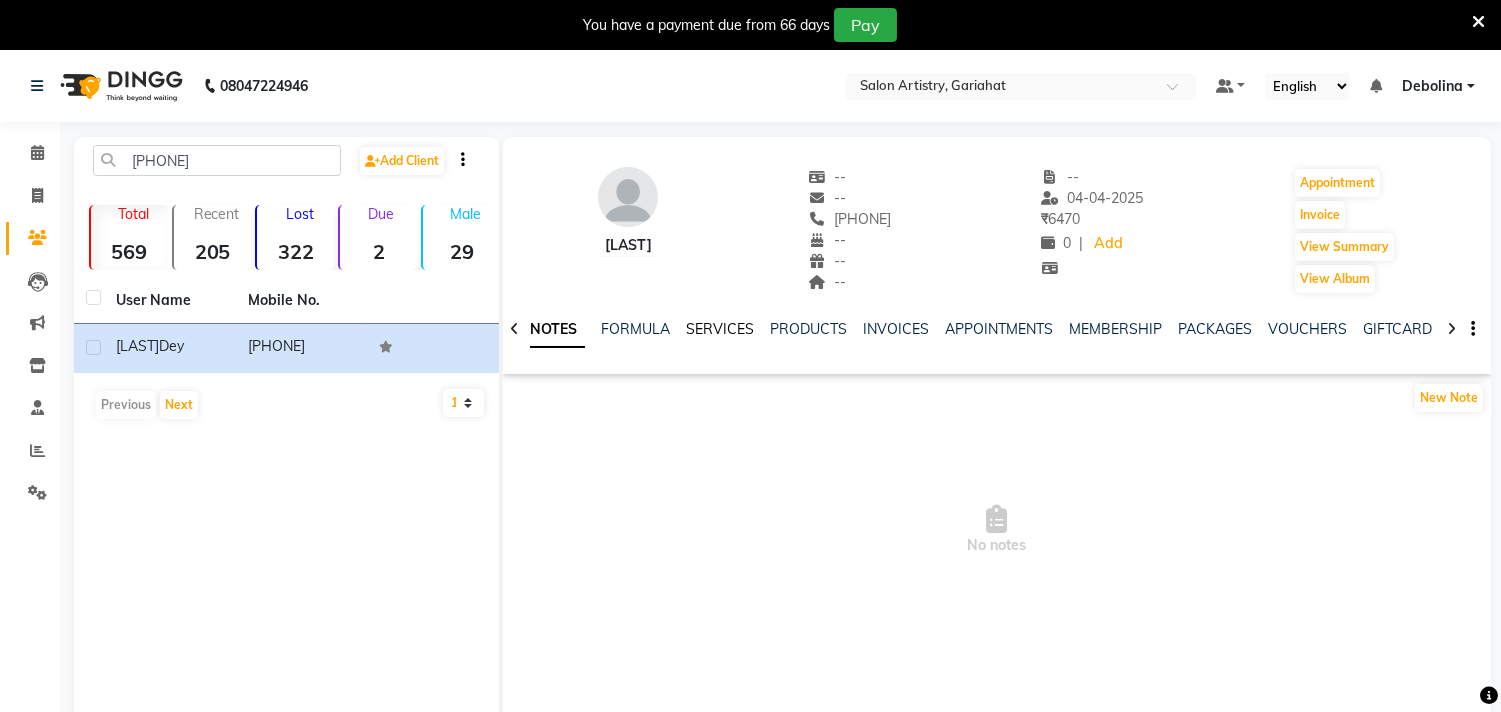 click on "SERVICES" 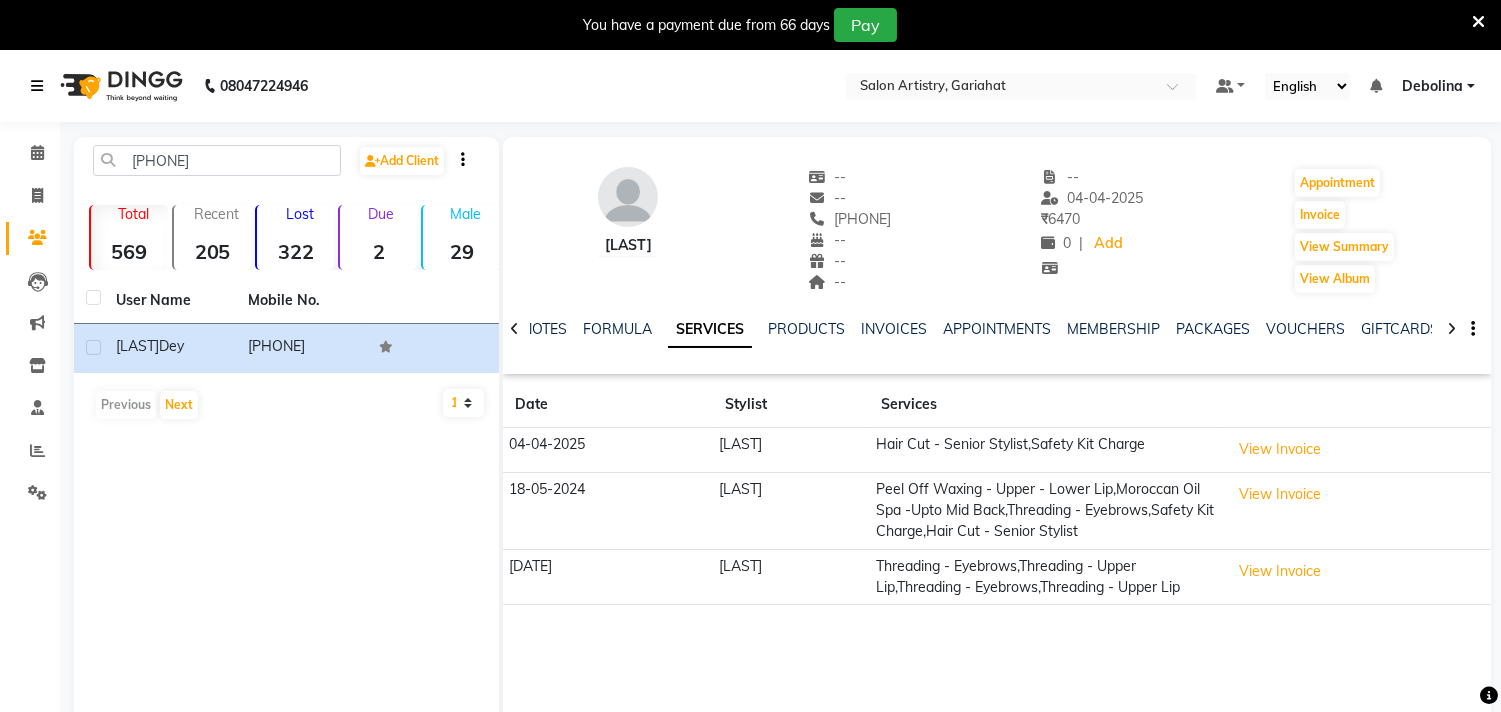 click at bounding box center [37, 86] 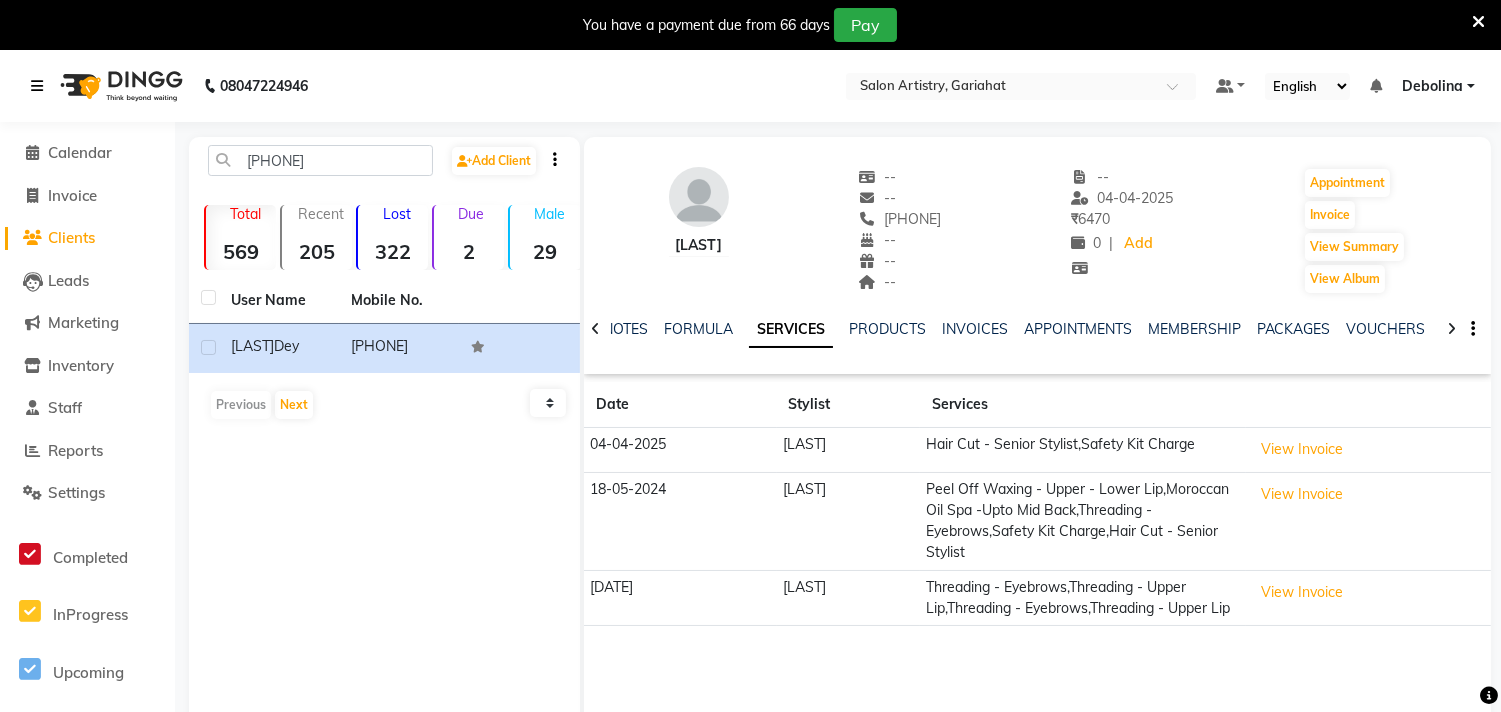 click at bounding box center (37, 86) 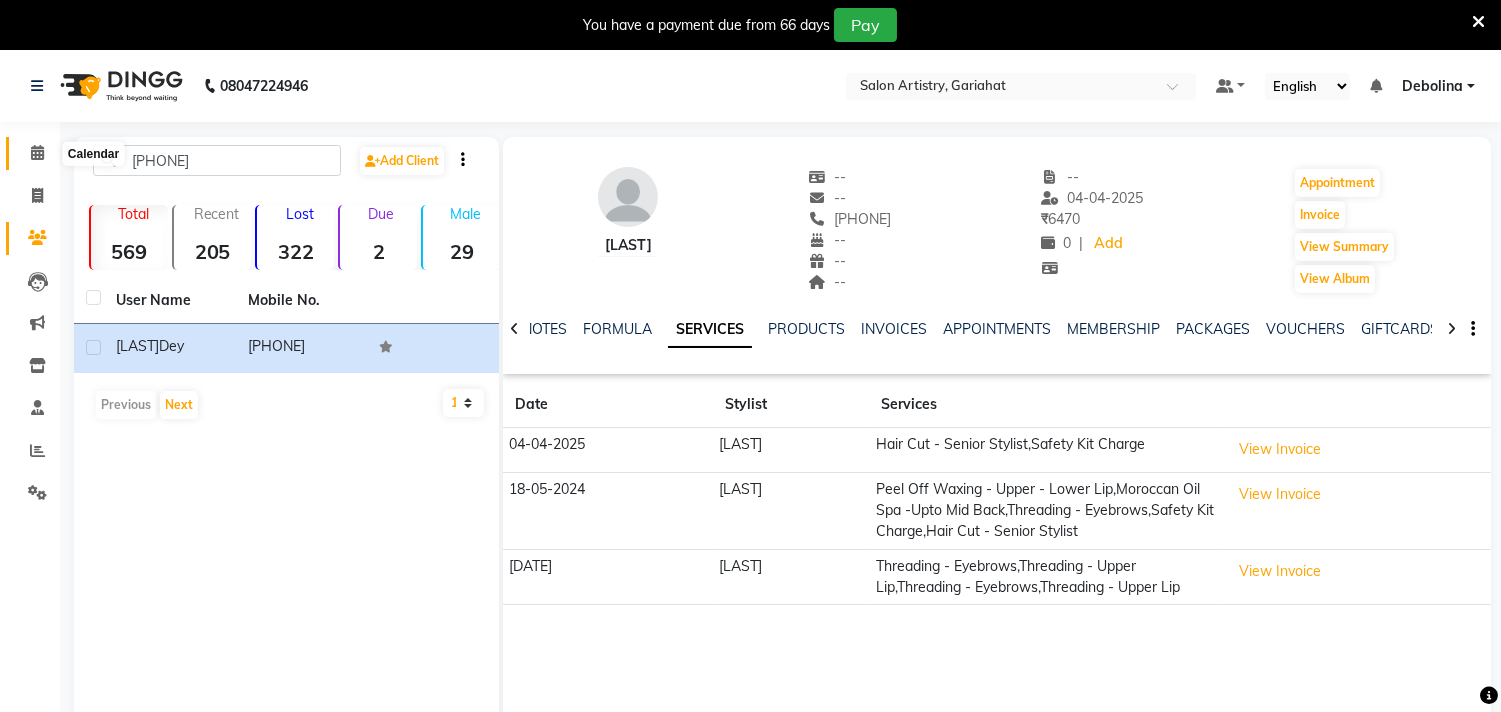 click 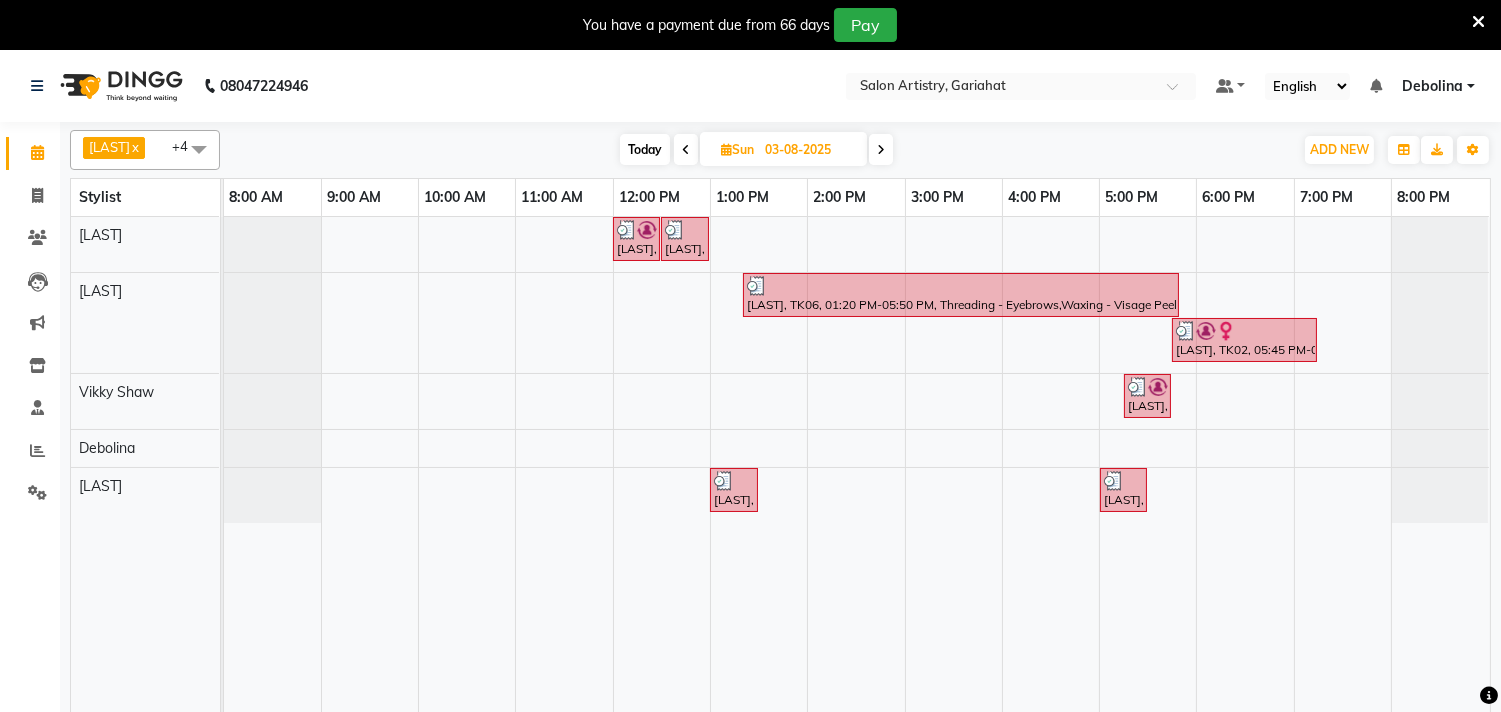click at bounding box center (881, 150) 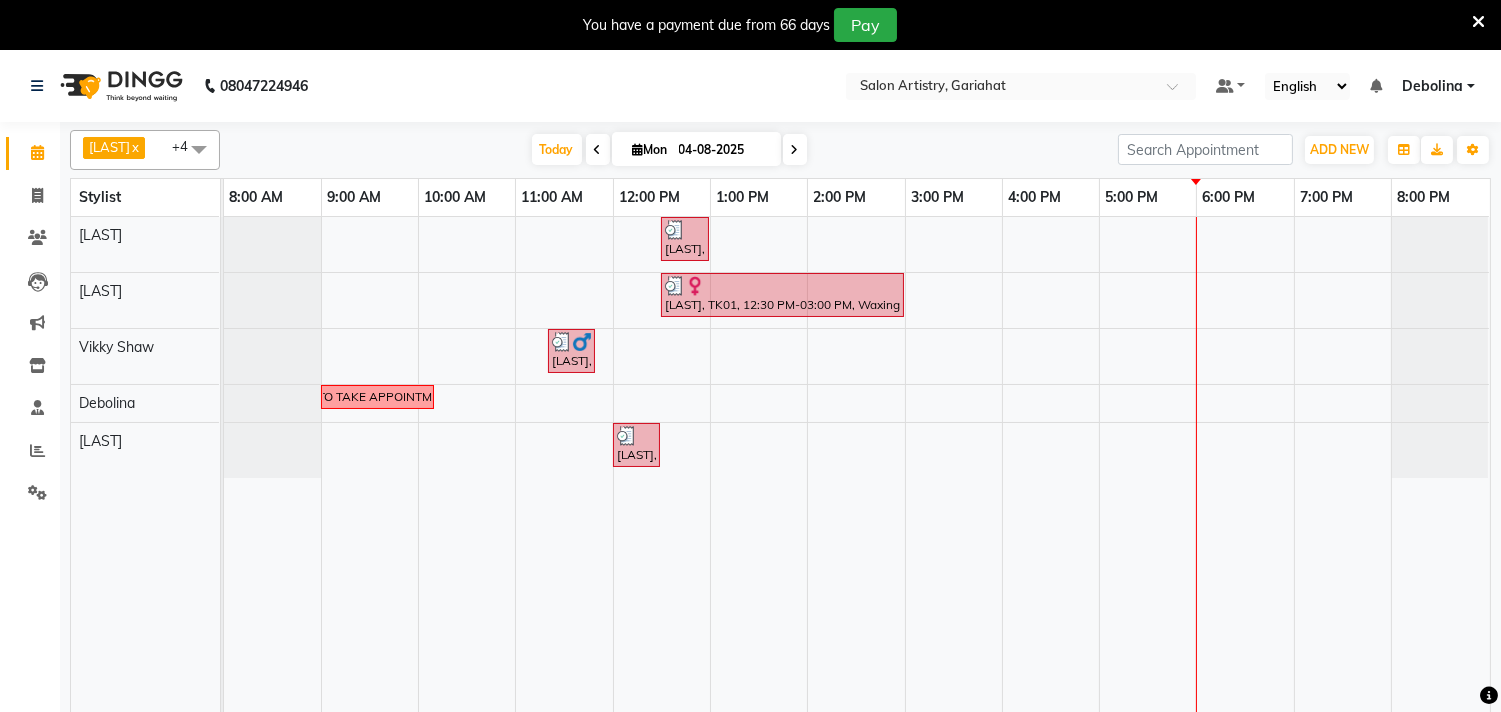 click on "Today  Mon 04-08-2025" at bounding box center [669, 150] 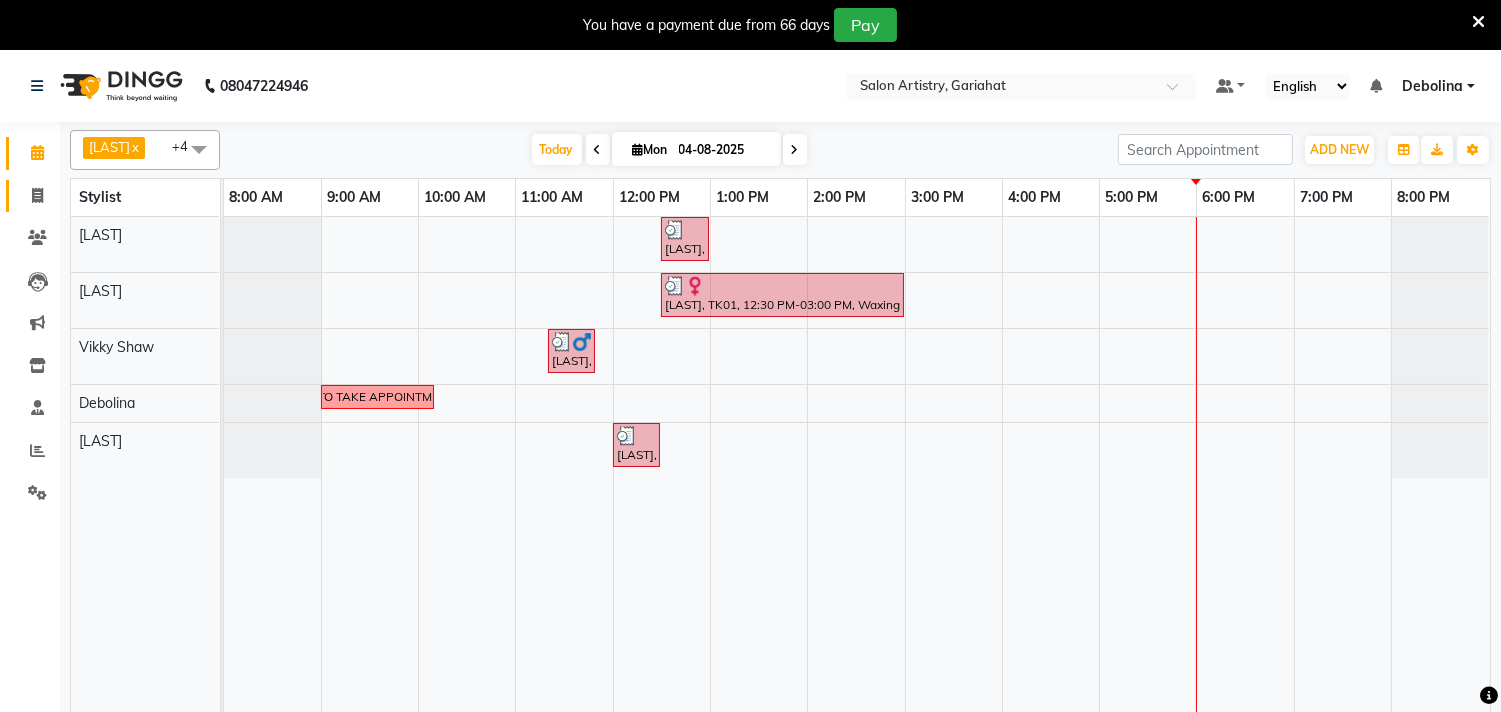 click on "Invoice" 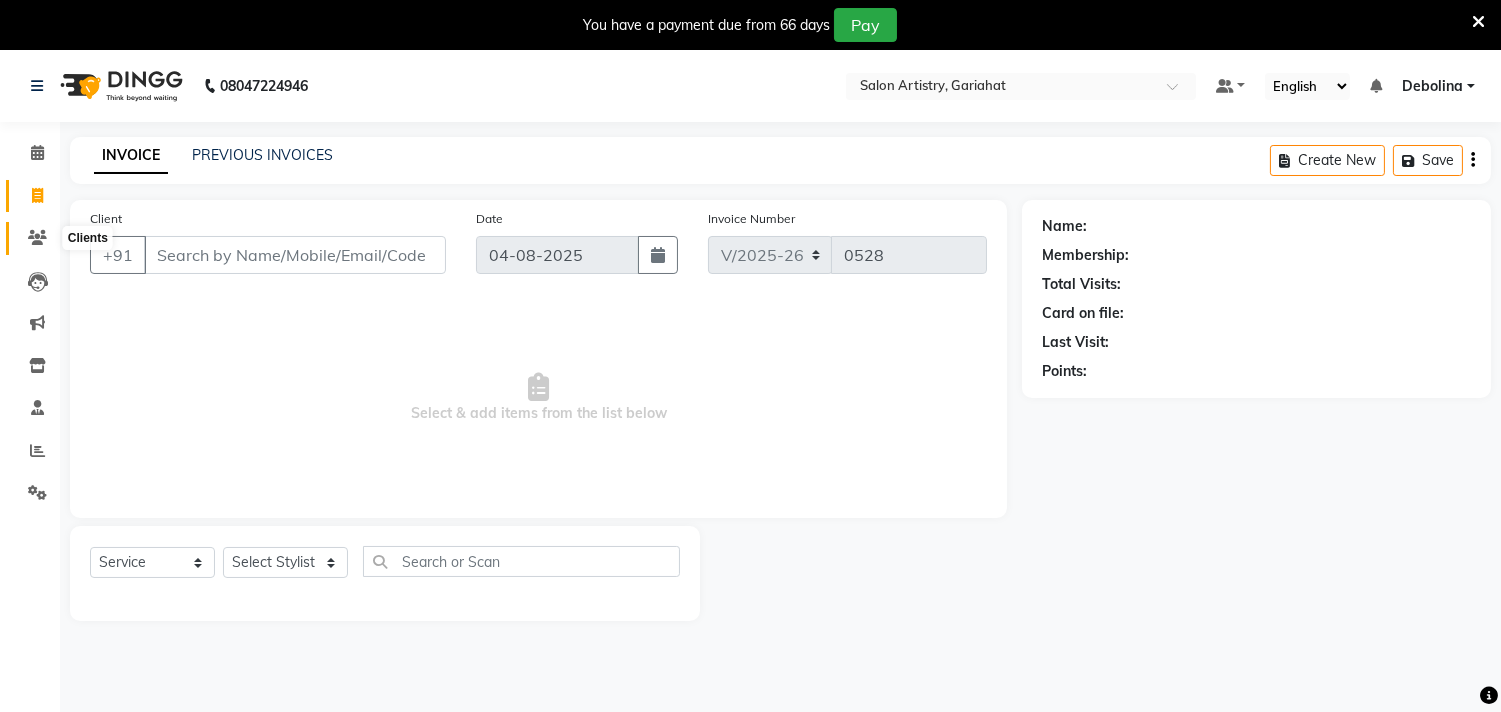 click 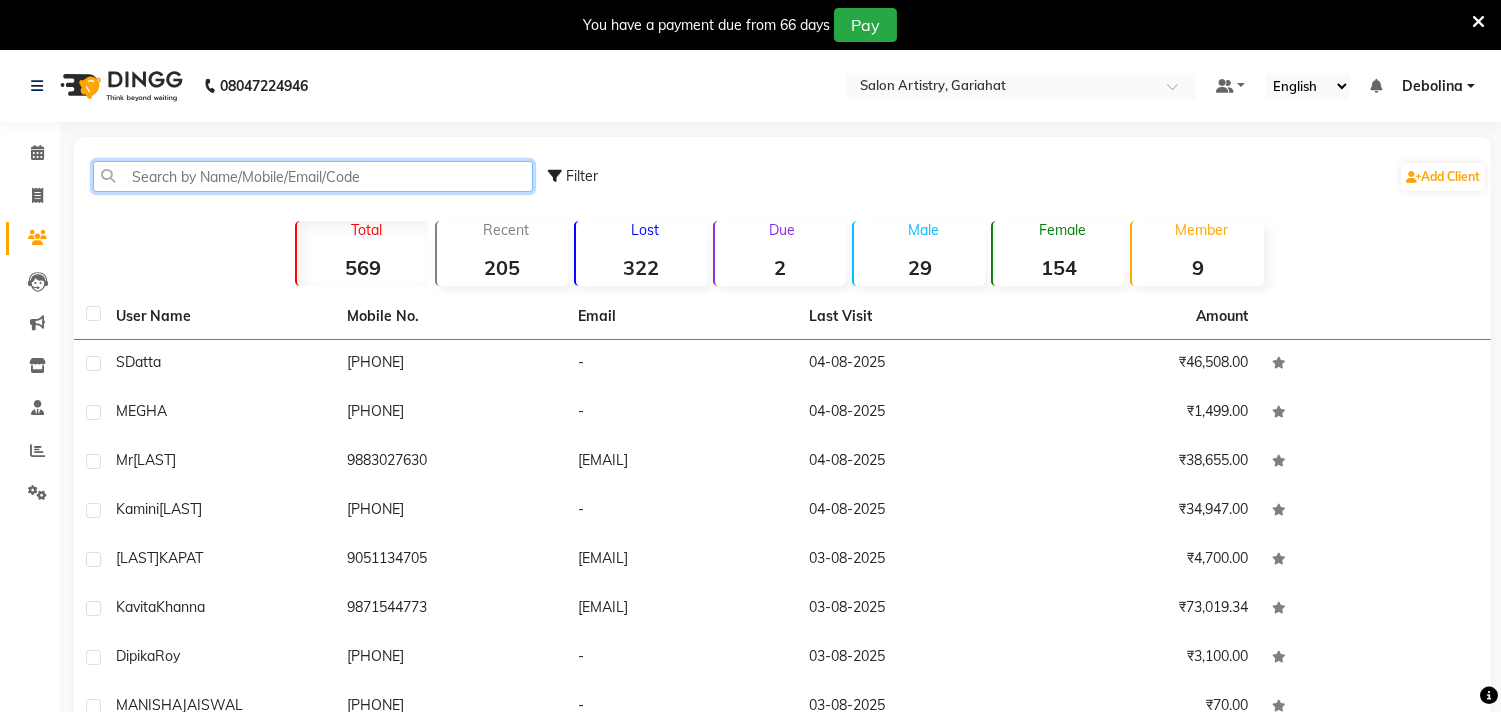 drag, startPoint x: 340, startPoint y: 180, endPoint x: 353, endPoint y: 174, distance: 14.3178215 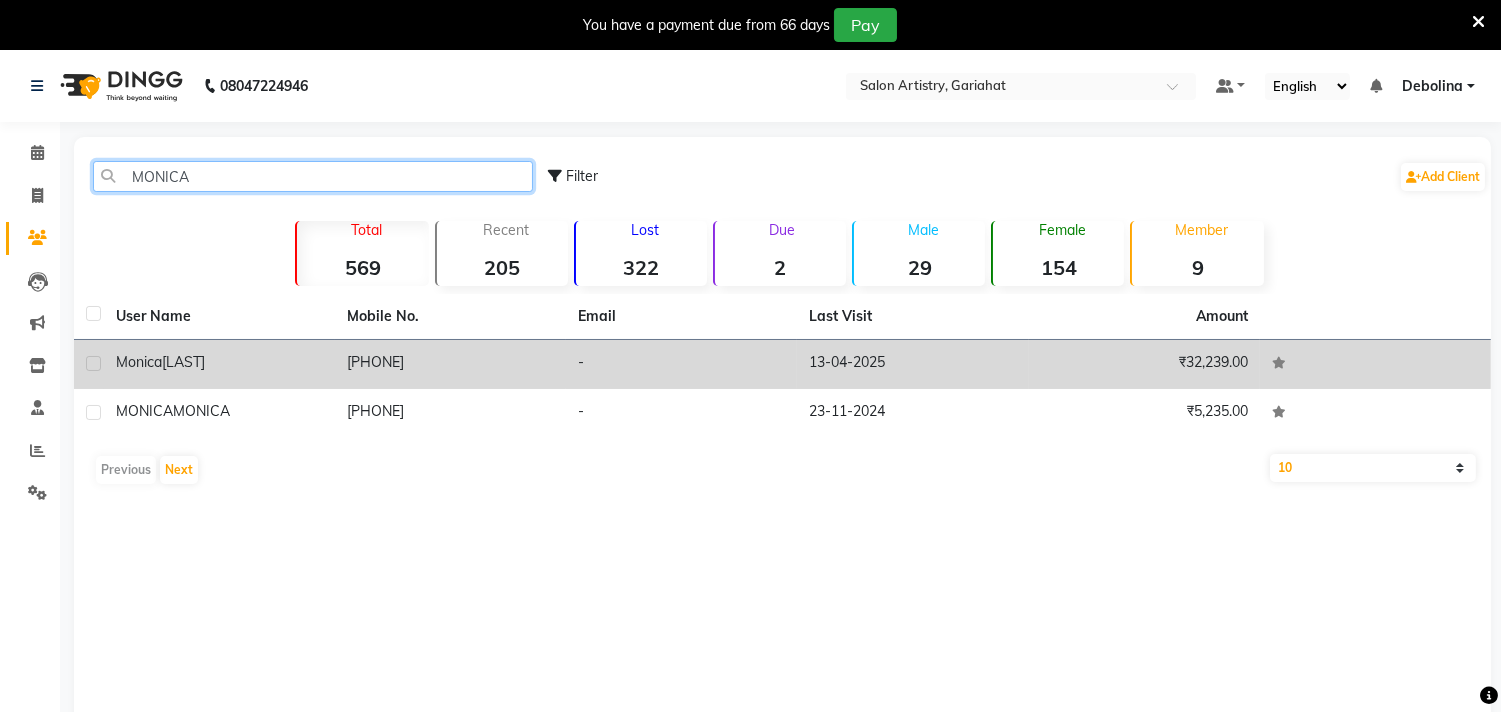 type on "MONICA" 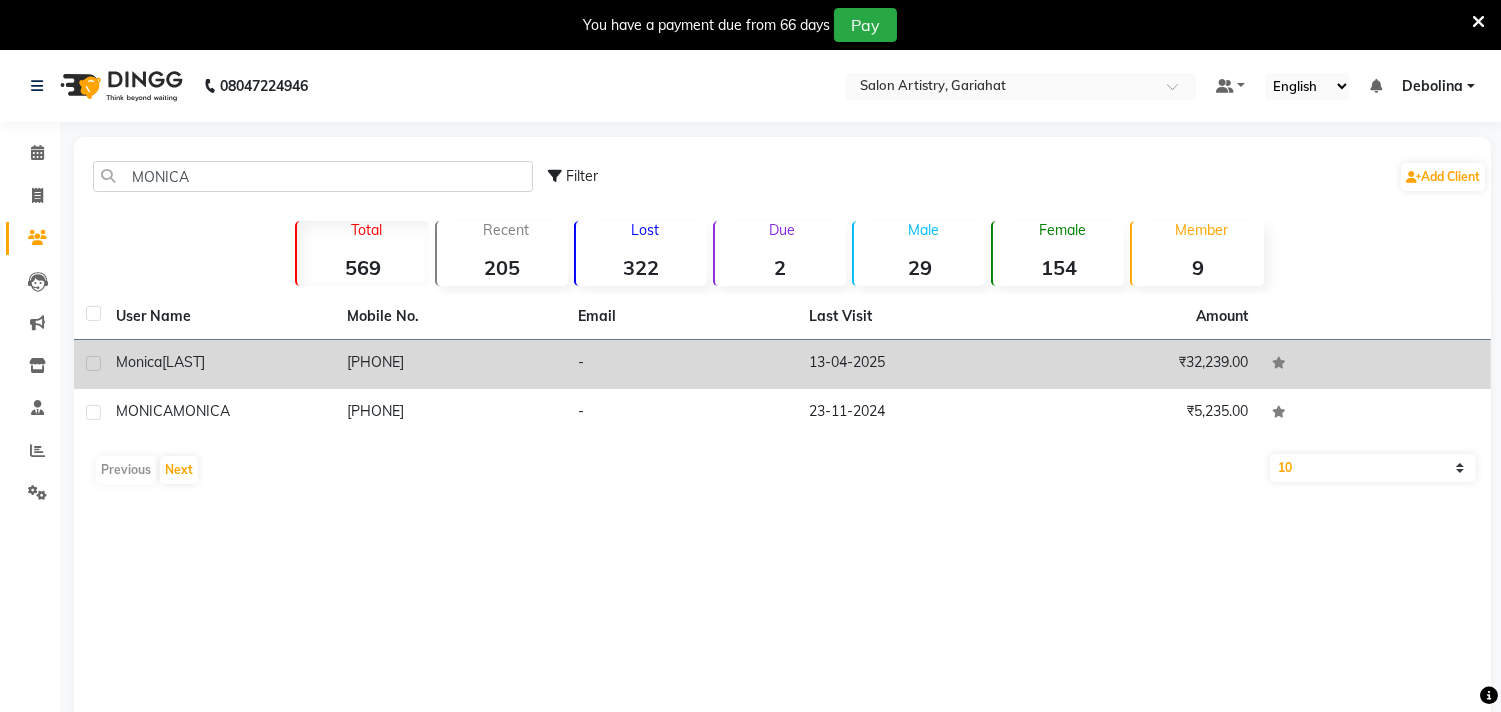 click on "[LAST]" 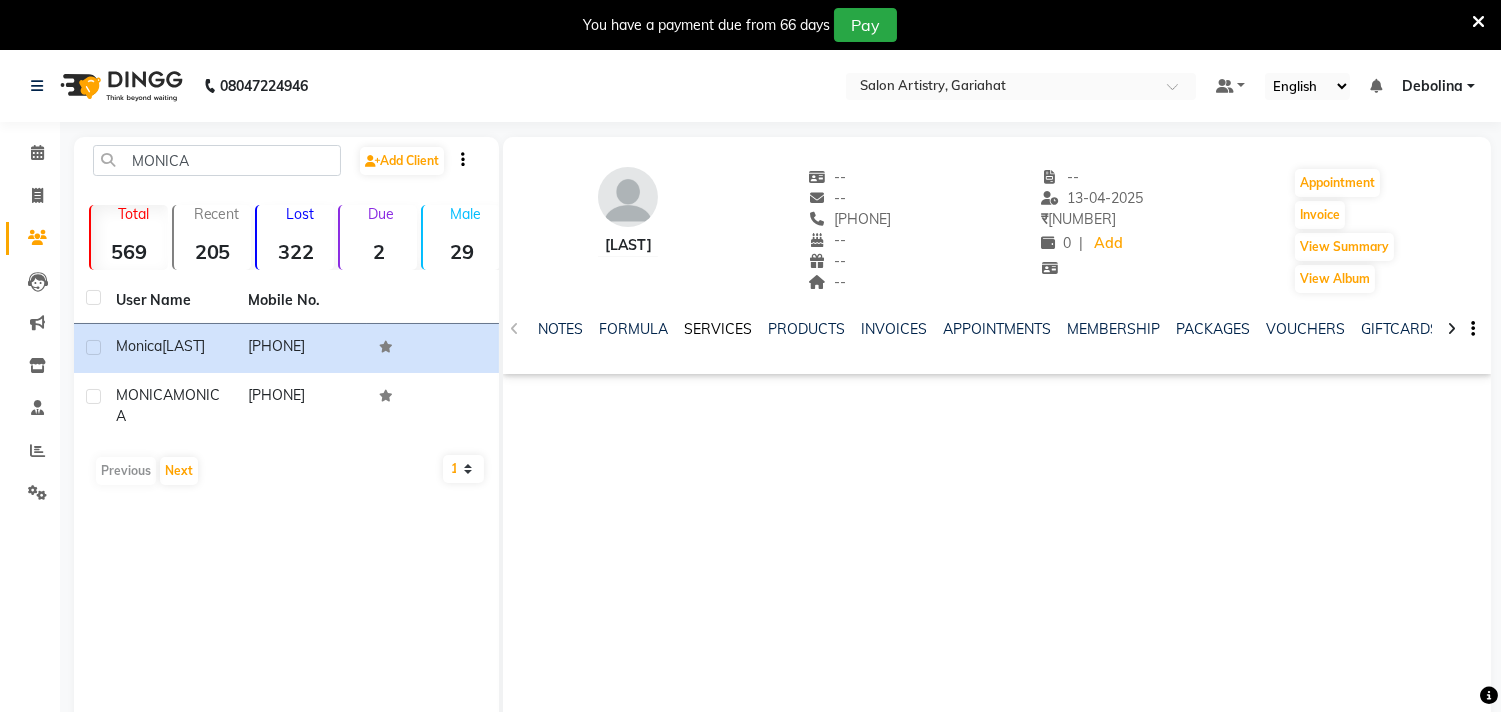 click on "SERVICES" 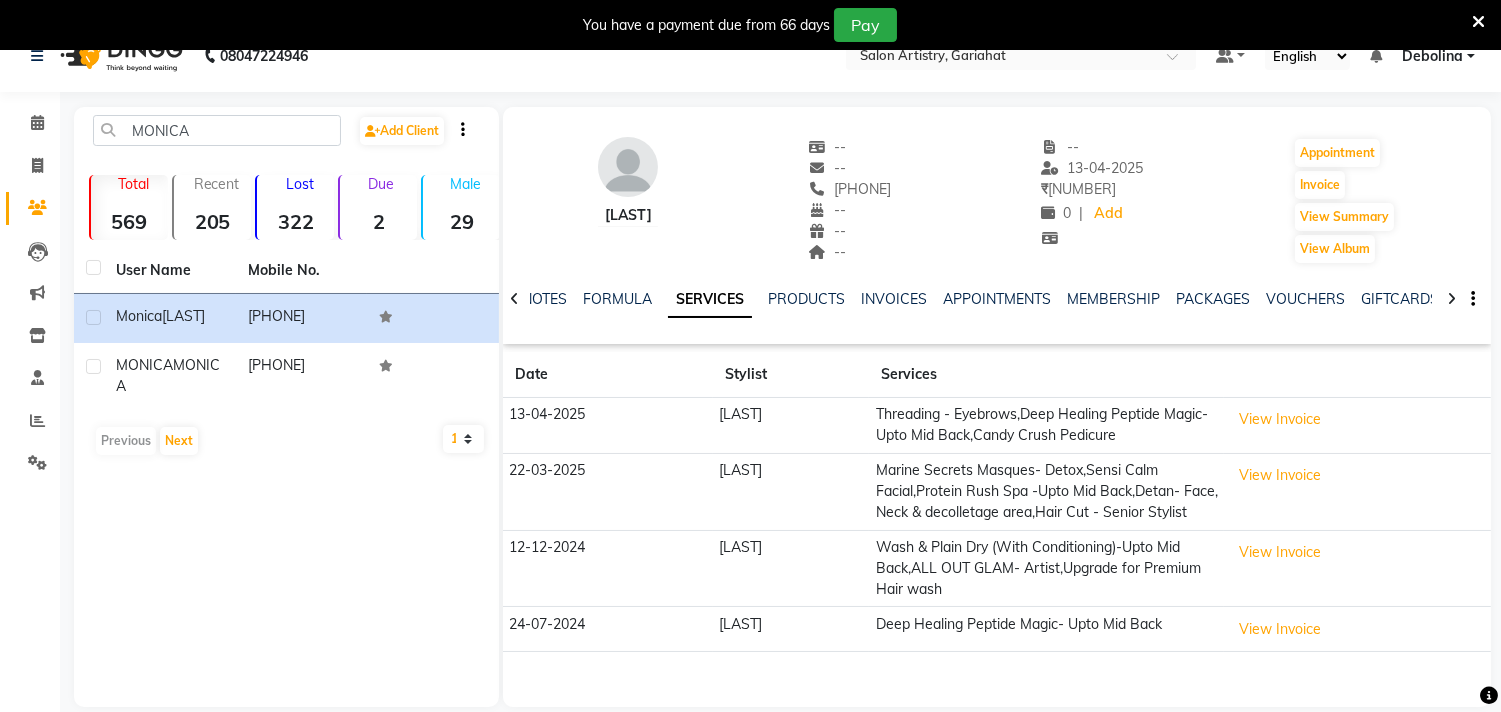 scroll, scrollTop: 0, scrollLeft: 0, axis: both 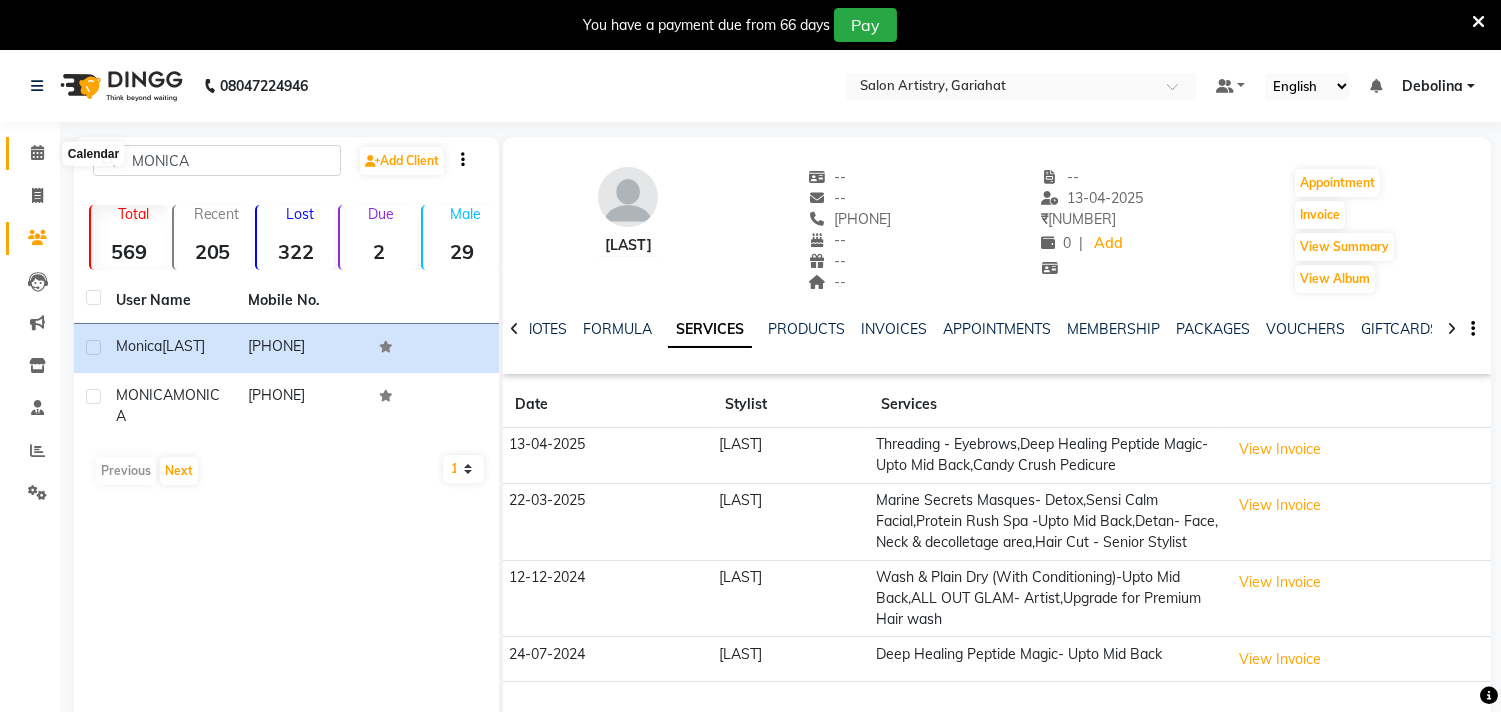 click 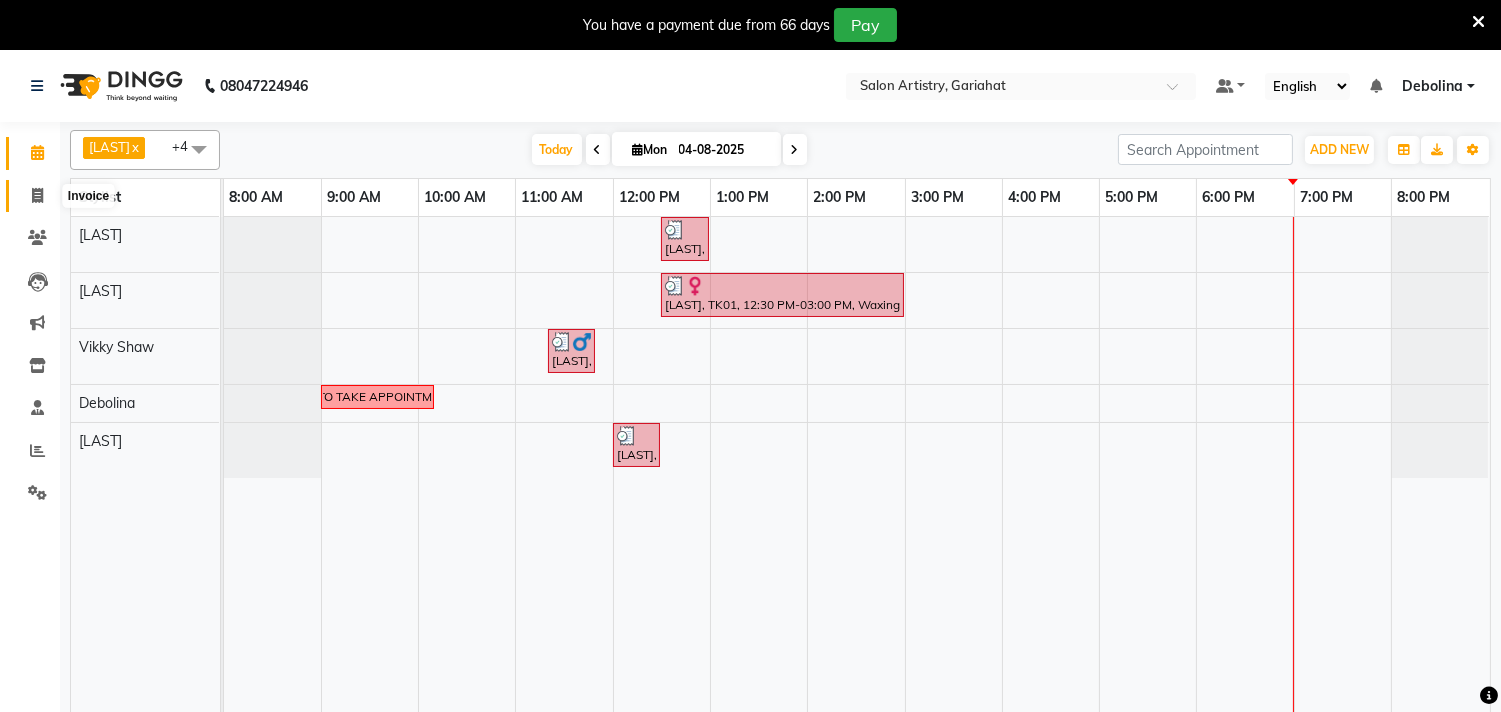 click 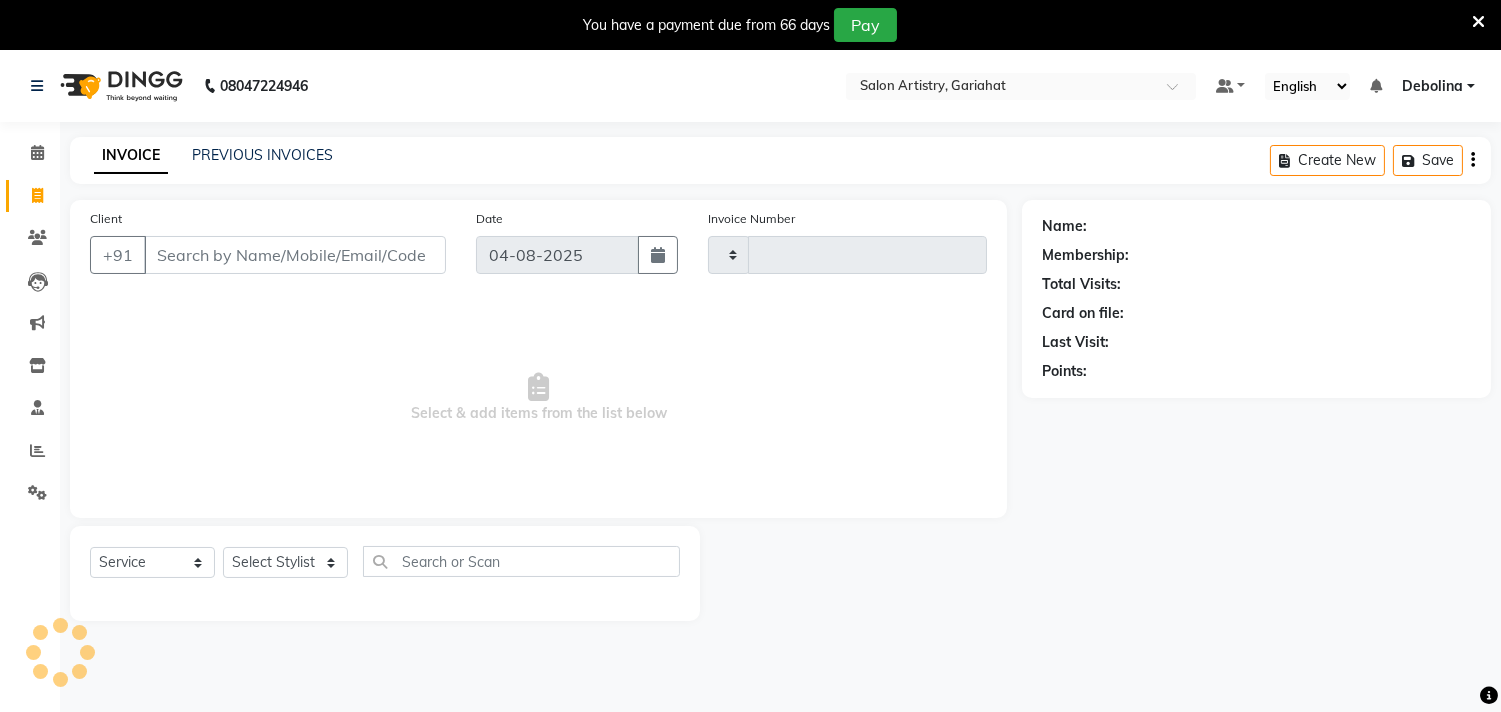 type on "0528" 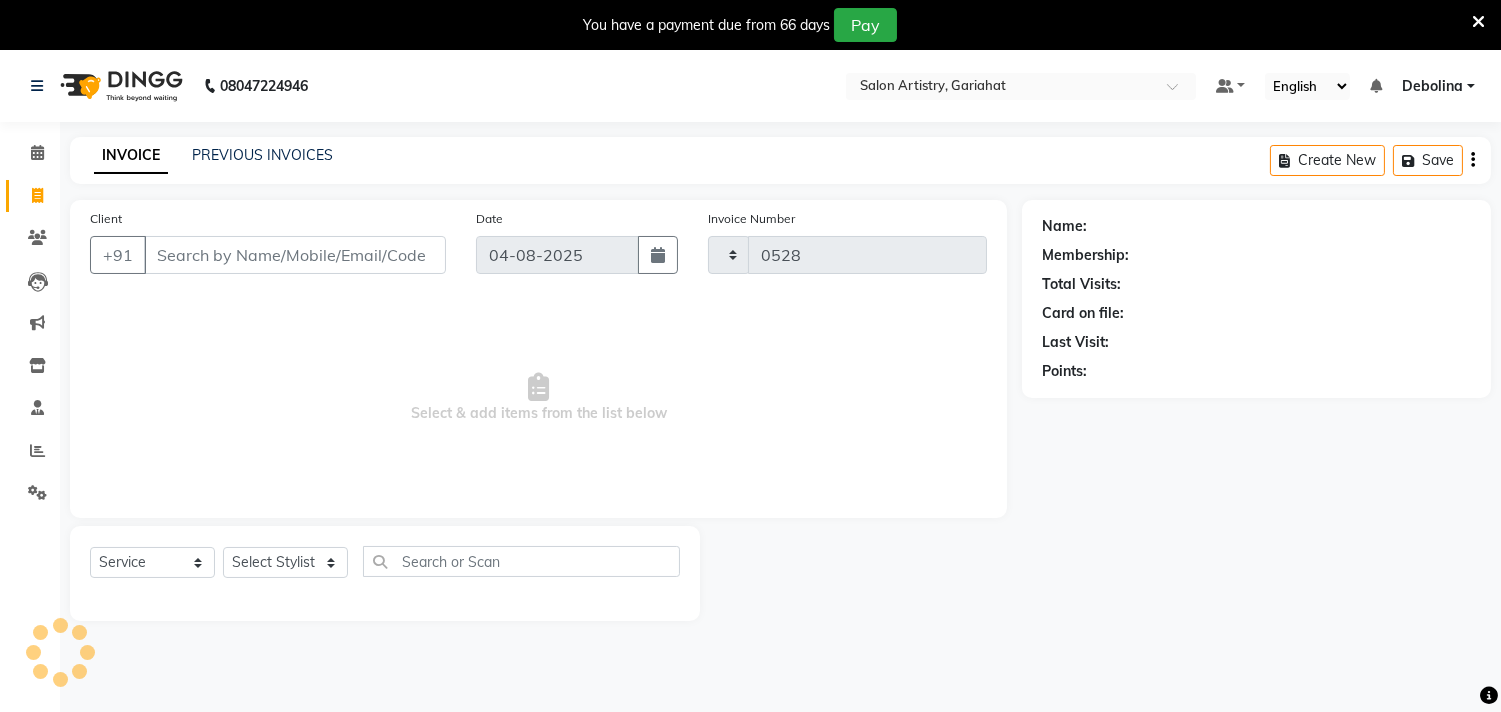 select on "8368" 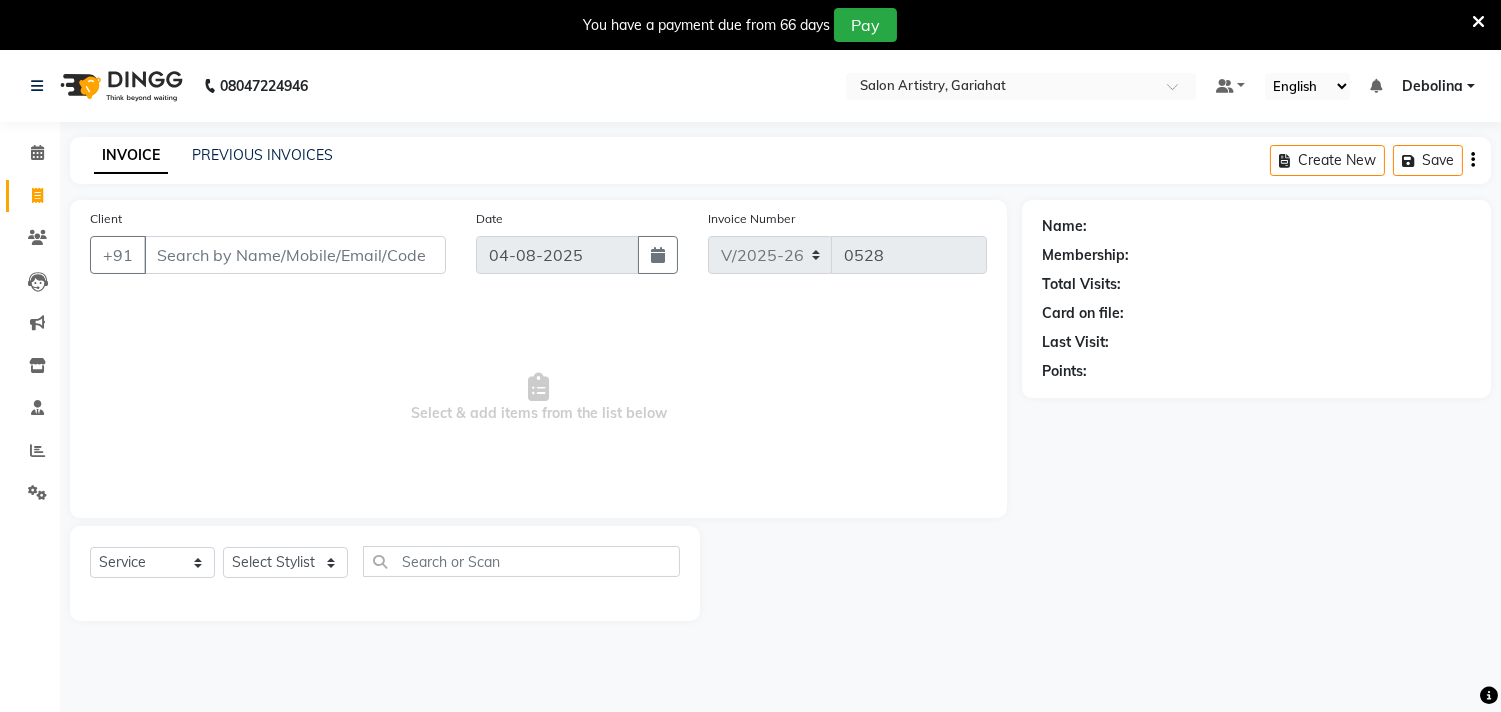 click on "Client" at bounding box center [295, 255] 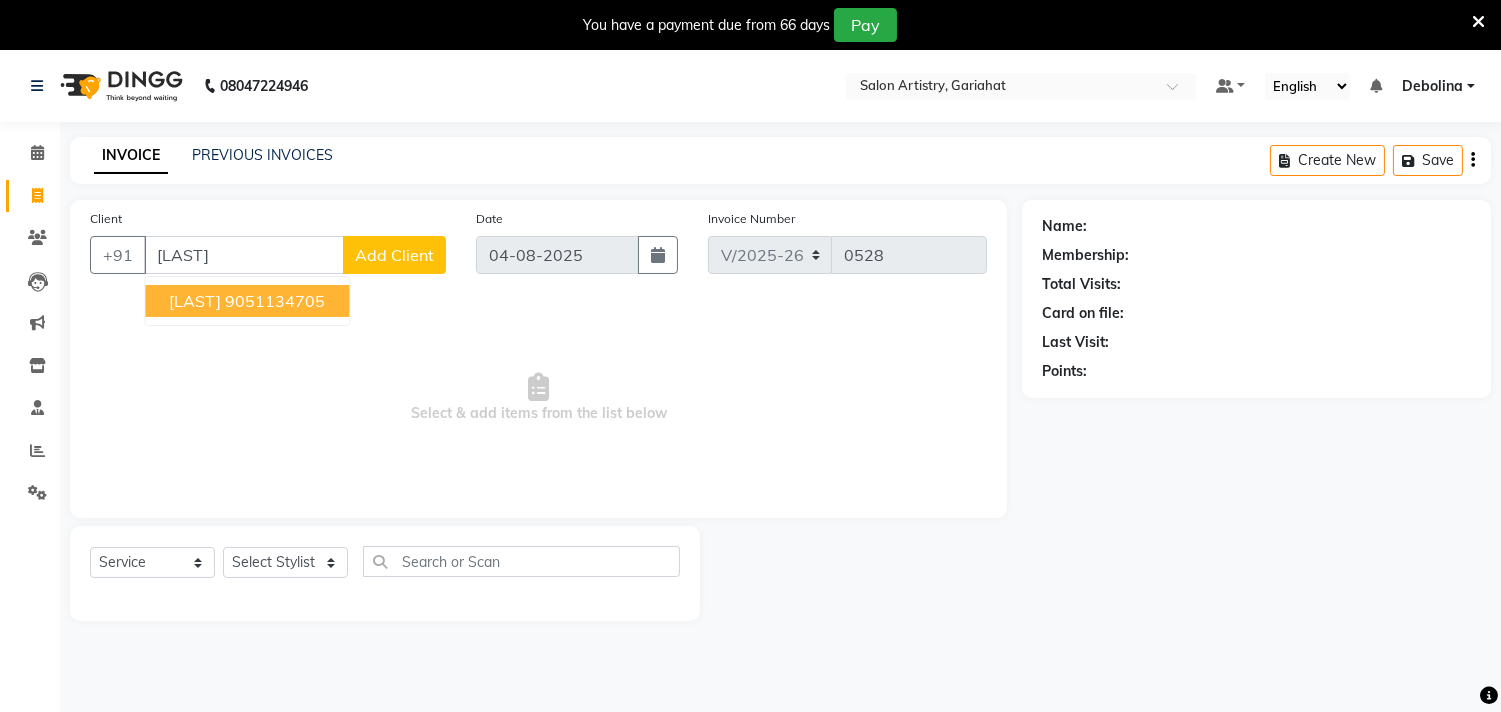 click on "[LAST] [PHONE]" at bounding box center [247, 301] 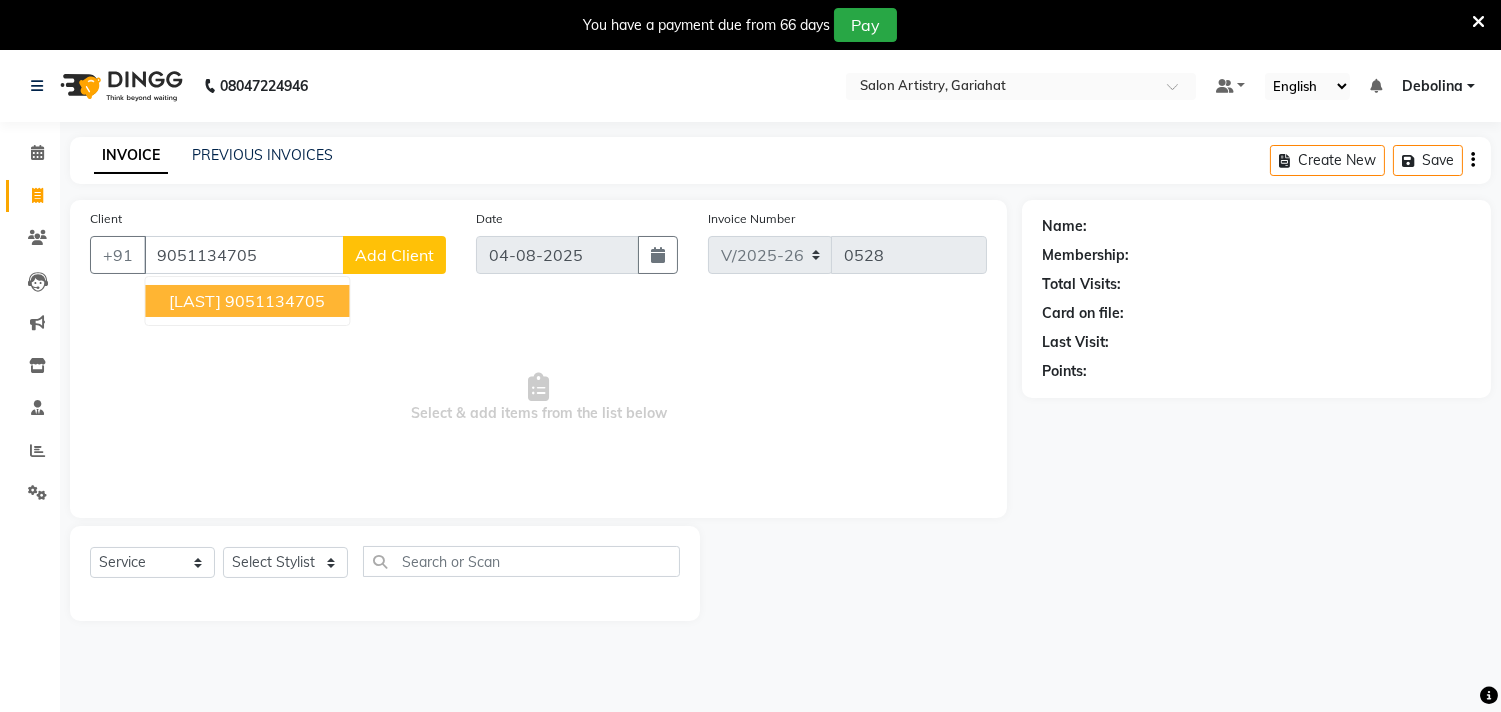 type on "9051134705" 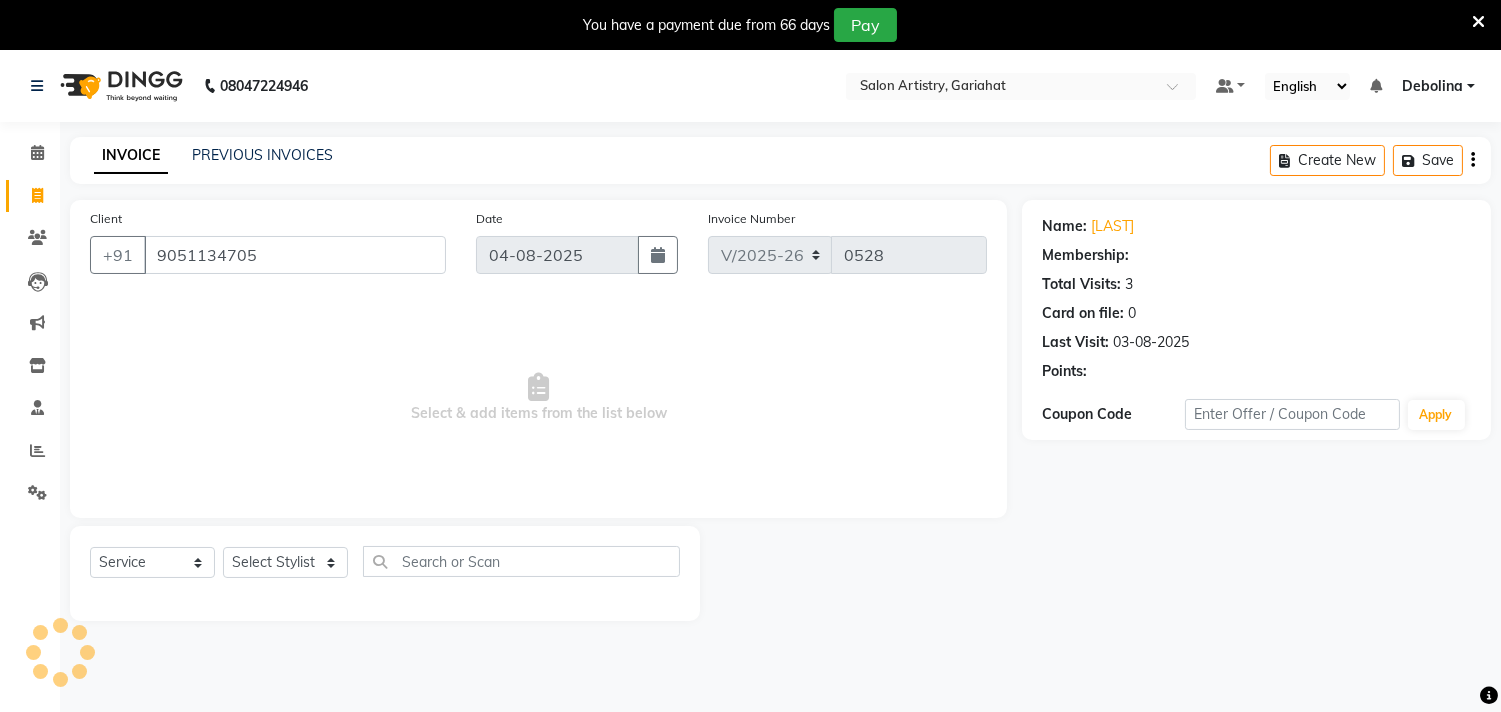 select on "1: Object" 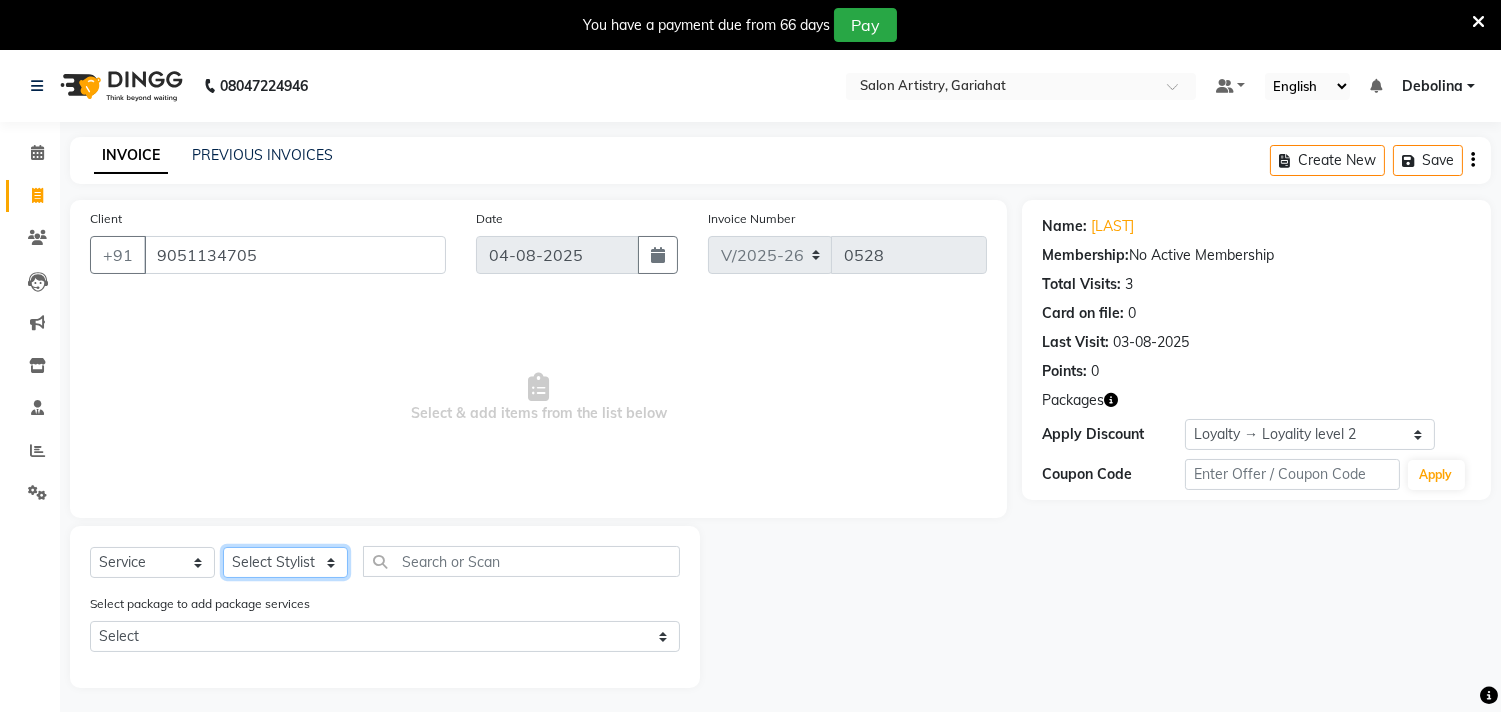 click on "Select Stylist [LAST] [LAST] [LAST] [LAST] [LAST] [LAST] [LAST] [LAST] [LAST] [LAST] [LAST]" 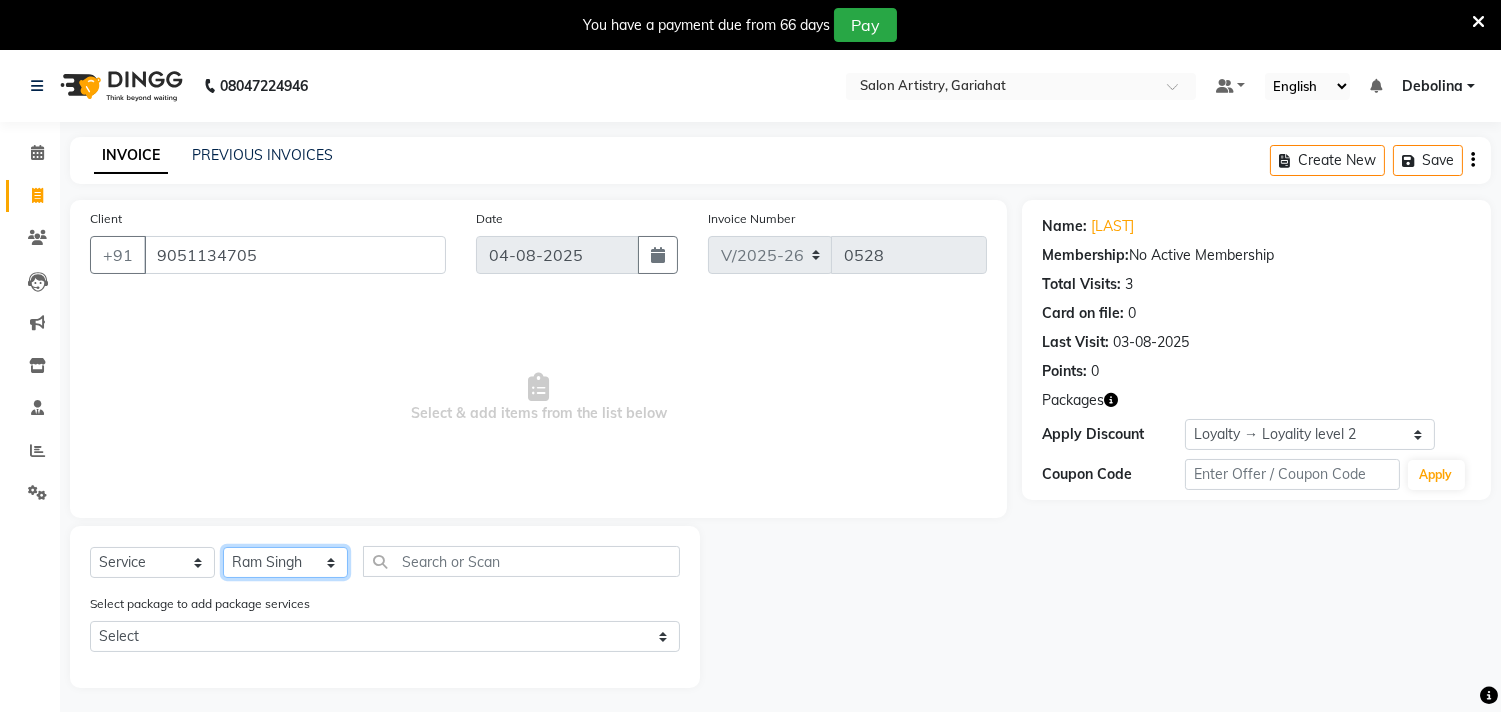 click on "Select Stylist [LAST] [LAST] [LAST] [LAST] [LAST] [LAST] [LAST] [LAST] [LAST] [LAST] [LAST]" 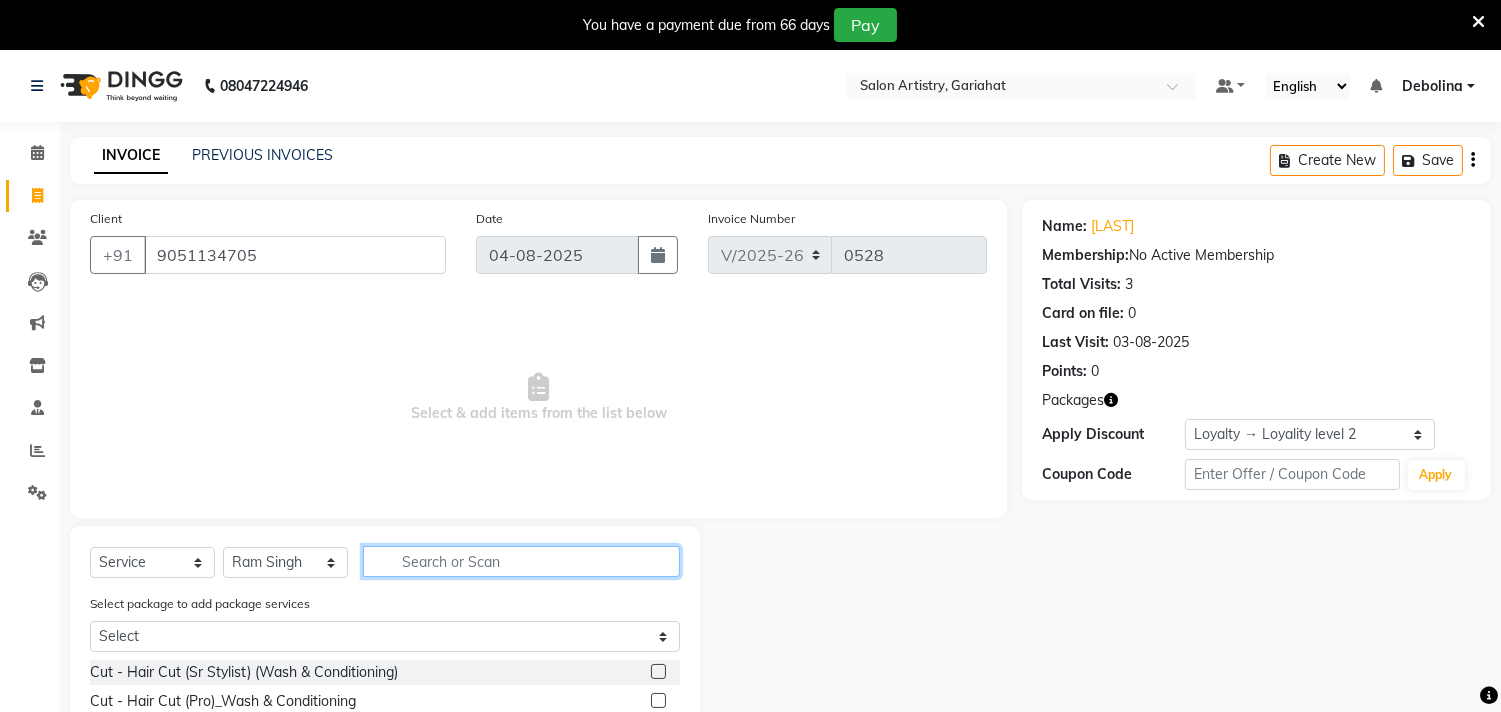 click 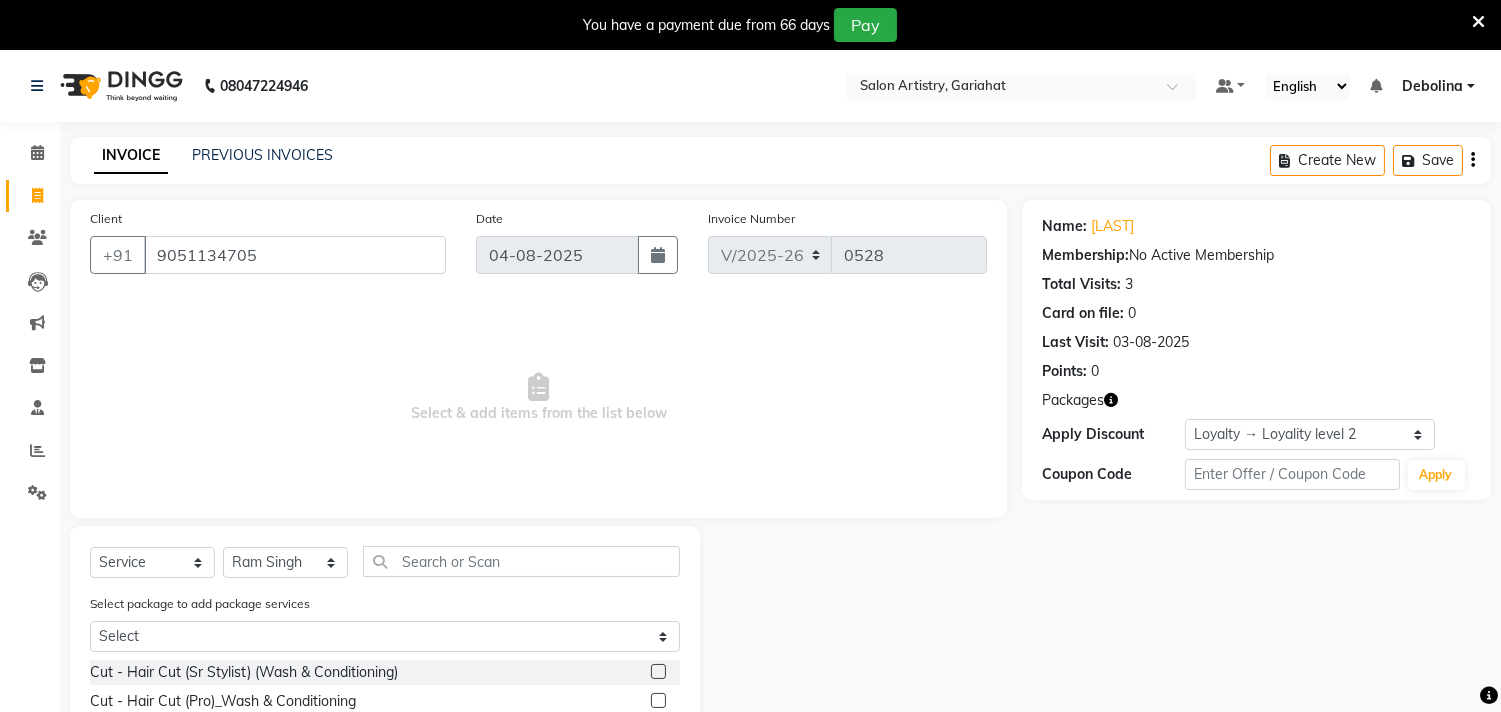 click on "Select package to add package services" 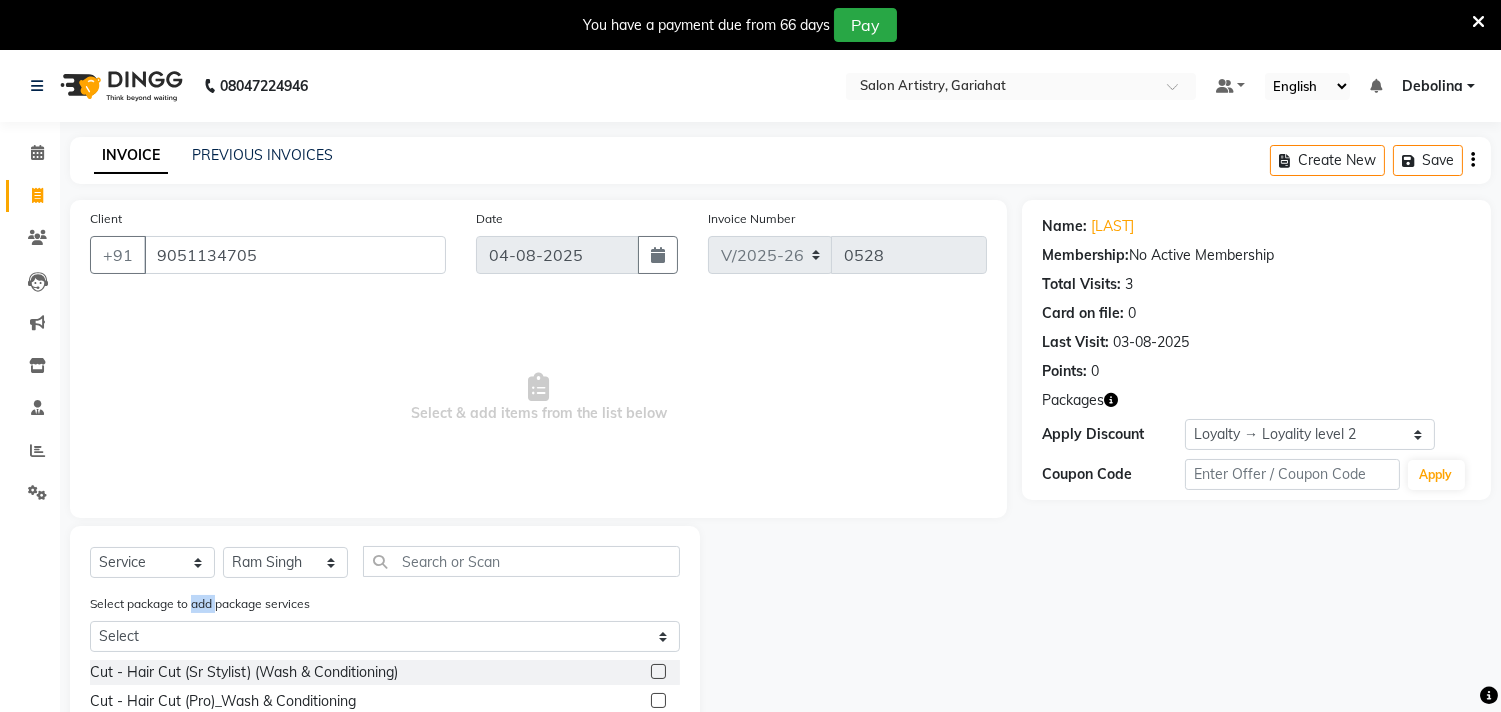 click on "Select package to add package services" 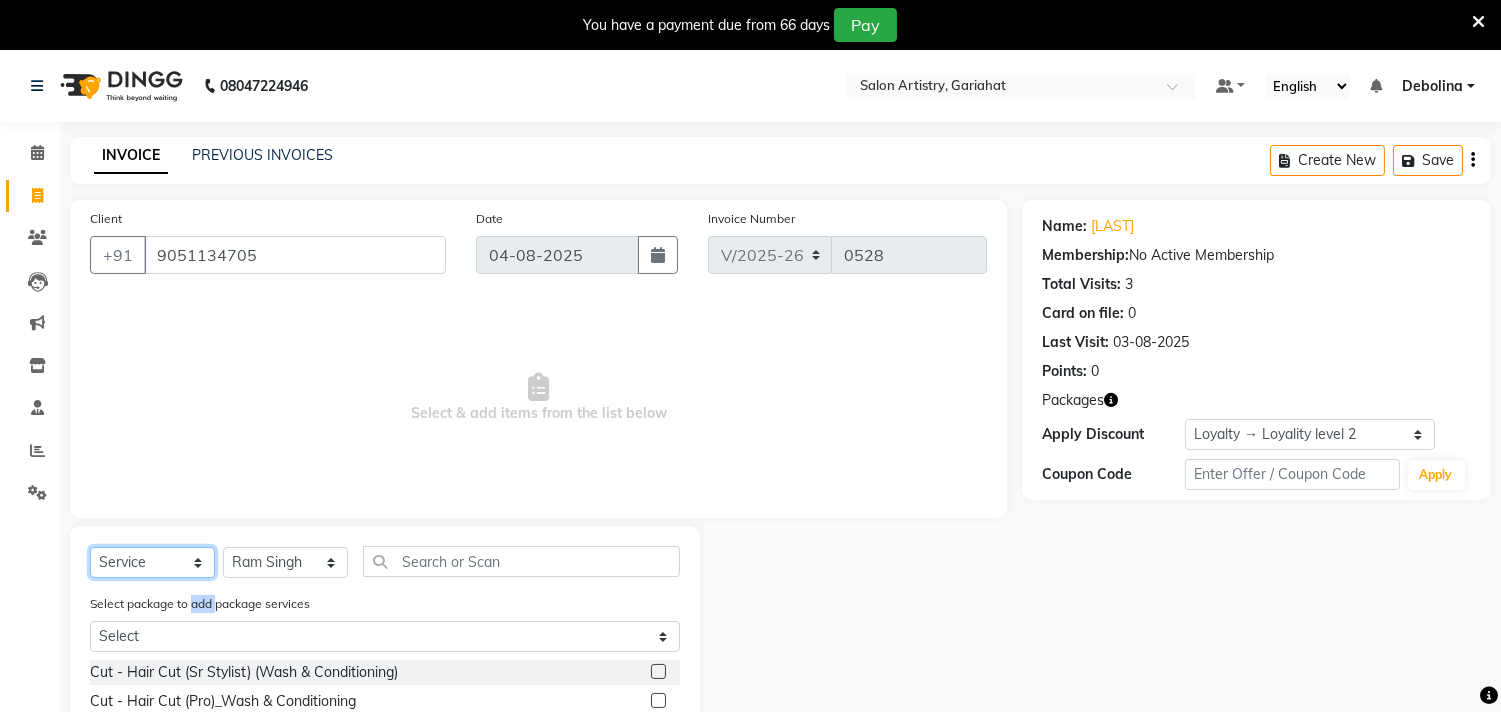 click on "Select  Service  Product  Membership  Package Voucher Prepaid Gift Card" 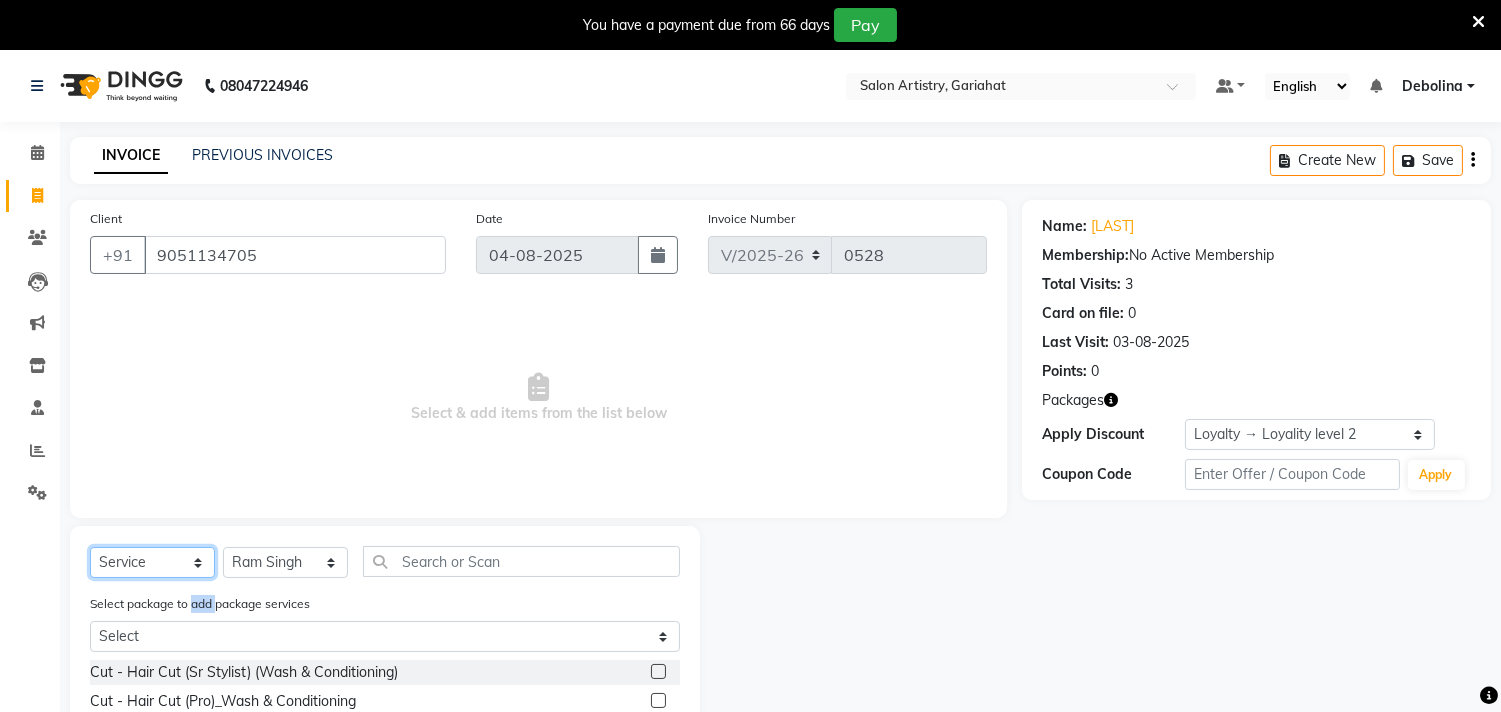 select on "package" 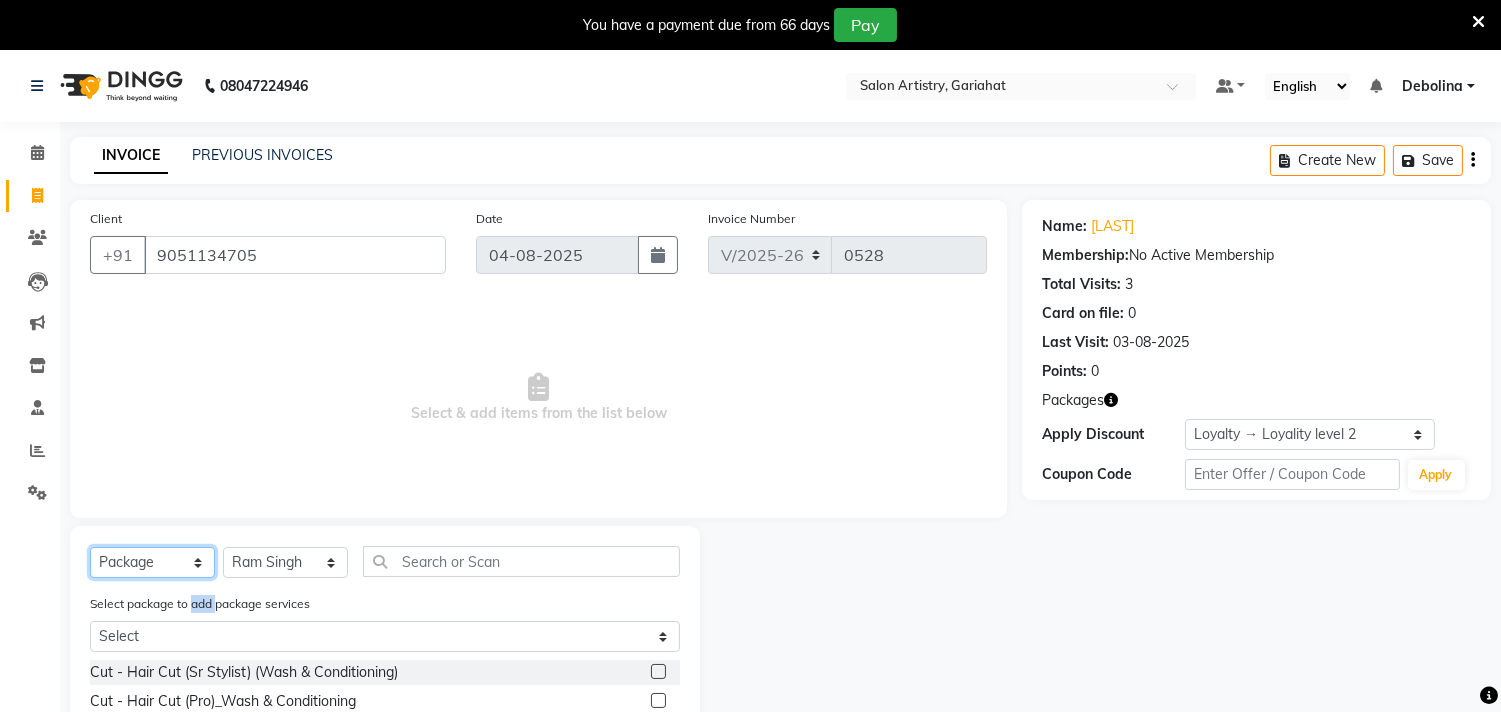 click on "Select  Service  Product  Membership  Package Voucher Prepaid Gift Card" 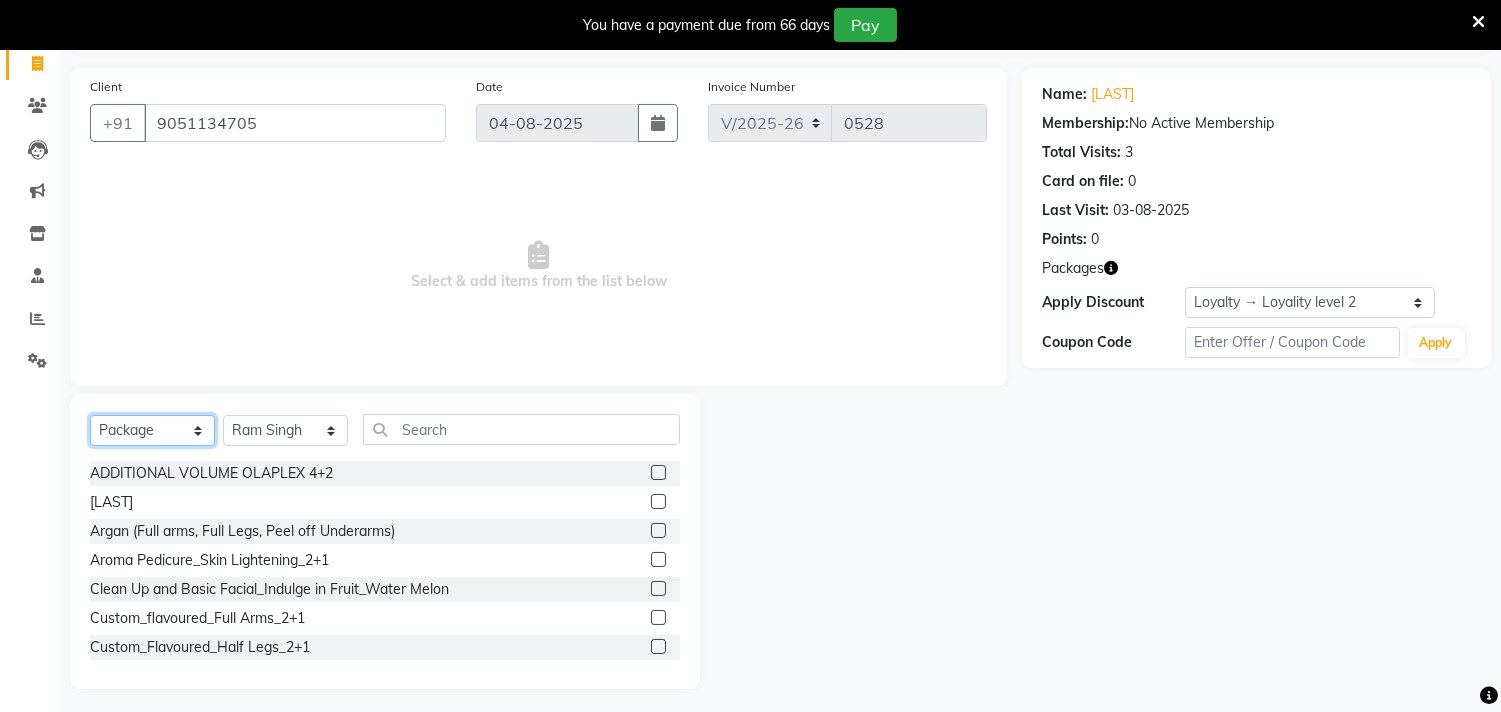 scroll, scrollTop: 138, scrollLeft: 0, axis: vertical 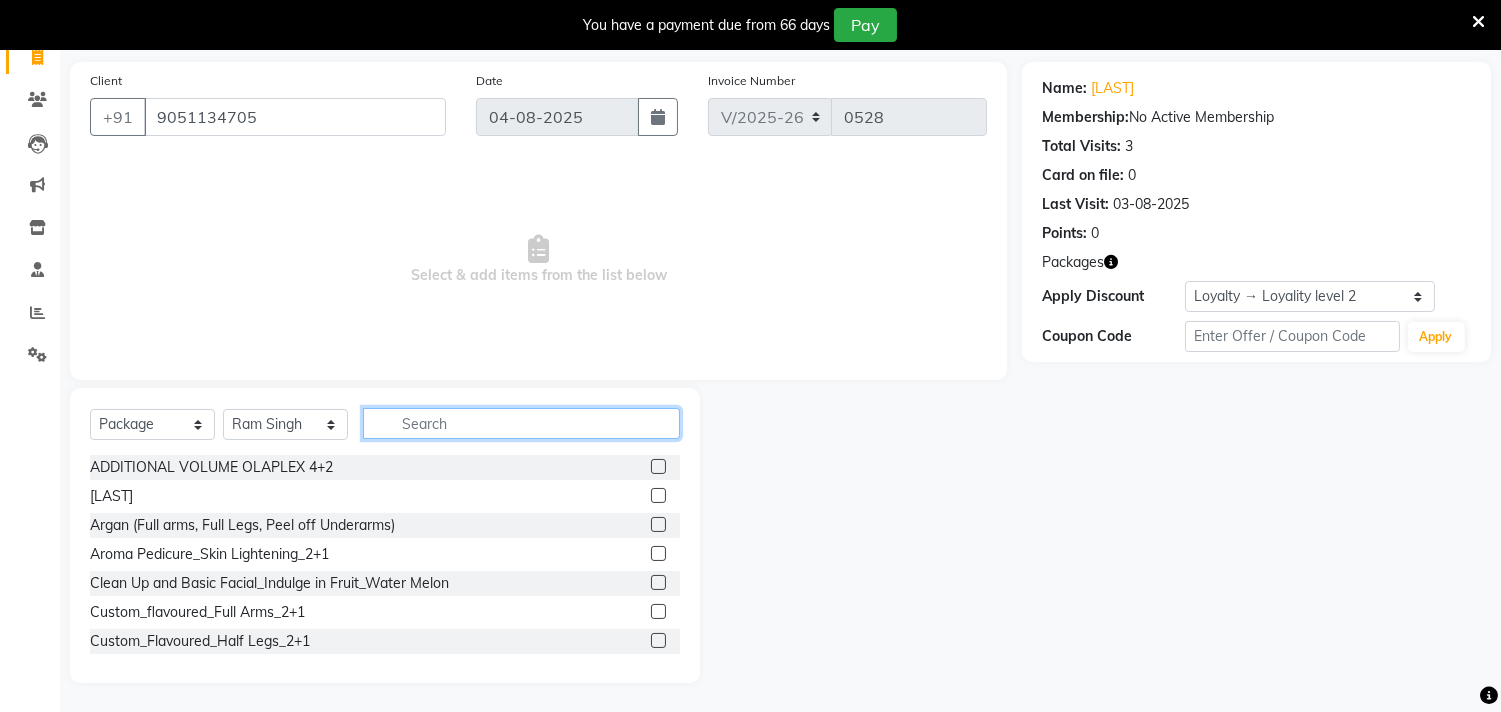 click 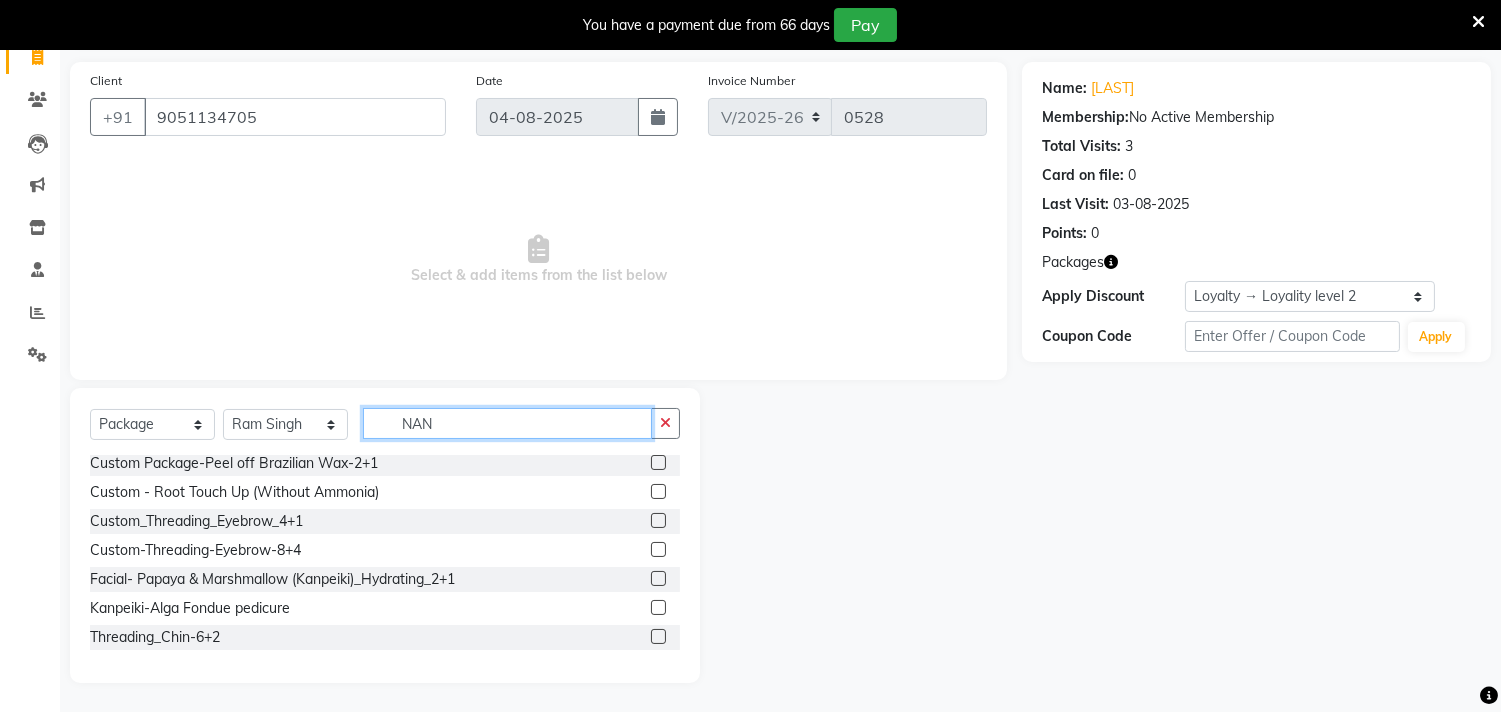 scroll, scrollTop: 0, scrollLeft: 0, axis: both 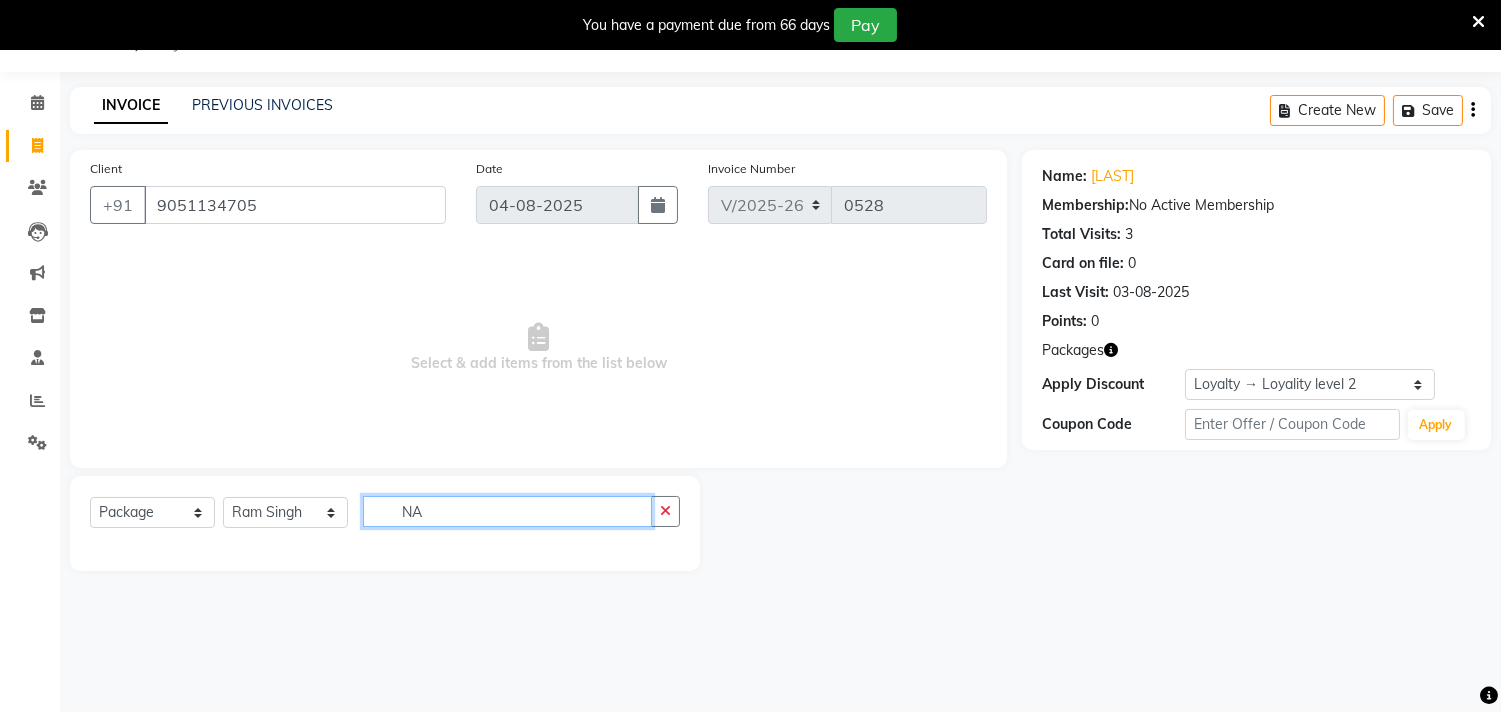 type on "N" 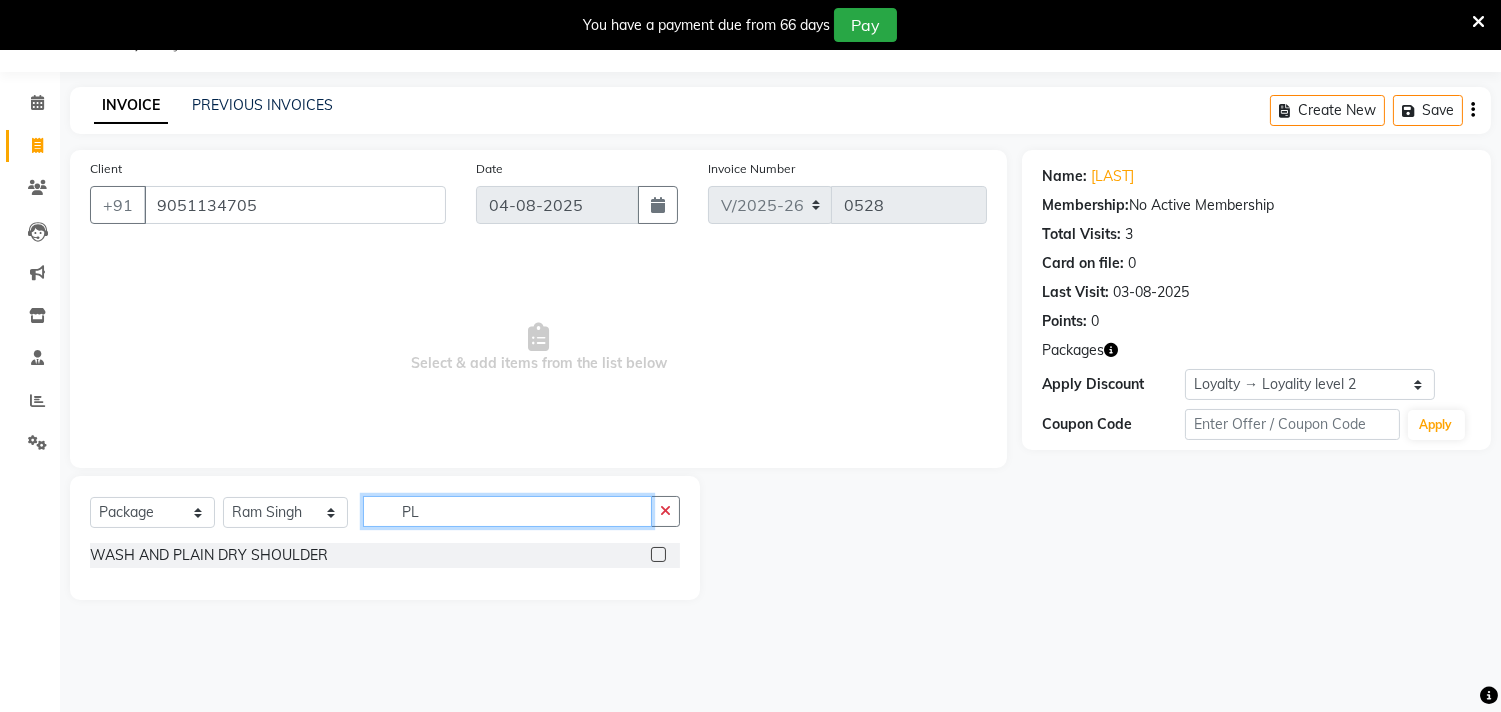 scroll, scrollTop: 138, scrollLeft: 0, axis: vertical 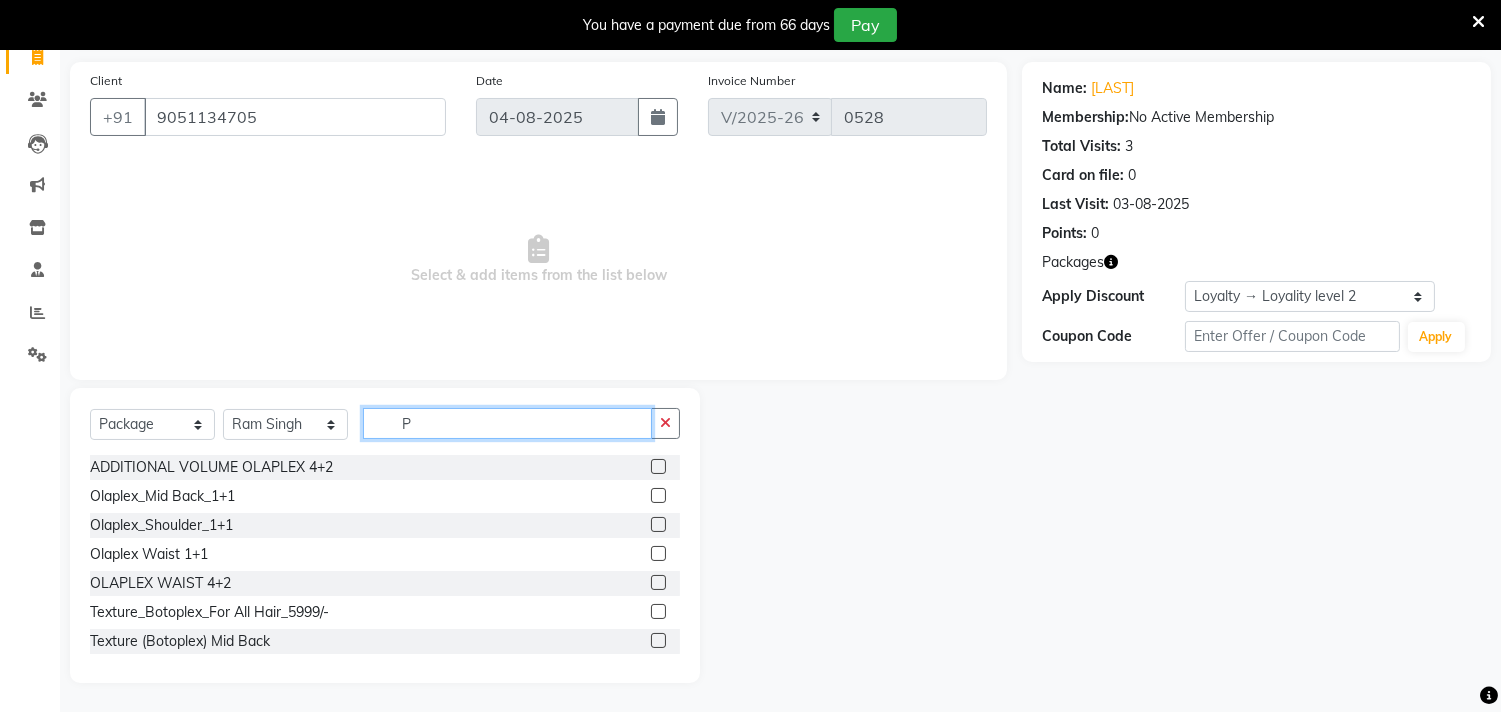 type 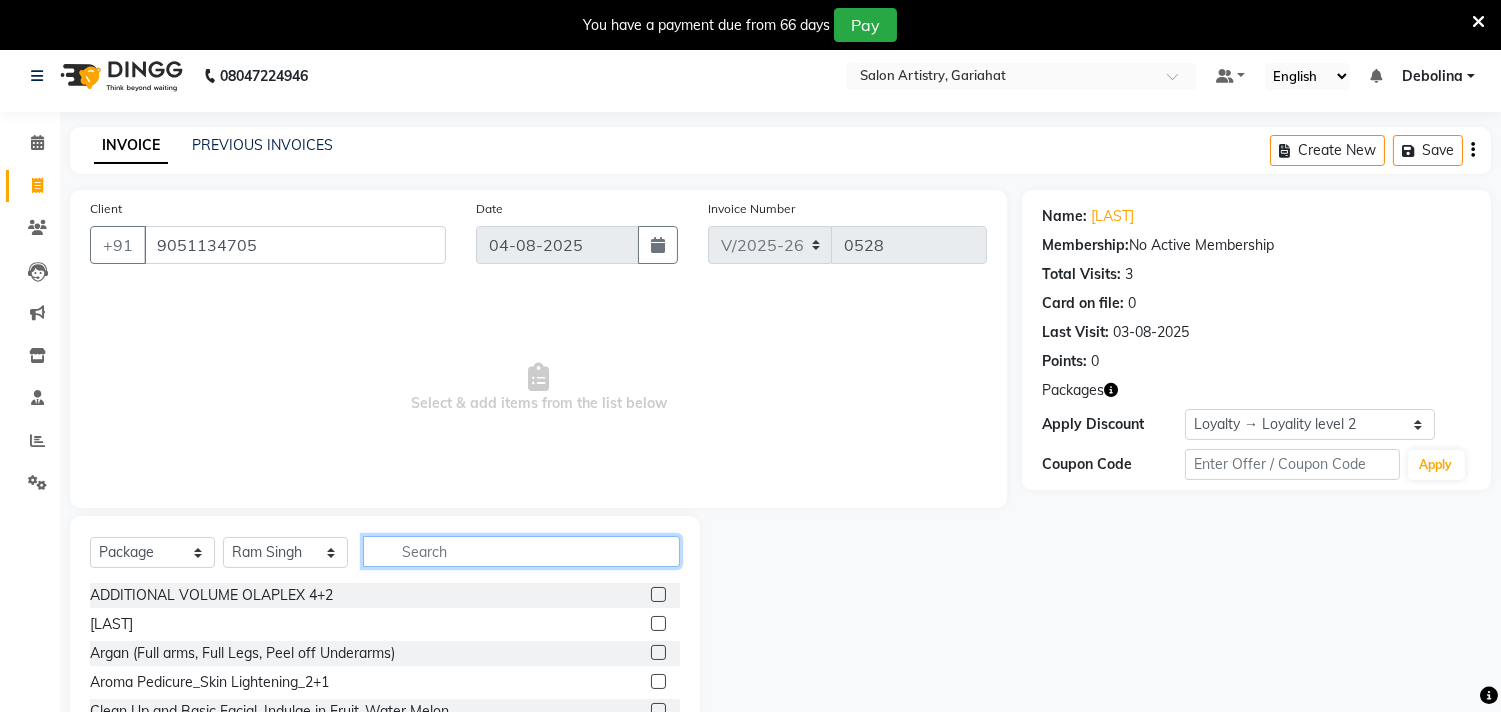 scroll, scrollTop: 0, scrollLeft: 0, axis: both 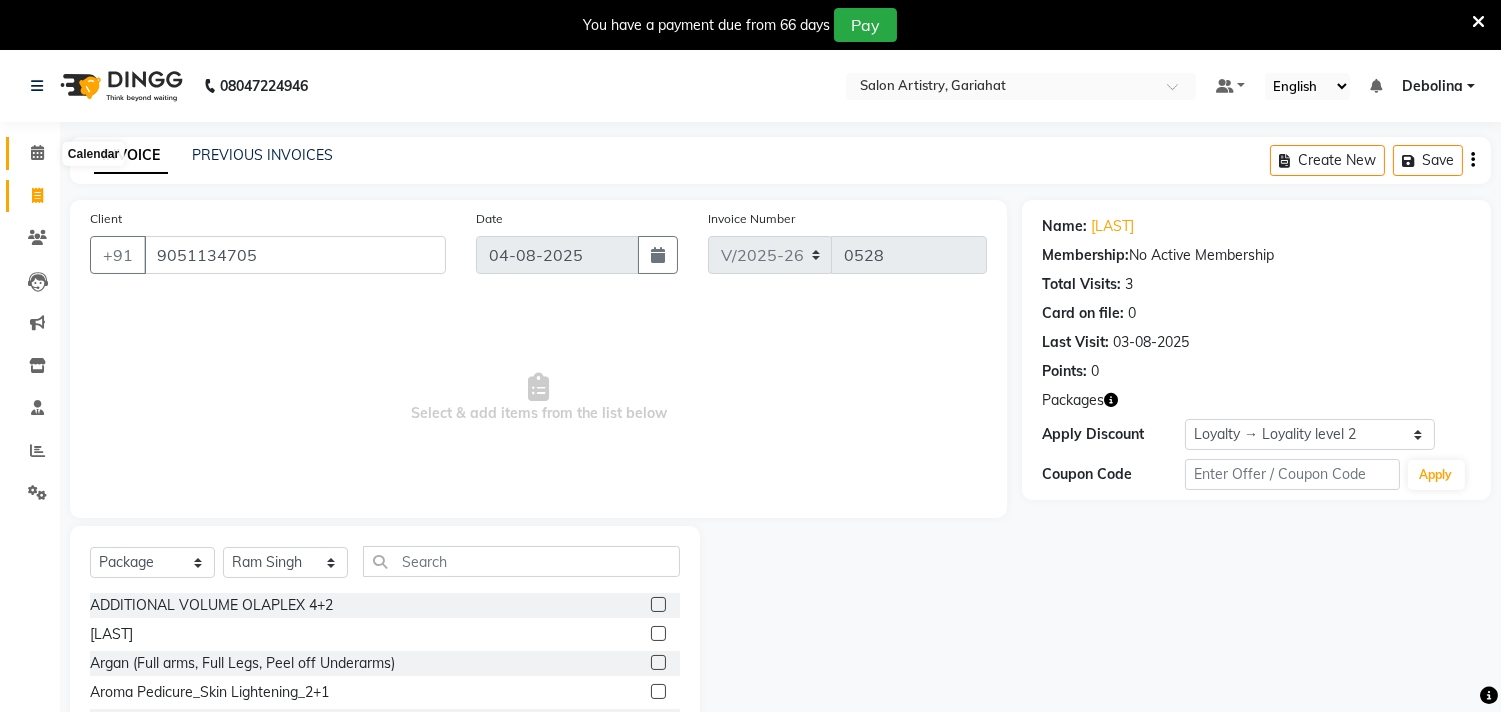 click 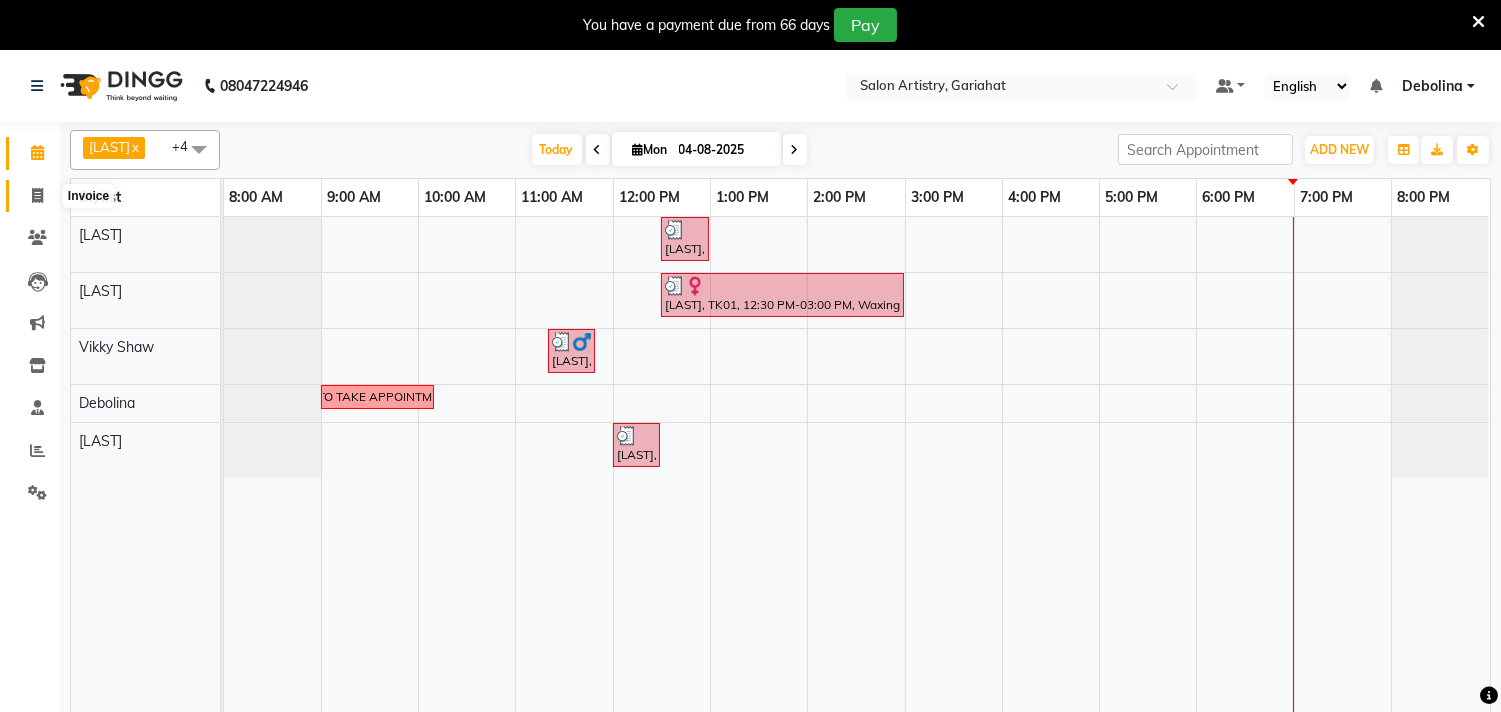 click 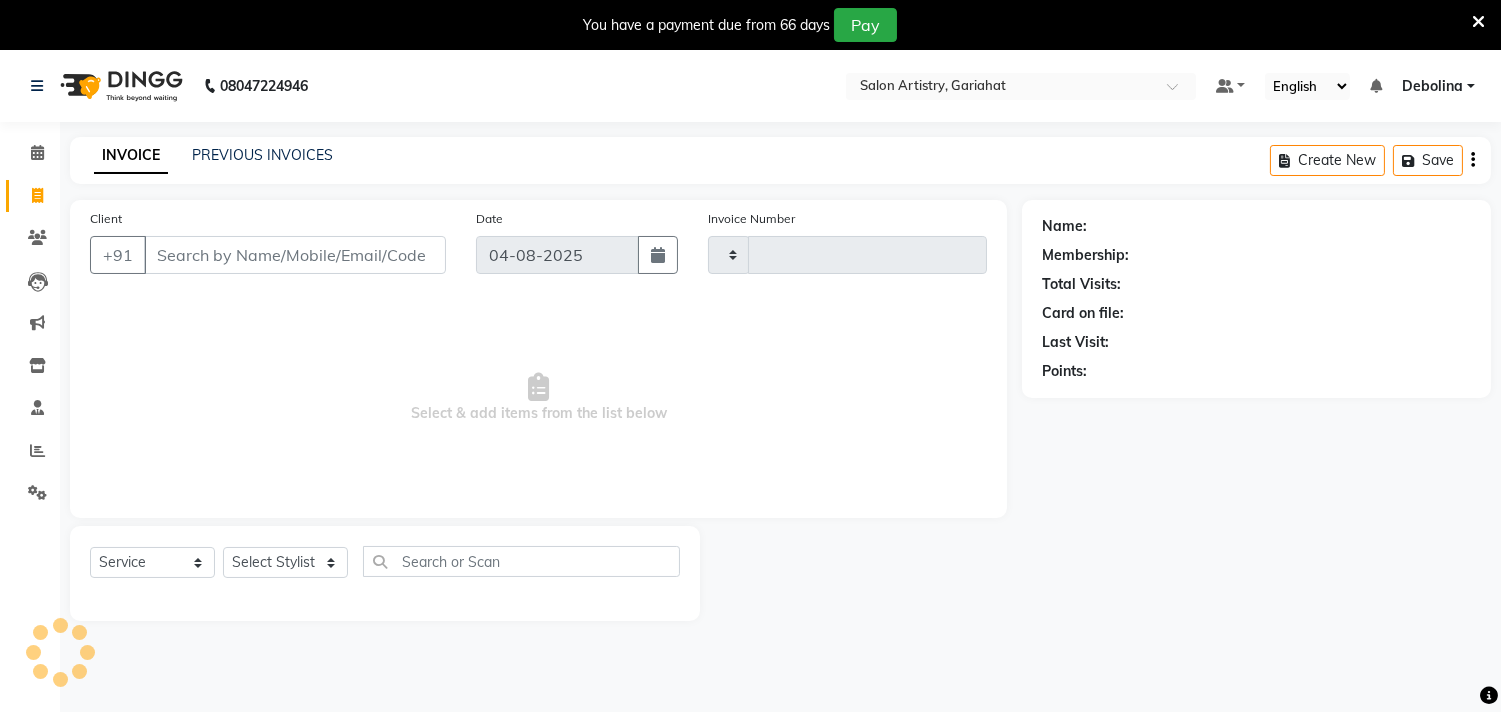 type on "0528" 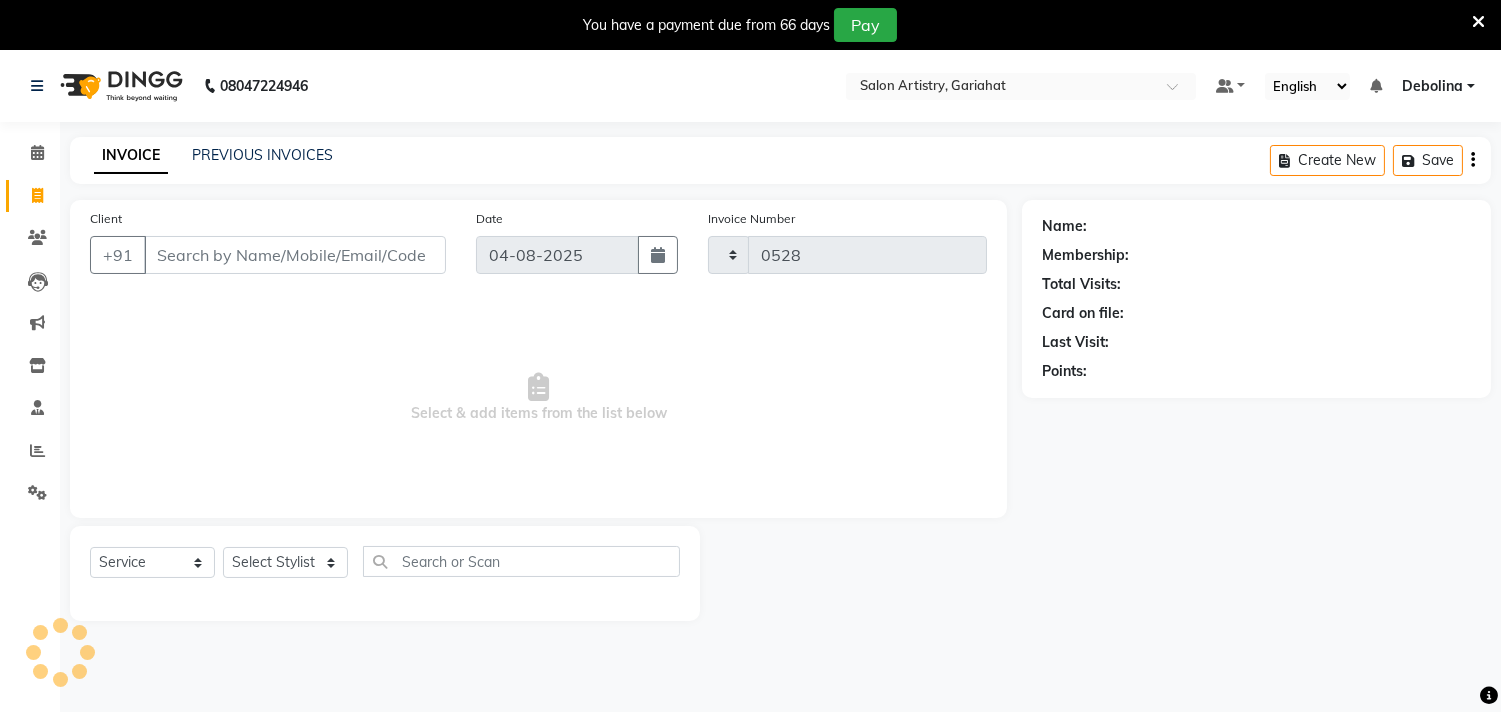 select on "8368" 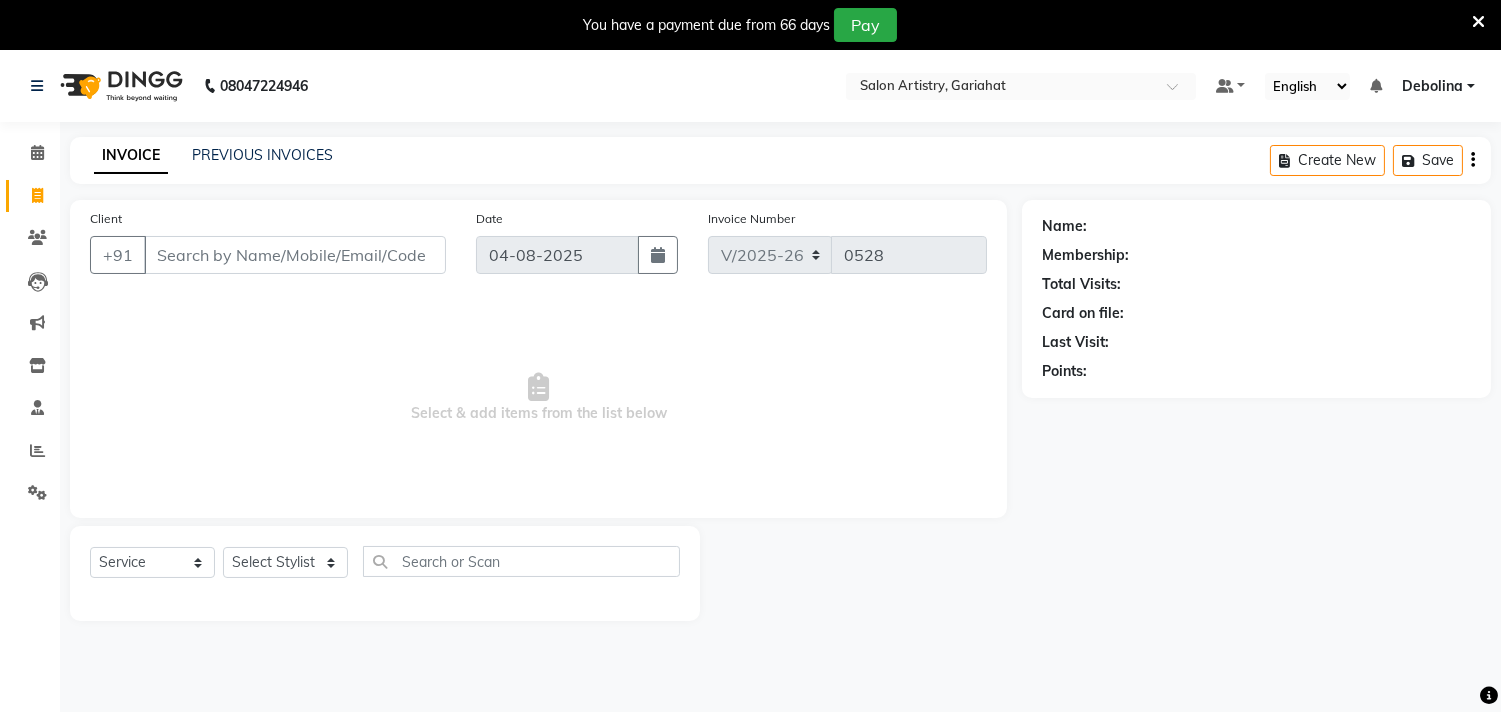 click on "Client" at bounding box center (295, 255) 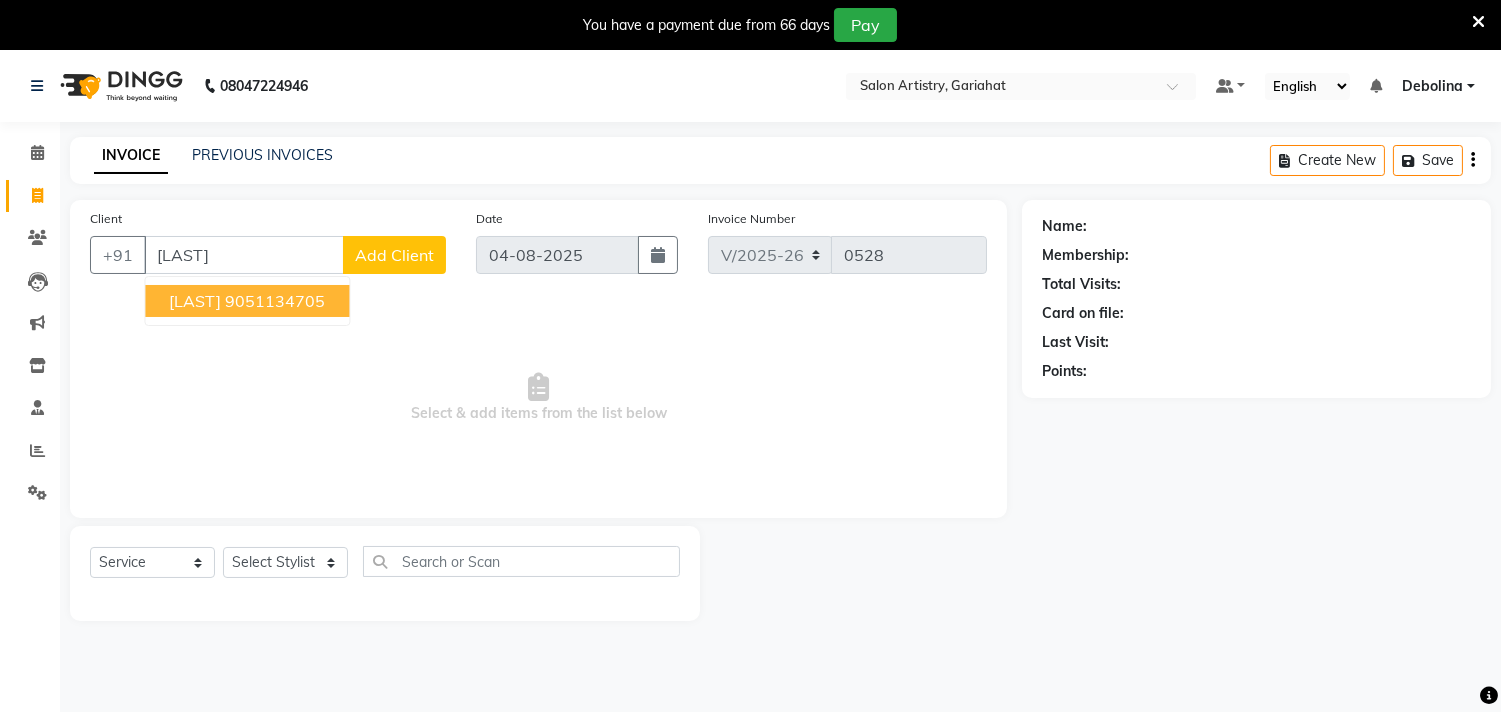 click on "9051134705" at bounding box center (275, 301) 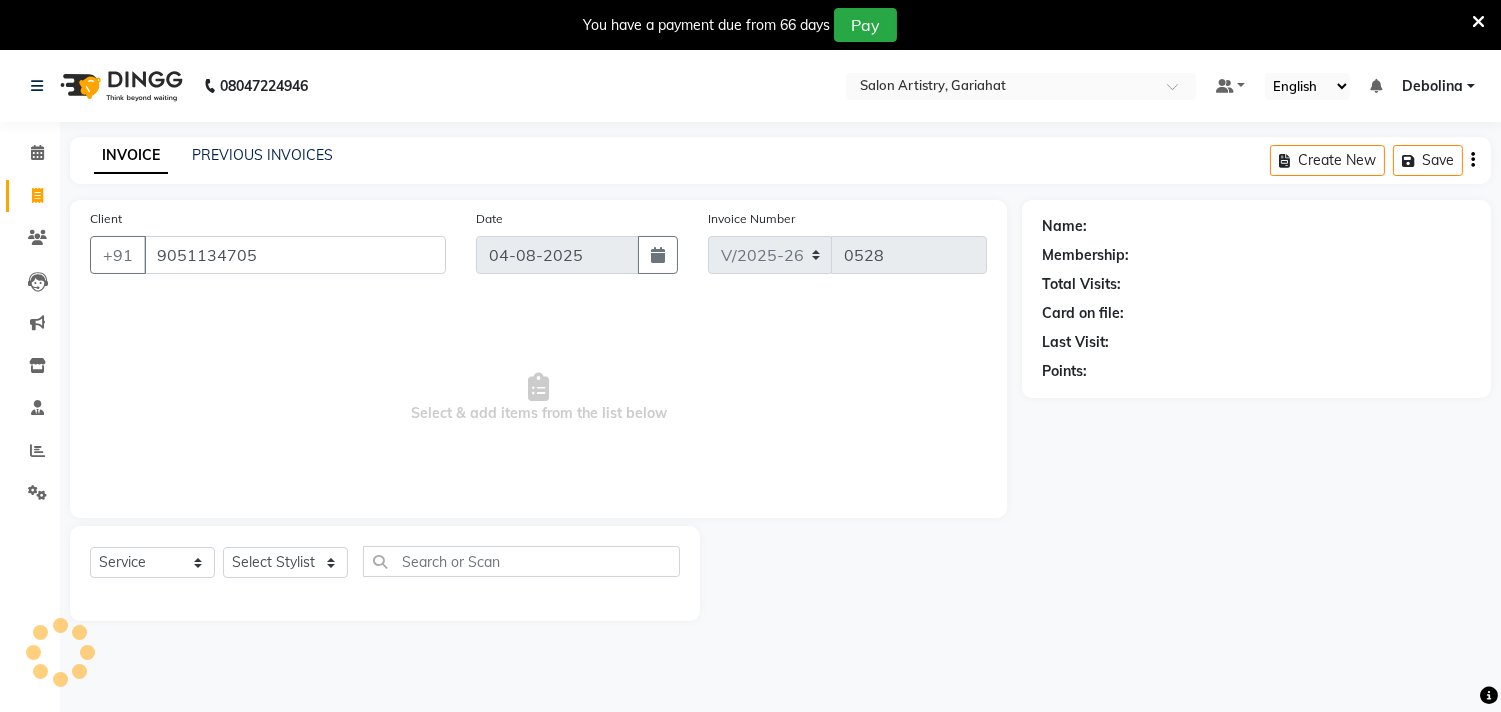 type on "9051134705" 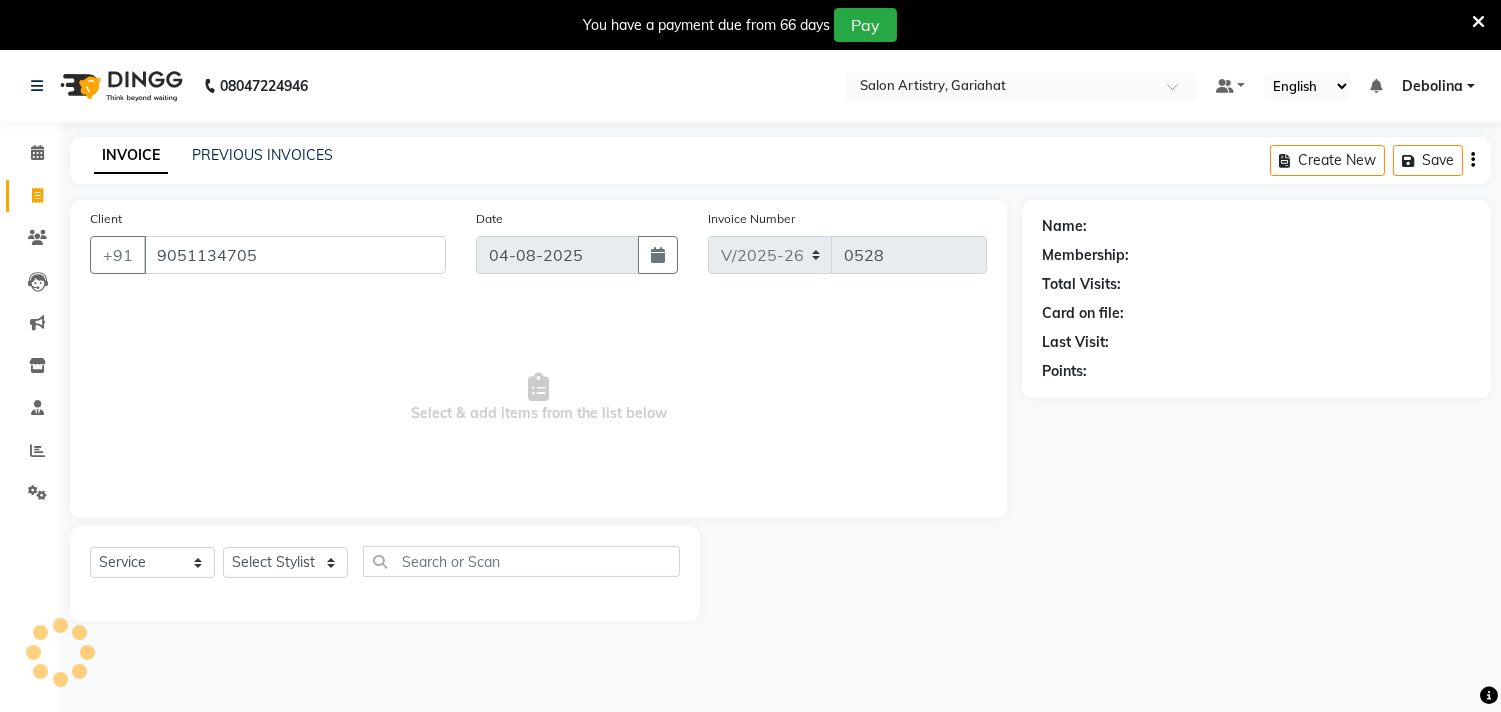 select on "1: Object" 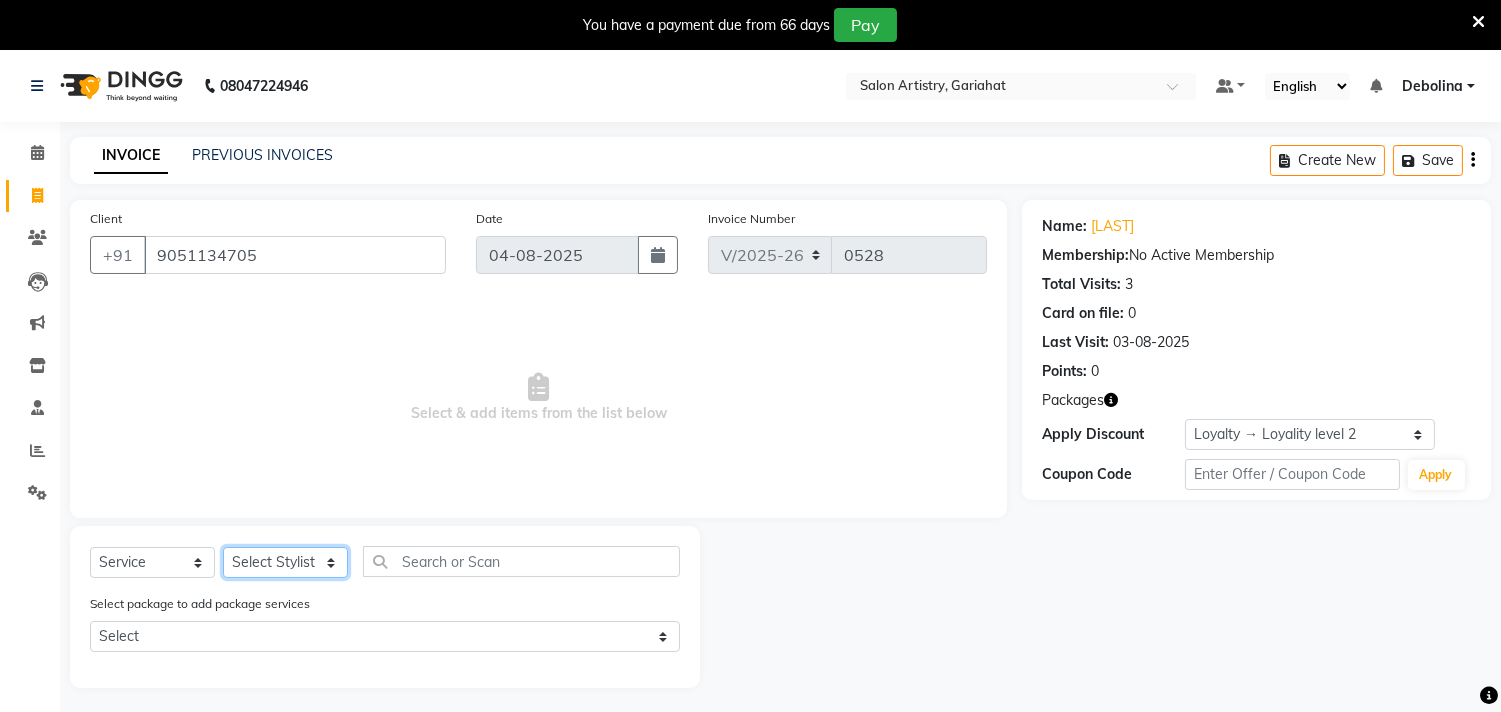 click on "Select Stylist [LAST] [LAST] [LAST] [LAST] [LAST] [LAST] [LAST] [LAST] [LAST] [LAST] [LAST]" 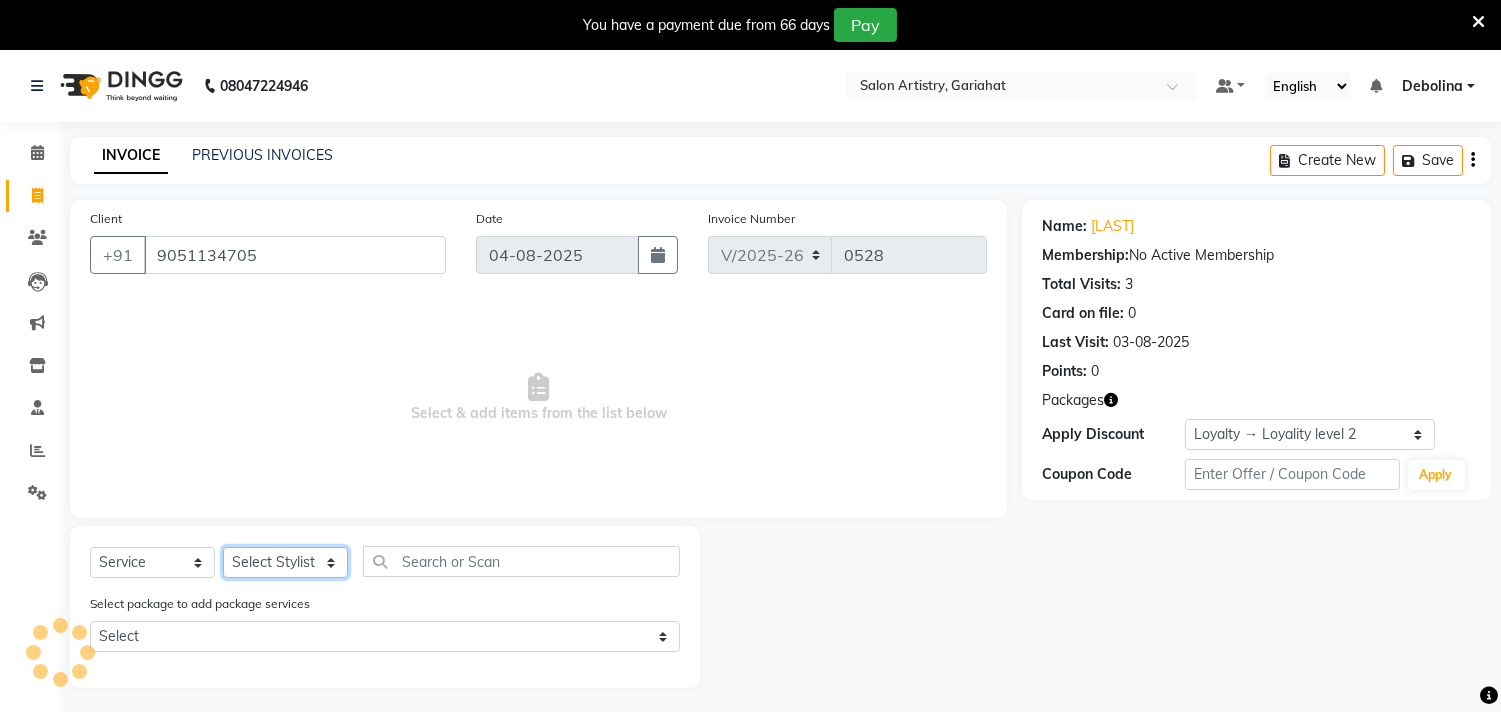 select on "82199" 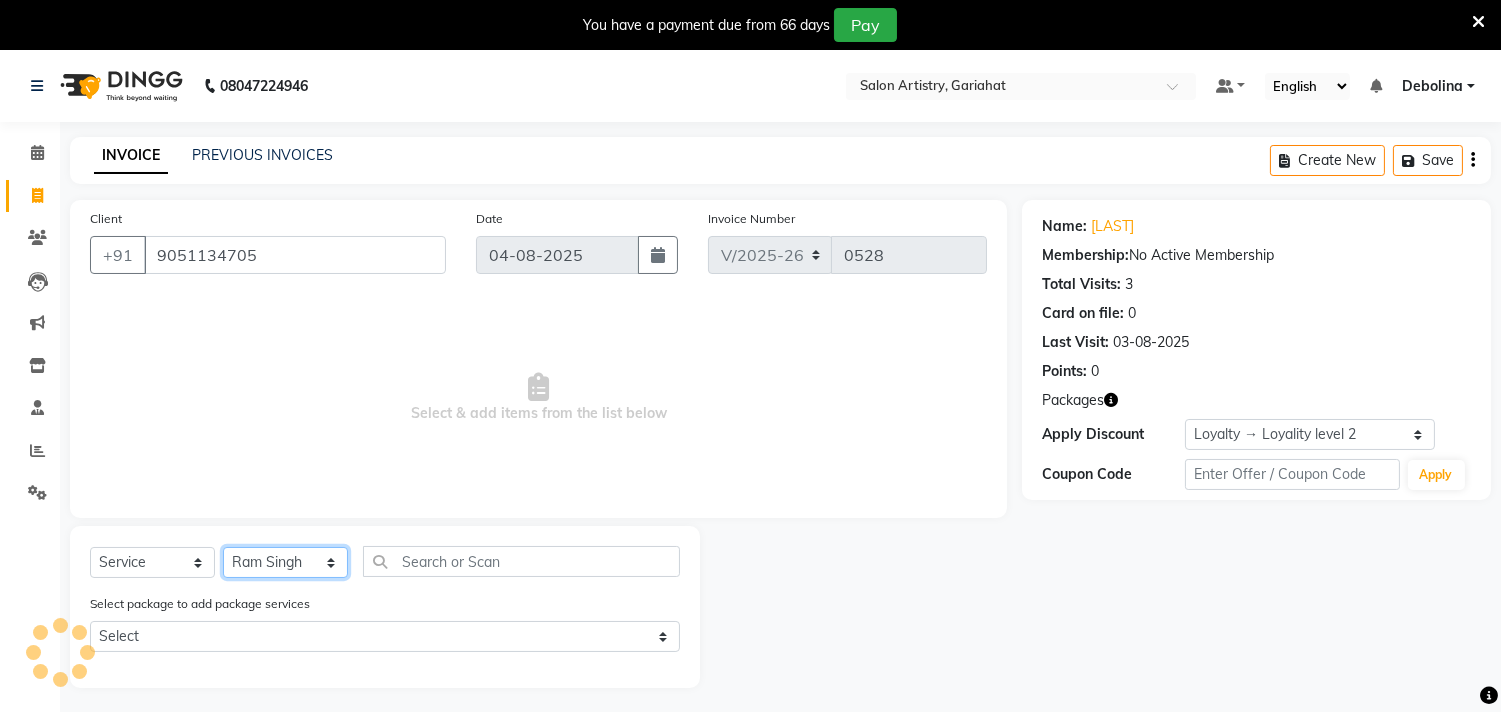 click on "Select Stylist [LAST] [LAST] [LAST] [LAST] [LAST] [LAST] [LAST] [LAST] [LAST] [LAST] [LAST]" 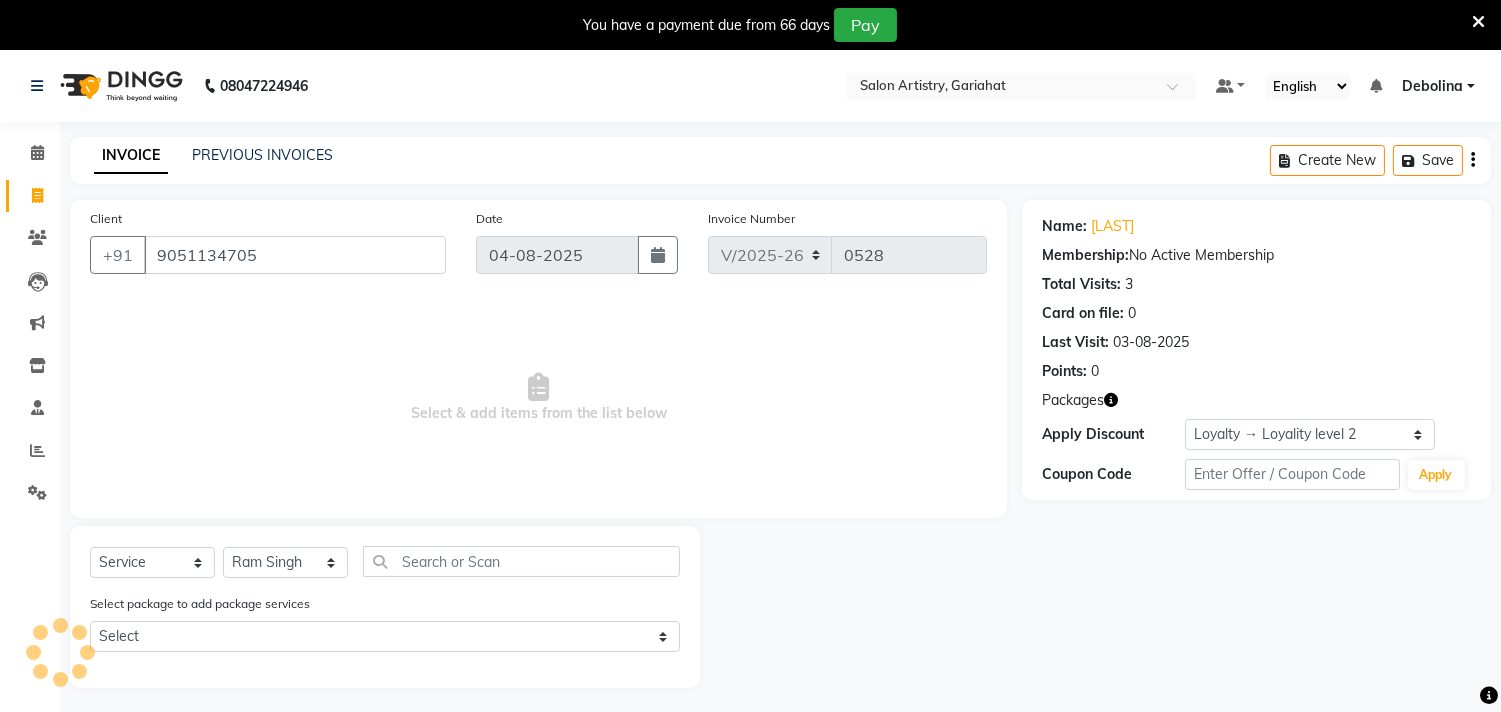 click on "Select & add items from the list below" at bounding box center (538, 398) 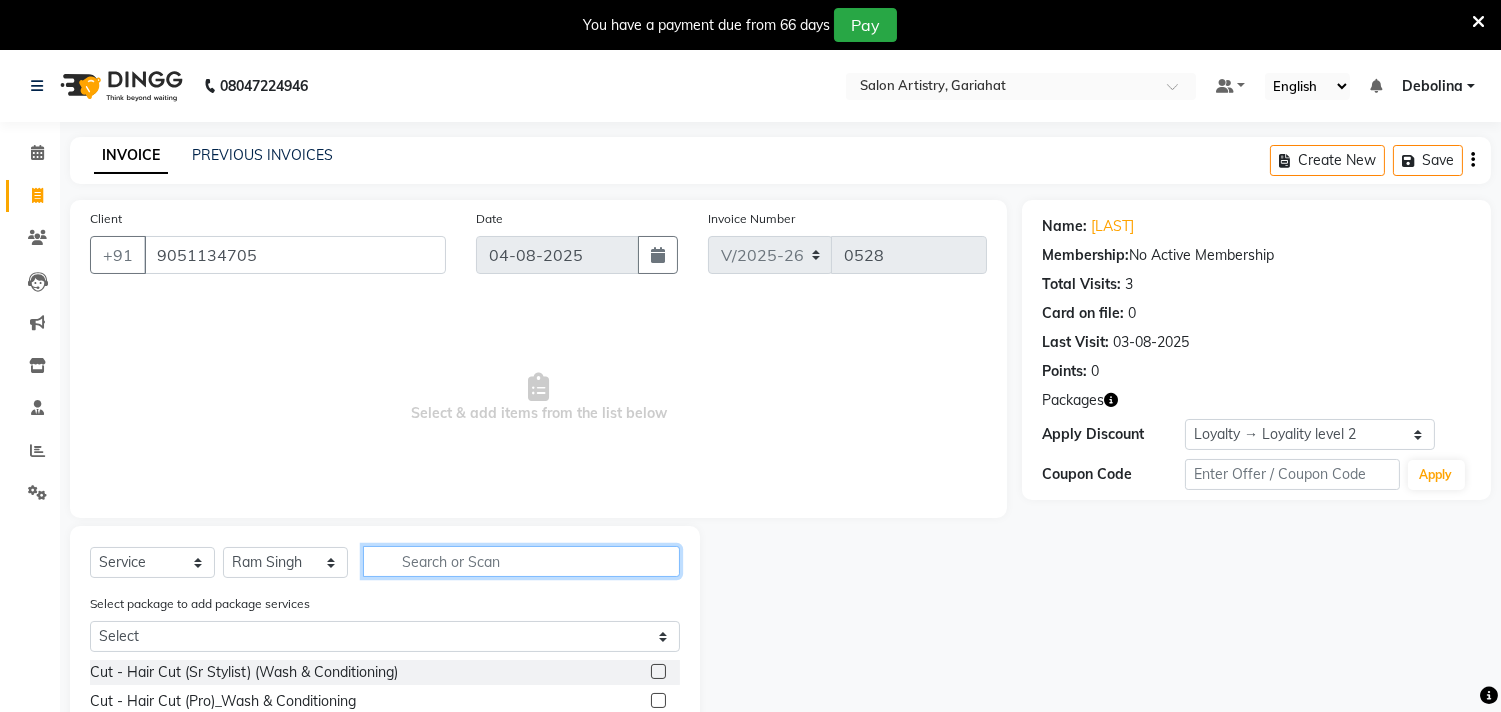 click 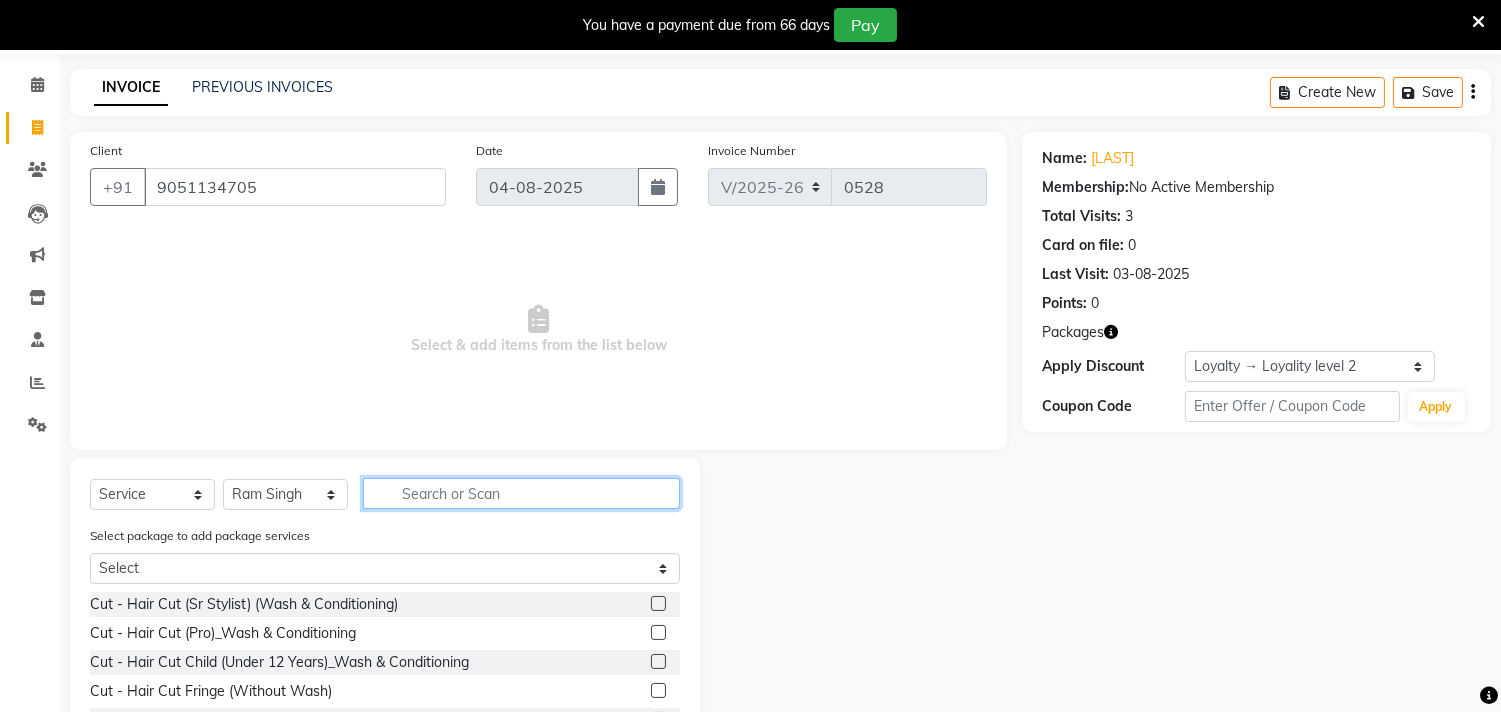 scroll, scrollTop: 206, scrollLeft: 0, axis: vertical 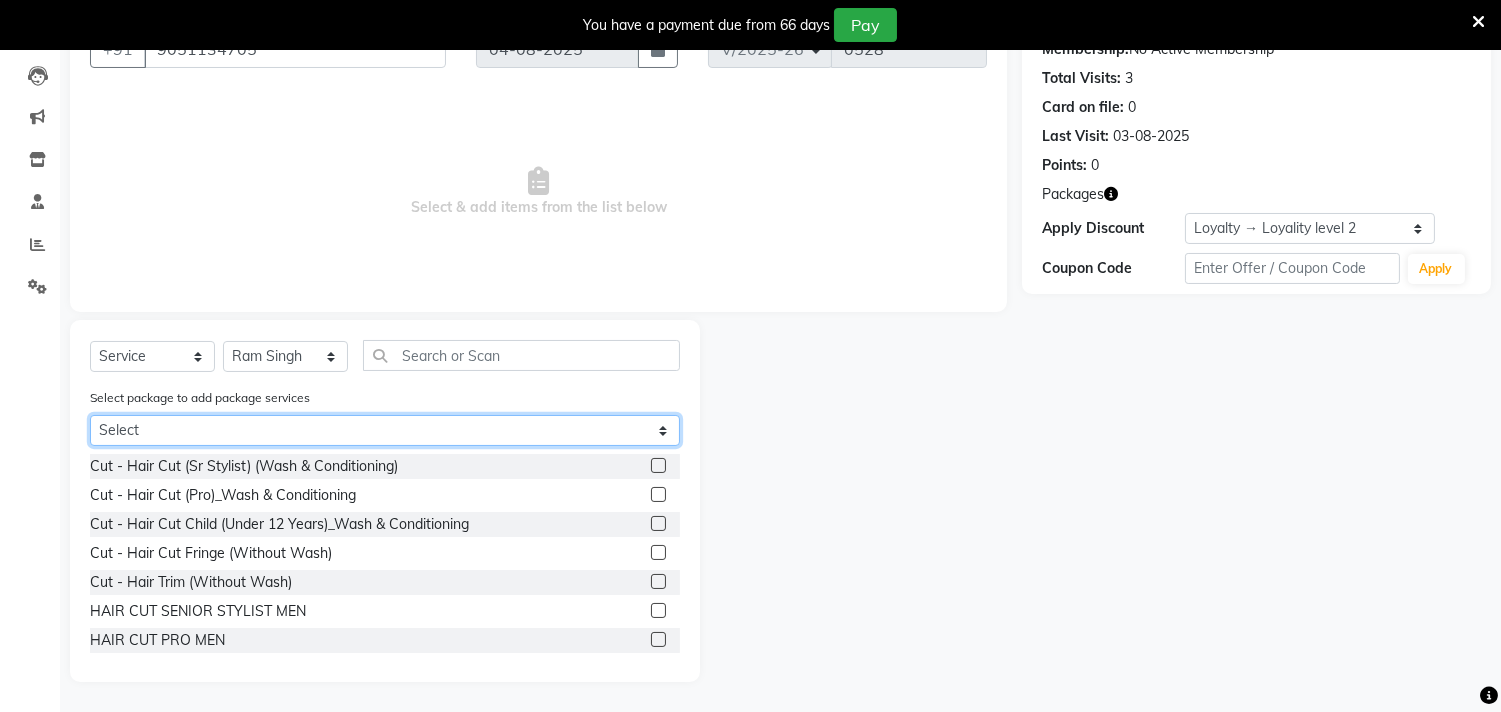 click on "Select Olaplex Waist 1+1" 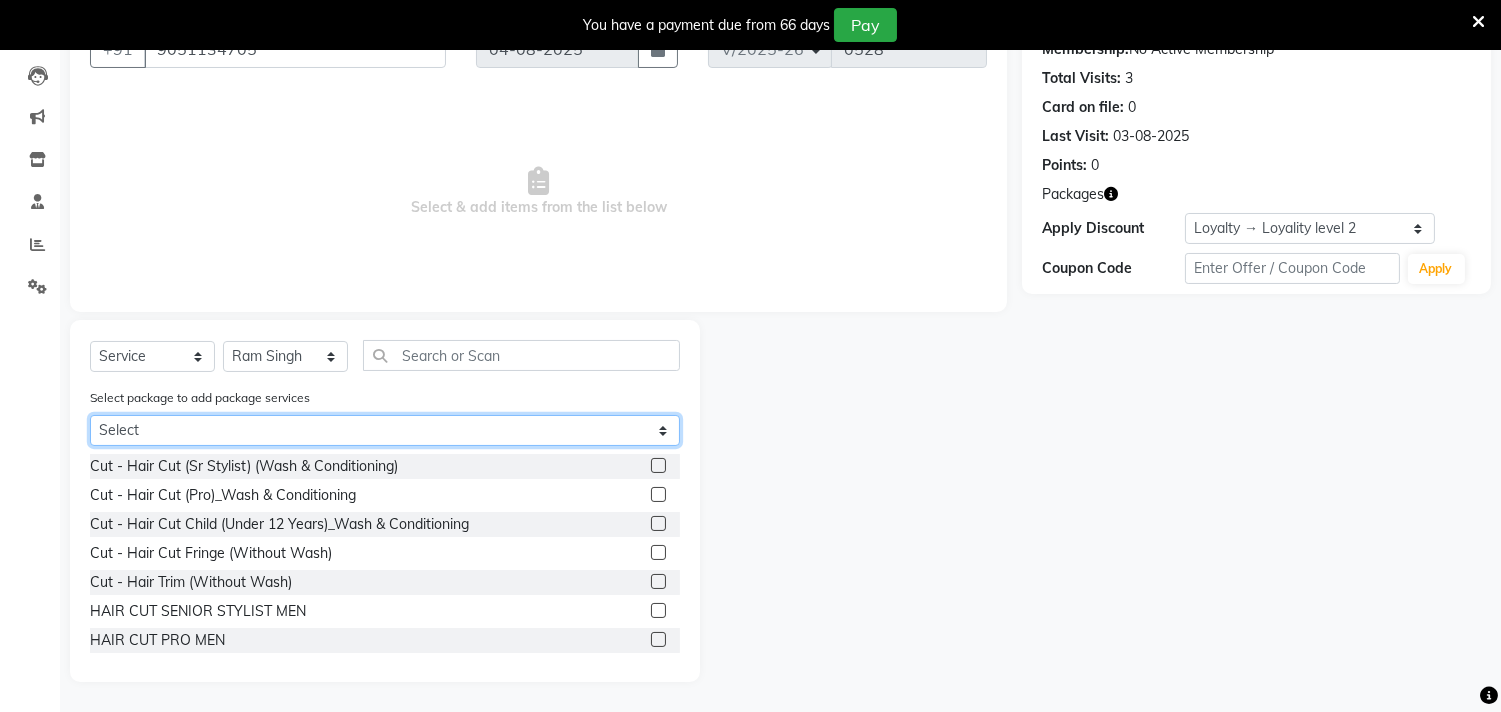 click on "Select Olaplex Waist 1+1" 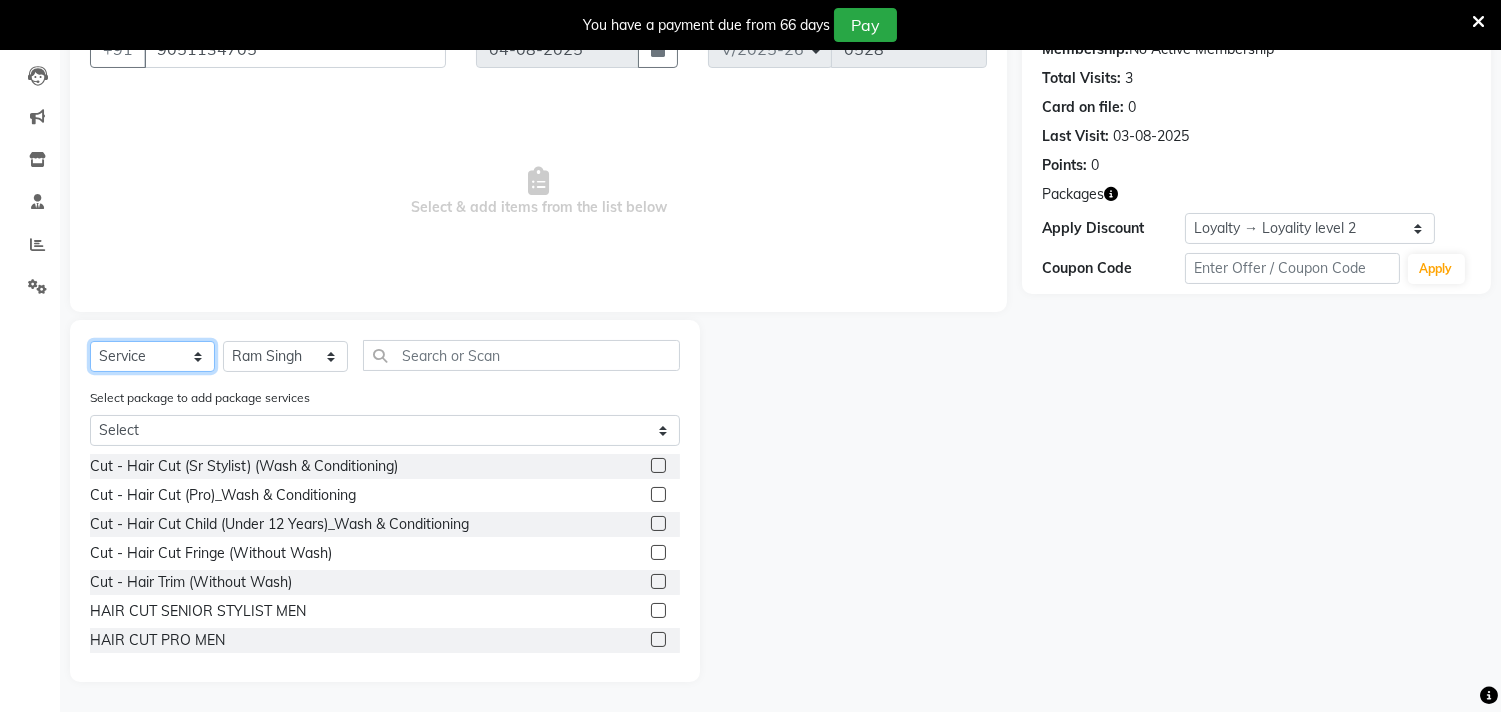 click on "Select  Service  Product  Membership  Package Voucher Prepaid Gift Card" 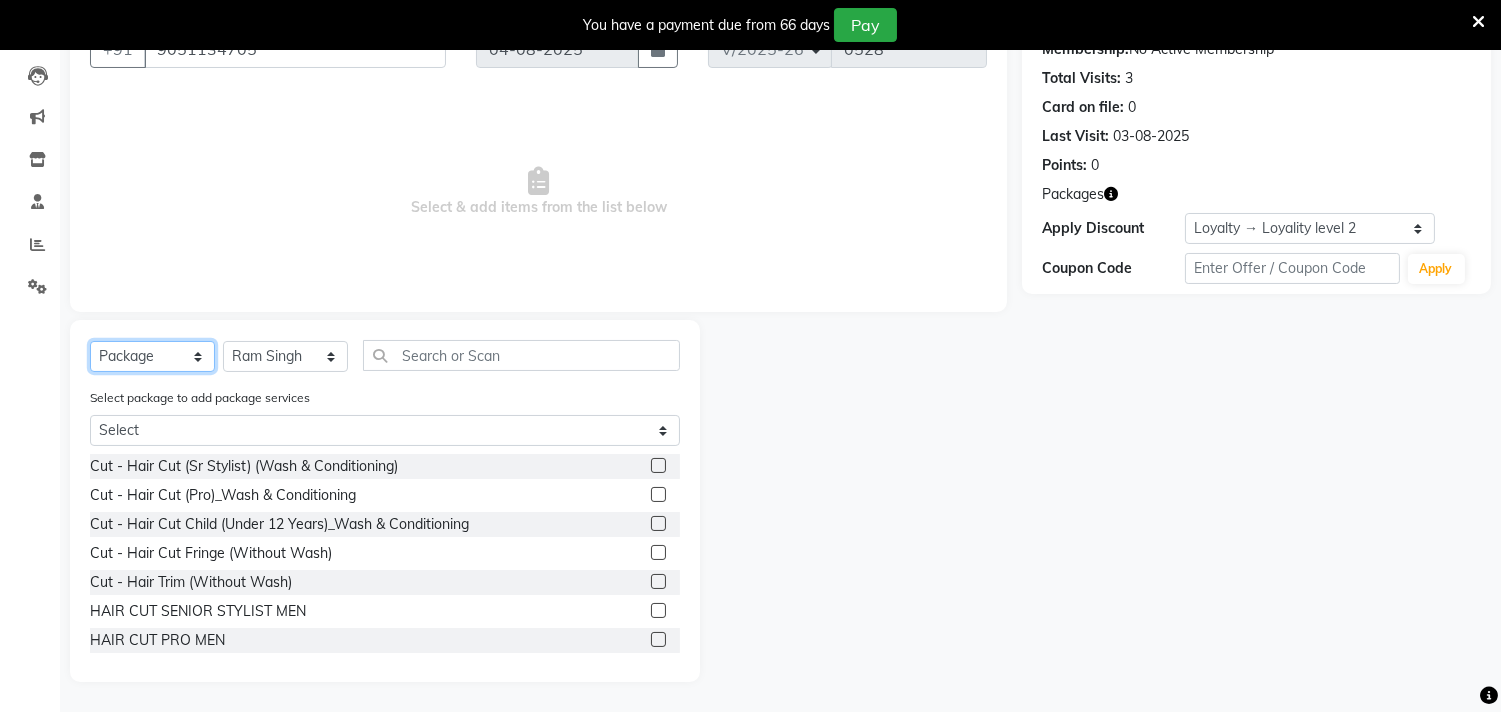 click on "Select  Service  Product  Membership  Package Voucher Prepaid Gift Card" 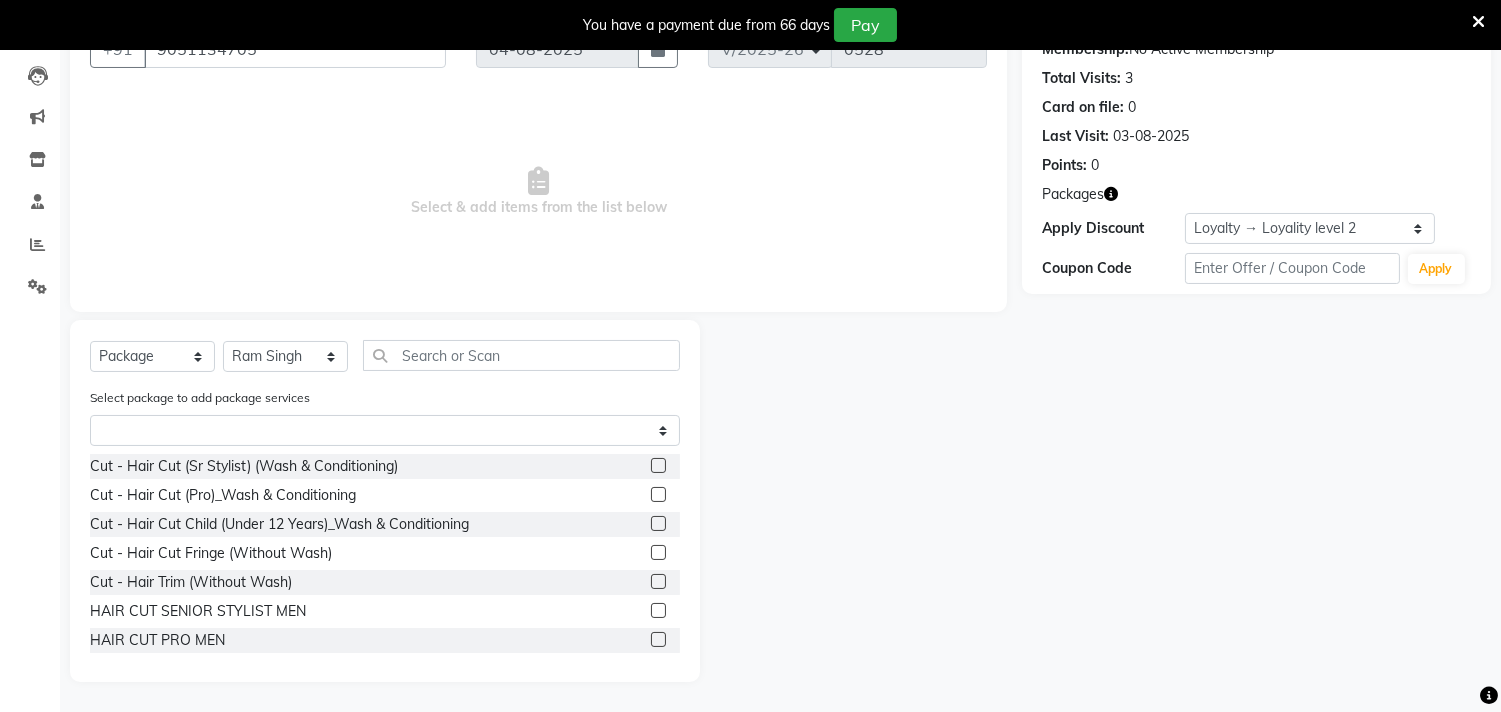 scroll, scrollTop: 138, scrollLeft: 0, axis: vertical 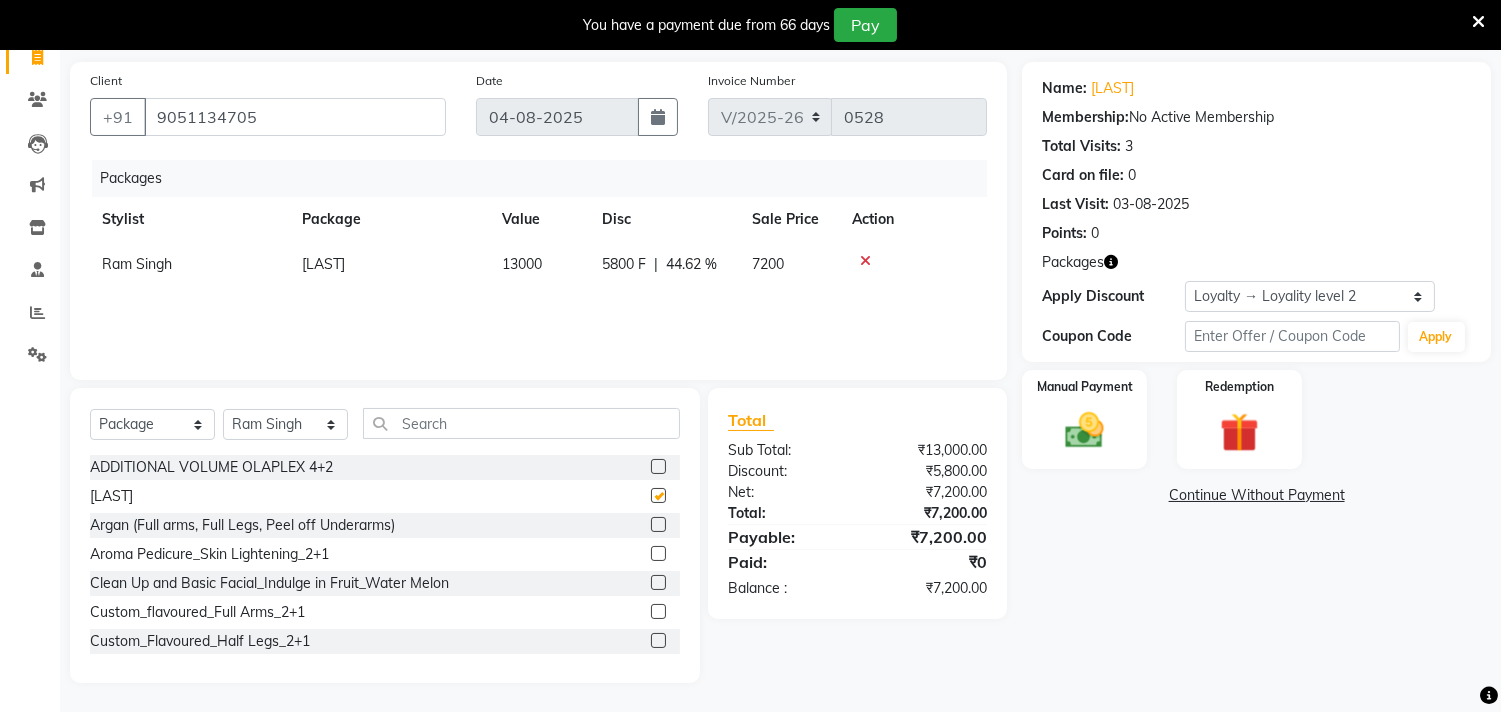 checkbox on "false" 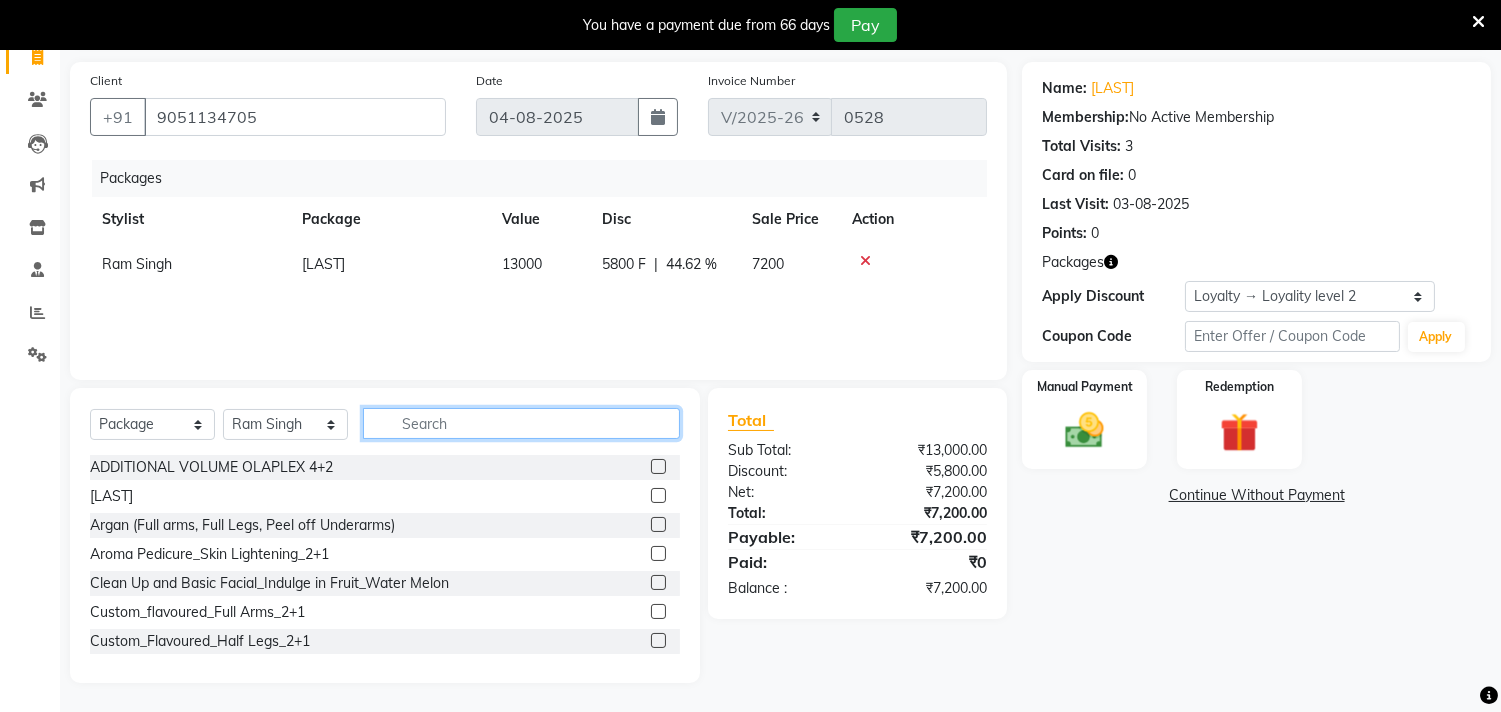click 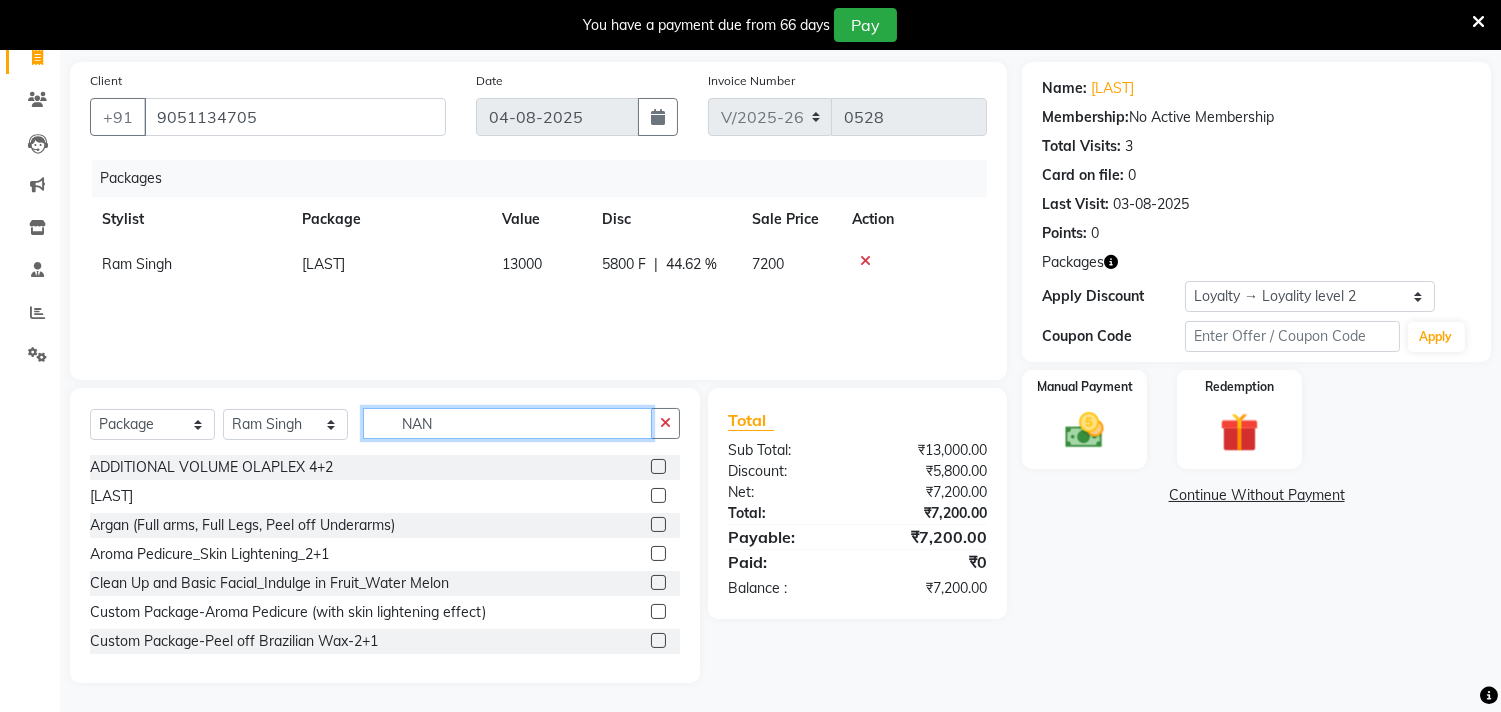 scroll, scrollTop: 75, scrollLeft: 0, axis: vertical 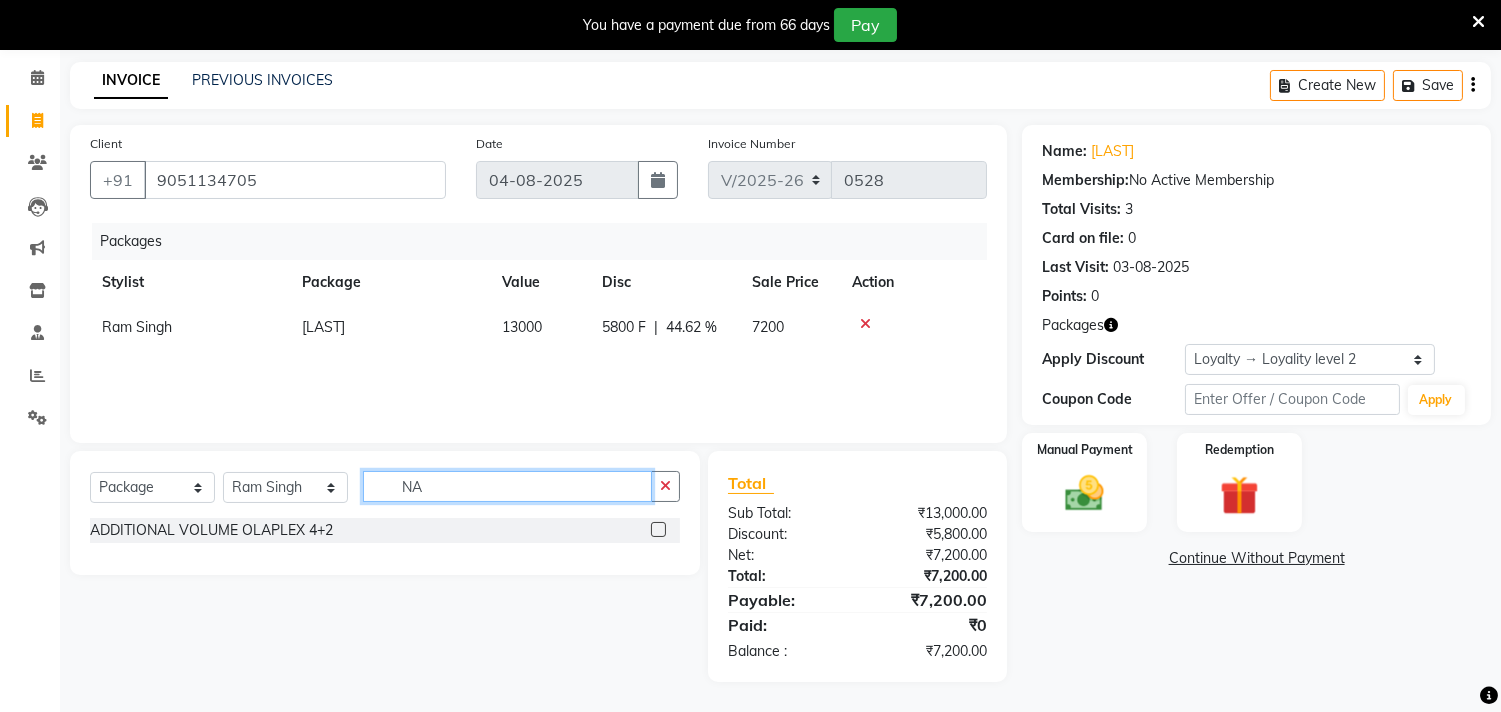 type on "NA" 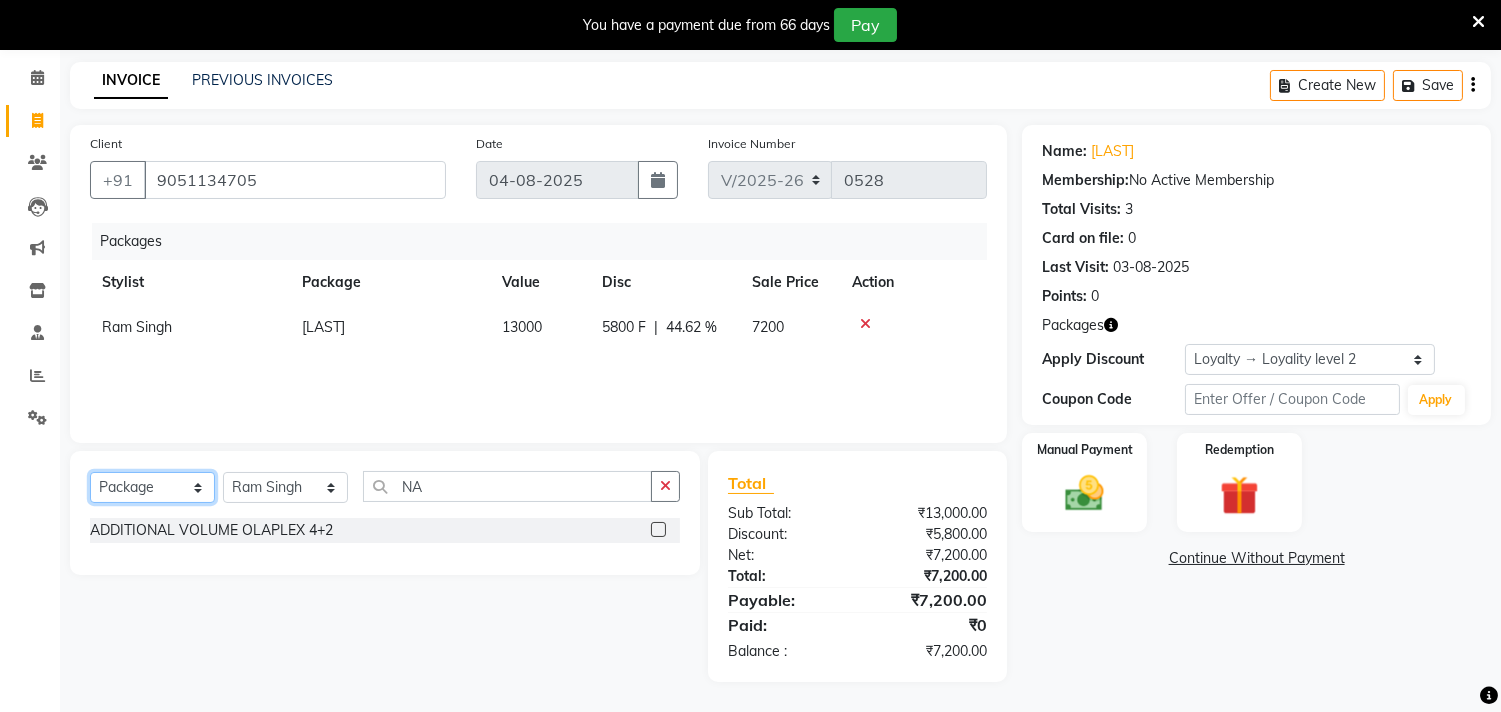 click on "Select  Service  Product  Membership  Package Voucher Prepaid Gift Card" 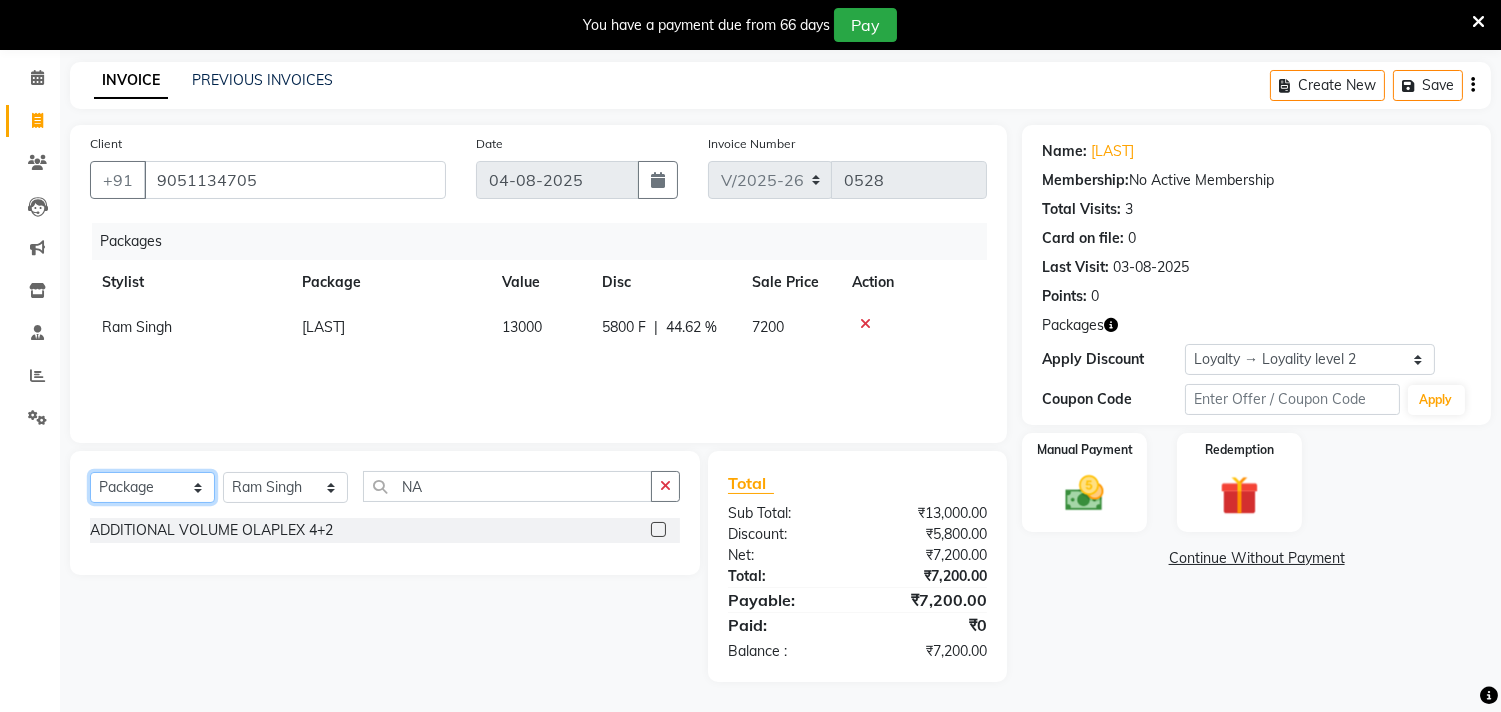 click on "Select  Service  Product  Membership  Package Voucher Prepaid Gift Card" 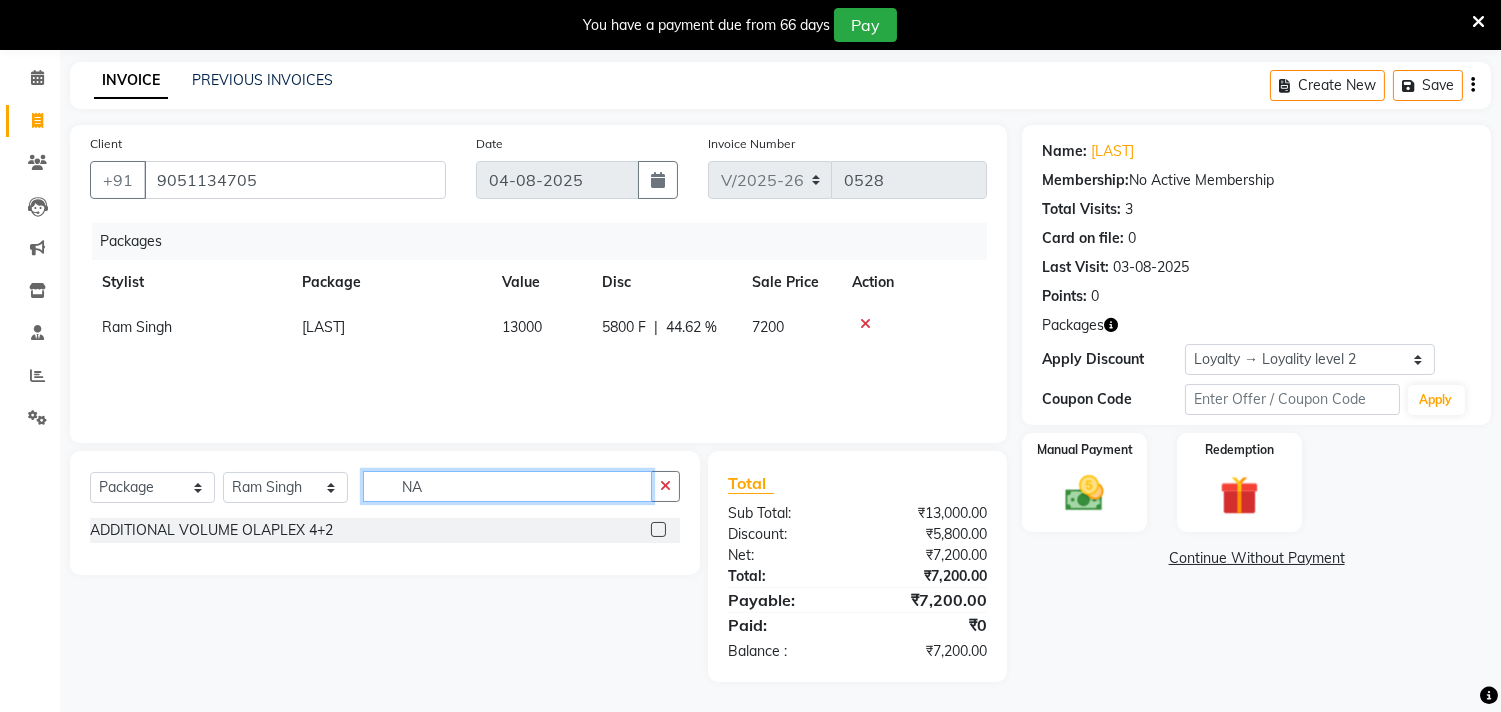 click on "NA" 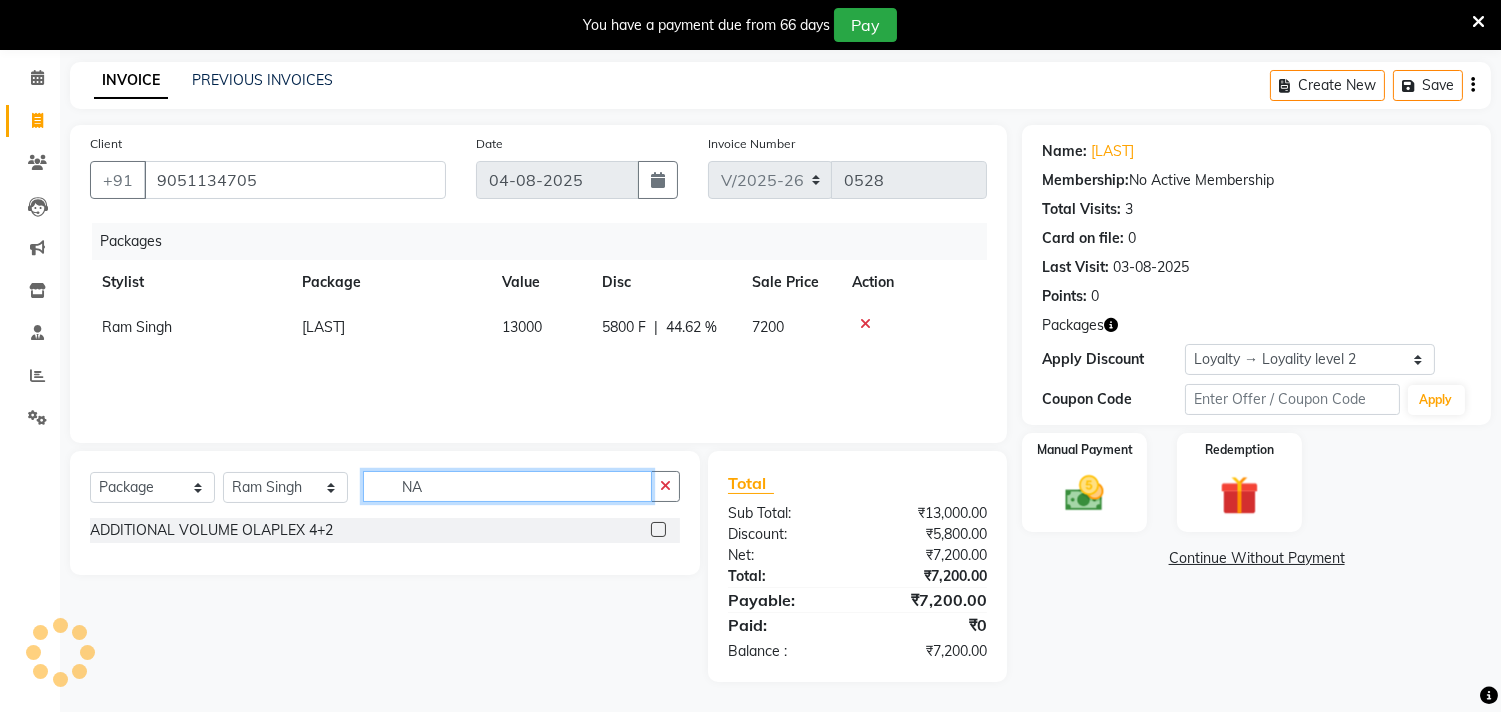 click on "NA" 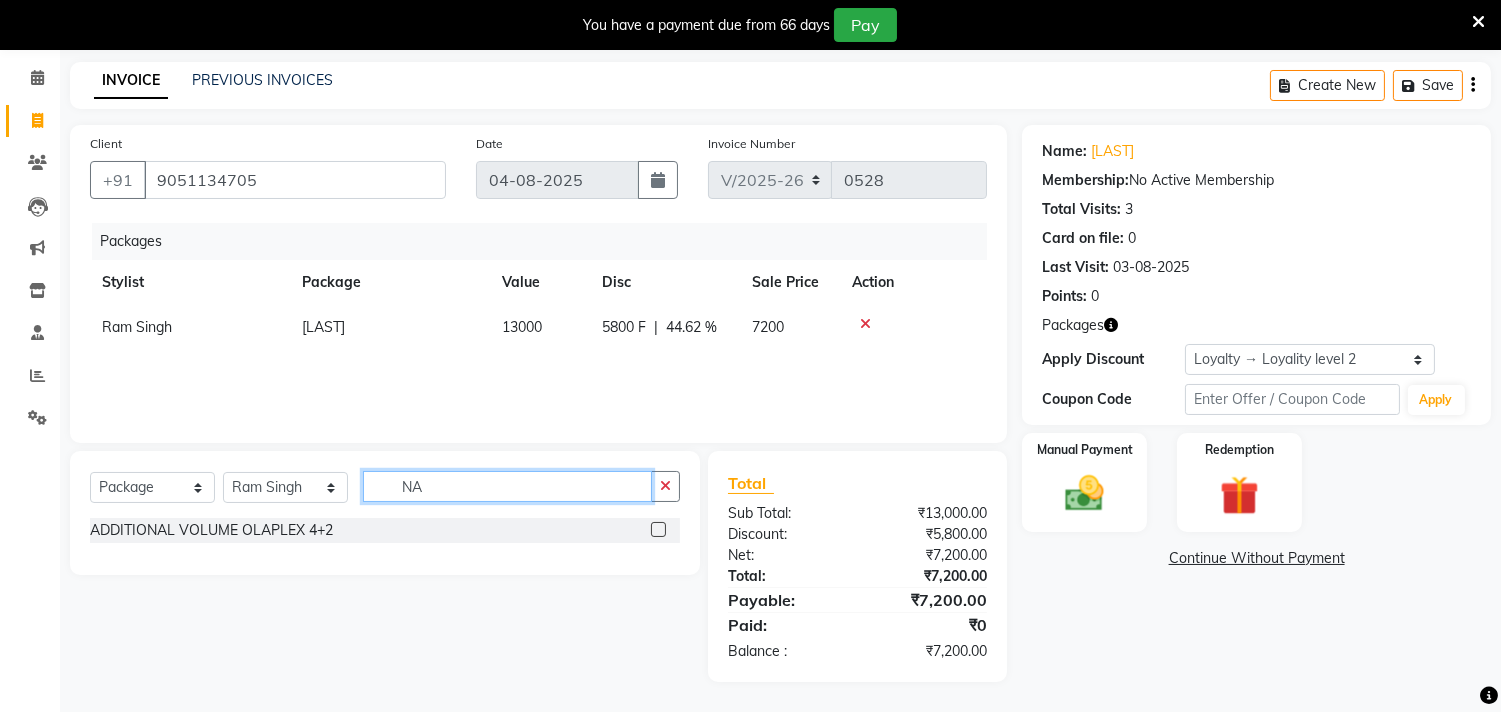 click on "NA" 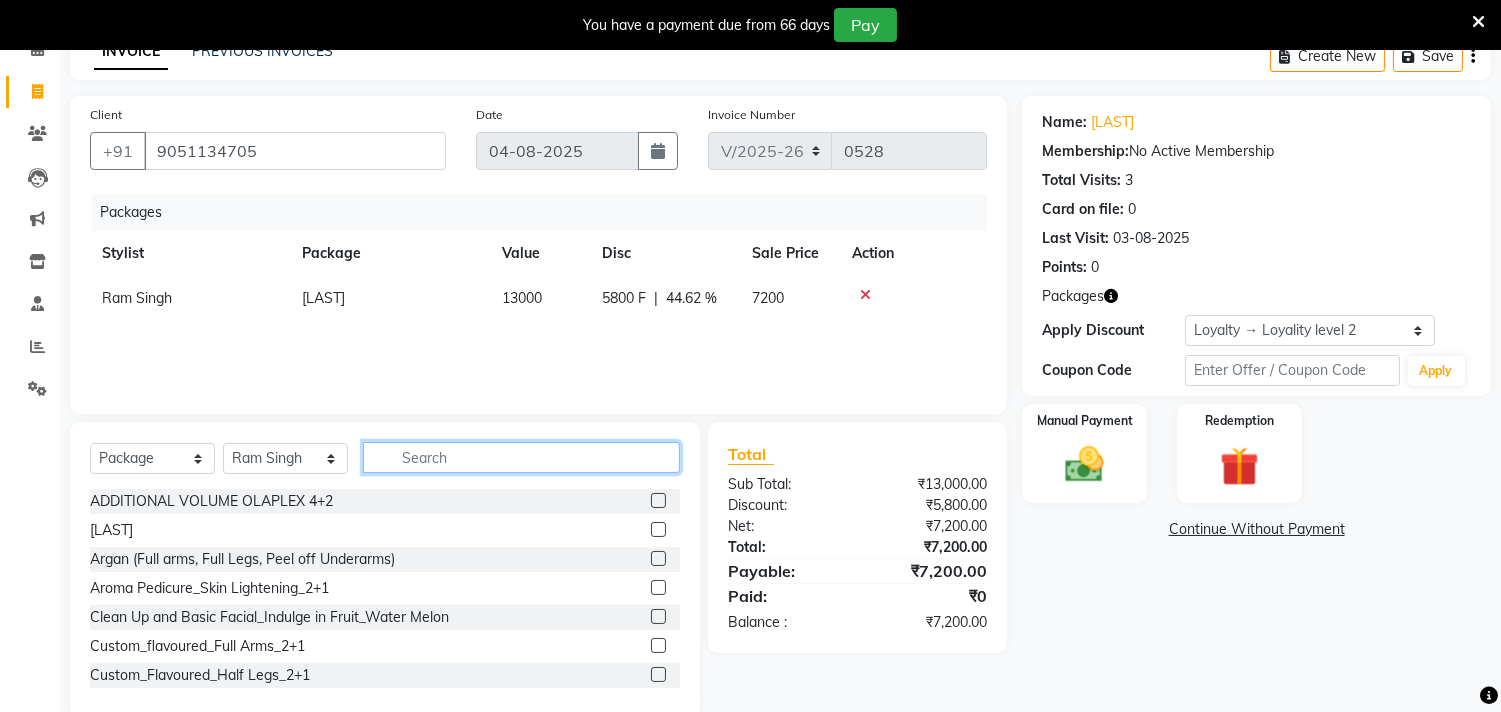 scroll, scrollTop: 138, scrollLeft: 0, axis: vertical 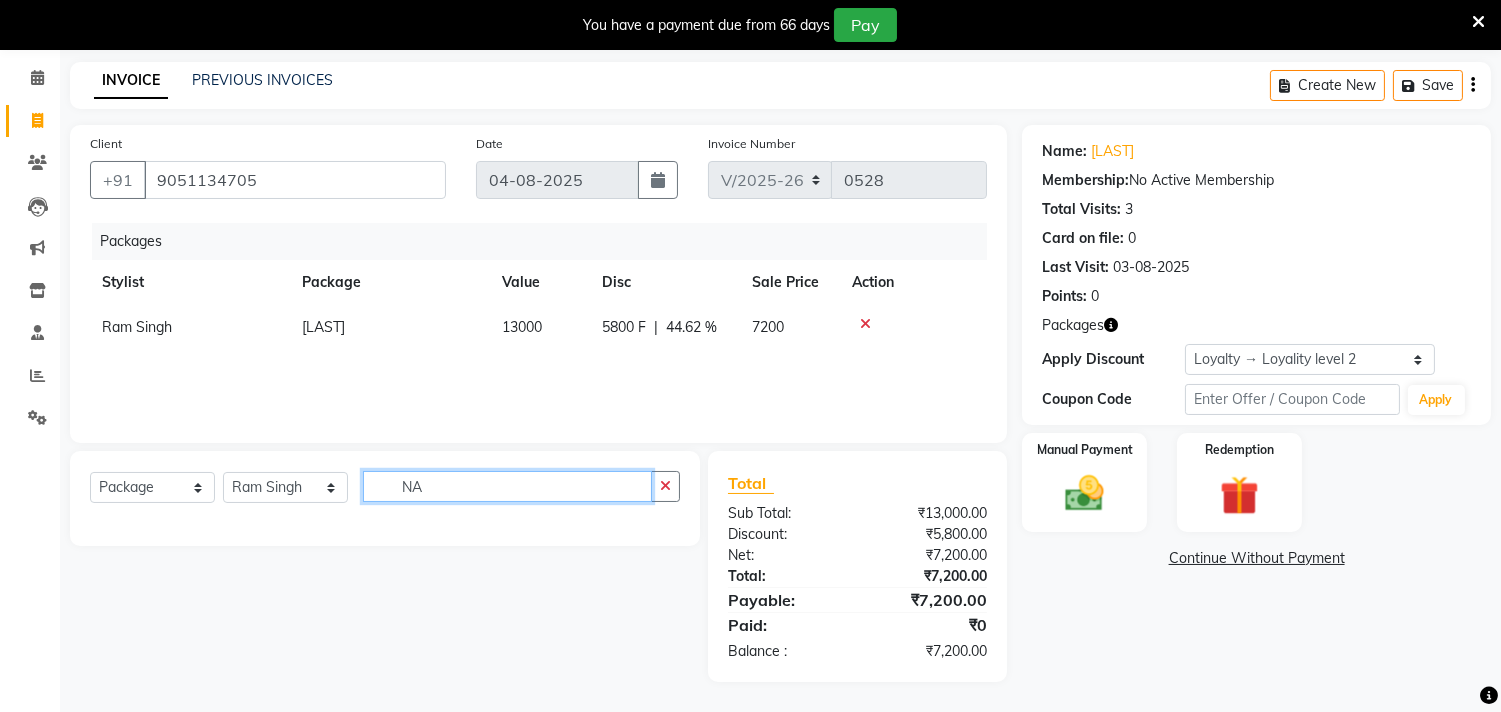 type on "N" 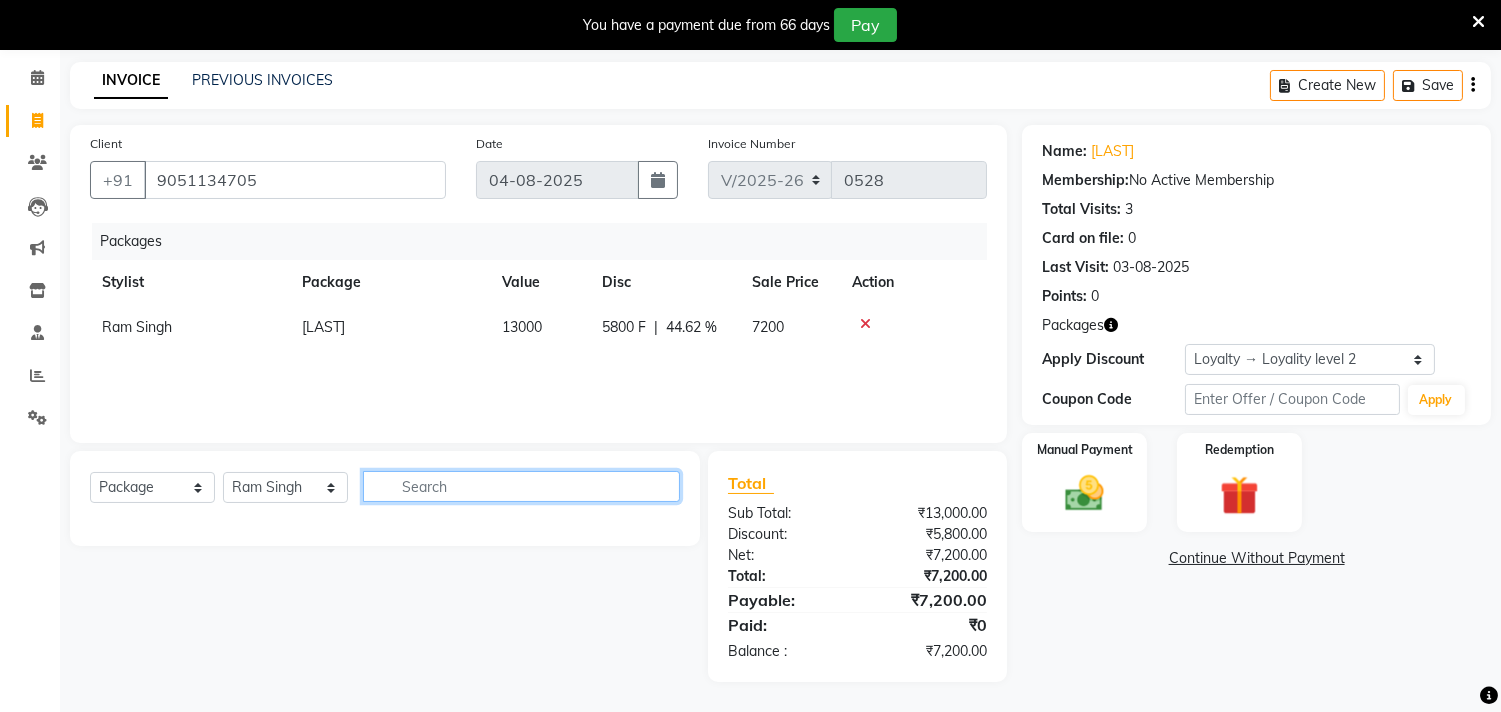 scroll, scrollTop: 138, scrollLeft: 0, axis: vertical 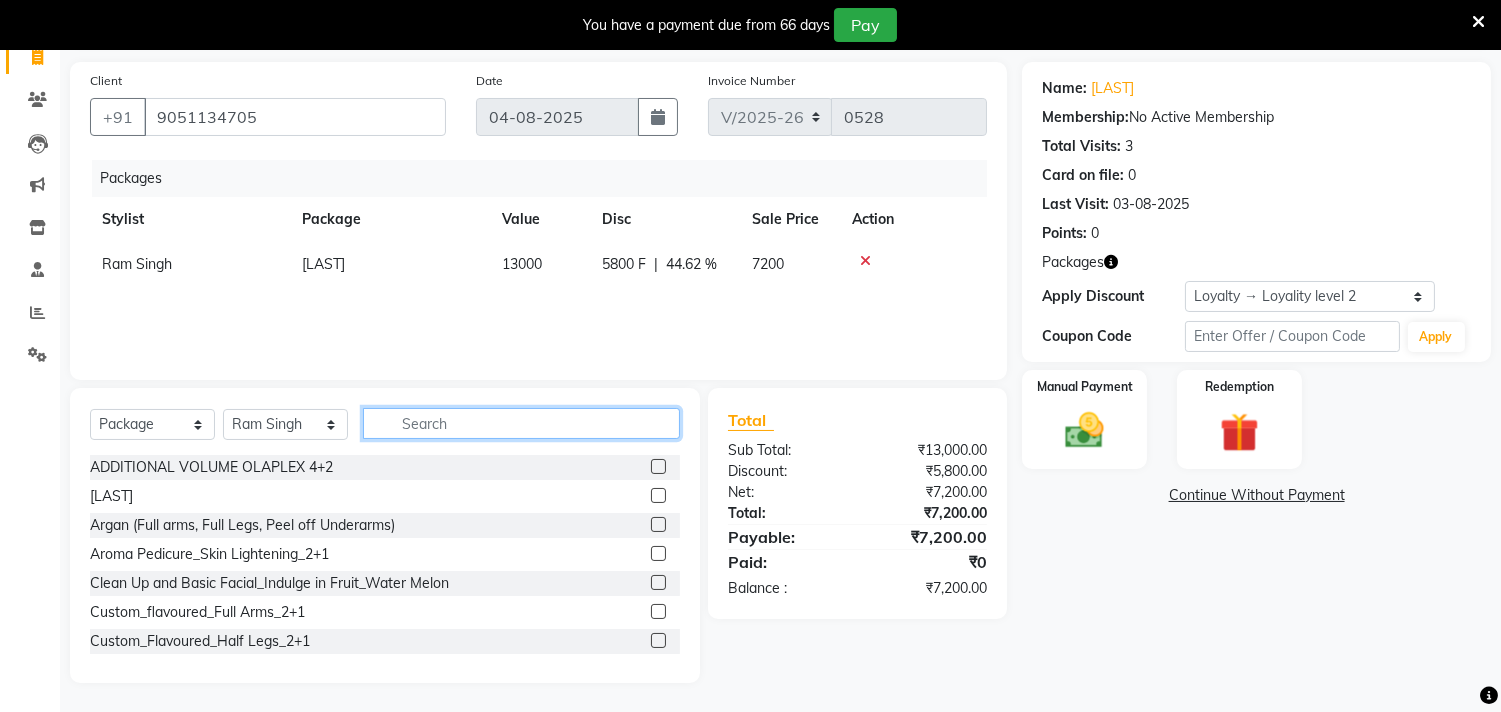 type 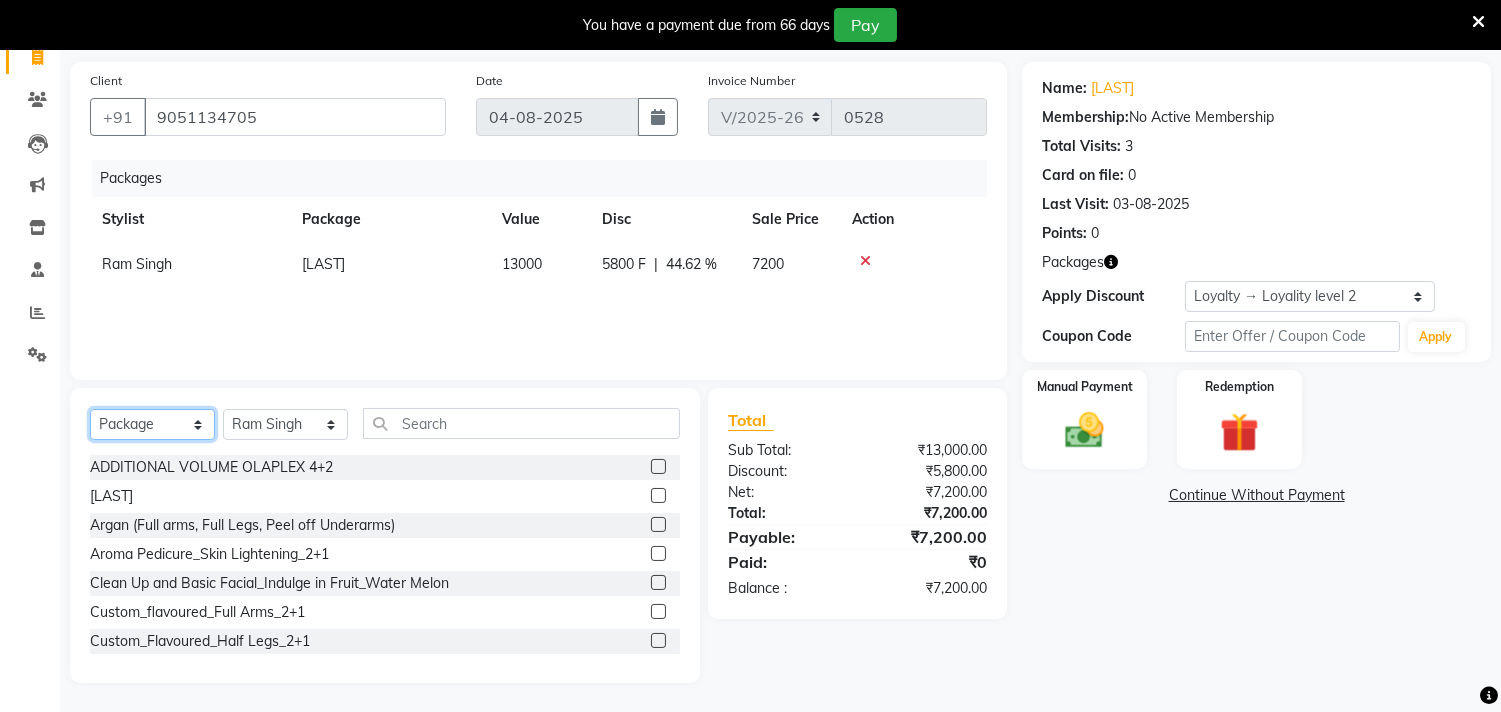 click on "Select  Service  Product  Membership  Package Voucher Prepaid Gift Card" 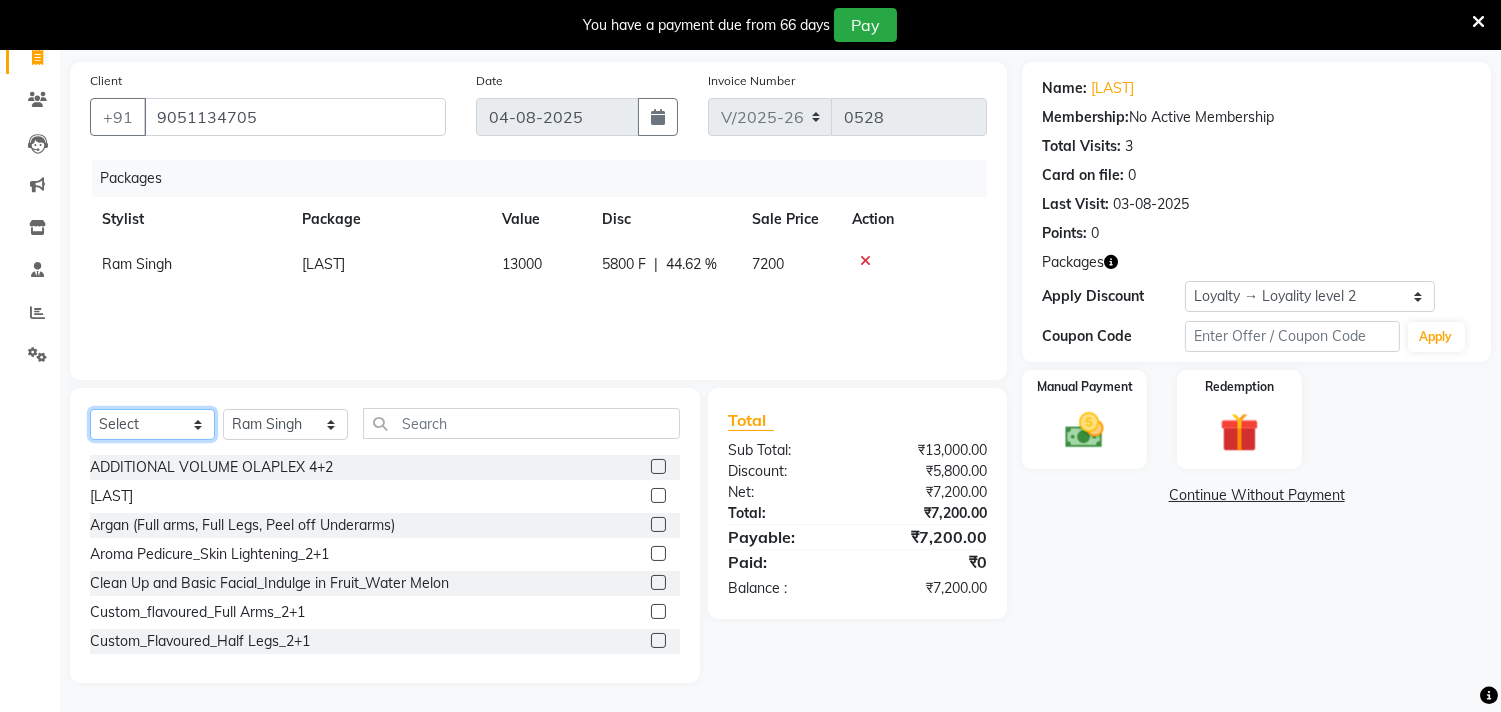 click on "Select  Service  Product  Membership  Package Voucher Prepaid Gift Card" 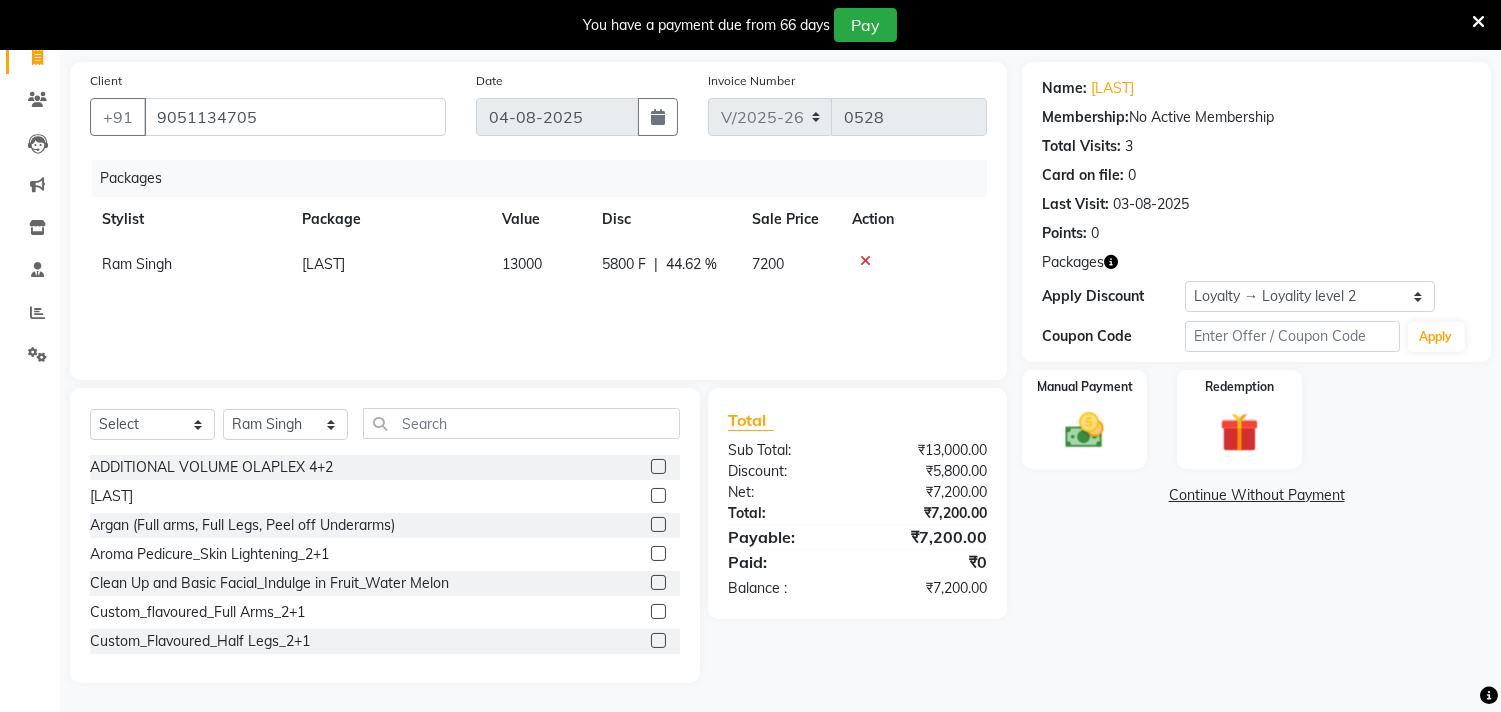 click on "Select Service Product Membership Package Voucher Prepaid Gift Card Select Stylist [LAST] [LAST] [LAST] [LAST] [LAST] [LAST] [LAST] [LAST] [LAST] [LAST] [LAST] ADDITIONAL VOLUME OLAPLEX 4+2 [LAST] [SERVICE_NAME] [SERVICE_NAME] [SERVICE_NAME] [SERVICE_NAME] [SERVICE_NAME] [SERVICE_NAME] [SERVICE_NAME] [SERVICE_NAME] [SERVICE_NAME] [SERVICE_NAME] [SERVICE_NAME] [SERVICE_NAME] [SERVICE_NAME] [SERVICE_NAME] [SERVICE_NAME] [SERVICE_NAME] [SERVICE_NAME] [SERVICE_NAME] [SERVICE_NAME] [SERVICE_NAME]" 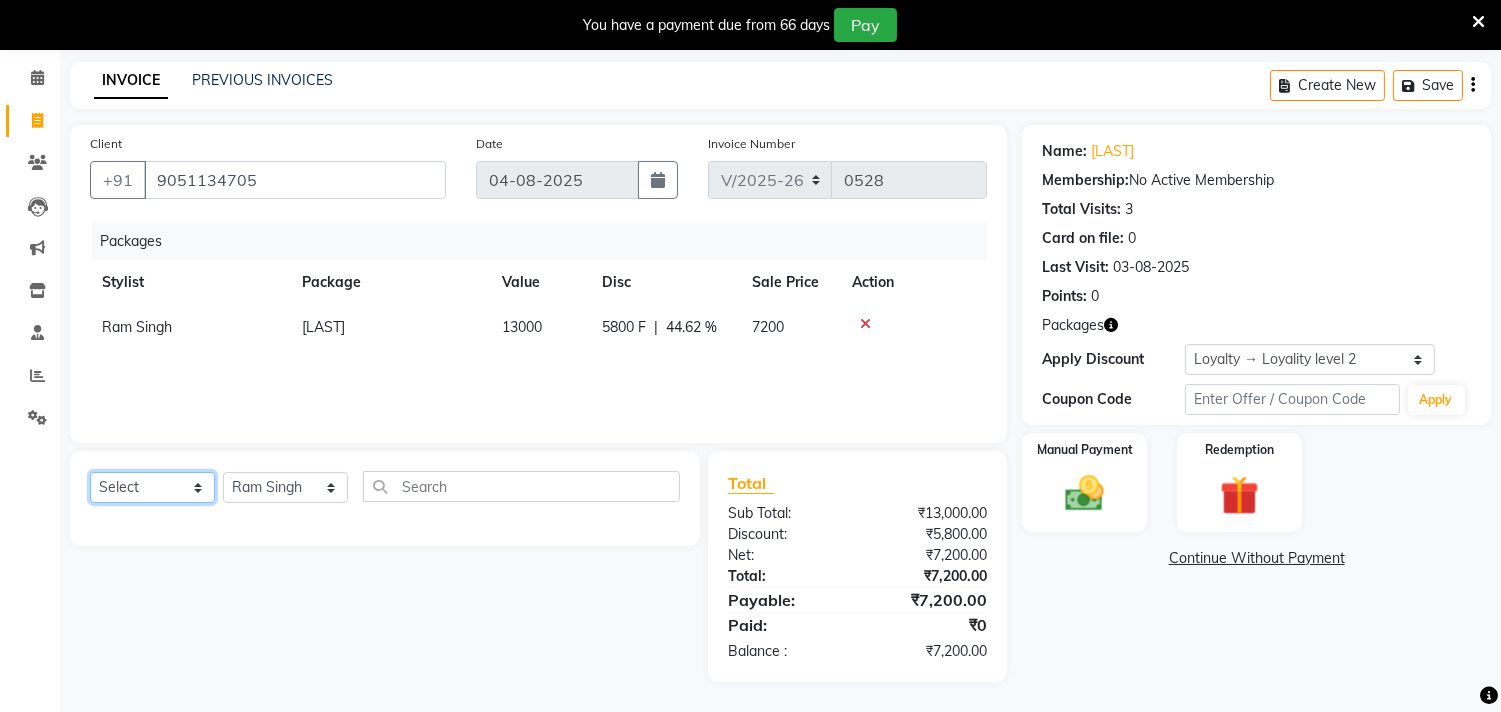 click on "Select  Service  Product  Membership  Package Voucher Prepaid Gift Card" 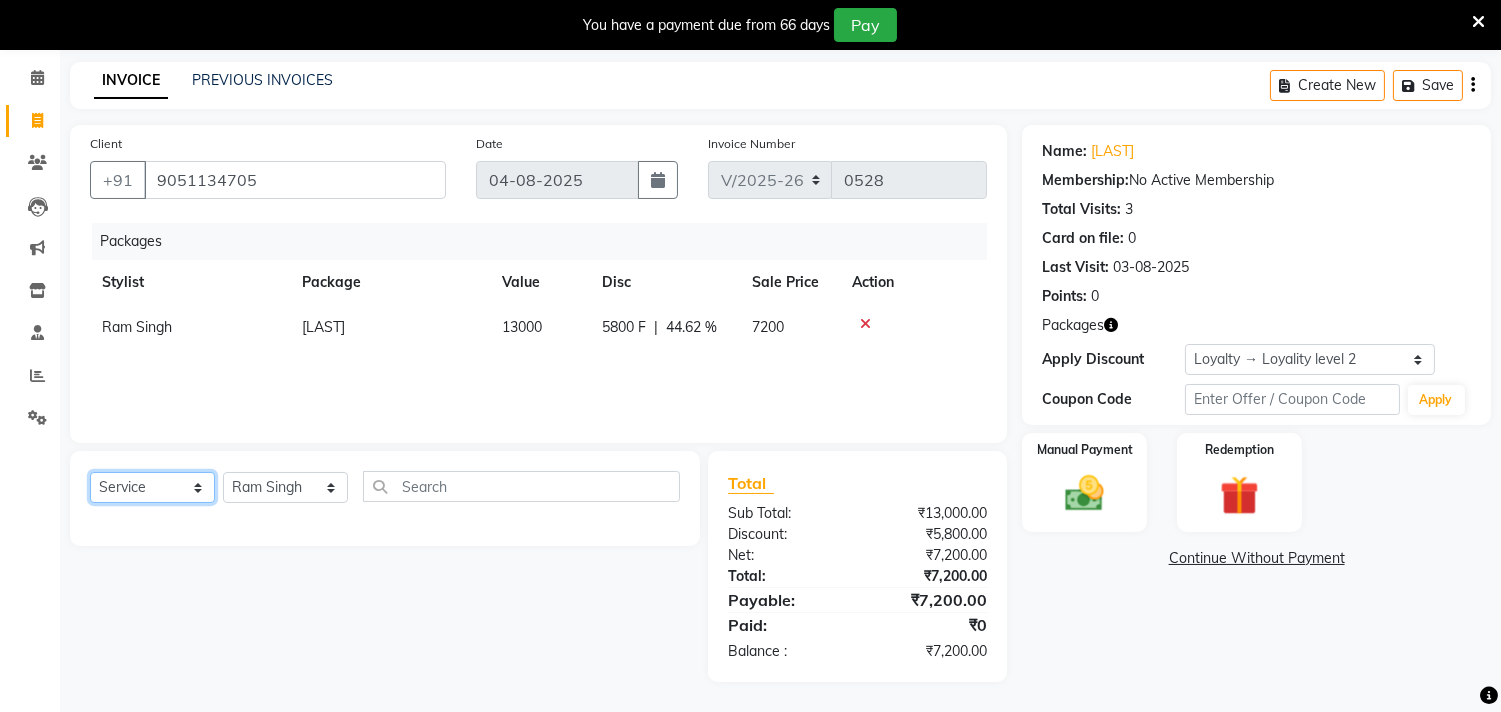 click on "Select  Service  Product  Membership  Package Voucher Prepaid Gift Card" 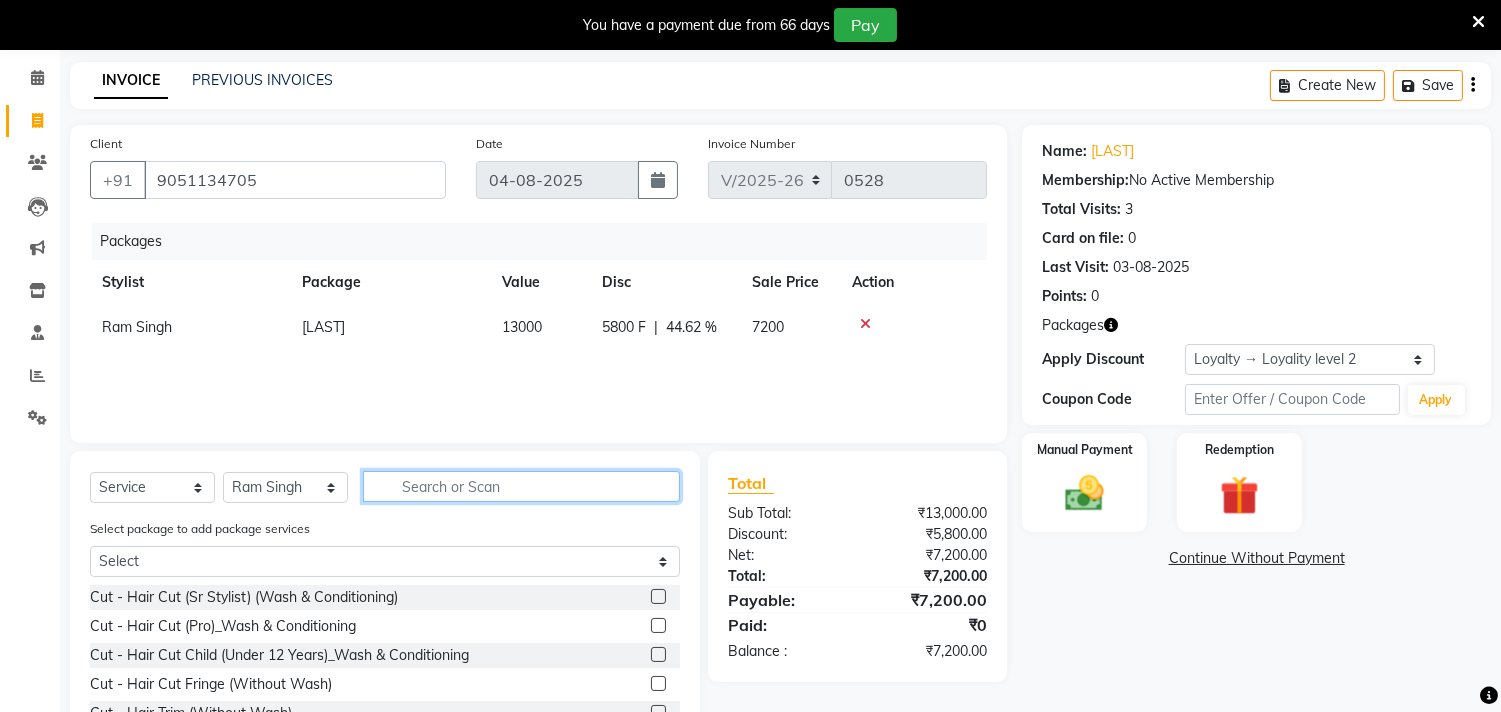 click 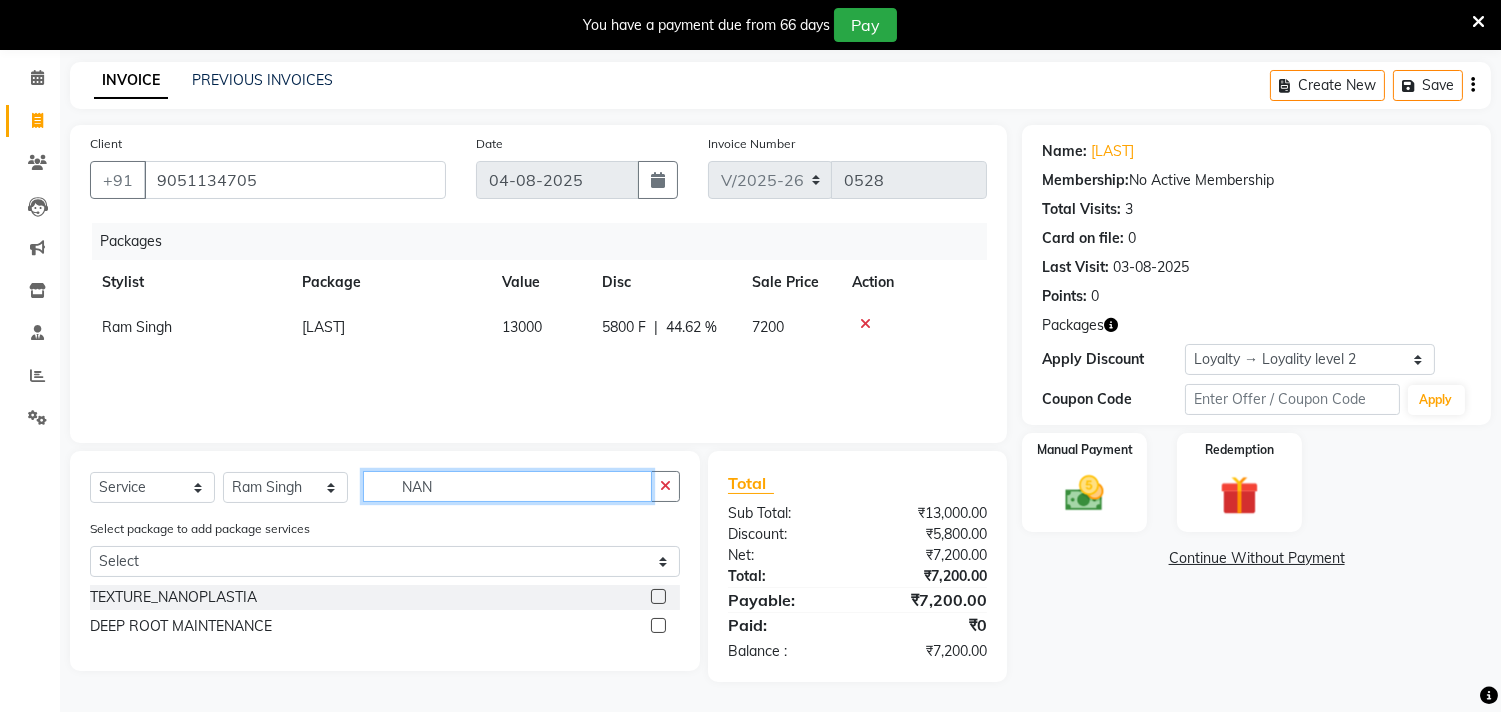 type on "NAN" 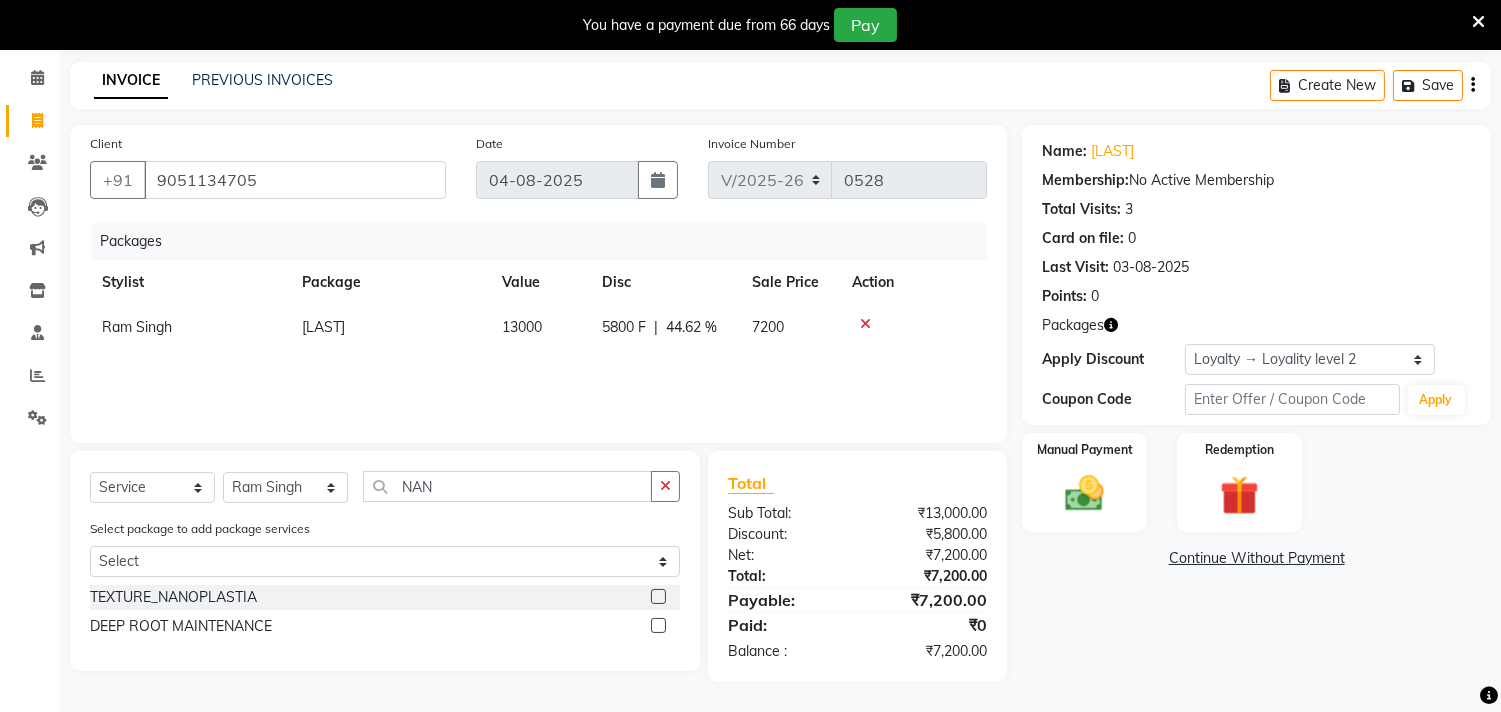 click 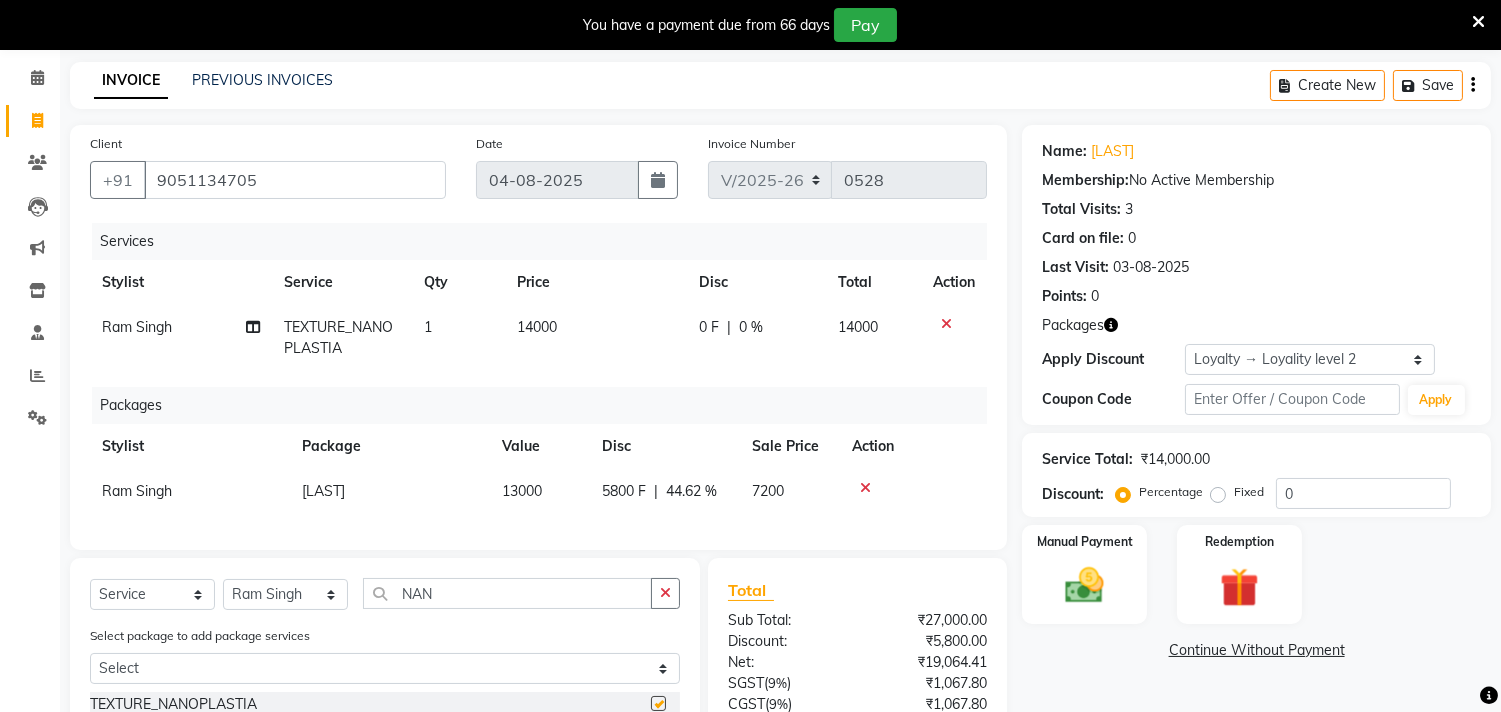 checkbox on "false" 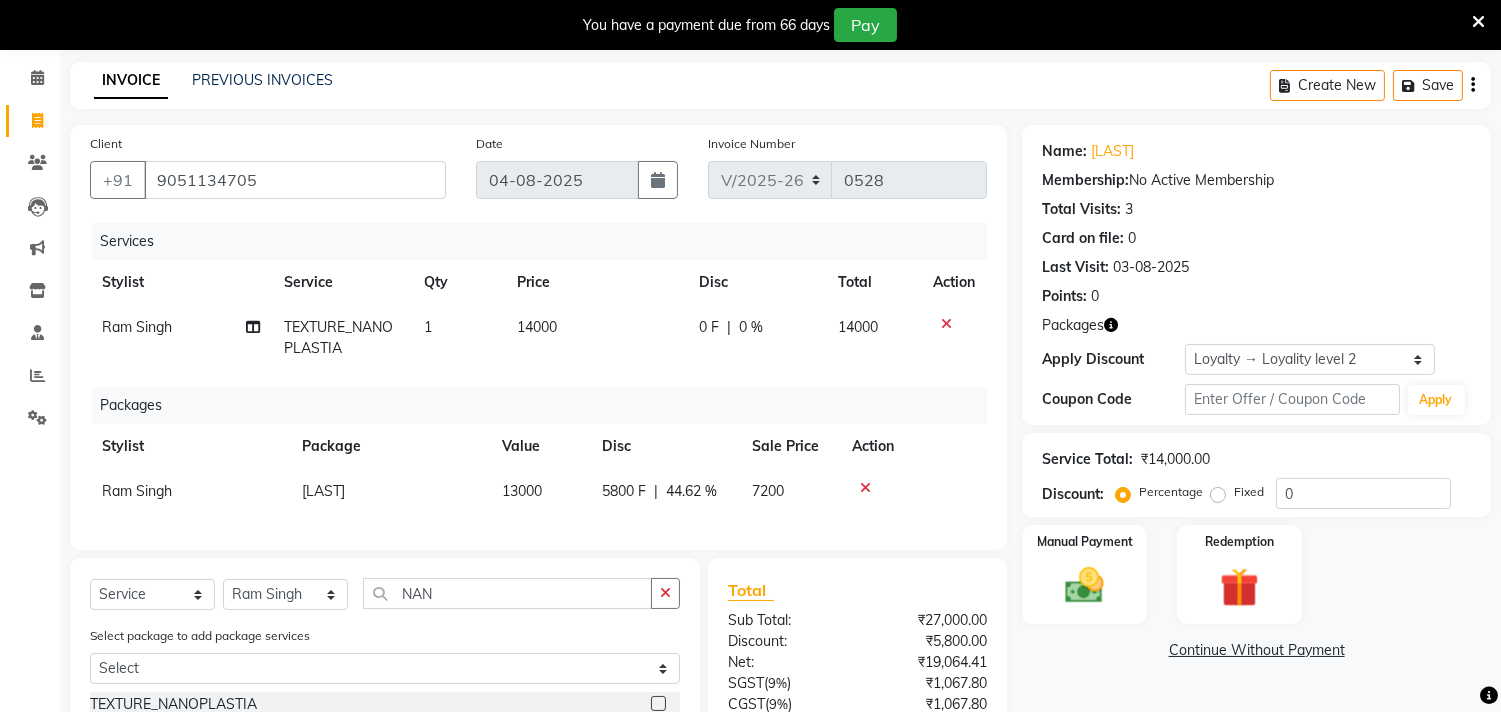 click 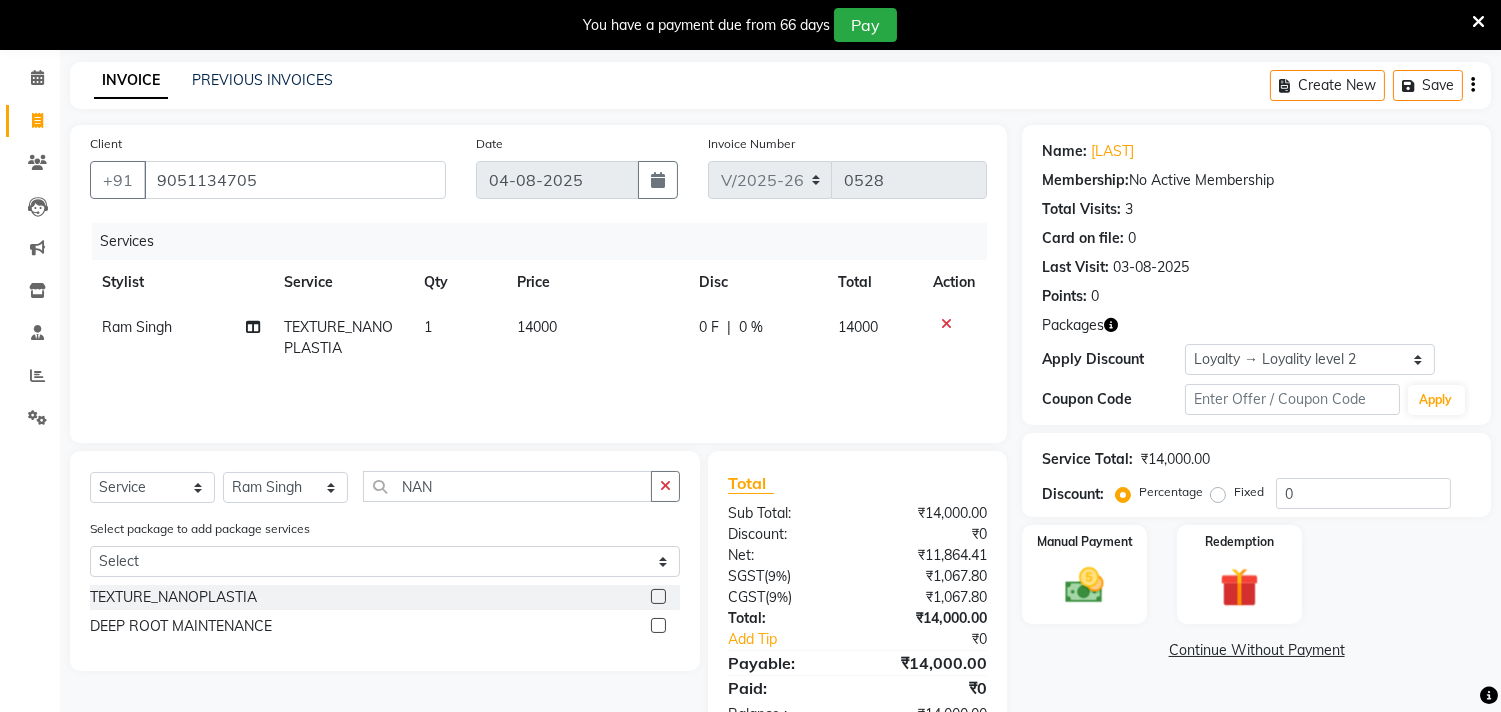 click on "0 F" 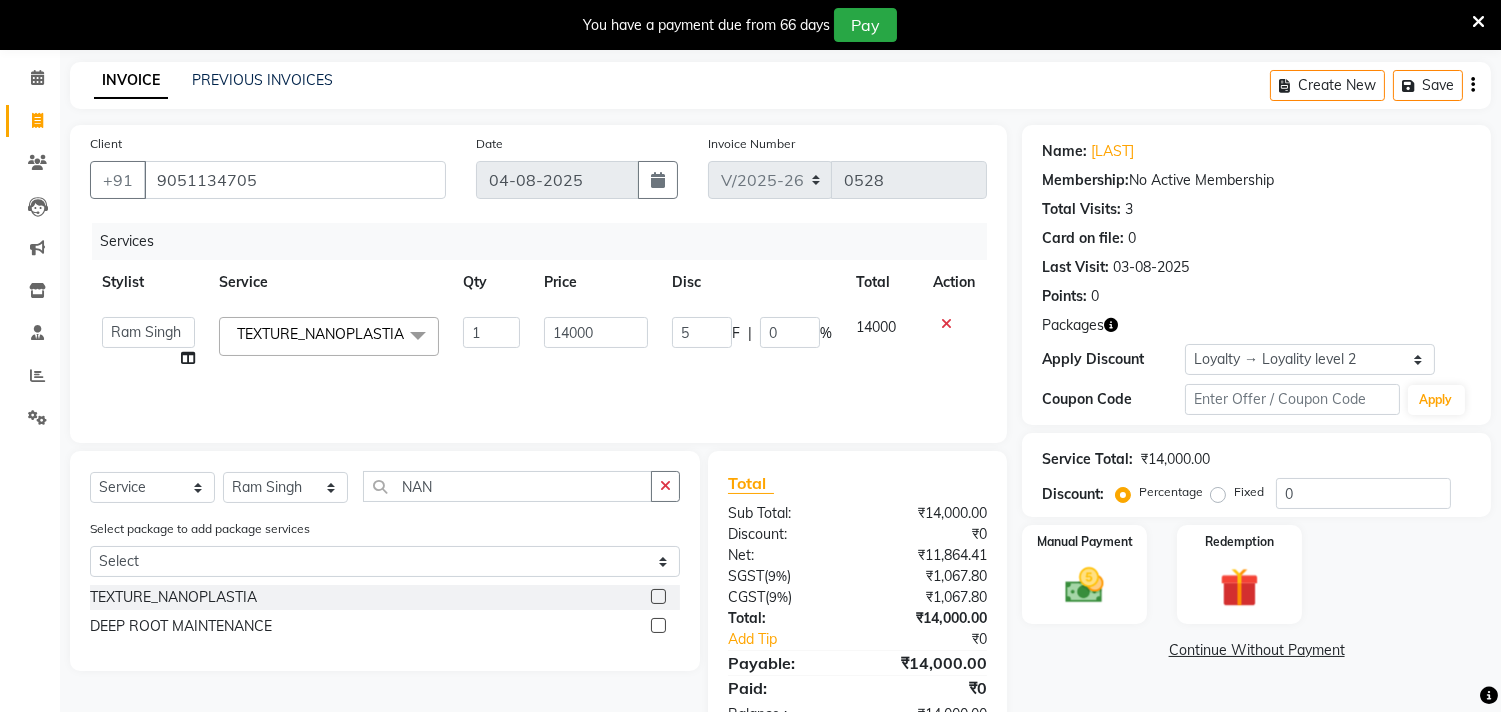 type on "50" 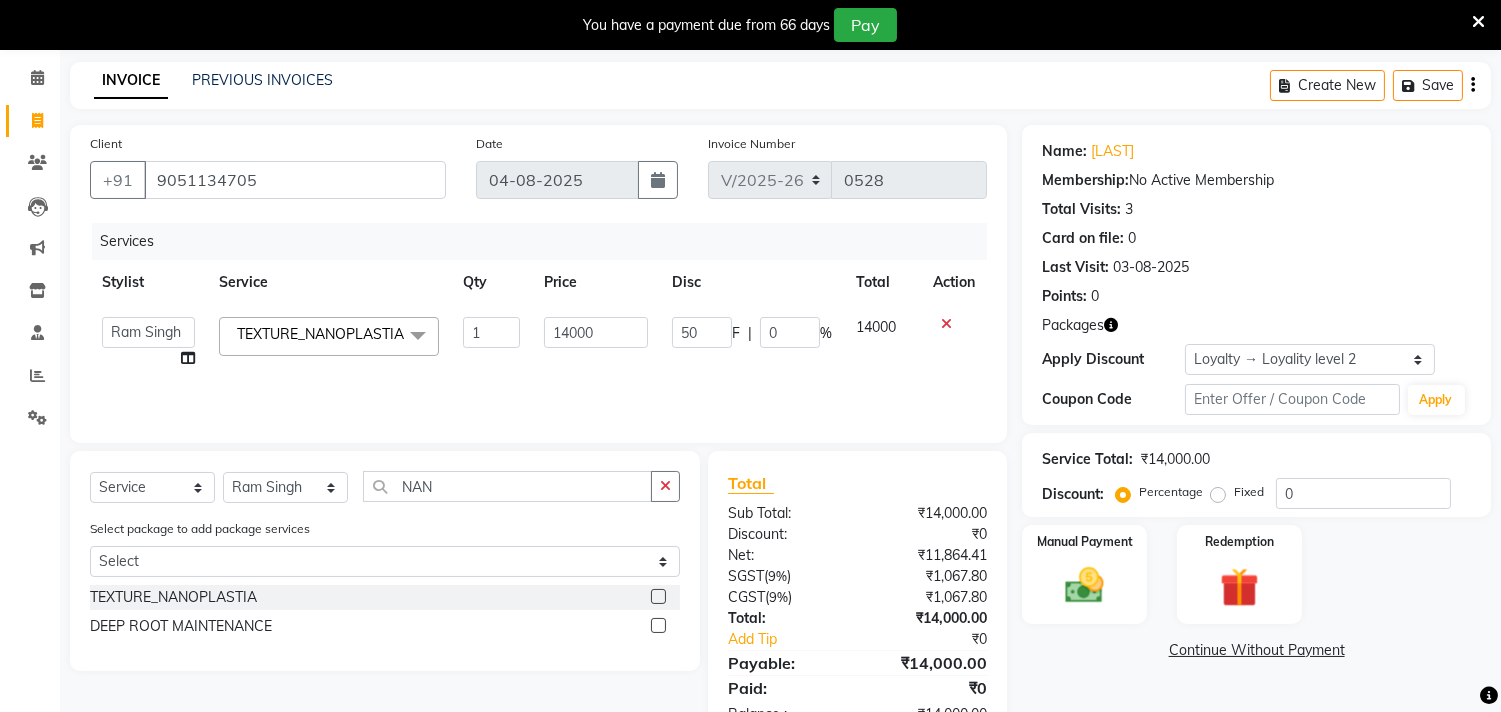 click on "14000" 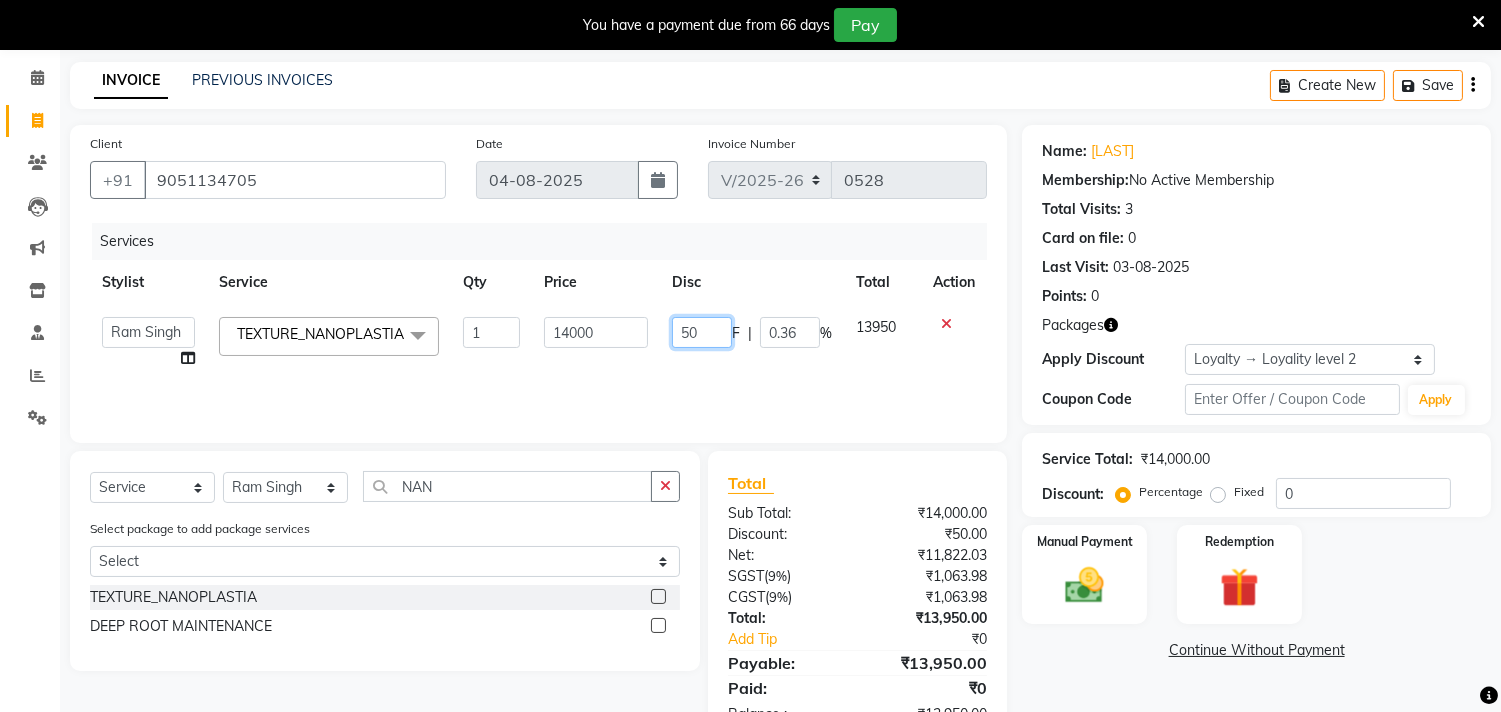click on "50" 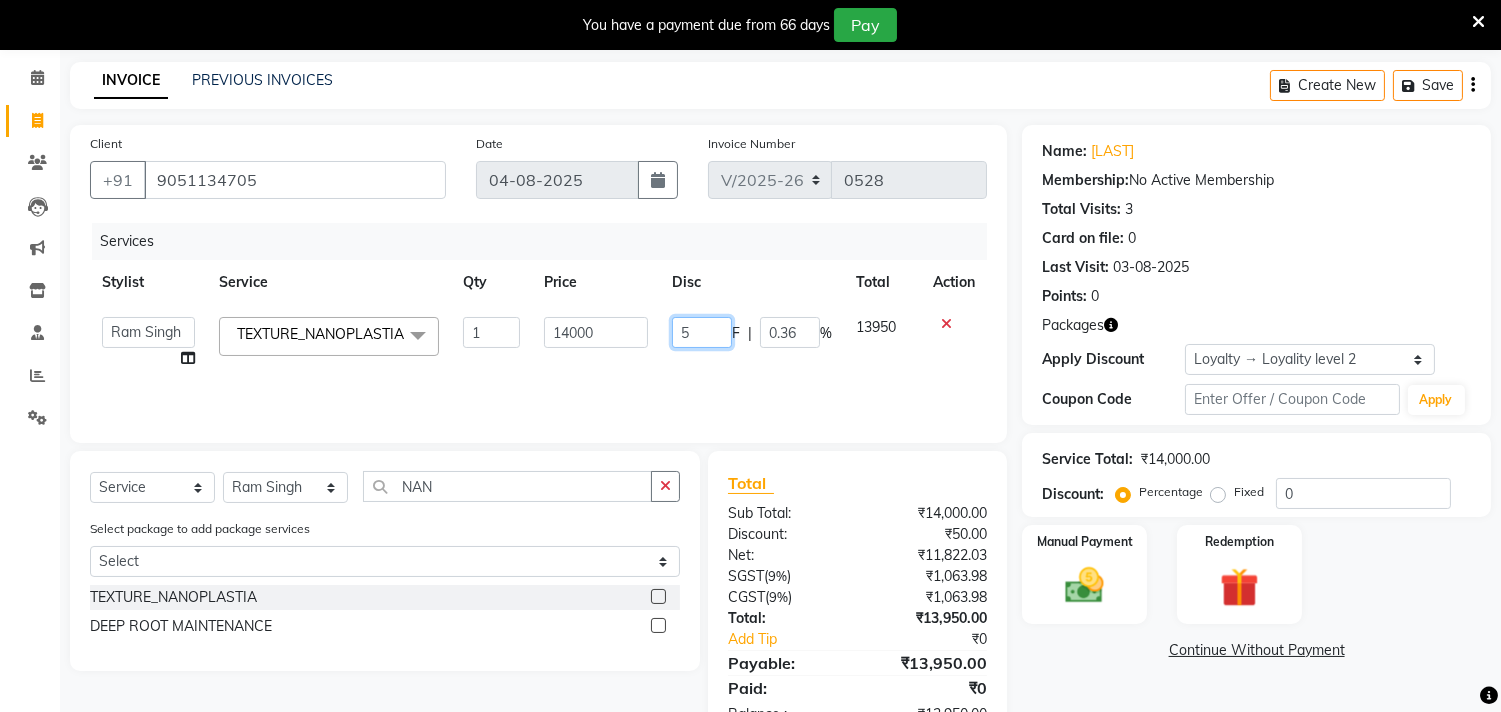 type 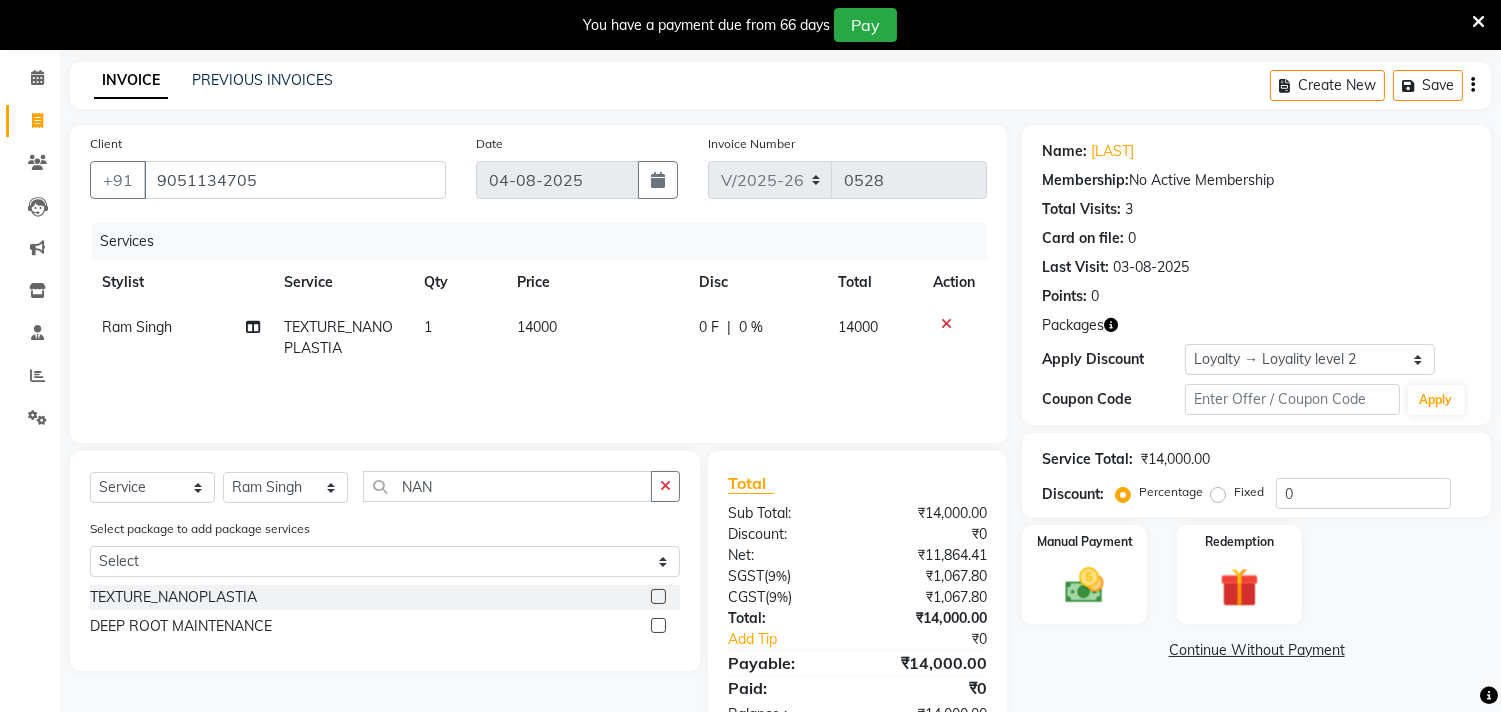 click on "0 F | 0 %" 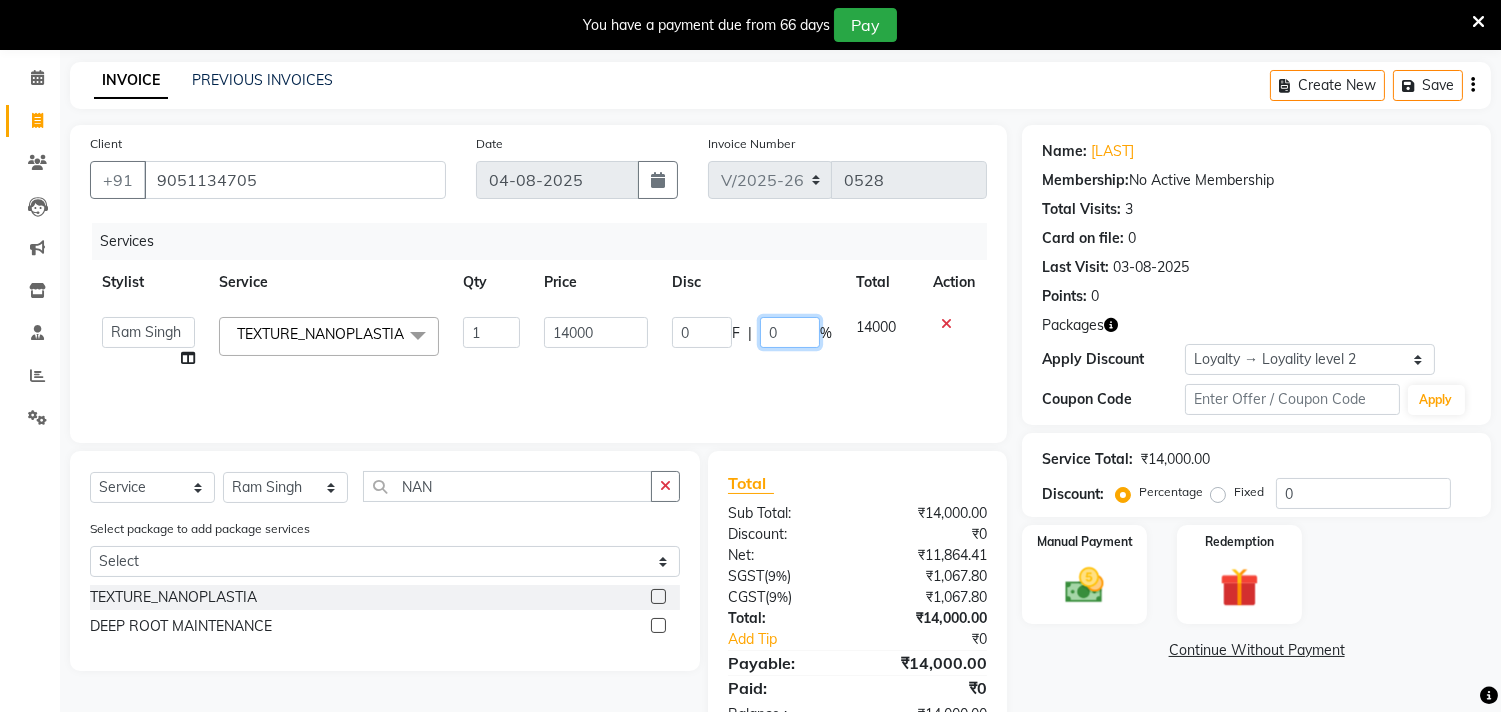 click on "0" 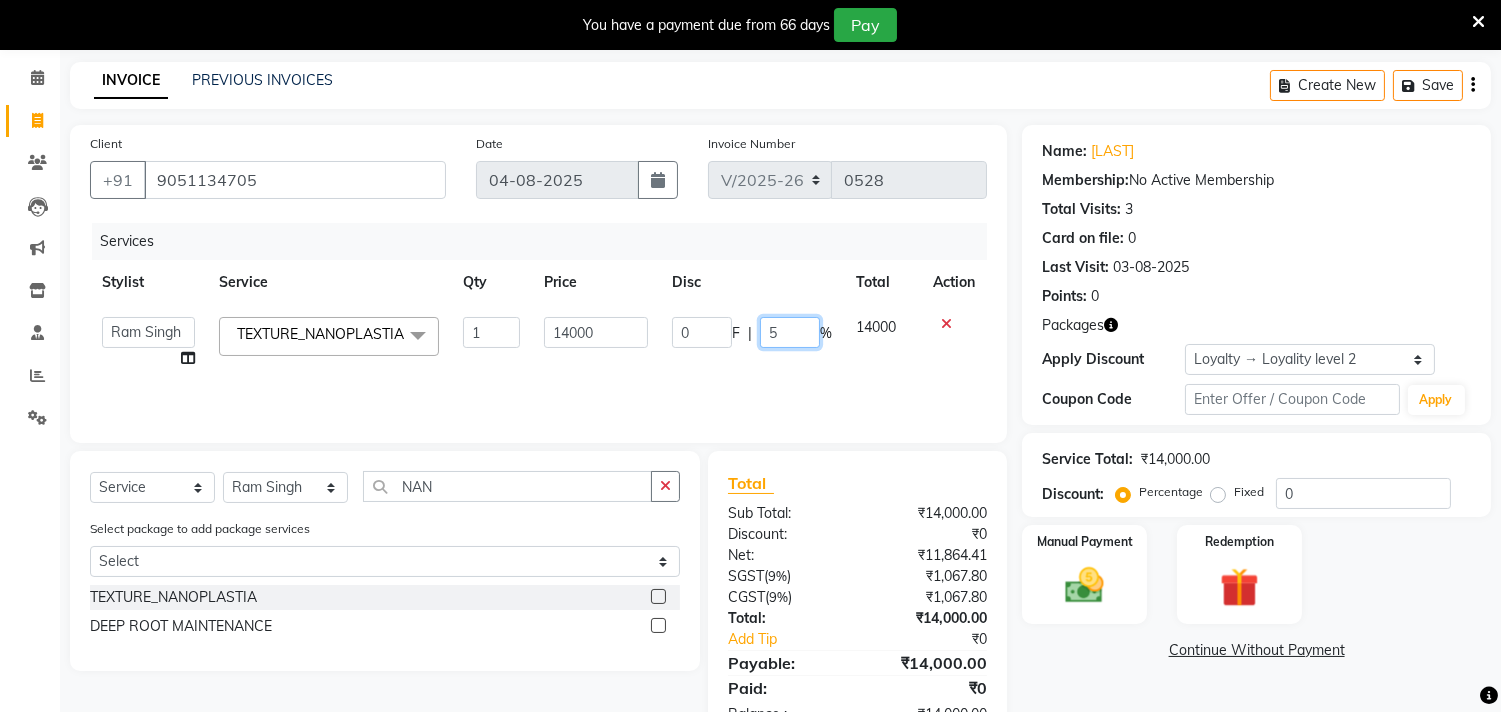 type on "50" 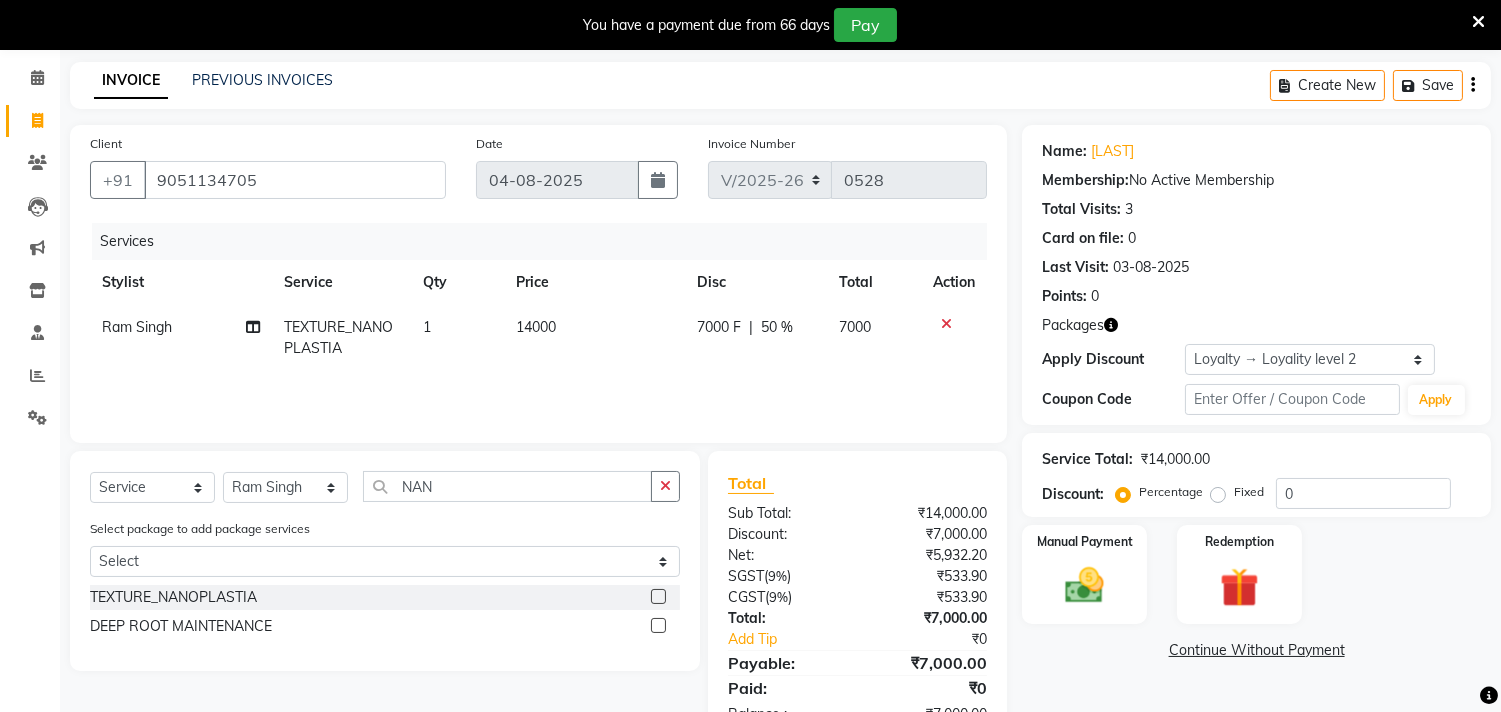 click on "Services Stylist Service Qty Price Disc Total Action [LAST] TEXTURE_NANOPLASTIA 1 14000 7000 F | 50 % 7000" 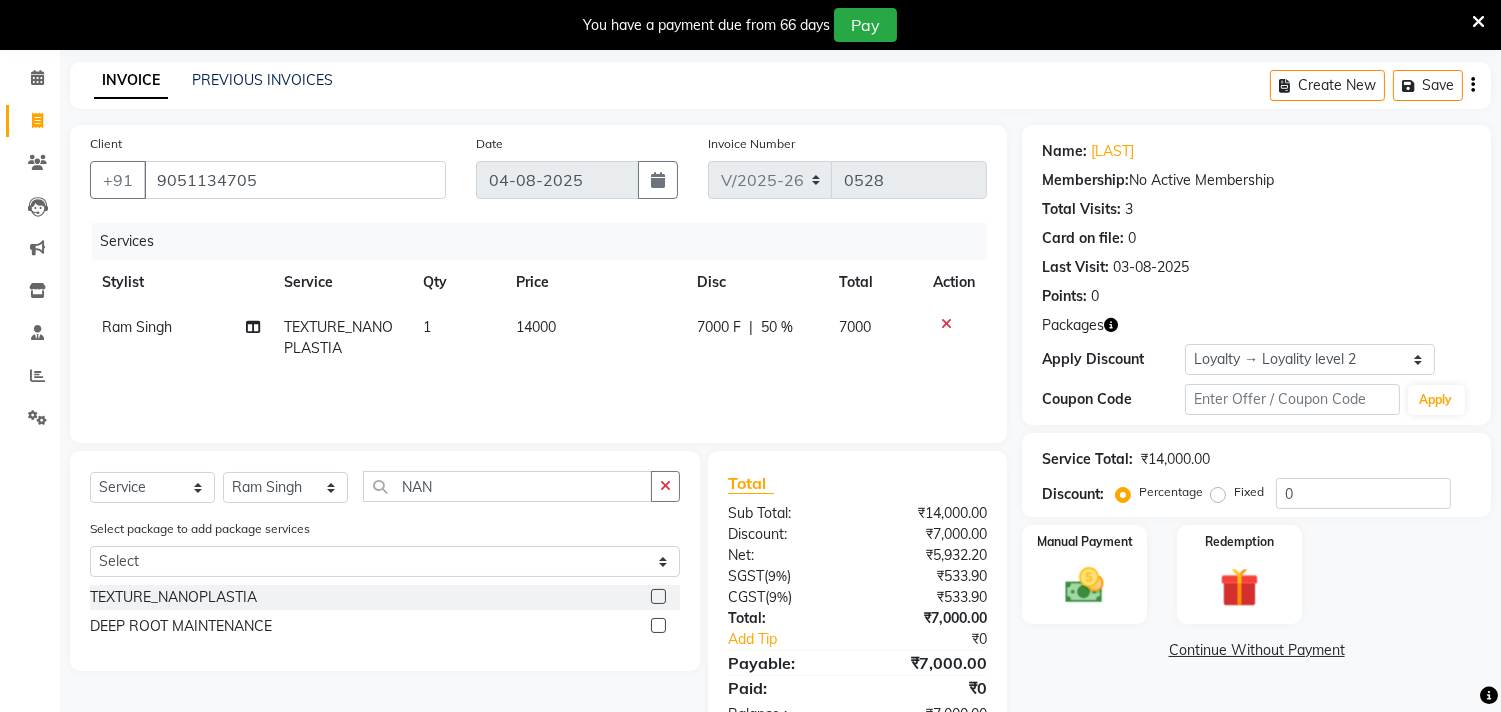 scroll, scrollTop: 137, scrollLeft: 0, axis: vertical 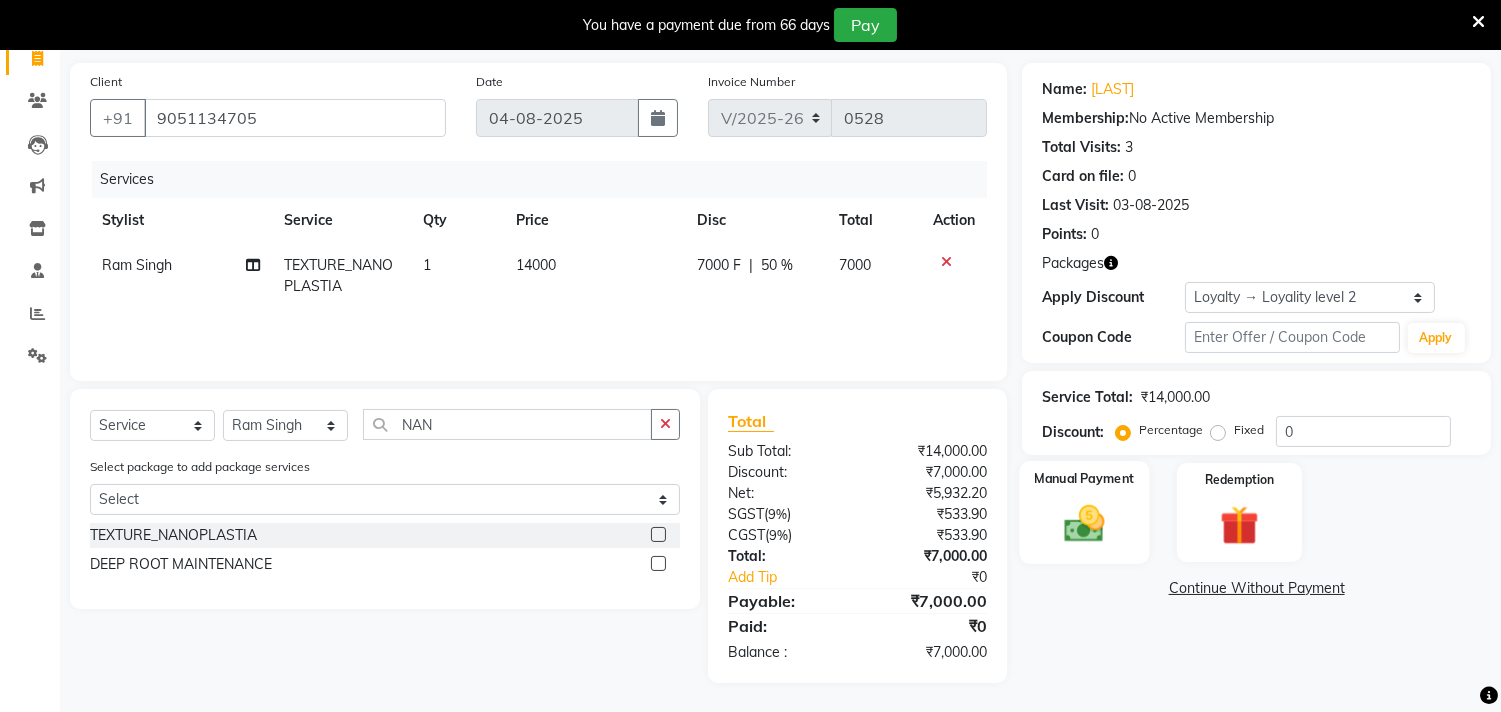 click on "Manual Payment" 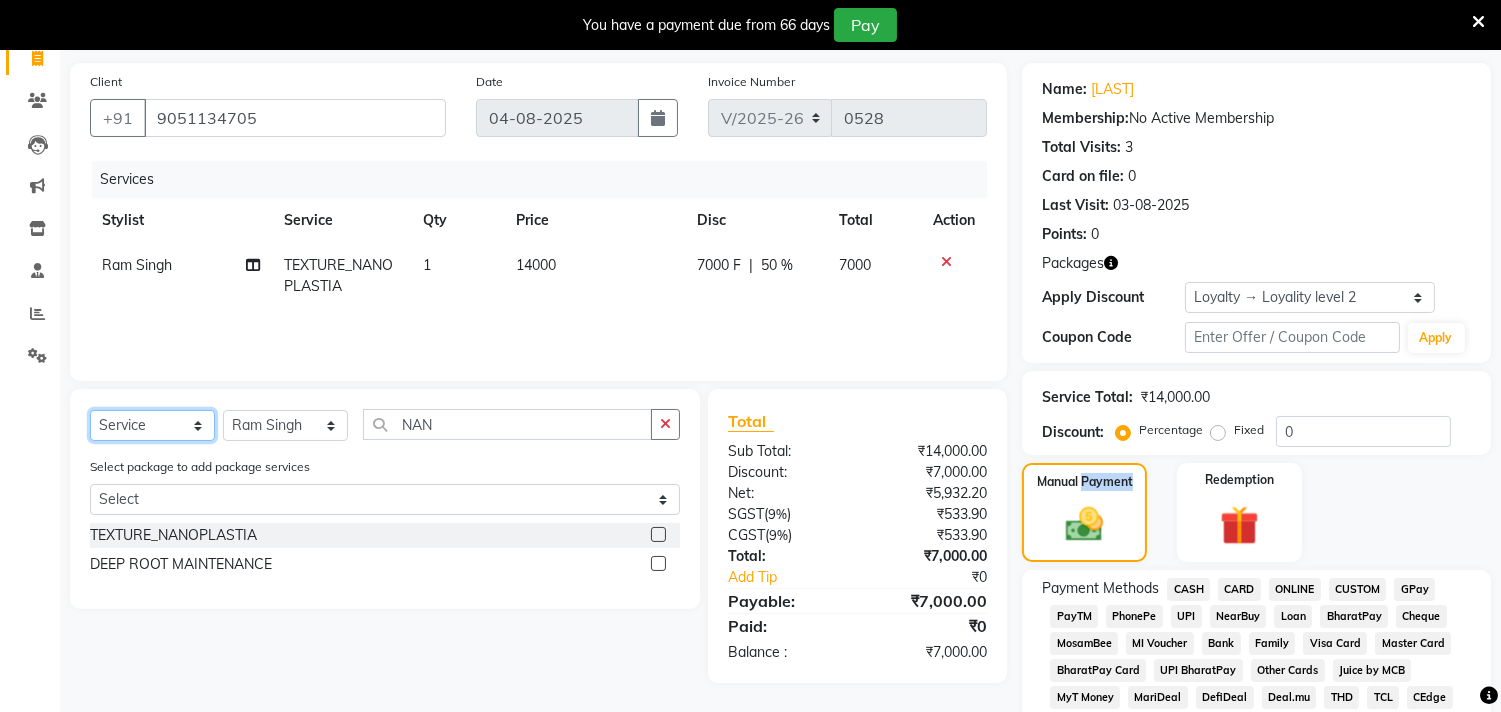 click on "Select  Service  Product  Membership  Package Voucher Prepaid Gift Card" 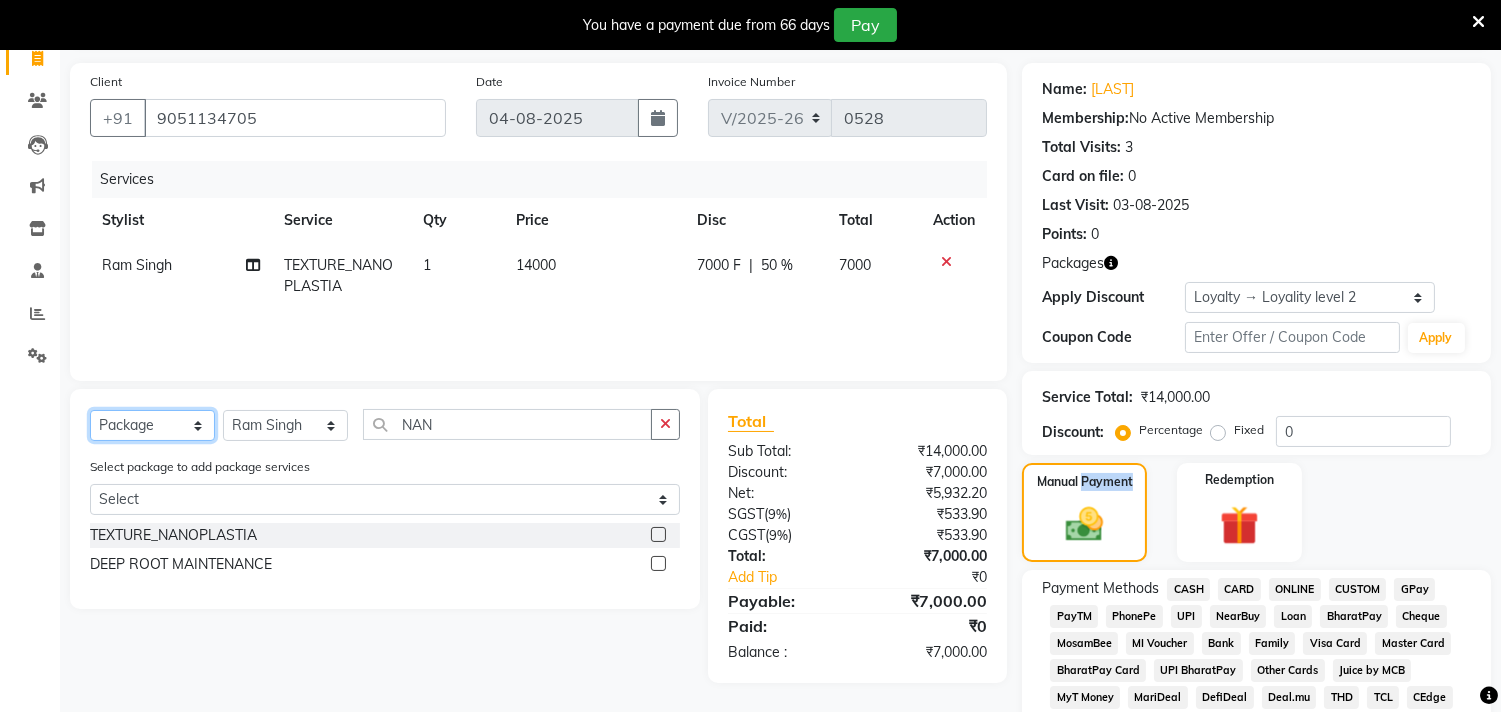 click on "Select  Service  Product  Membership  Package Voucher Prepaid Gift Card" 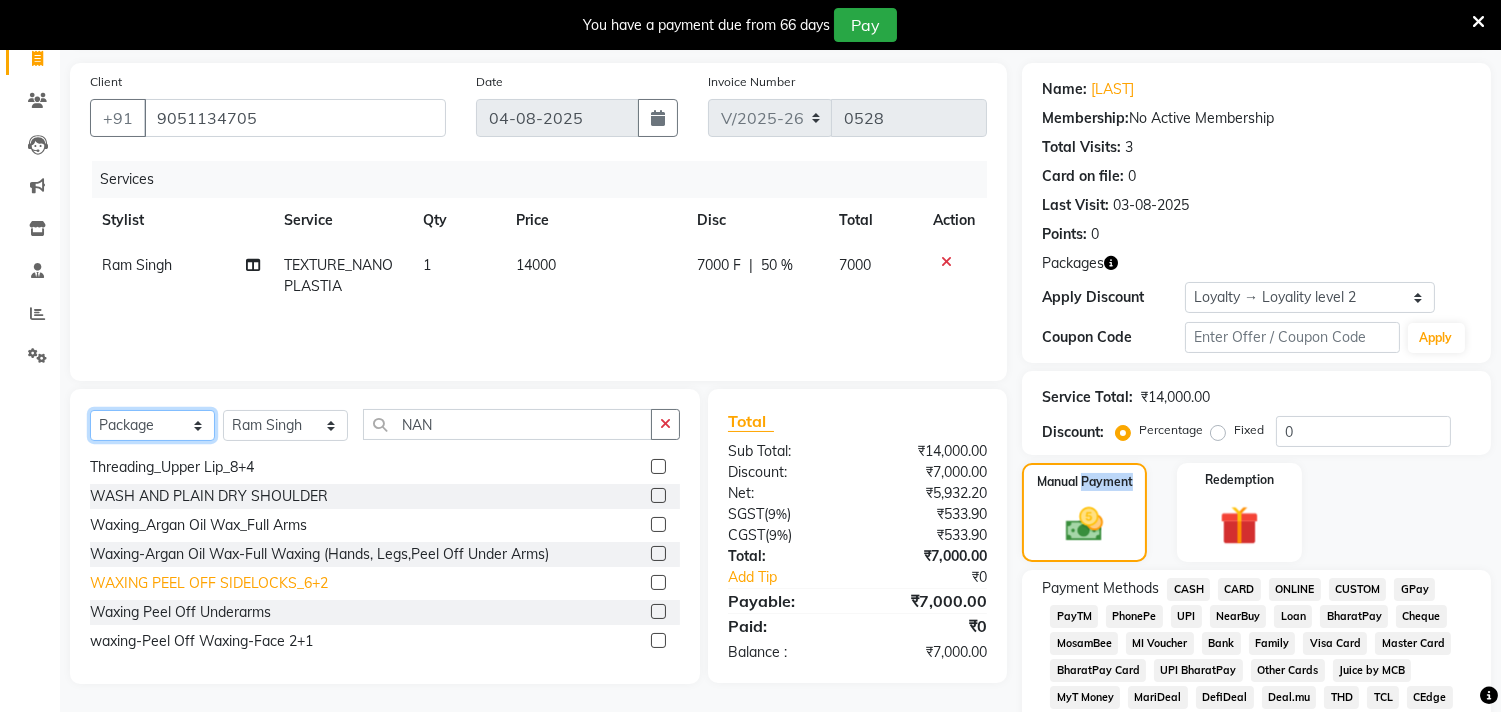 scroll, scrollTop: 843, scrollLeft: 0, axis: vertical 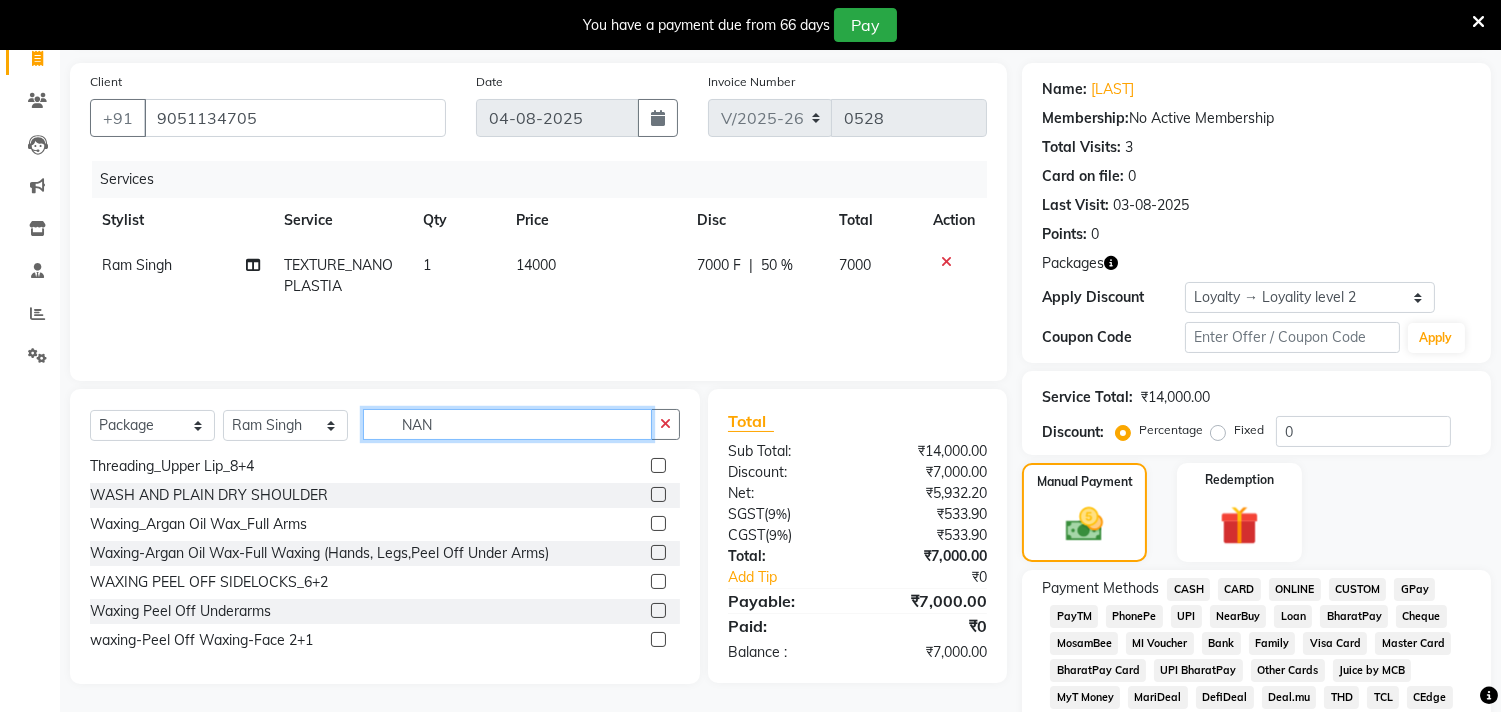 click on "NAN" 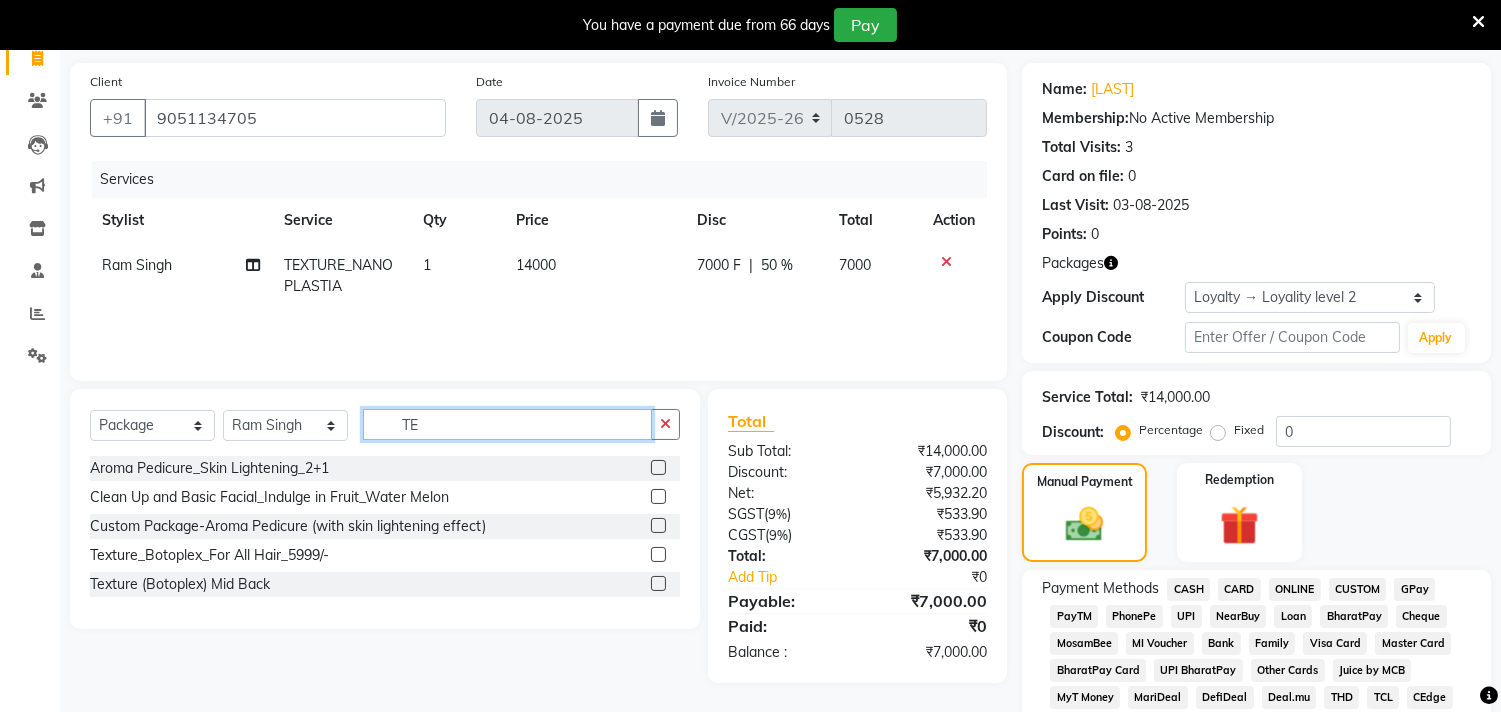 scroll, scrollTop: 0, scrollLeft: 0, axis: both 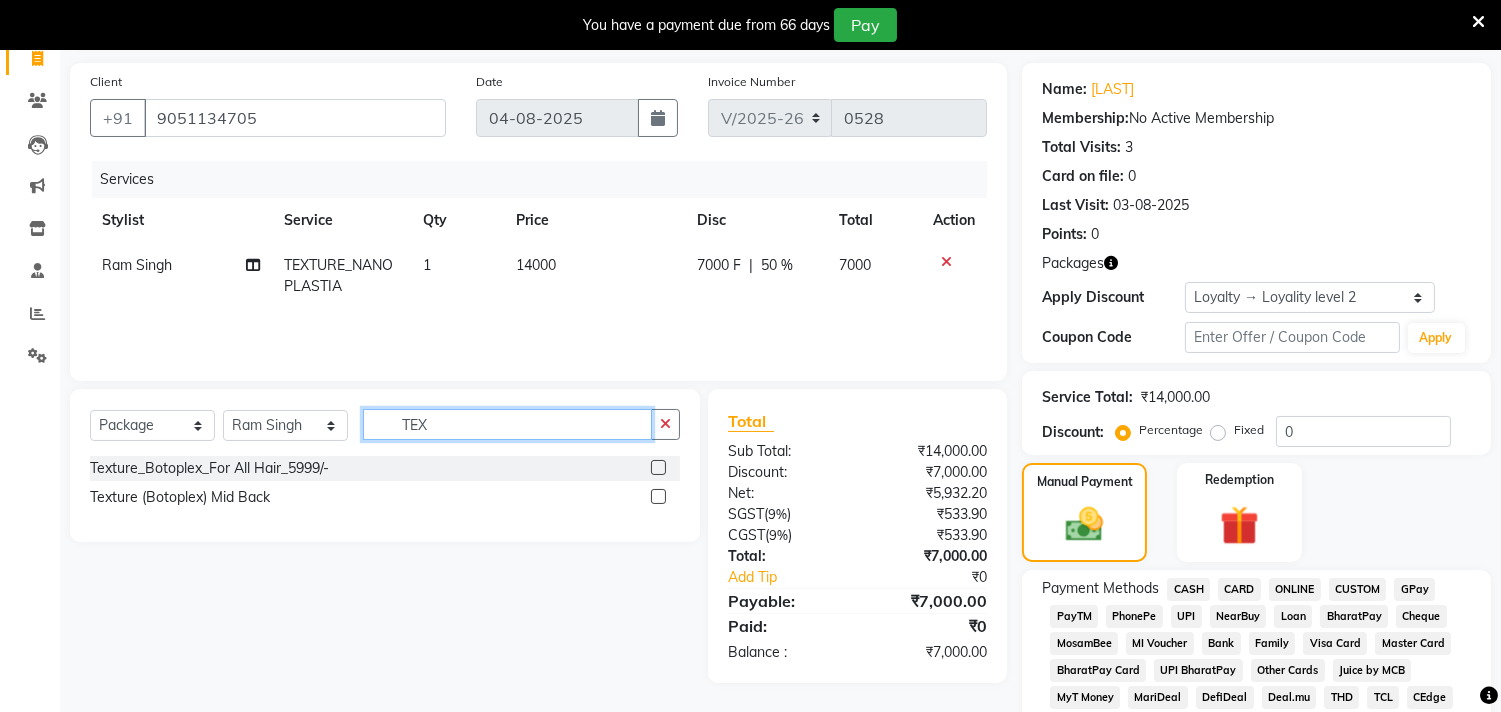 type on "TEX" 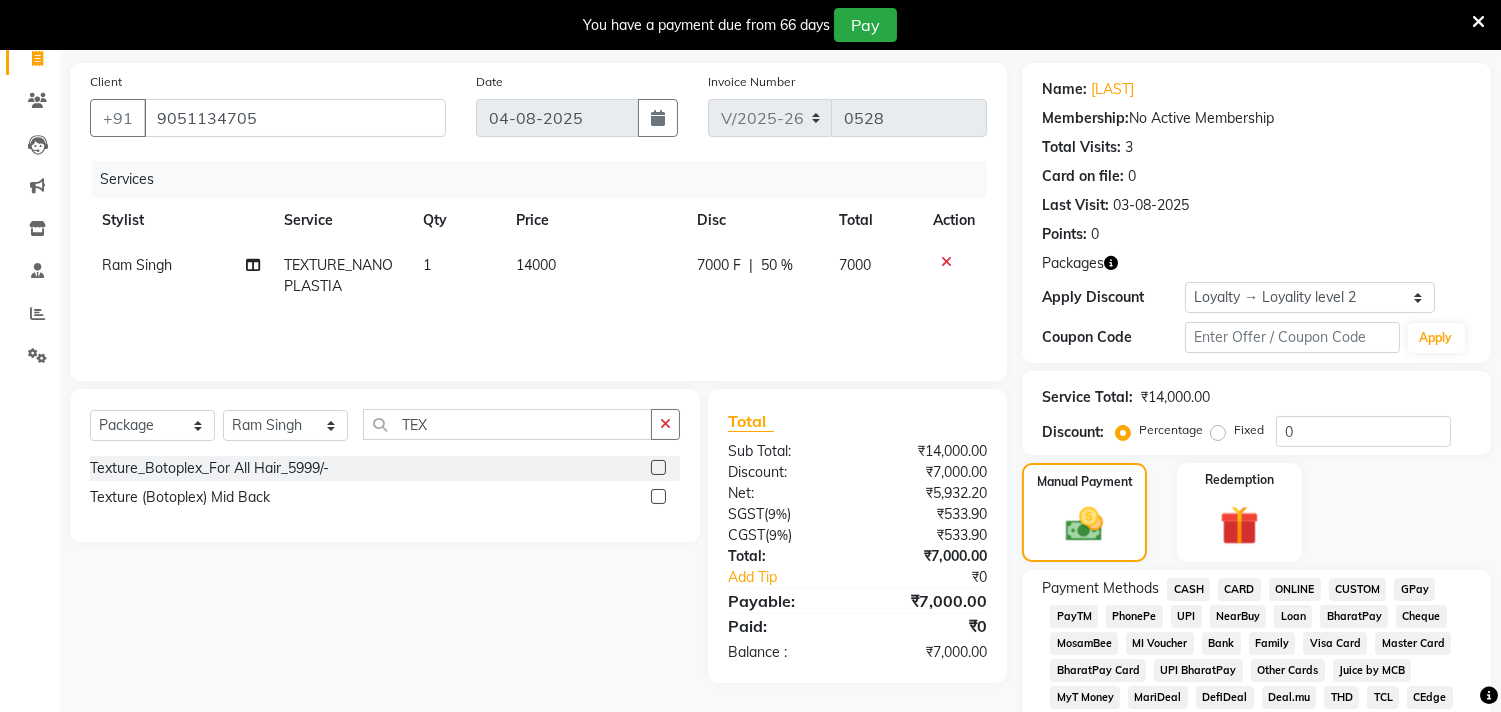 click 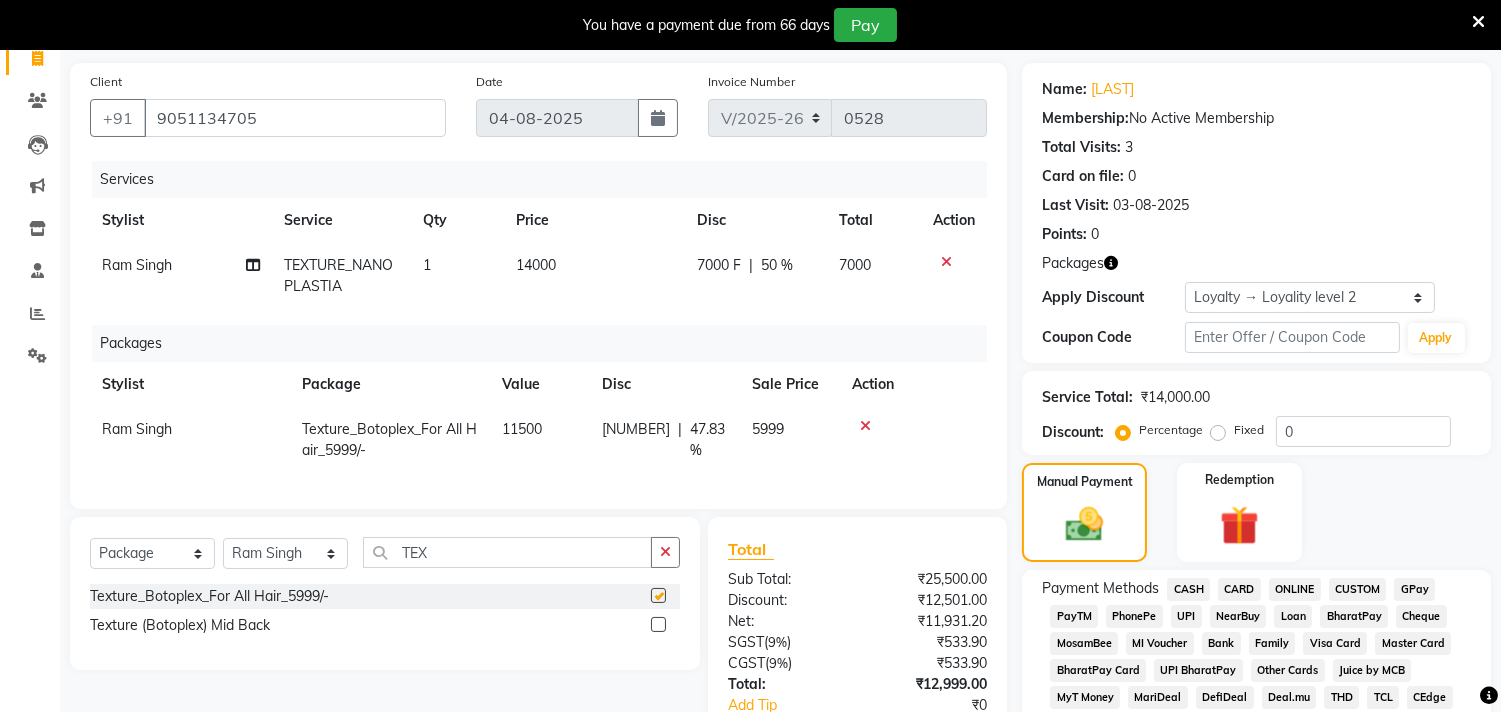 checkbox on "false" 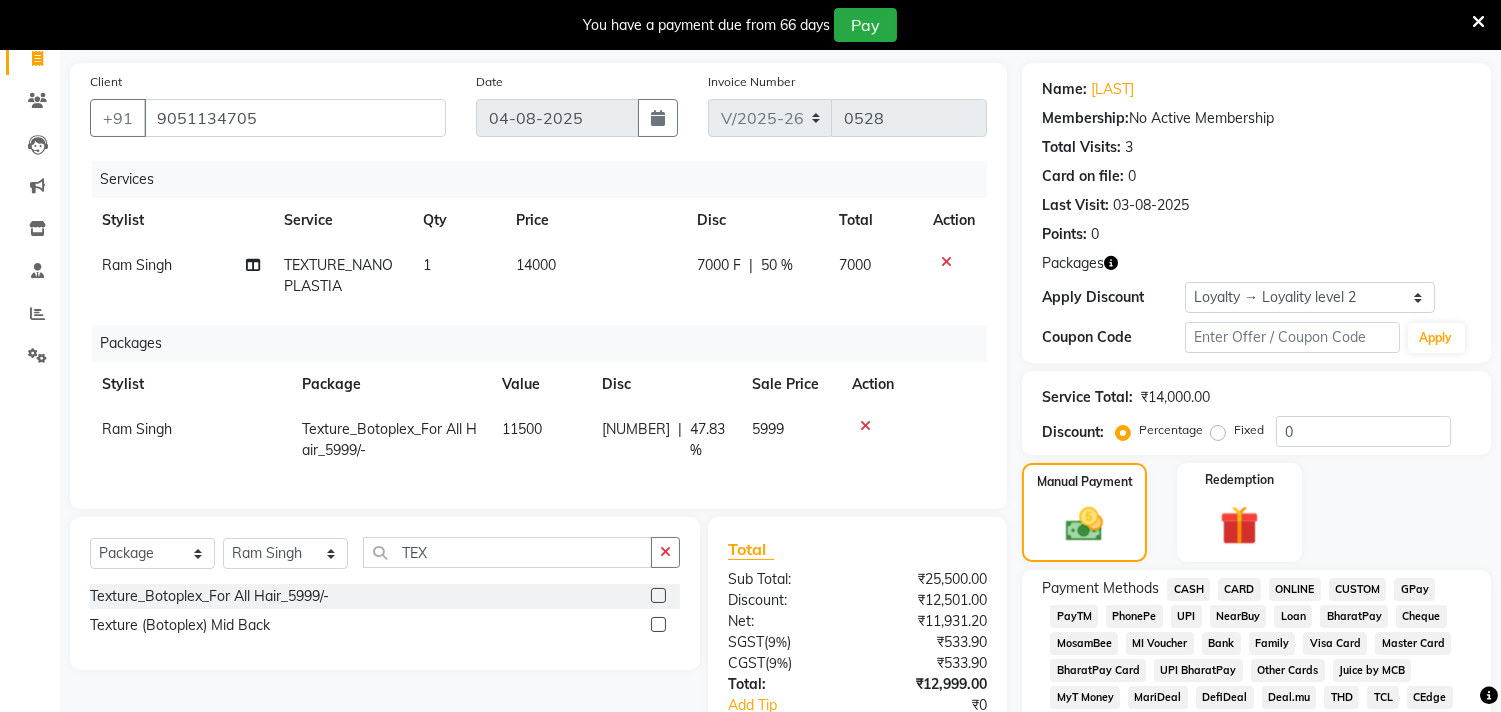 click 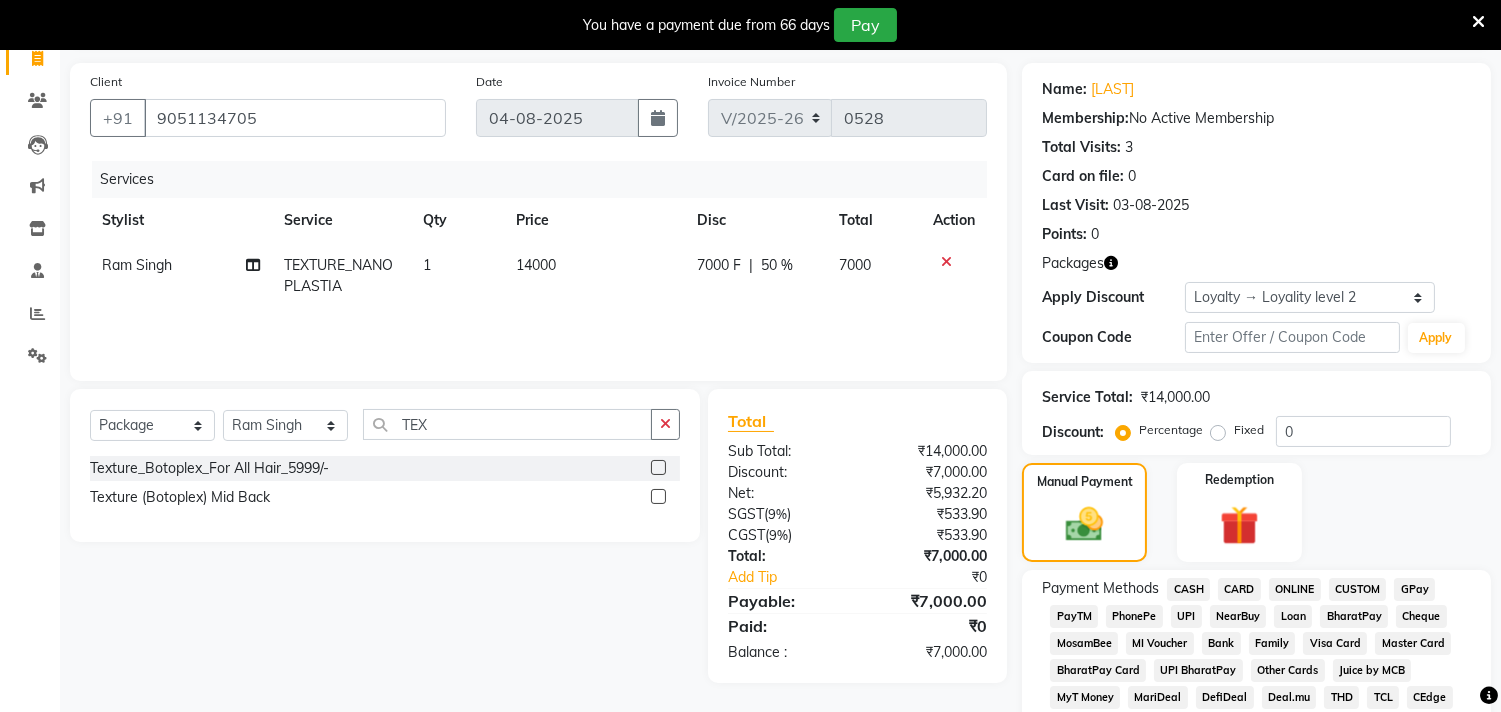 click on "Total" 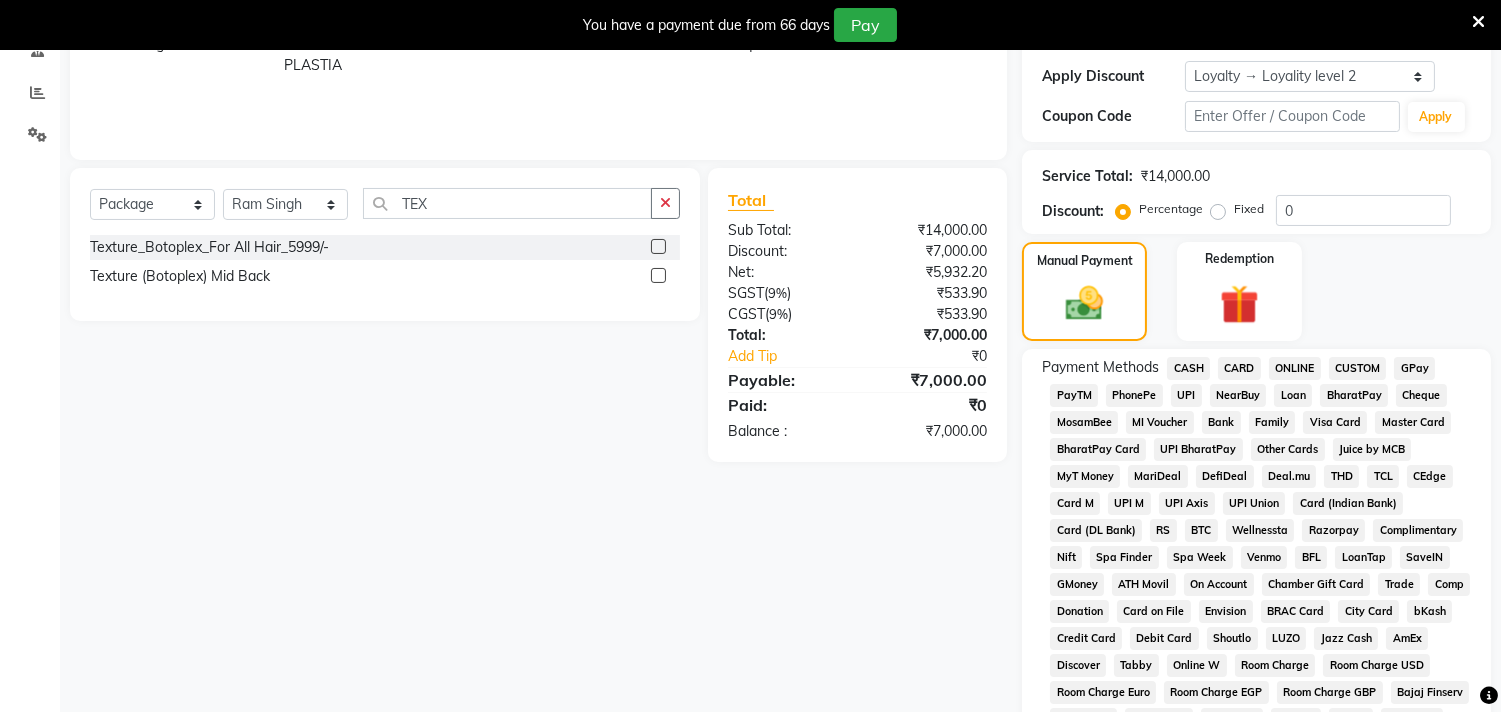 scroll, scrollTop: 360, scrollLeft: 0, axis: vertical 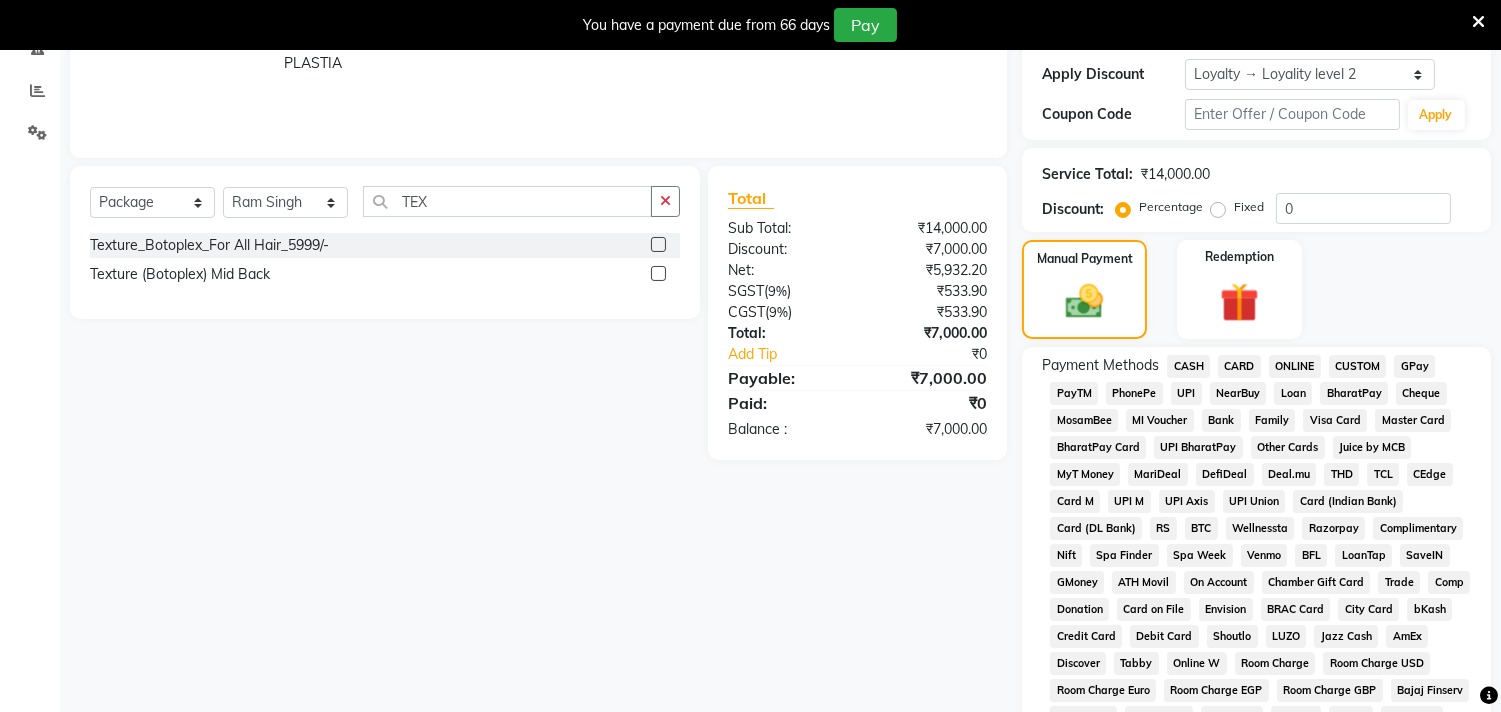 click on "CARD" 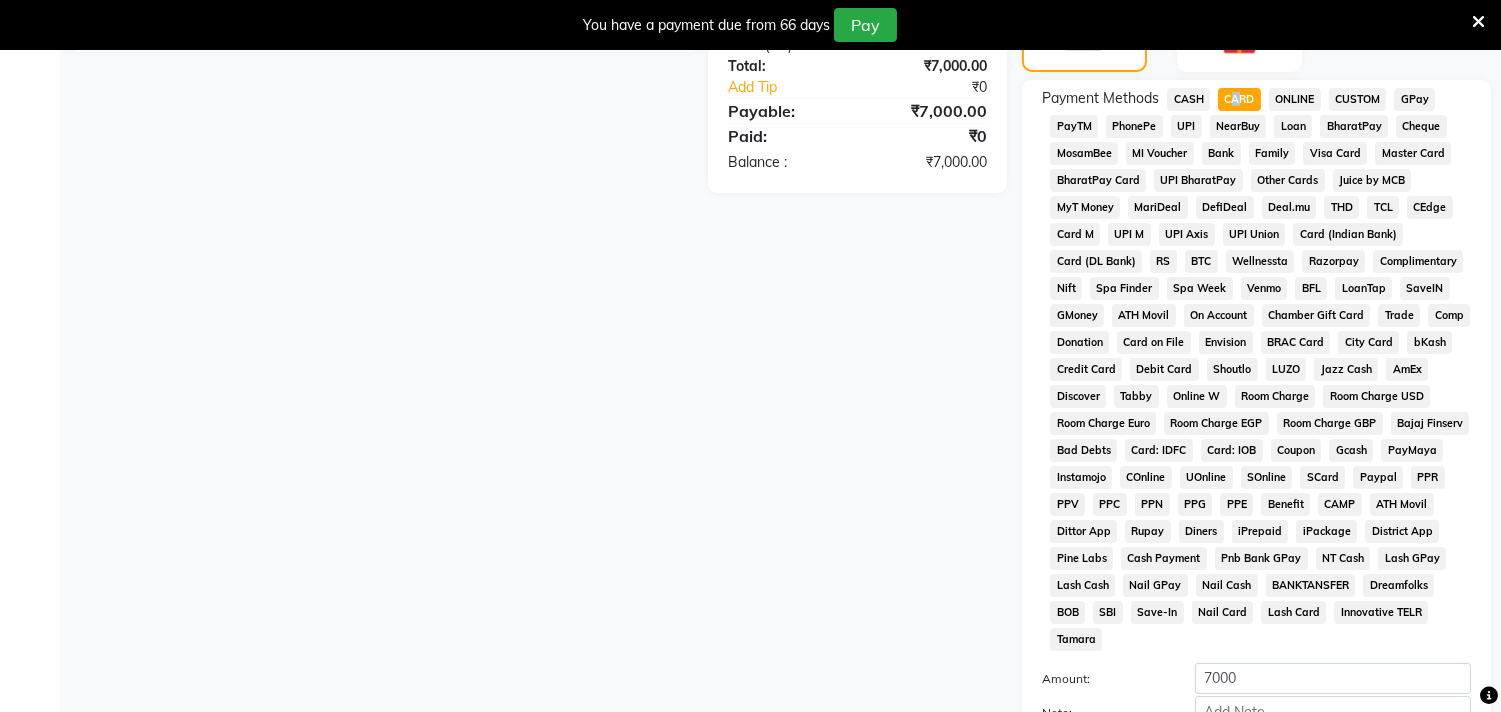 scroll, scrollTop: 804, scrollLeft: 0, axis: vertical 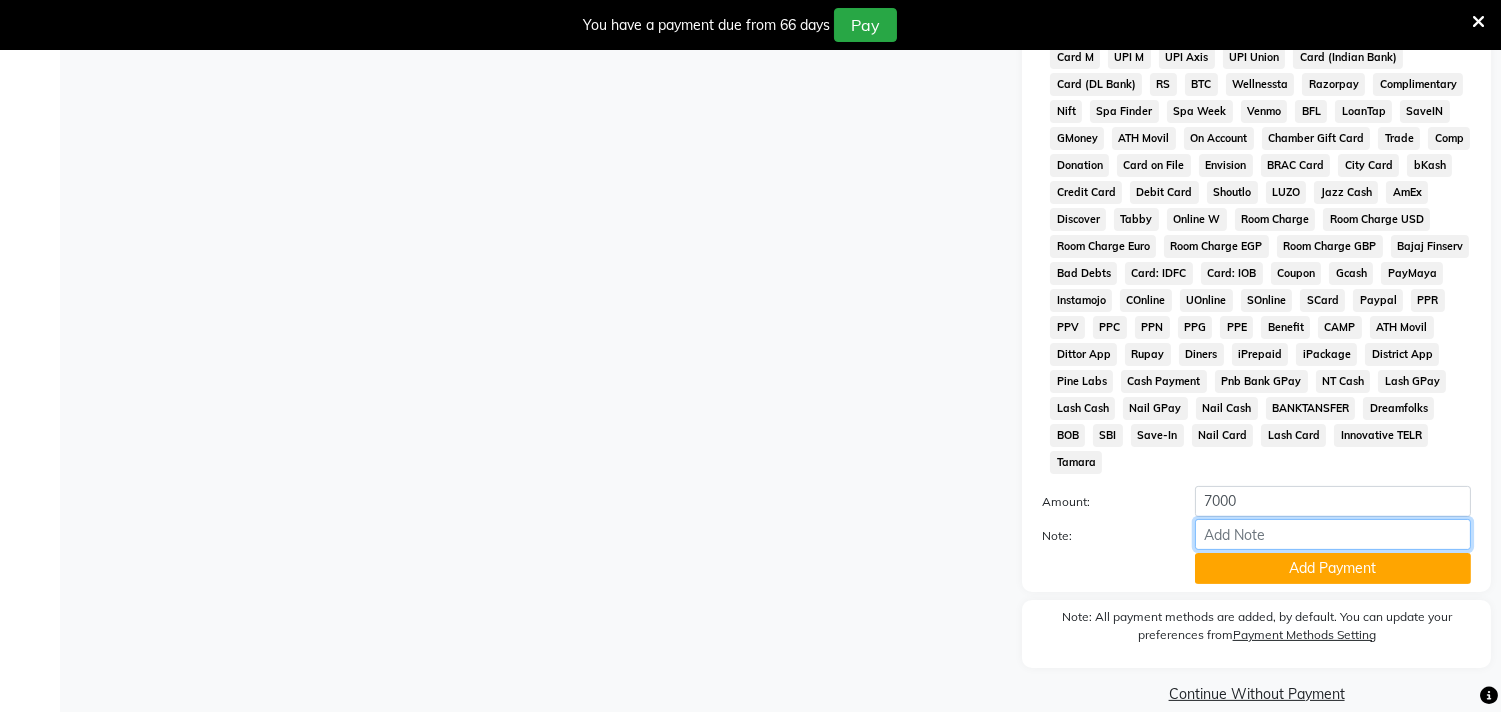 click on "Note:" at bounding box center [1333, 534] 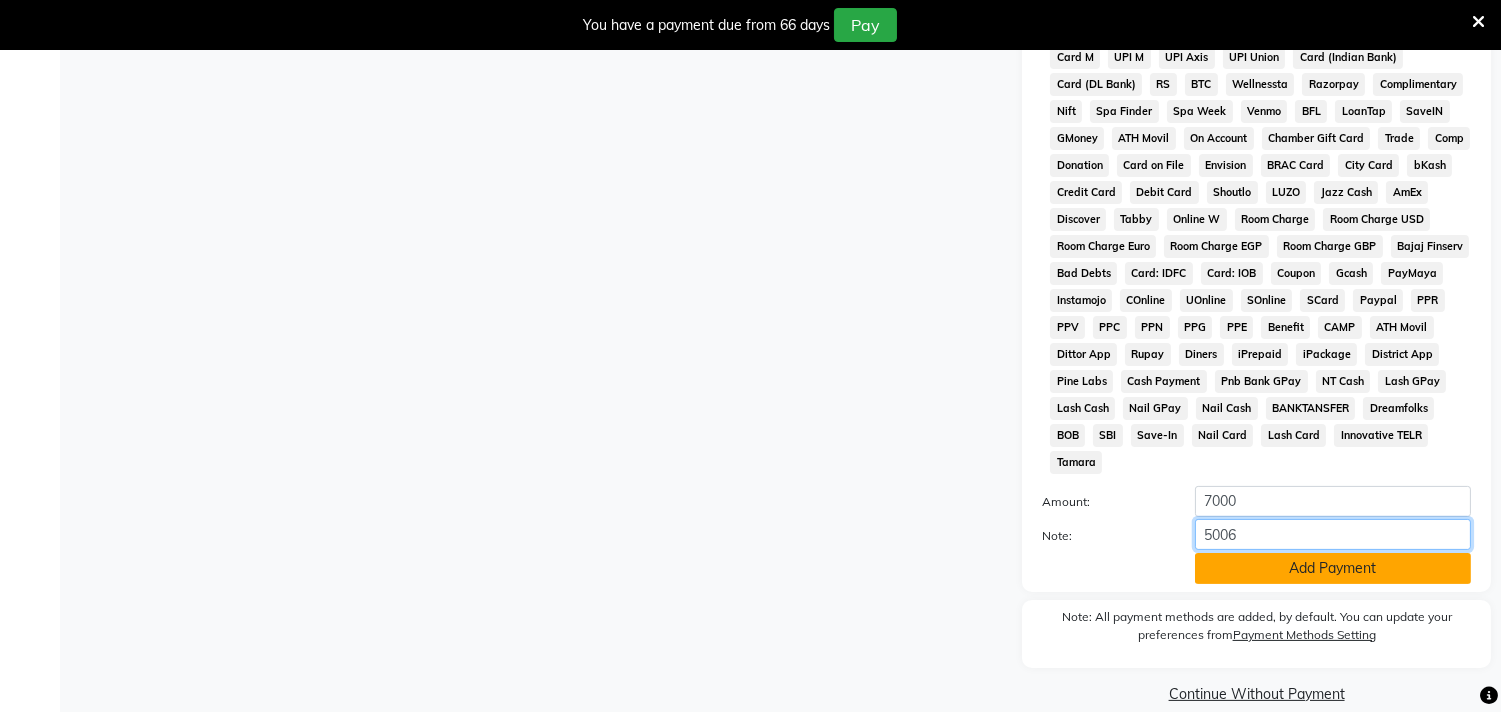 type on "5006" 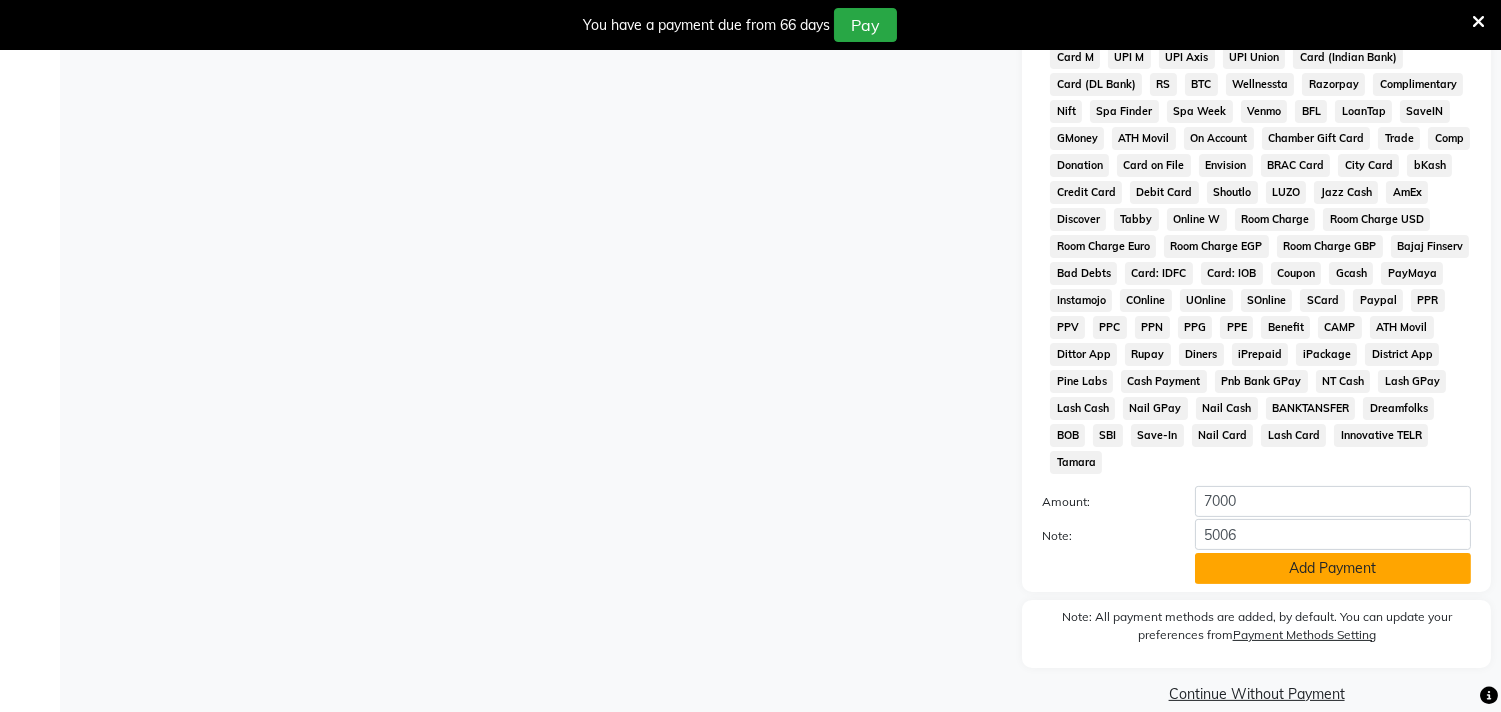 click on "Add Payment" 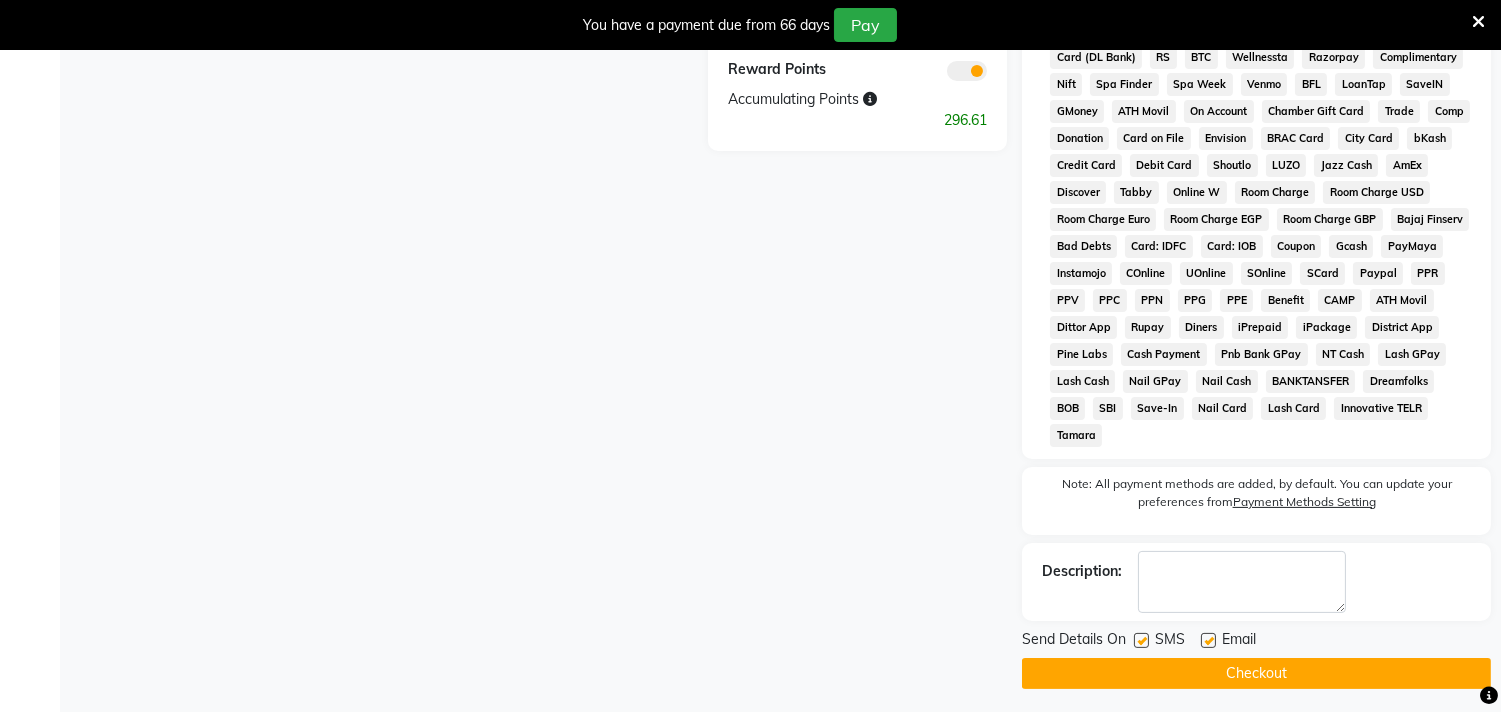 scroll, scrollTop: 842, scrollLeft: 0, axis: vertical 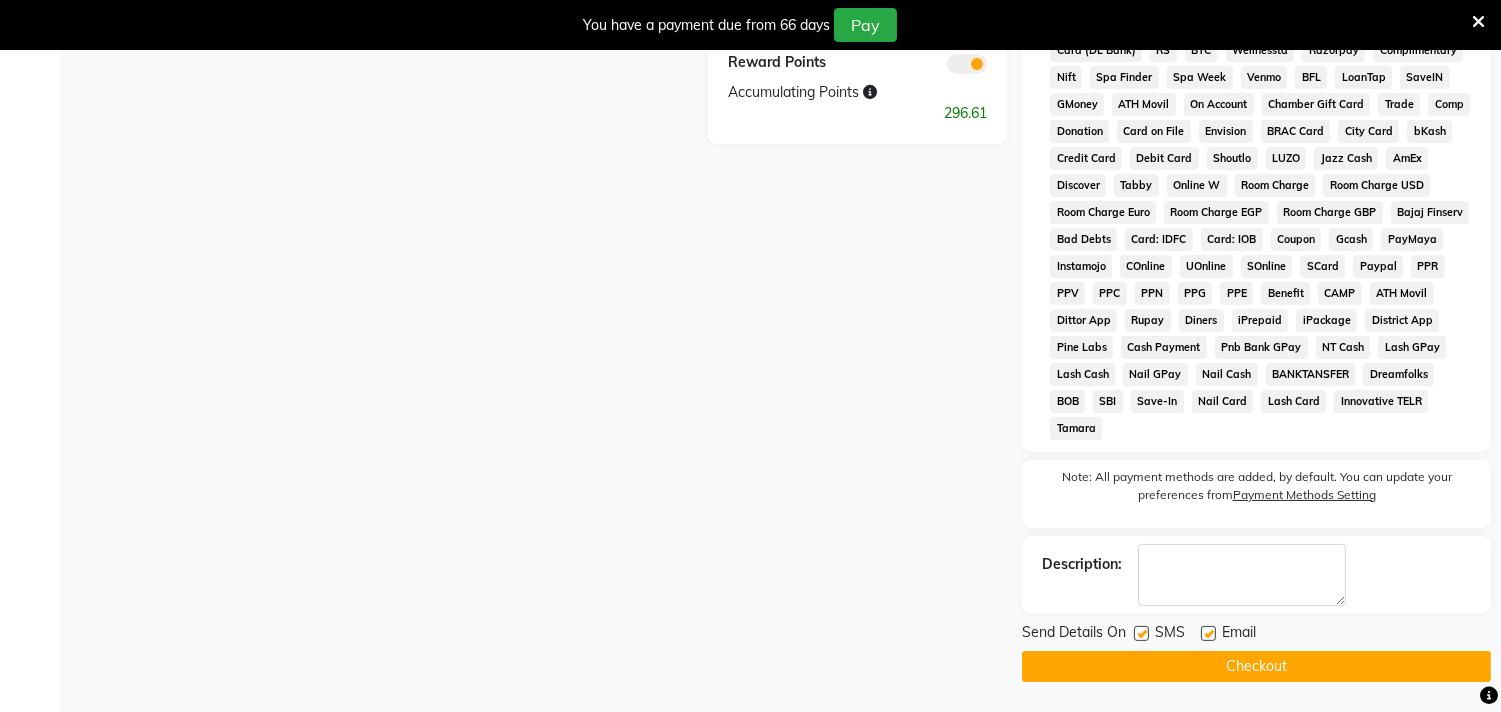 click on "Checkout" 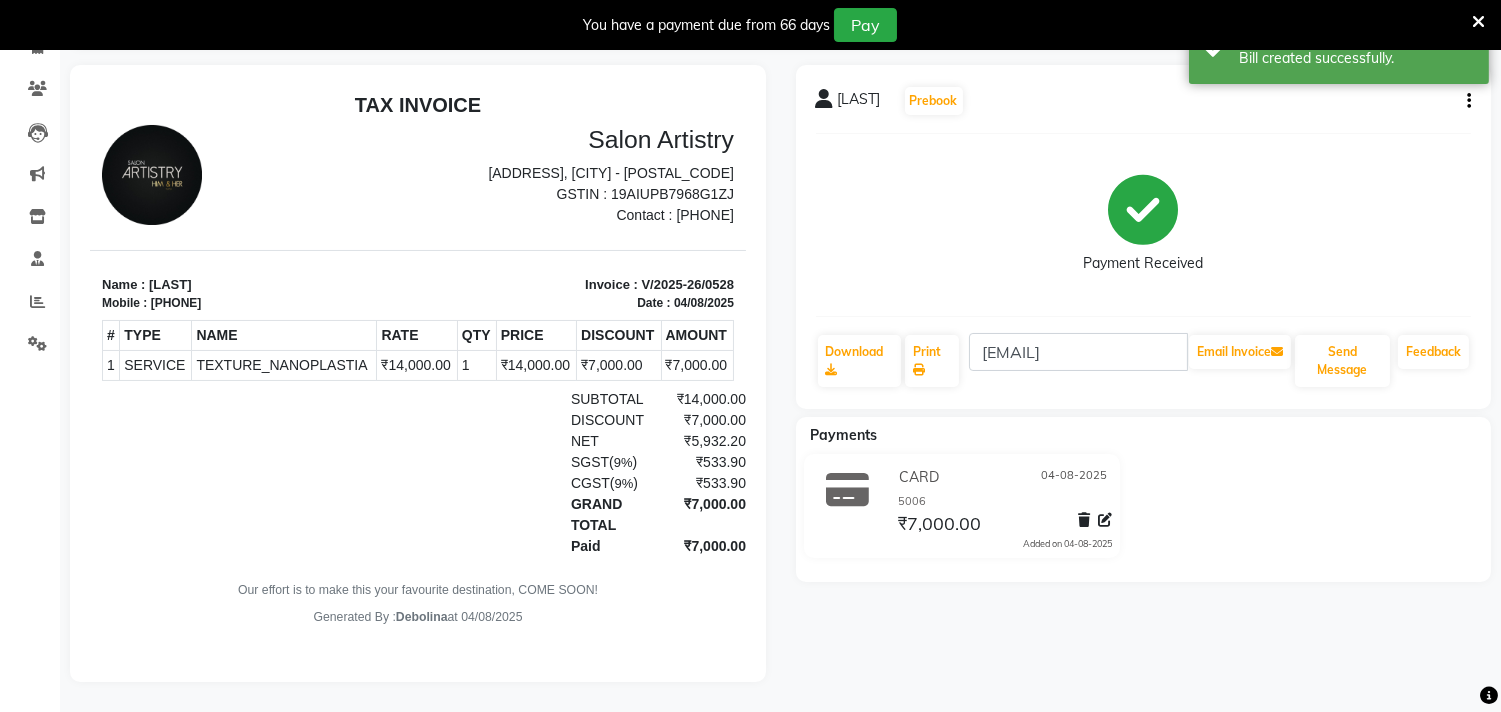 scroll, scrollTop: 0, scrollLeft: 0, axis: both 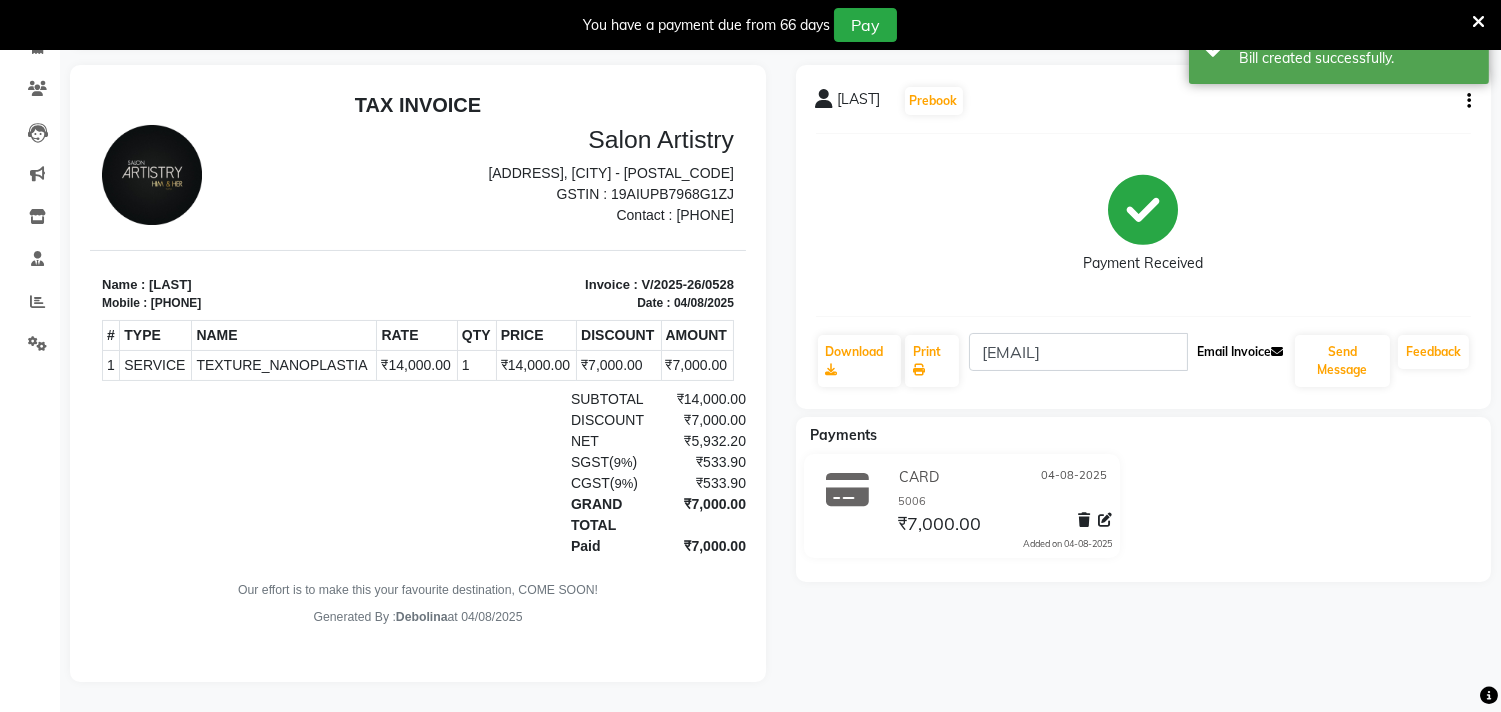 click on "Email Invoice" 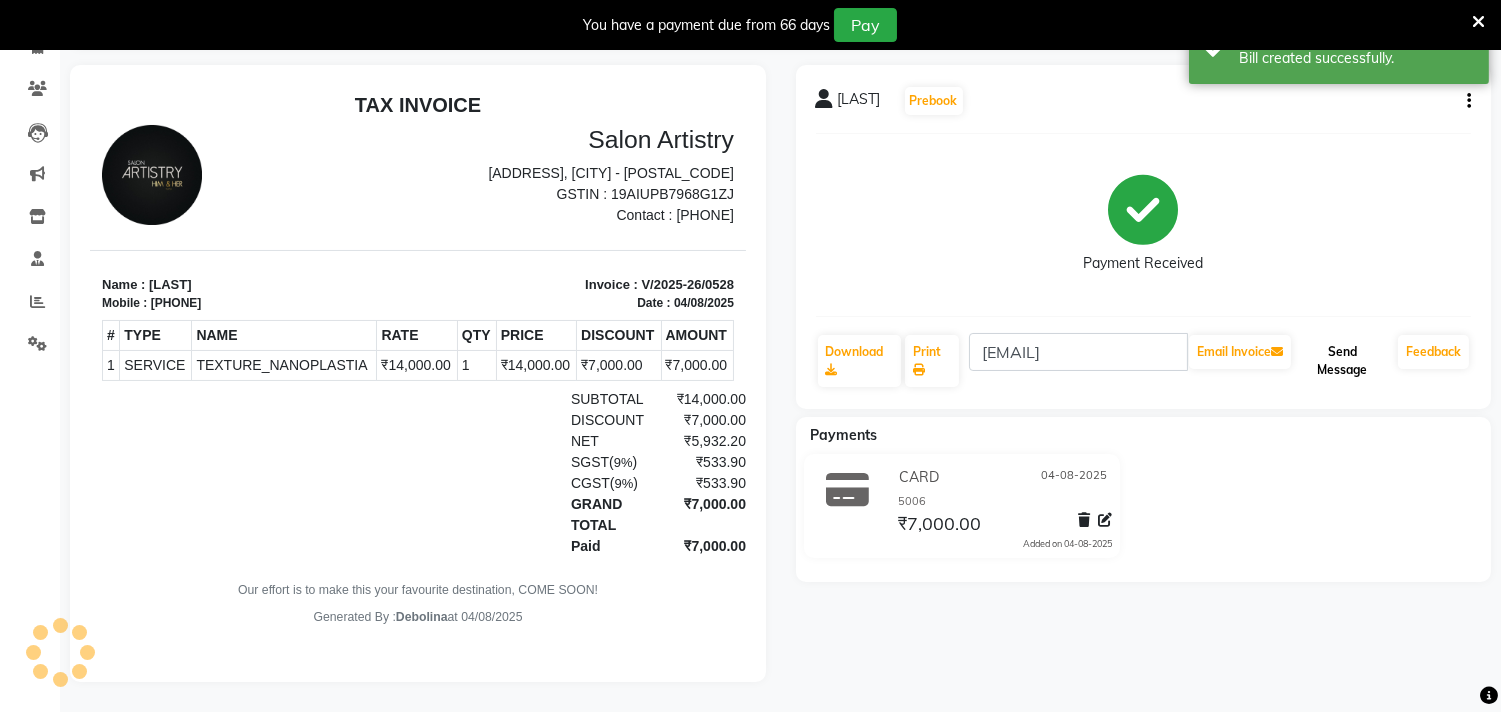 click on "Send Message" 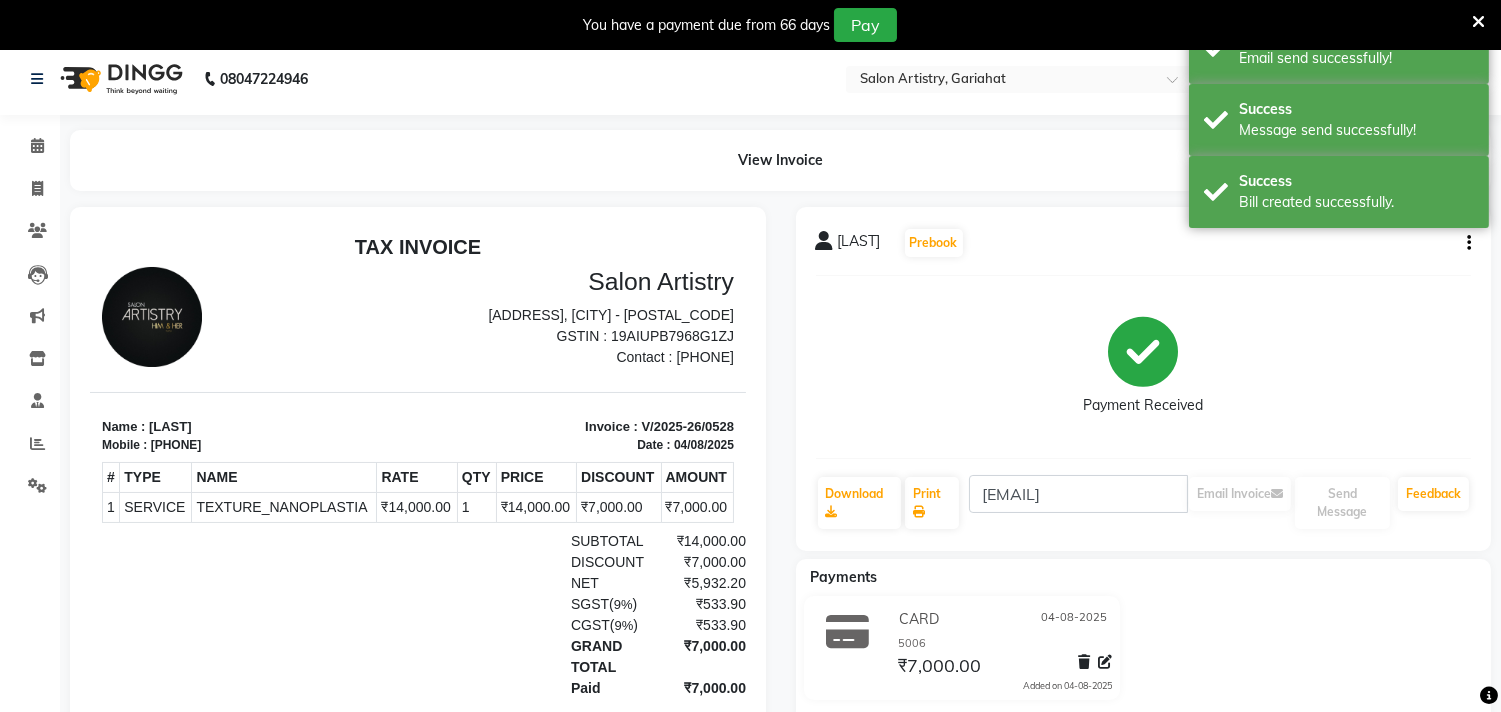 scroll, scrollTop: 0, scrollLeft: 0, axis: both 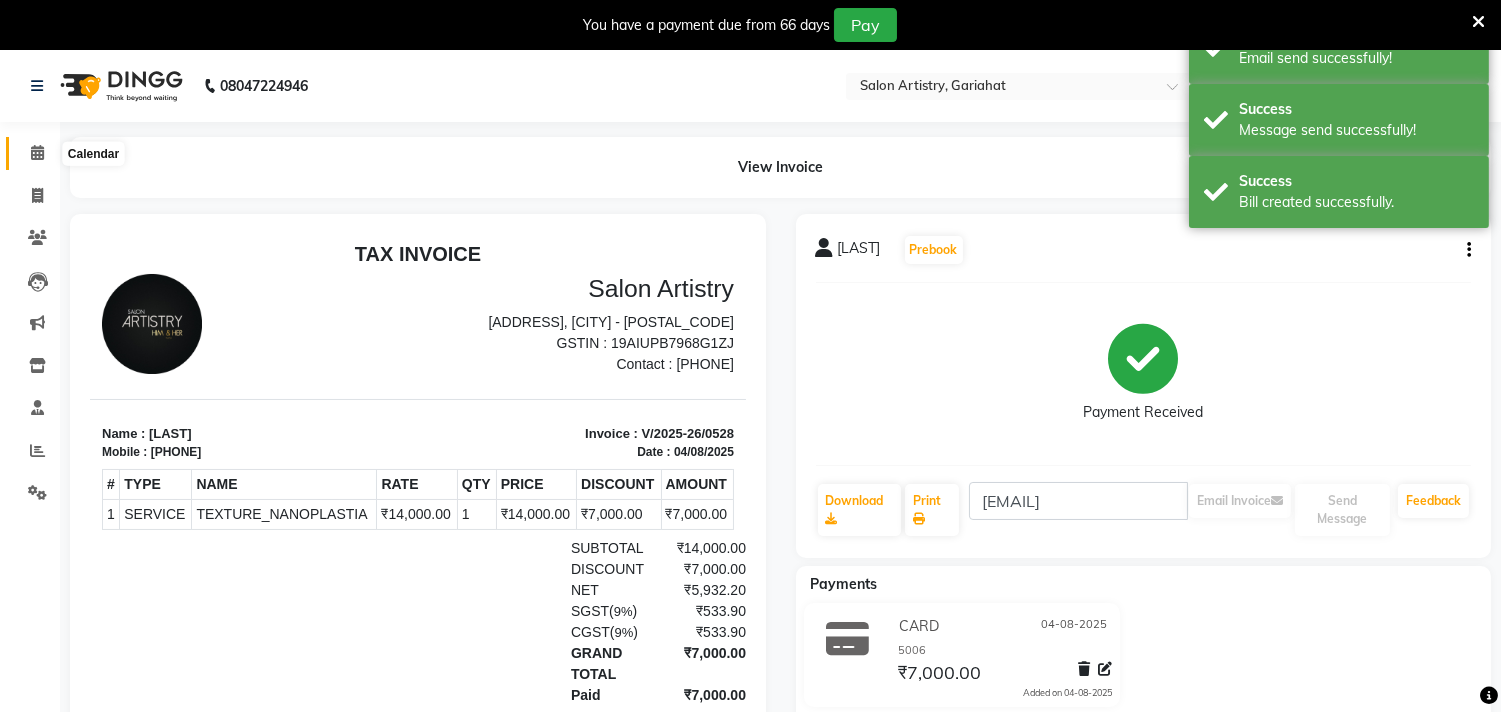 click 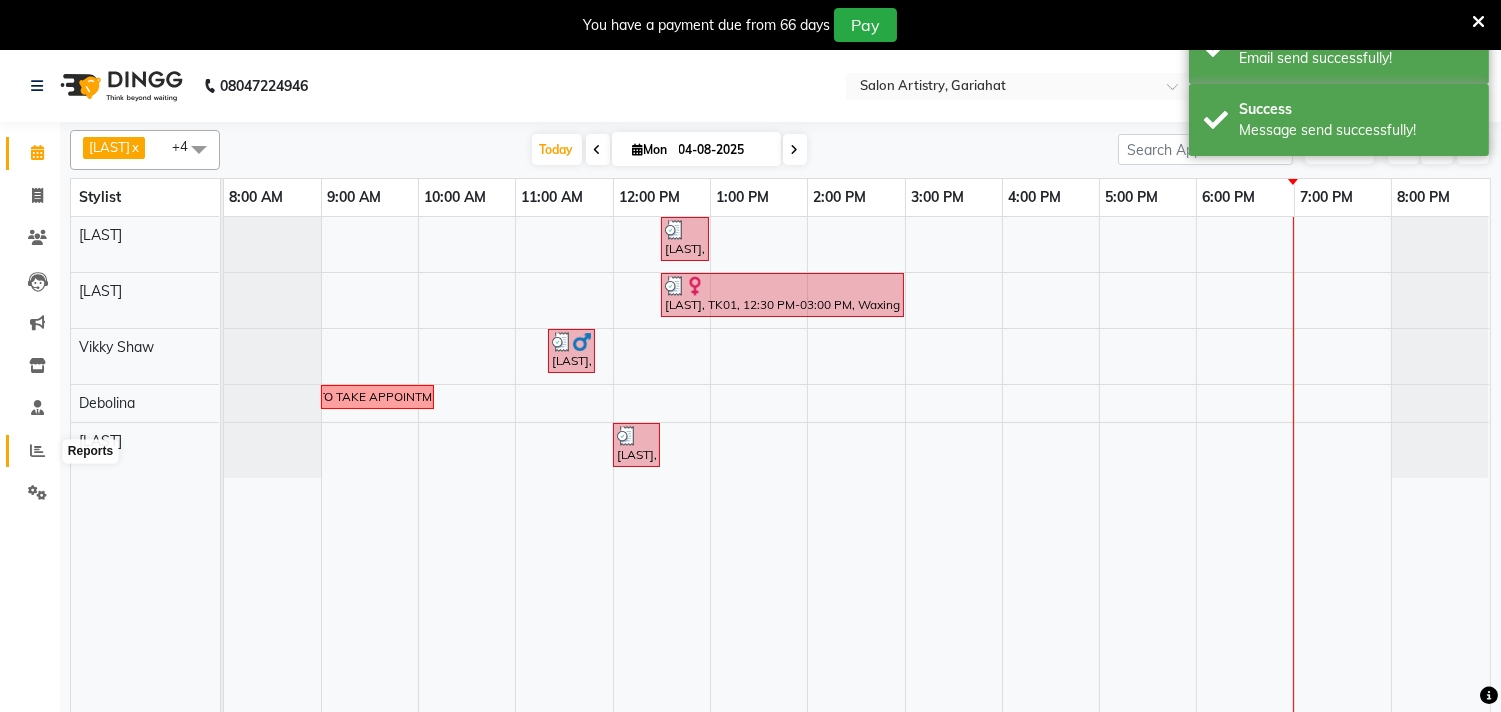 click 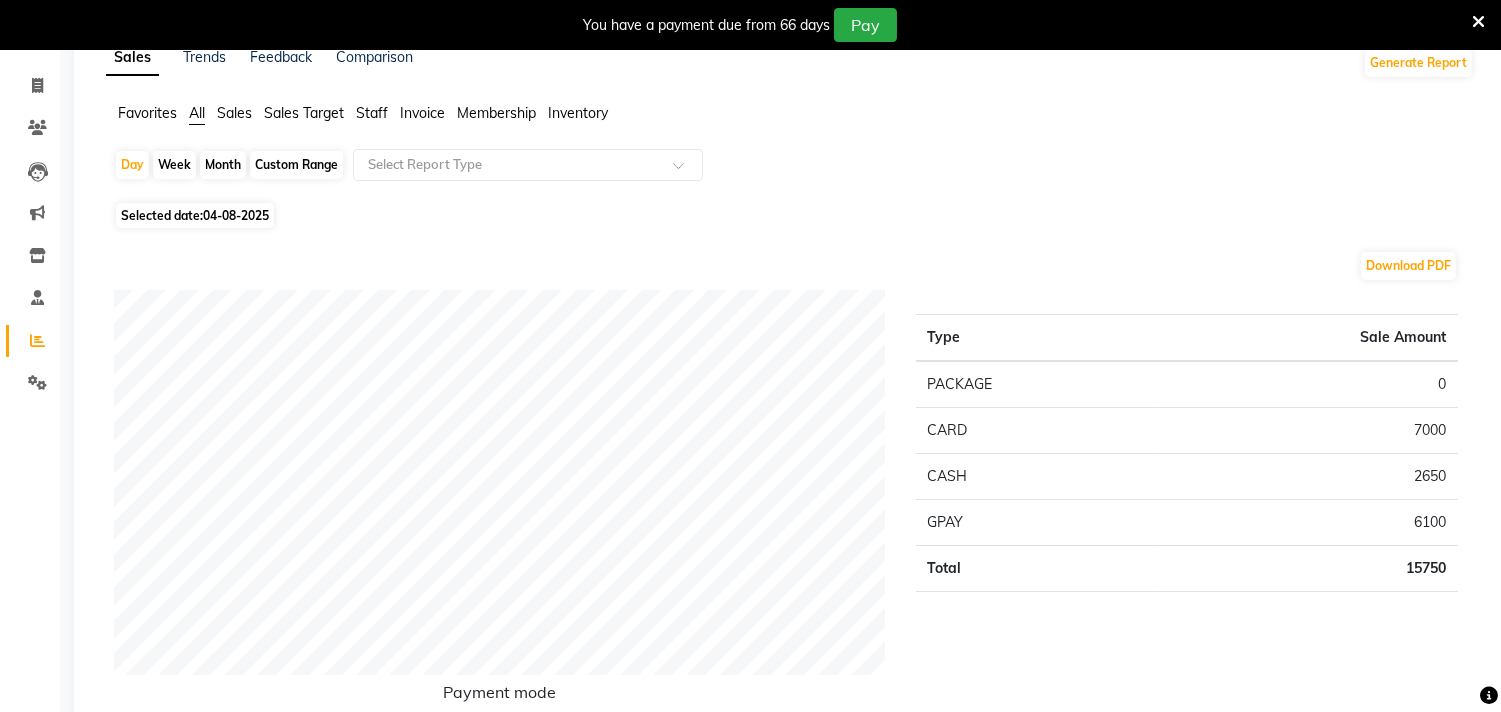 scroll, scrollTop: 111, scrollLeft: 0, axis: vertical 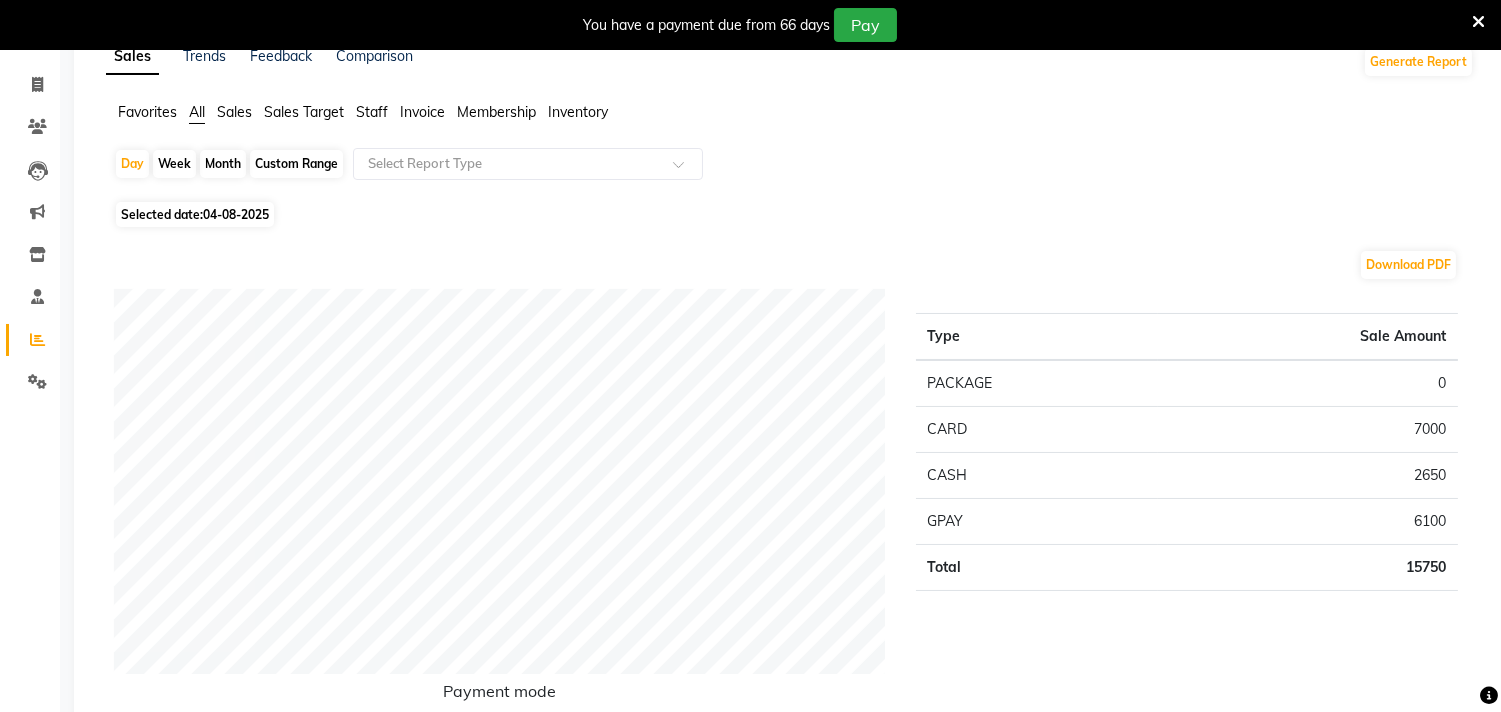 click on "Selected date:  04-08-2025" 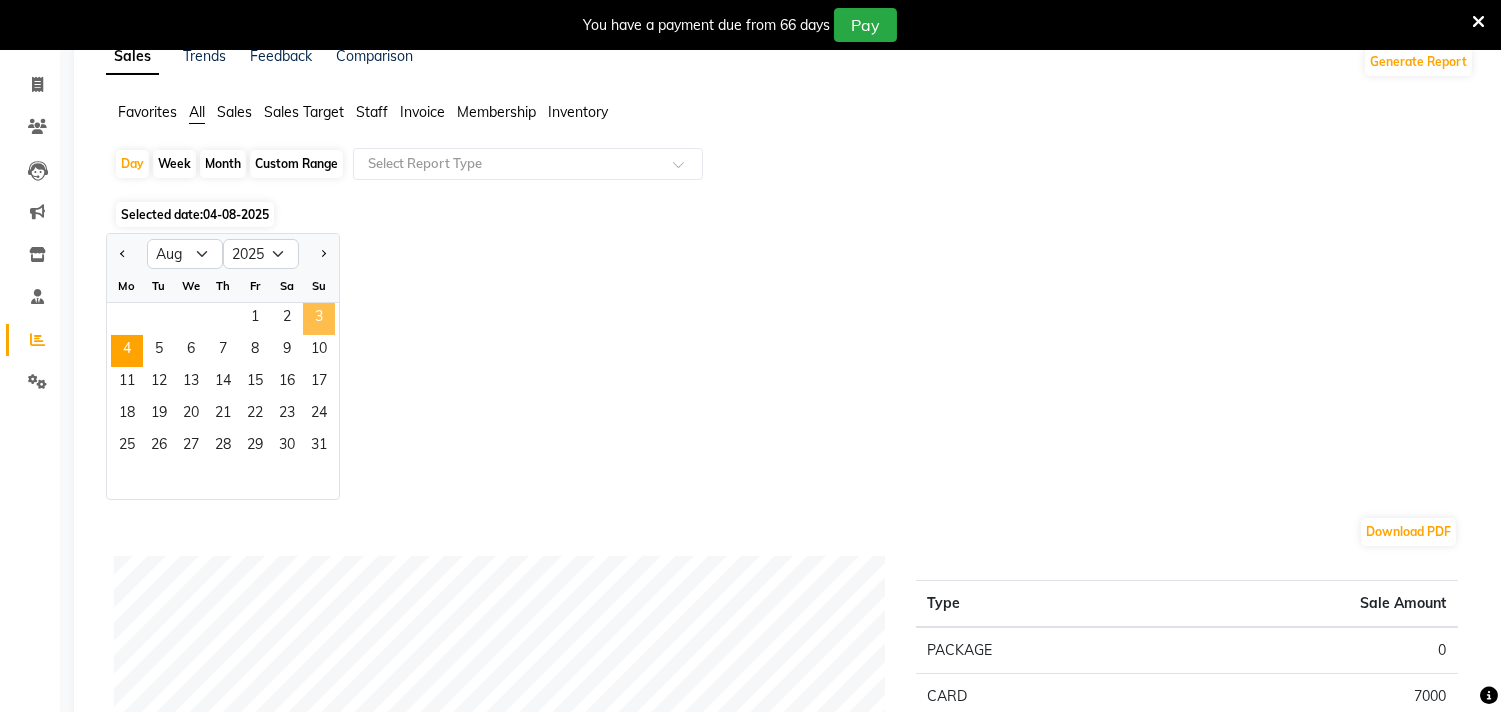 click on "3" 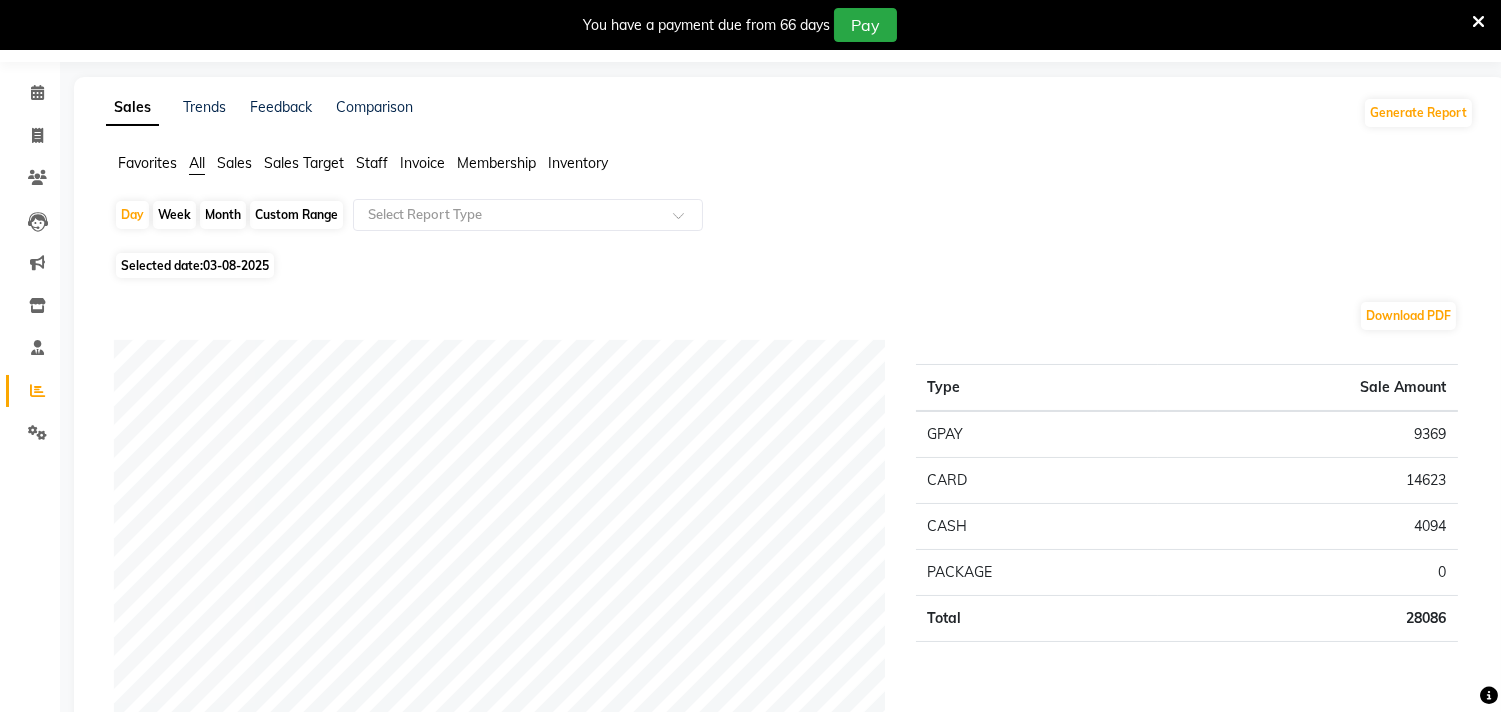 scroll, scrollTop: 0, scrollLeft: 0, axis: both 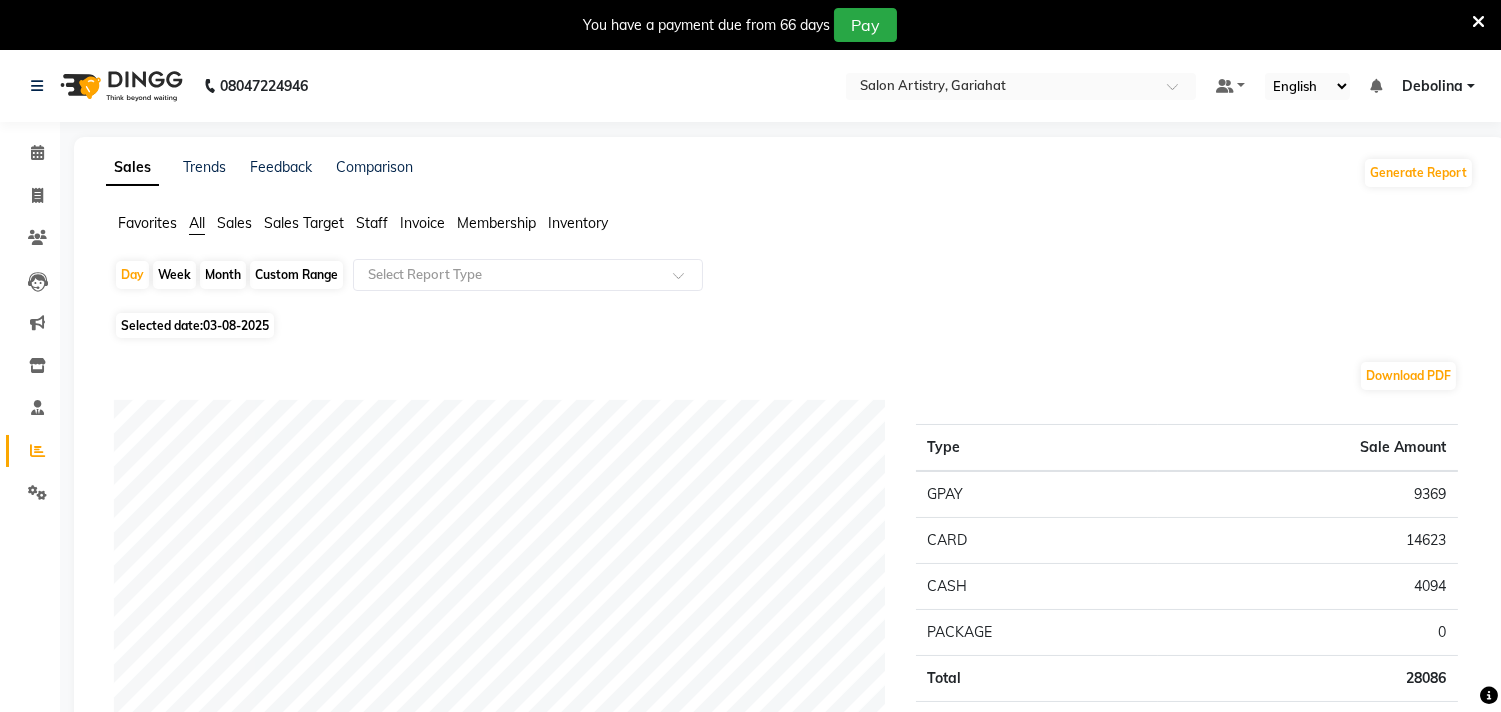 click on "03-08-2025" 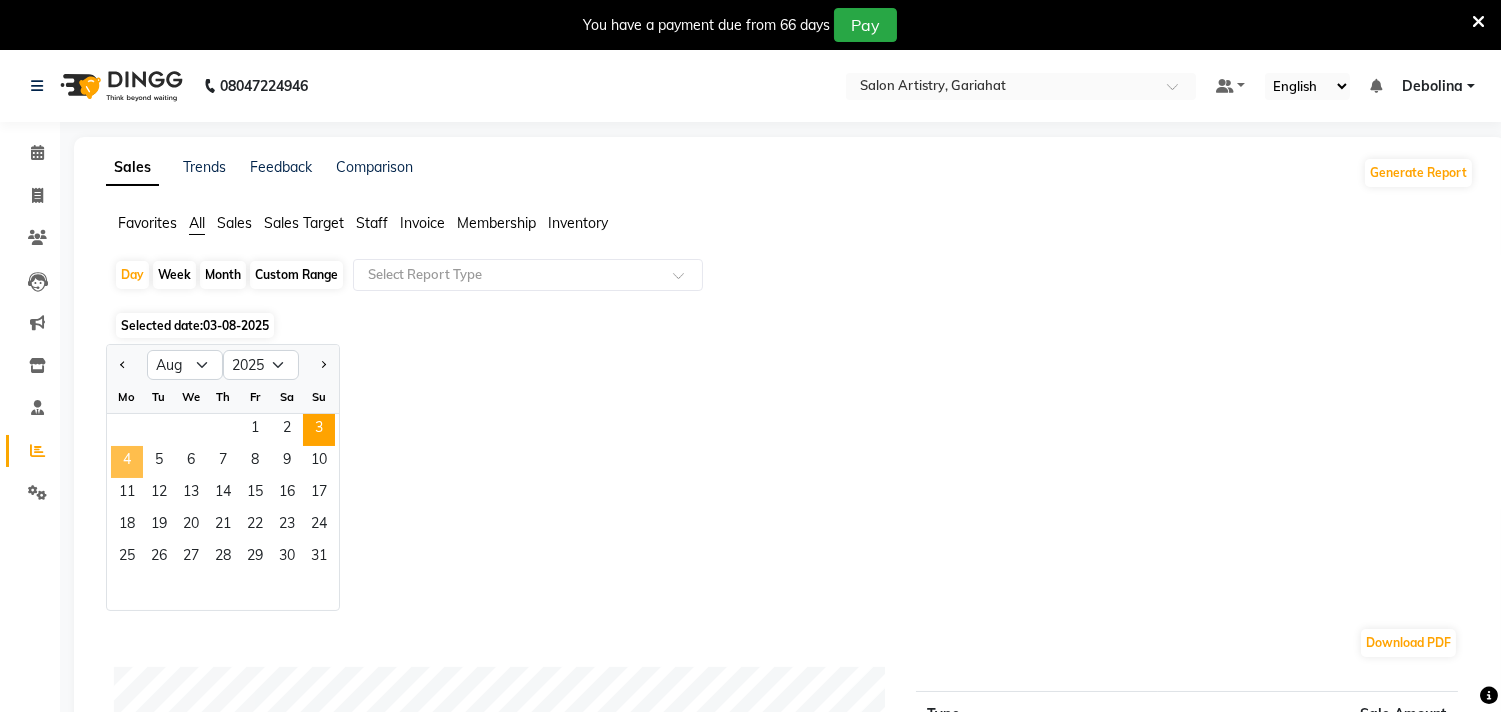 click on "4" 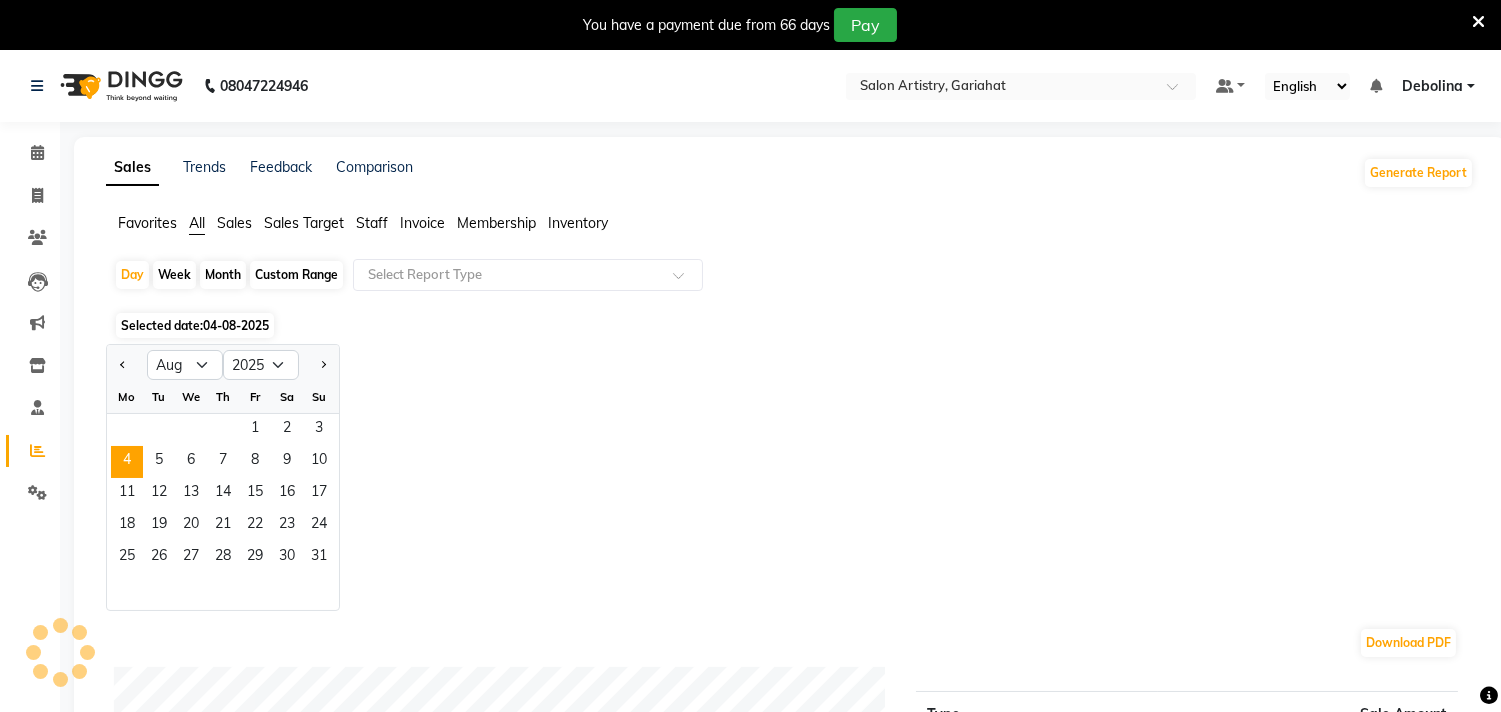 click on "Day Week Month Custom Range Select Report Type Selected date: [DATE] Jan Feb Mar Apr May Jun Jul Aug Sep Oct Nov Dec 2015 2016 2017 2018 2019 2020 2021 2022 2023 2024 2025 2026 2027 2028 2029 2030 2031 2032 2033 2034 2035 Mo Tu We Th Fr Sa Su 1 2 3 4 5 6 7 8 9 10 11 12 13 14 15 16 17 18 19 20 21 22 23 24 25 26 27 28 29 30 31 Download PDF Payment mode Type Sale Amount GPAY 9369 CARD 14623 CASH 4094 PACKAGE 0 Total 28086 Staff summary Type Sale Amount [LAST] 11245 [LAST] 6170 [LAST] 4515 [LAST] 3240 [LAST] 2752 [LAST] 1440 [LAST] 1120 Total 30482 Sales summary Type Sale Amount Memberships 0 Prepaid 0 Vouchers 0 Gift card 0 Products 0 Tips 0 Services 29483 Packages 999 Fee 0 Total 30482 Service by category Type Sale Amount HIGHIGHTS 9000 PEDICURE 4140 CUT 3315 CLEAN UP AND BASIC FACIAL 2630 HAIR COLOUR 2520 WAXING 2360 OLAPLEX 2350 WASH 1350 DETAN 700 THREADING 578 Others 540 Total 29483 Service sales 950" 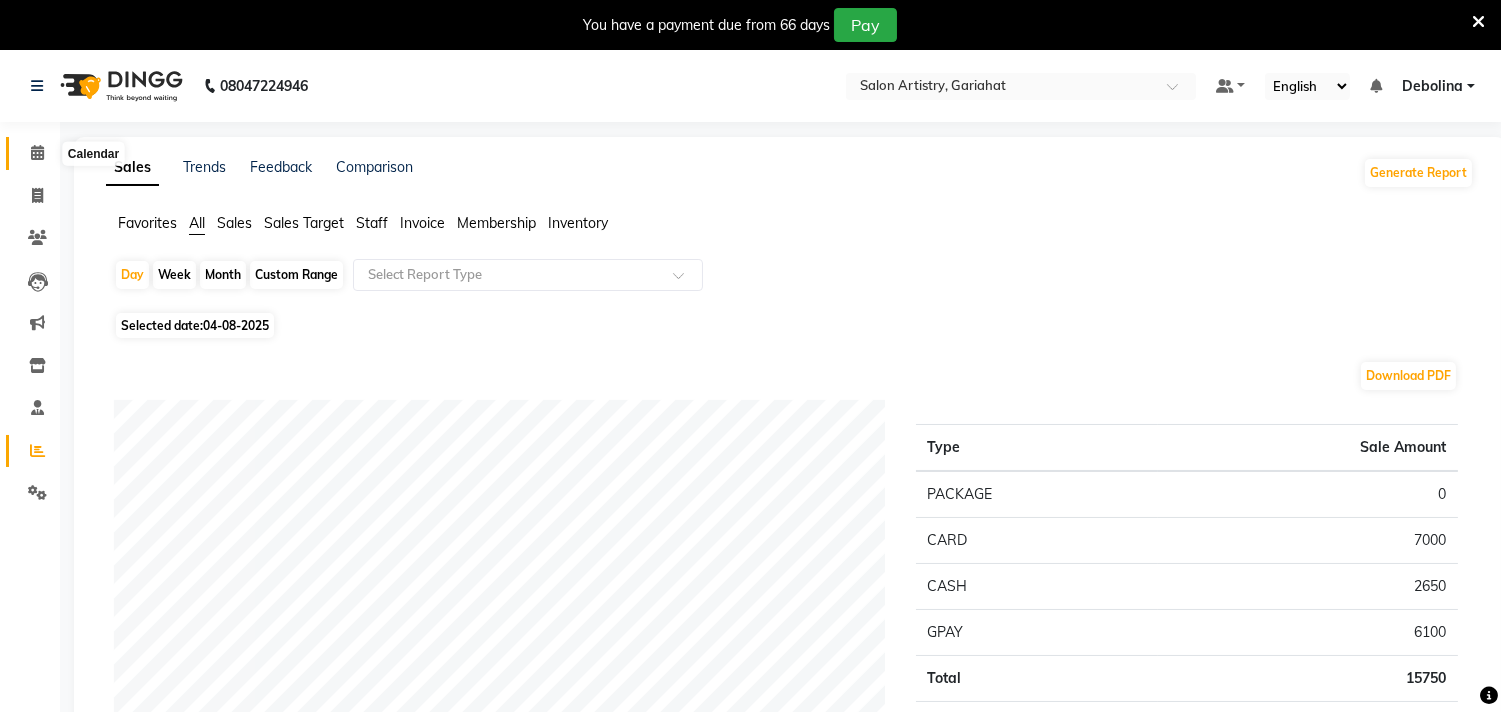 click 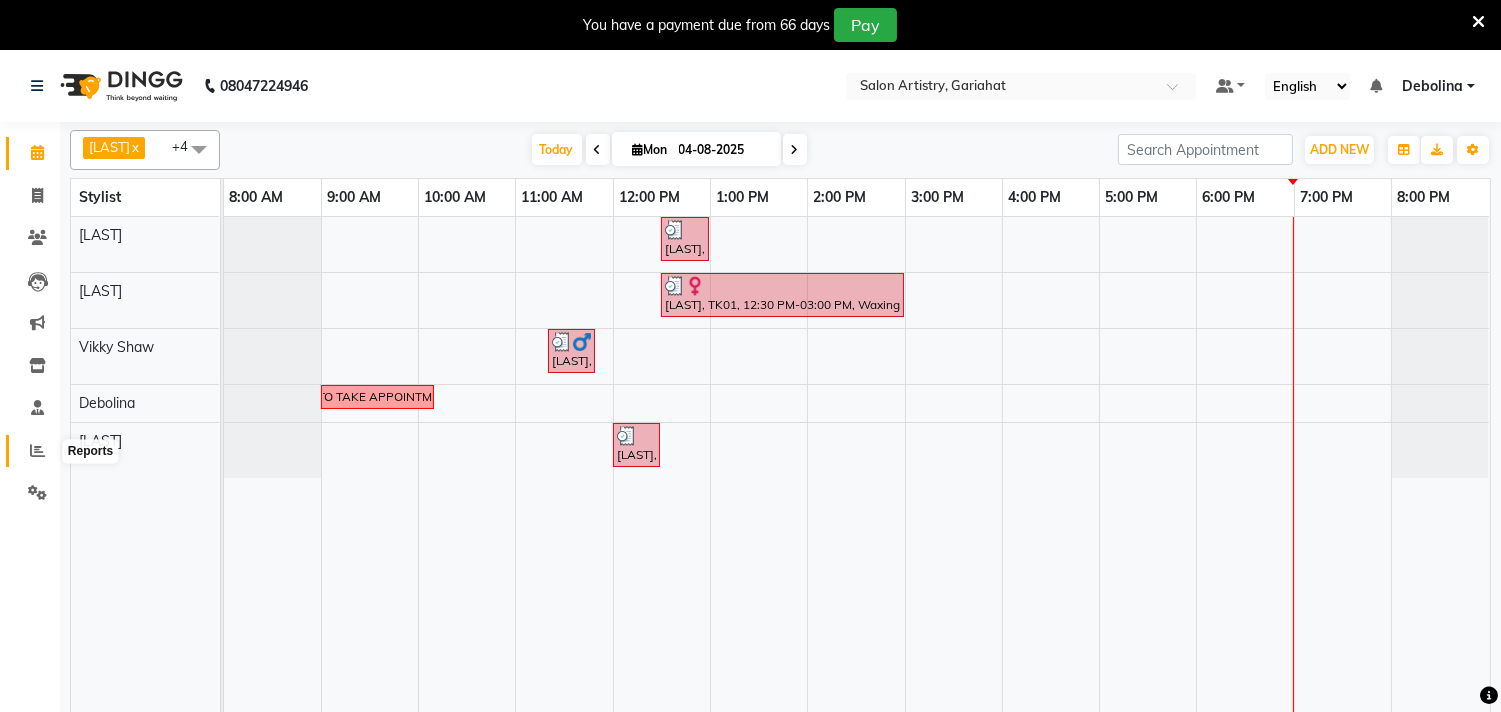 click 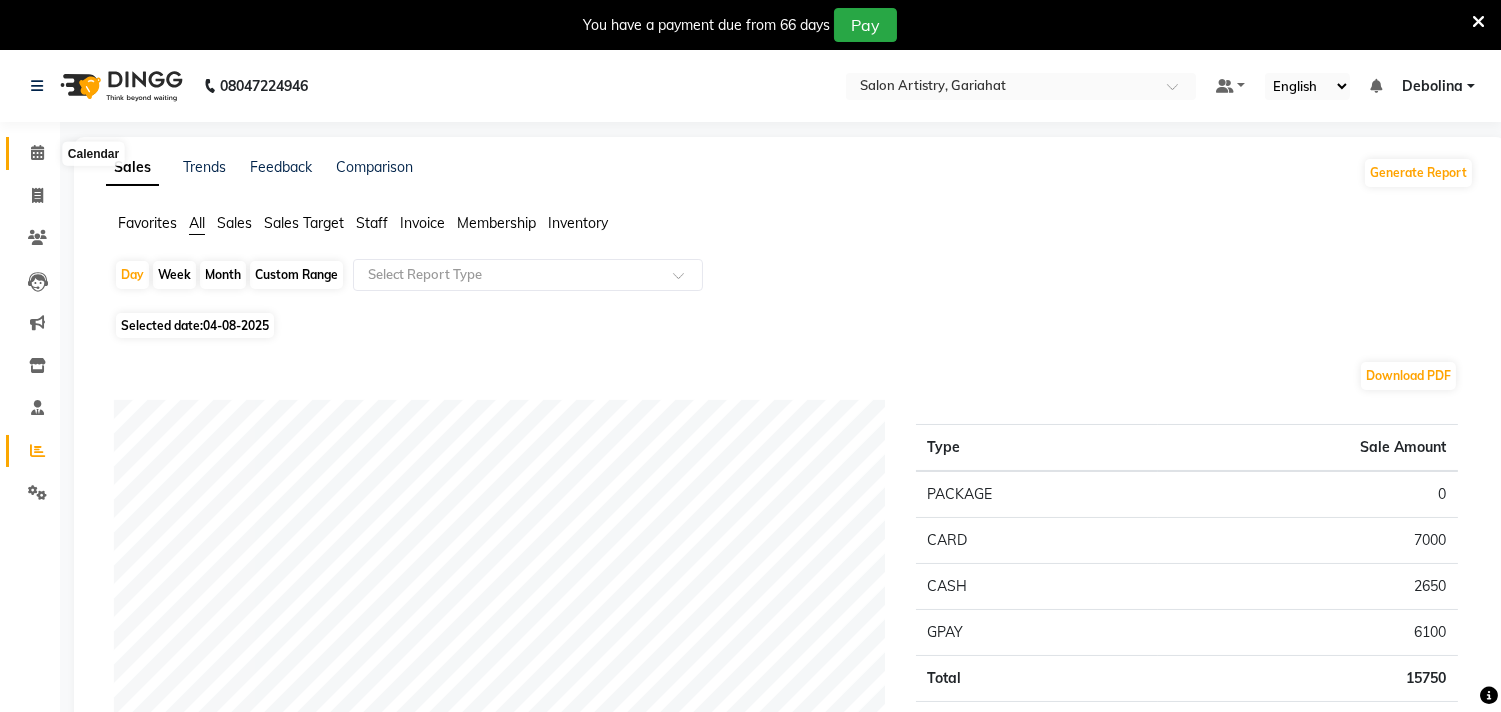 click 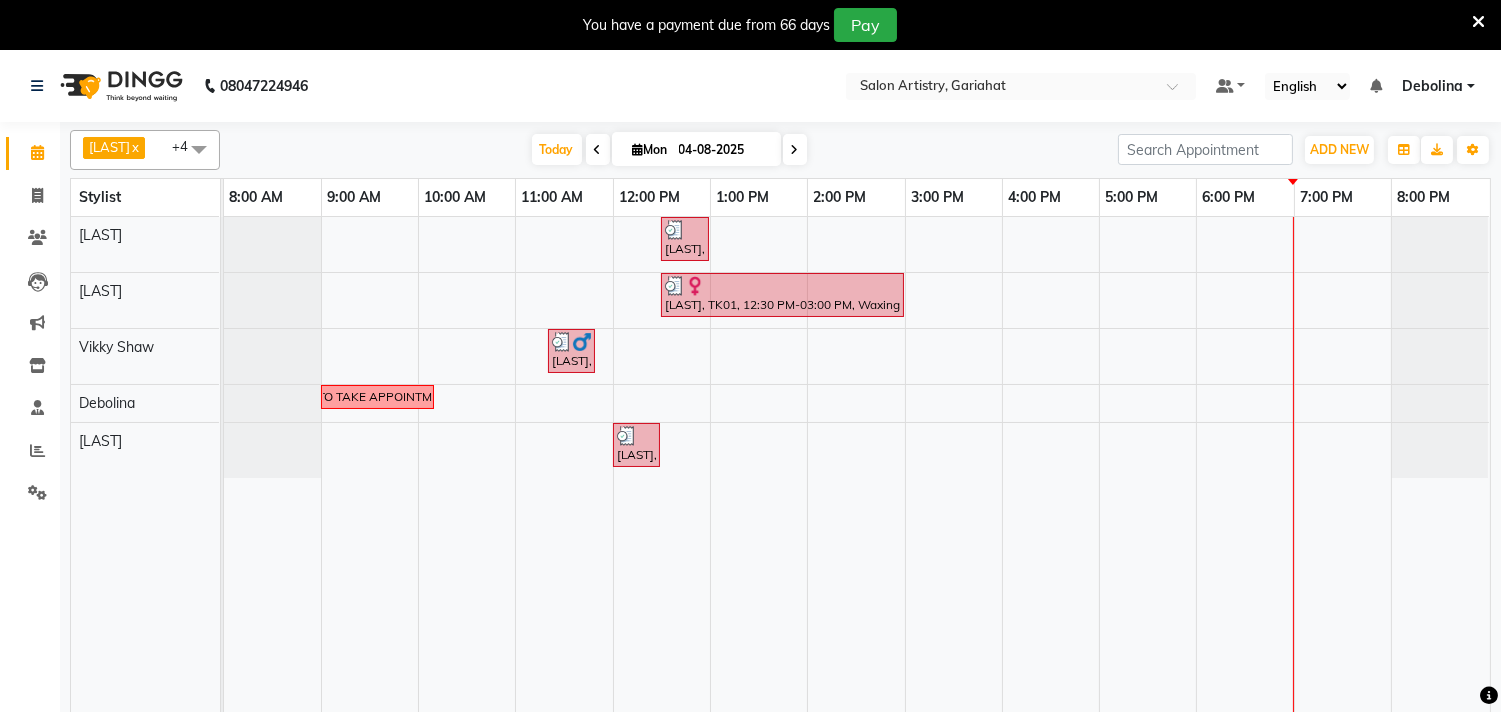 click at bounding box center [795, 150] 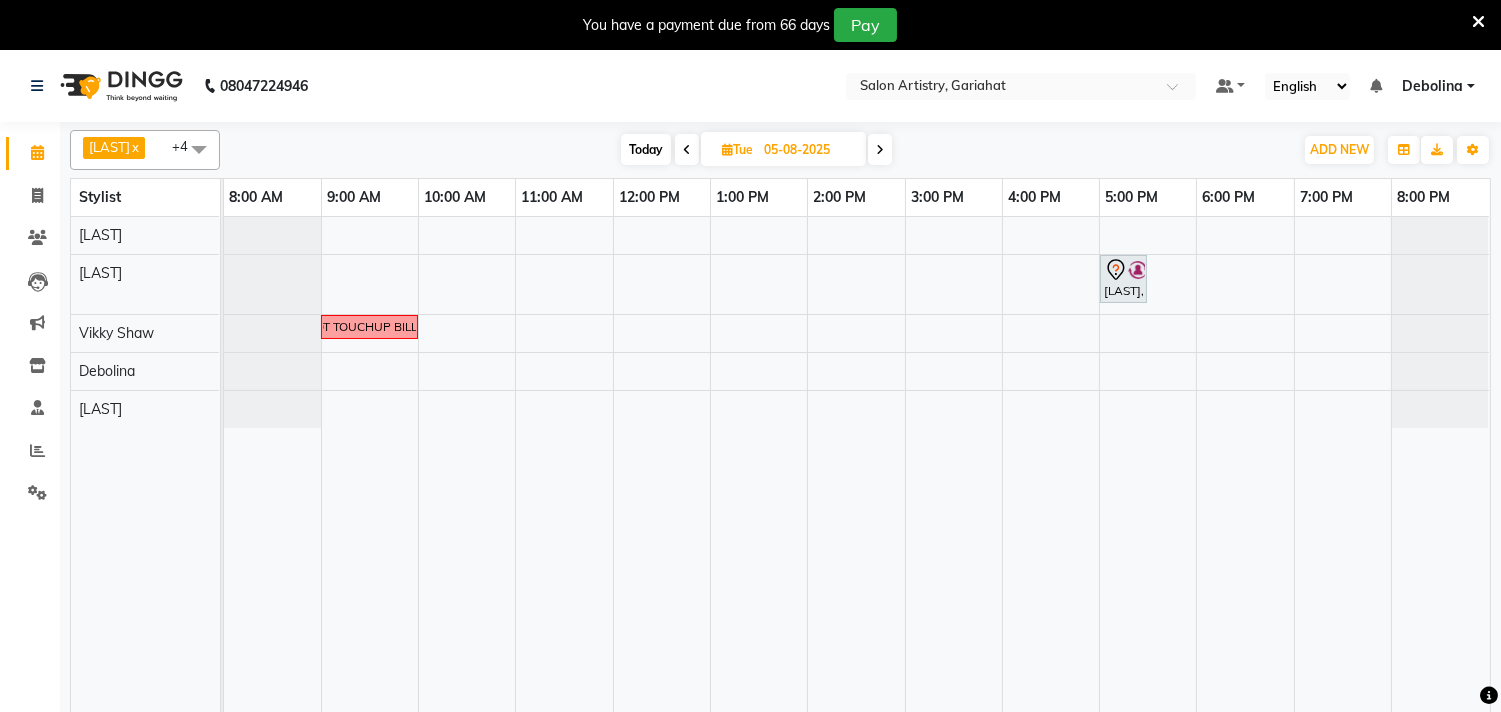 click on "Today  Tue 05-08-2025" at bounding box center [756, 150] 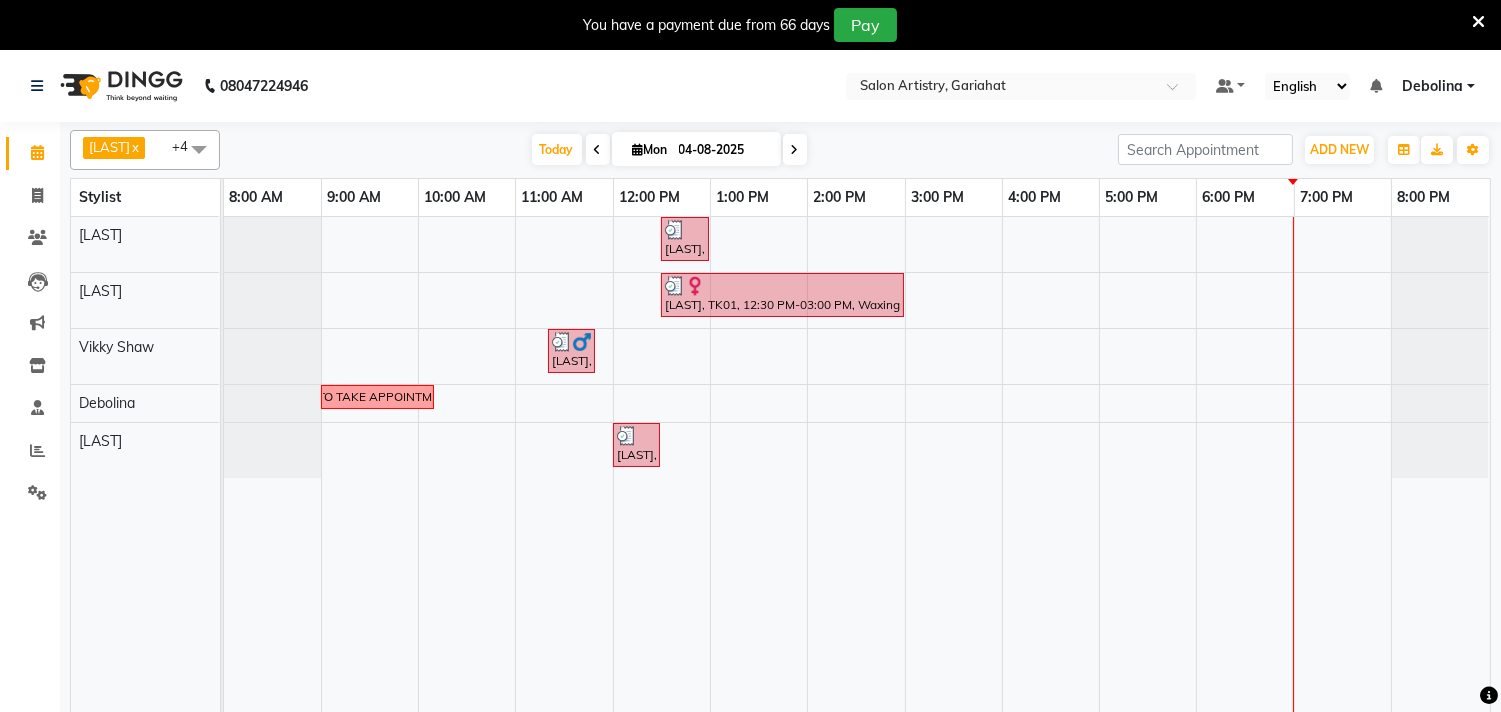 click at bounding box center [795, 150] 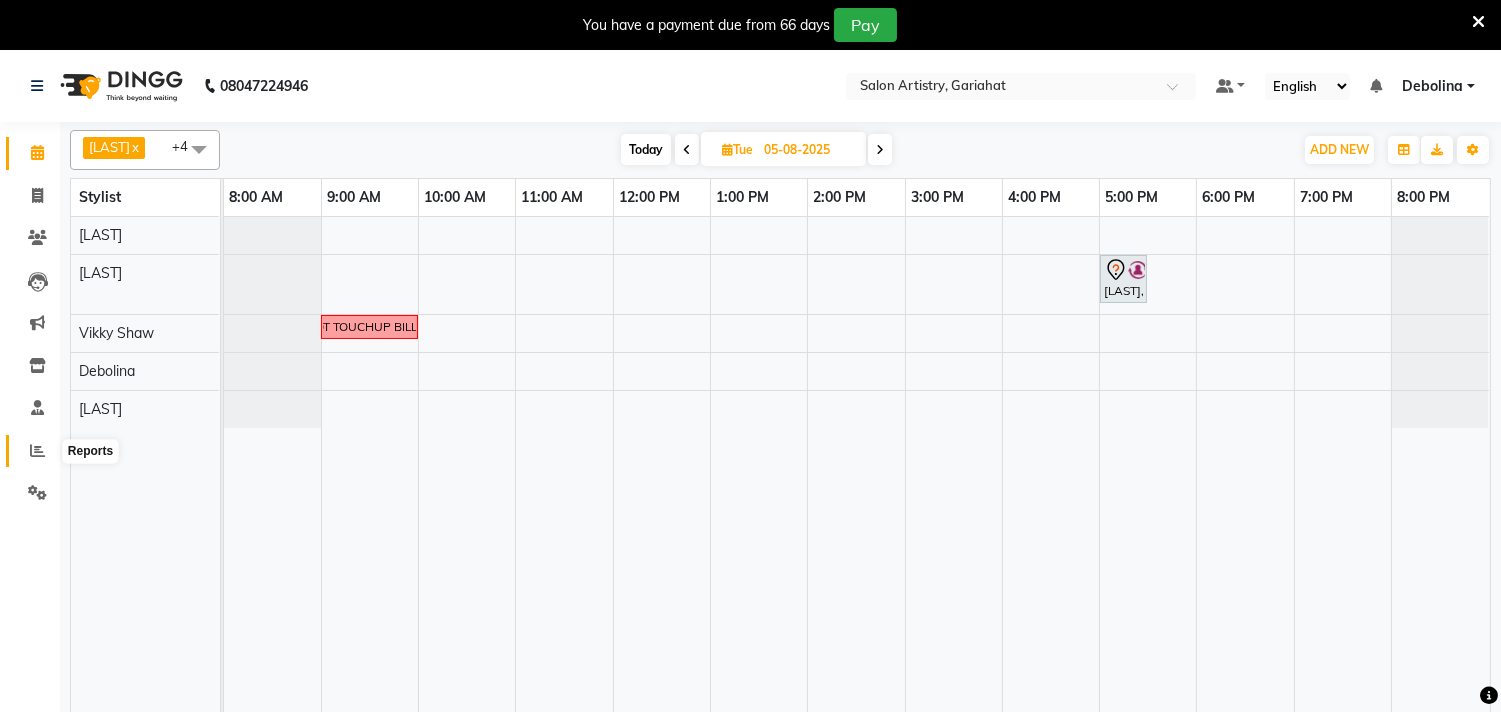 click 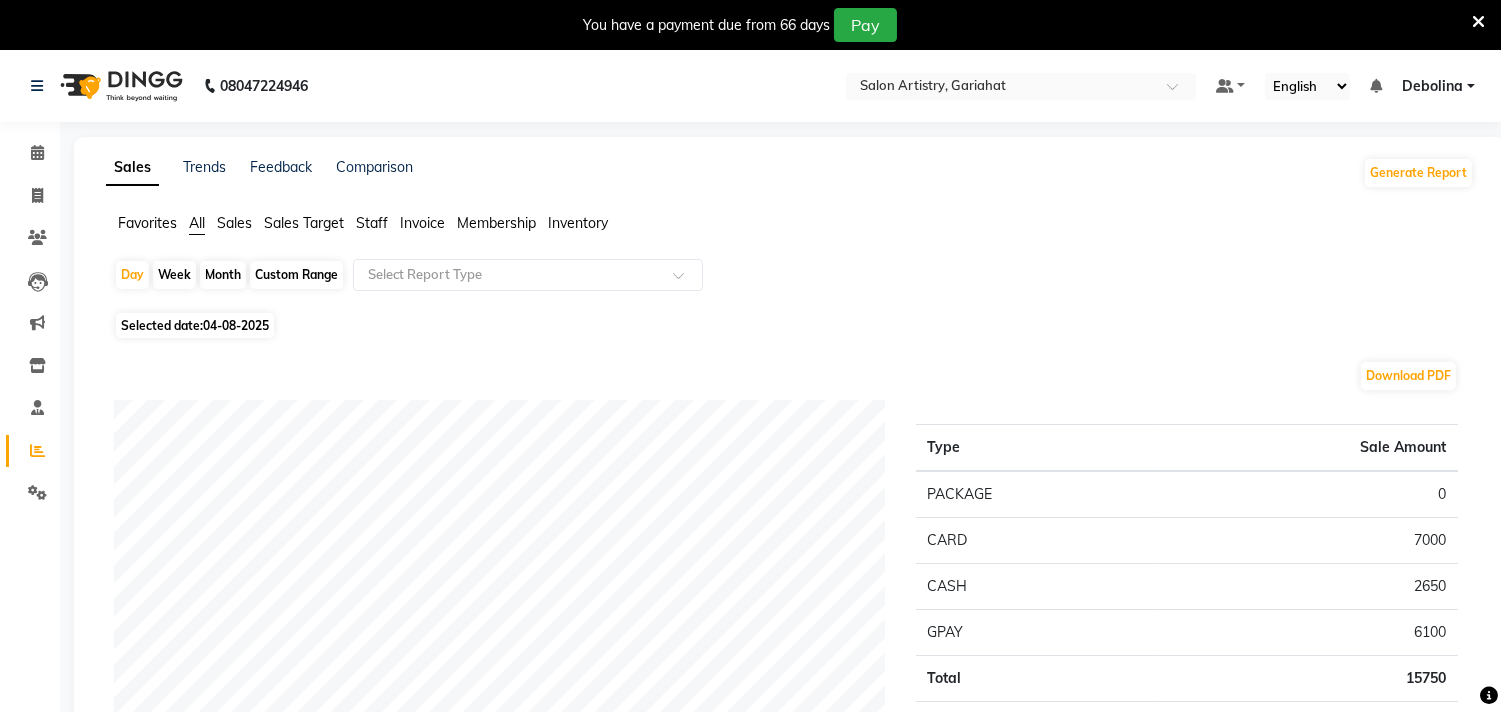 click on "Staff" 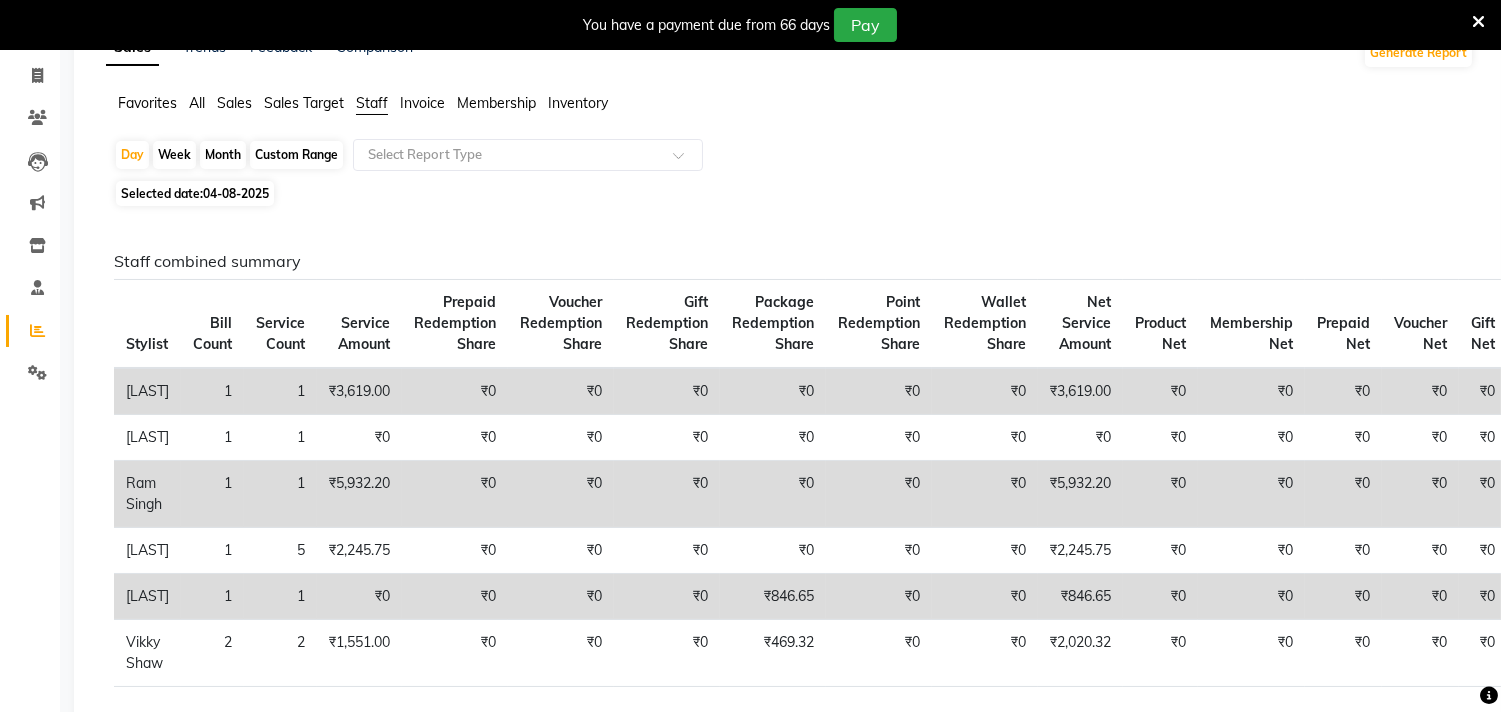 scroll, scrollTop: 0, scrollLeft: 0, axis: both 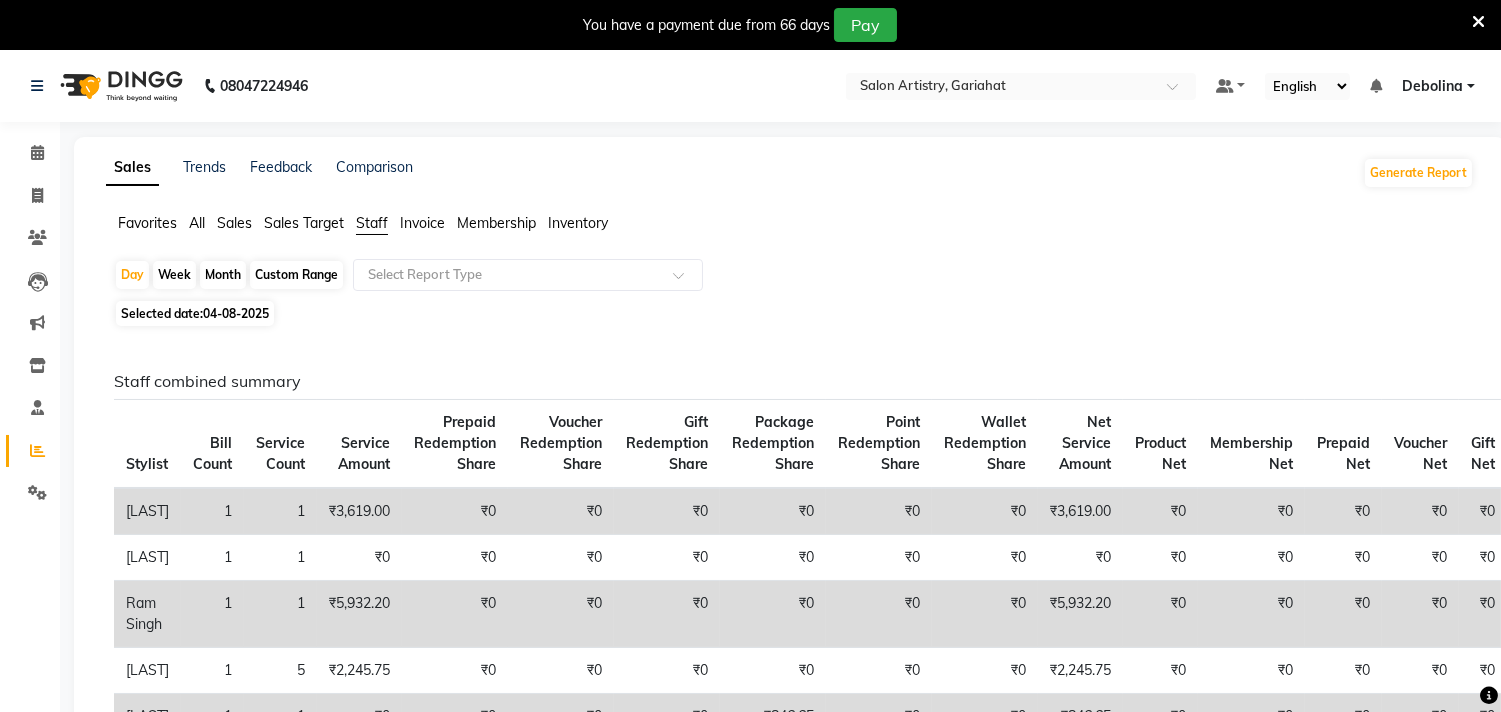 click on "Favorites All Sales Sales Target Staff Invoice Membership Inventory" 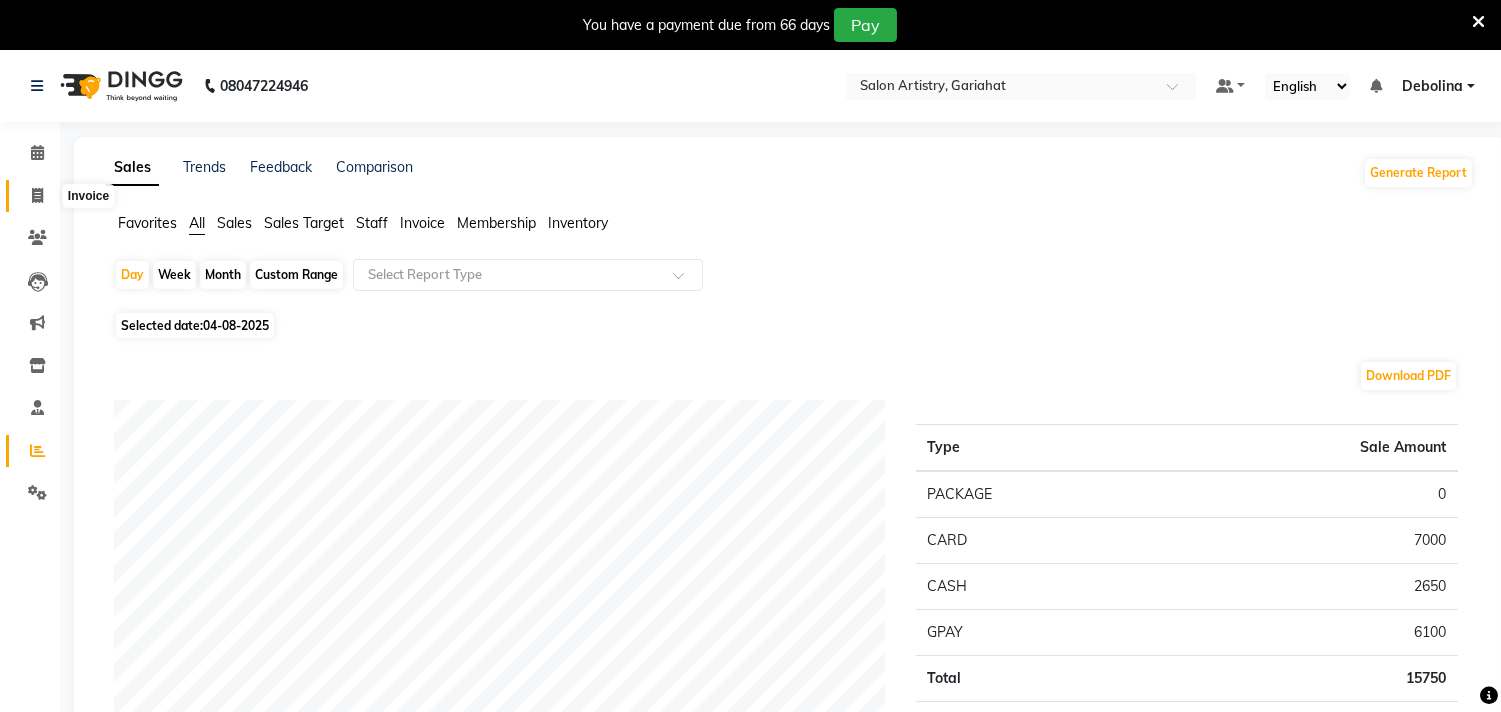click 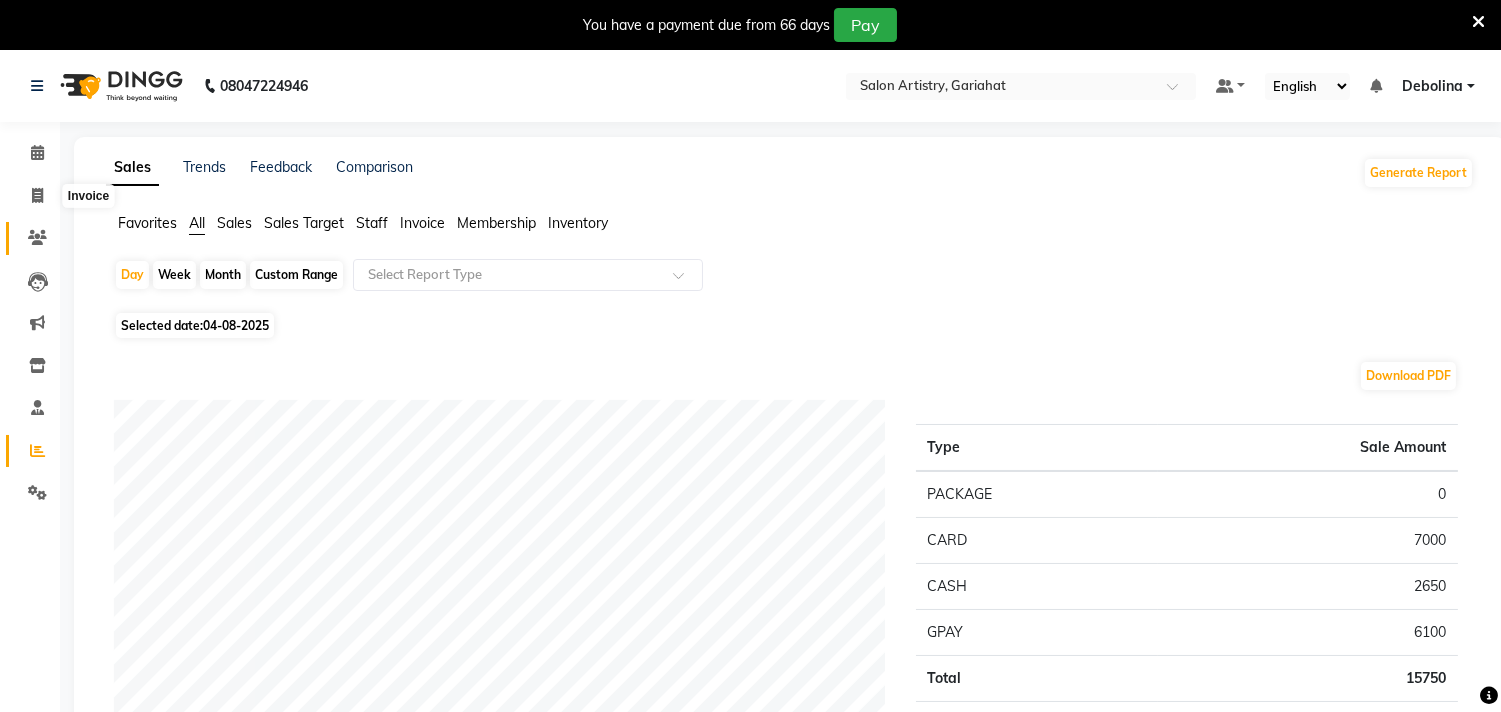 select on "service" 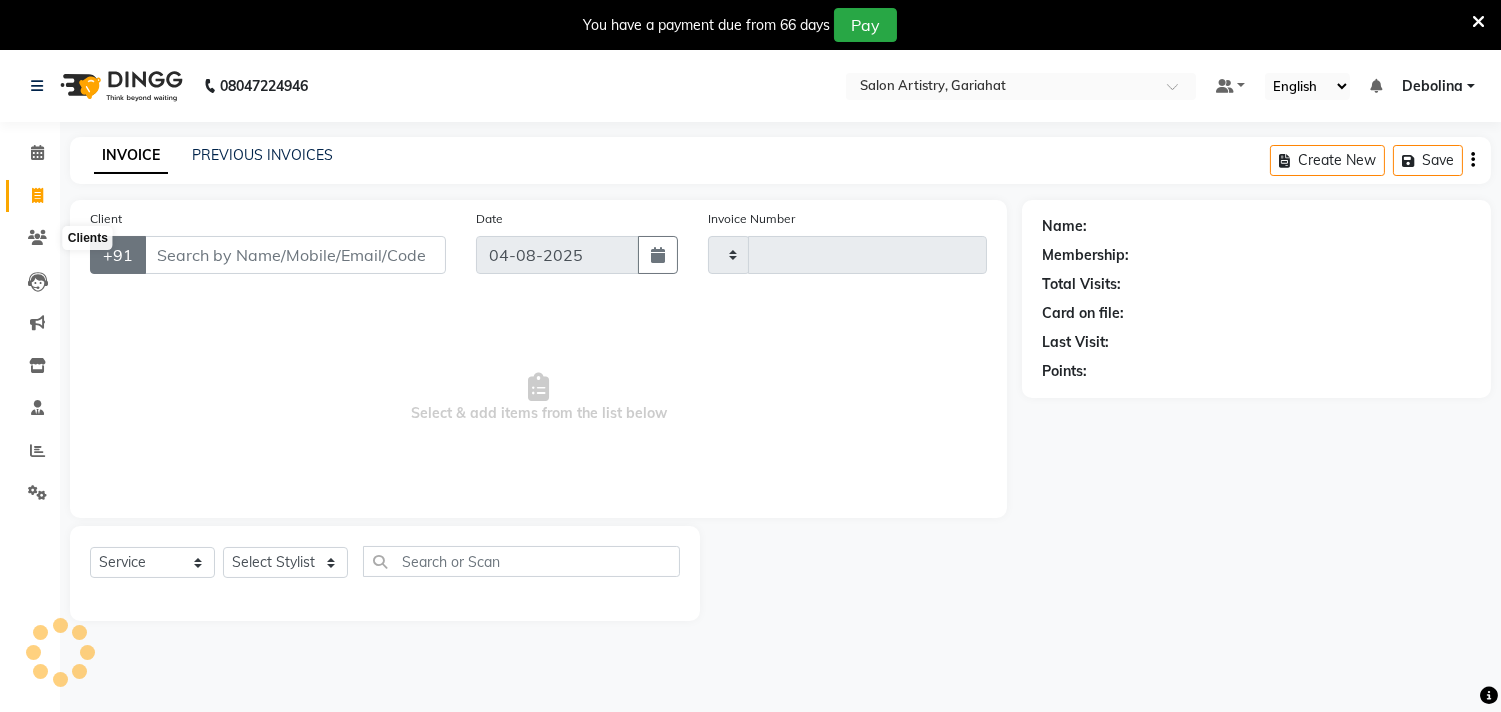 type on "0529" 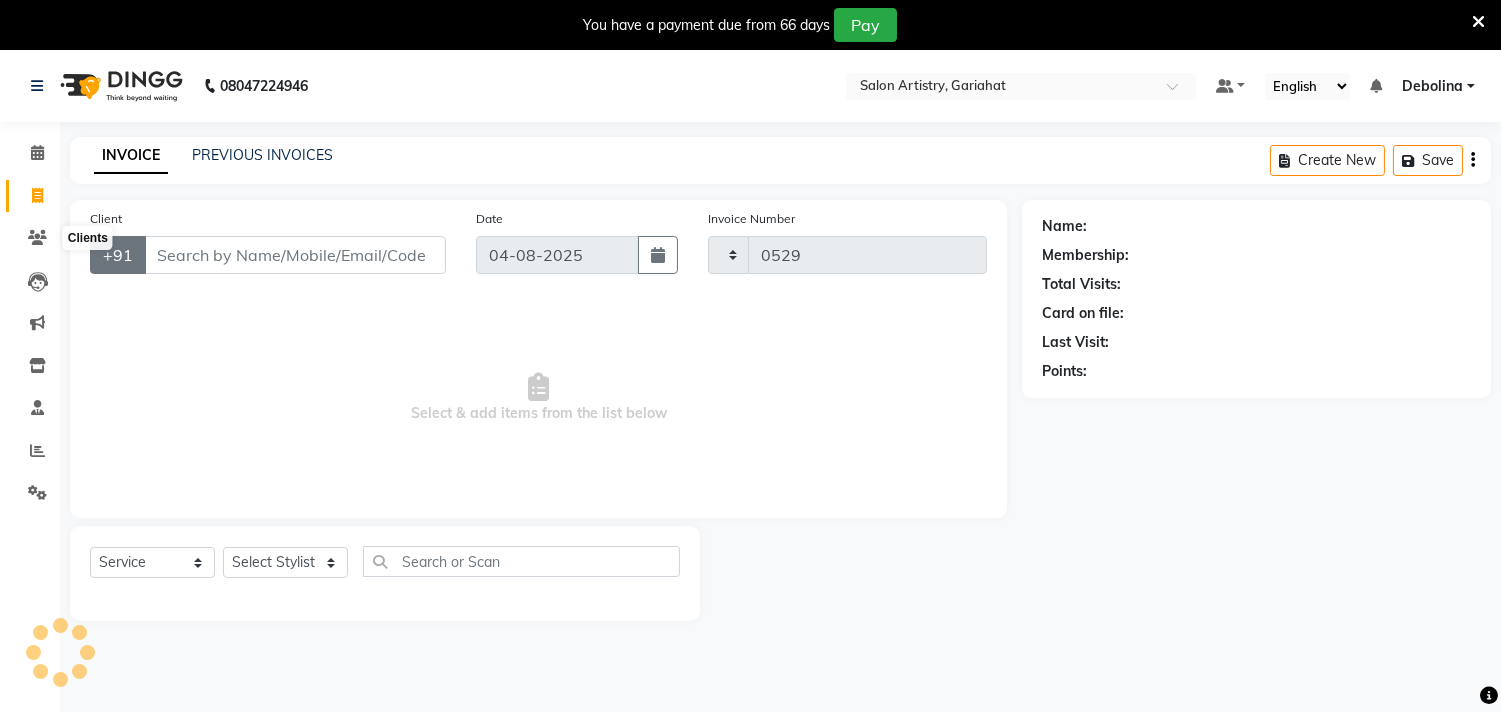 scroll, scrollTop: 50, scrollLeft: 0, axis: vertical 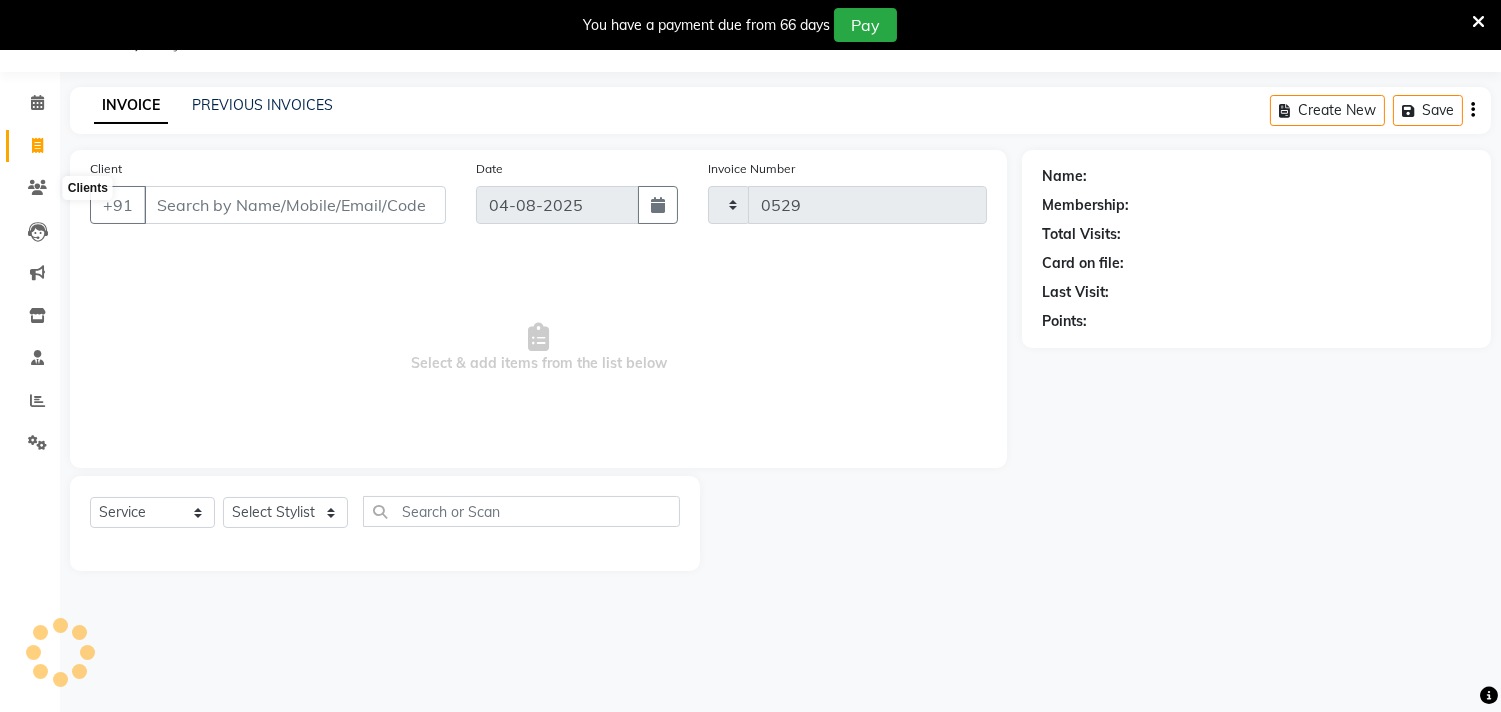 select on "8368" 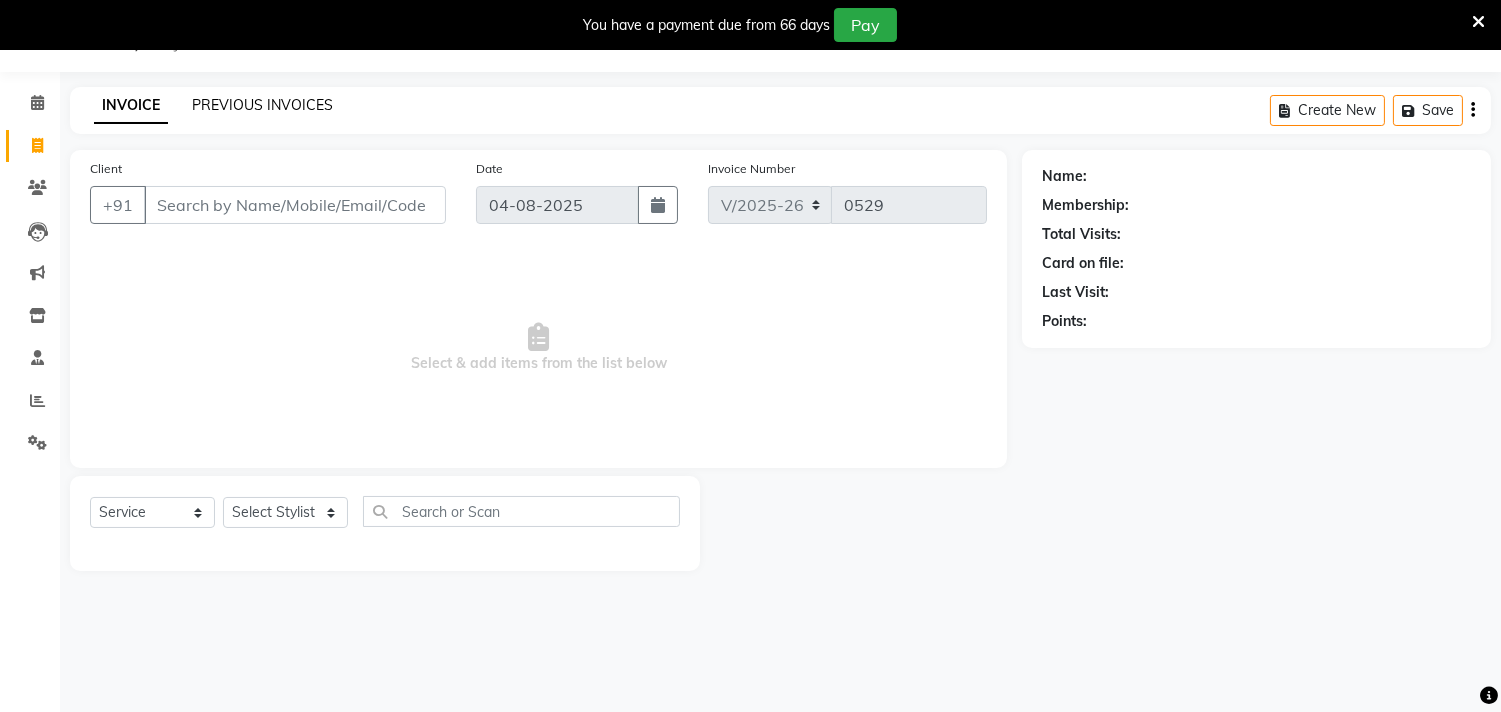 click on "PREVIOUS INVOICES" 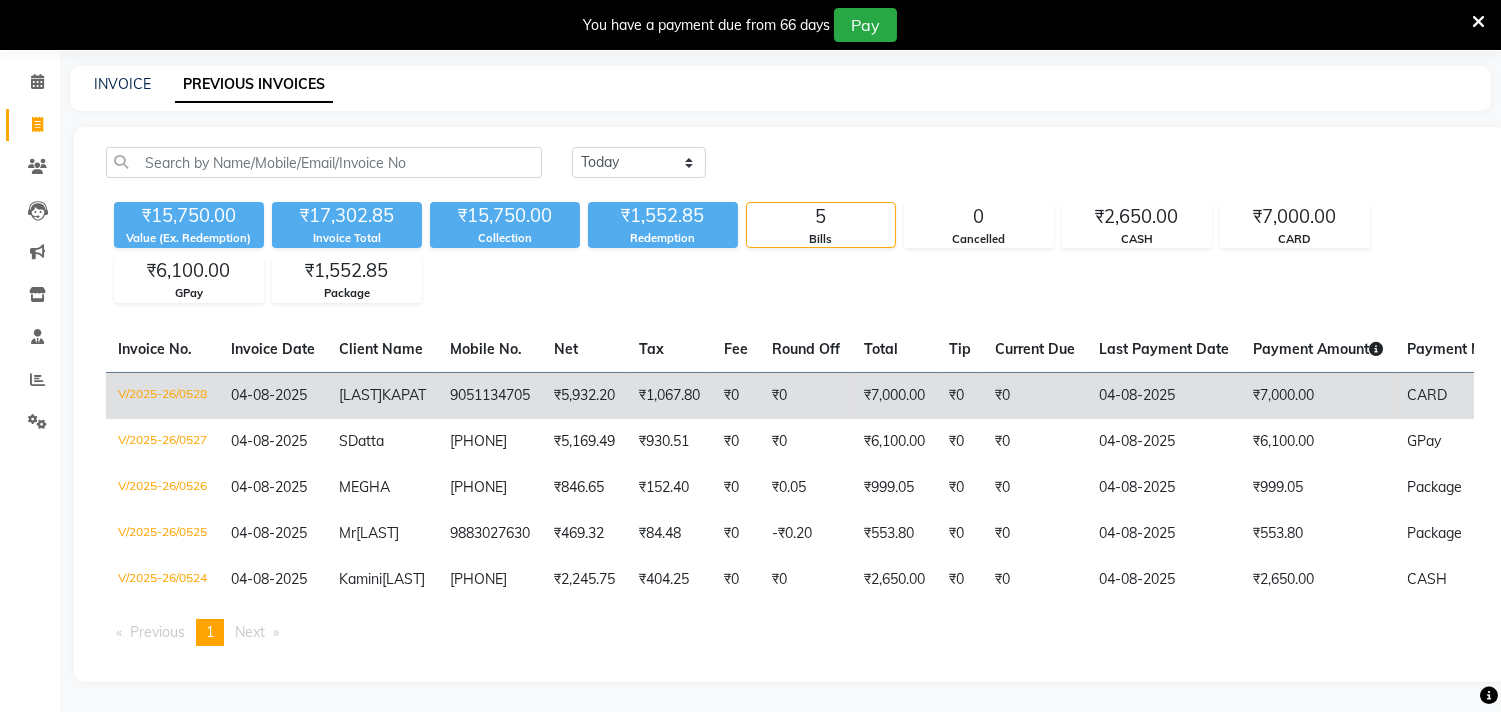 scroll, scrollTop: 0, scrollLeft: 0, axis: both 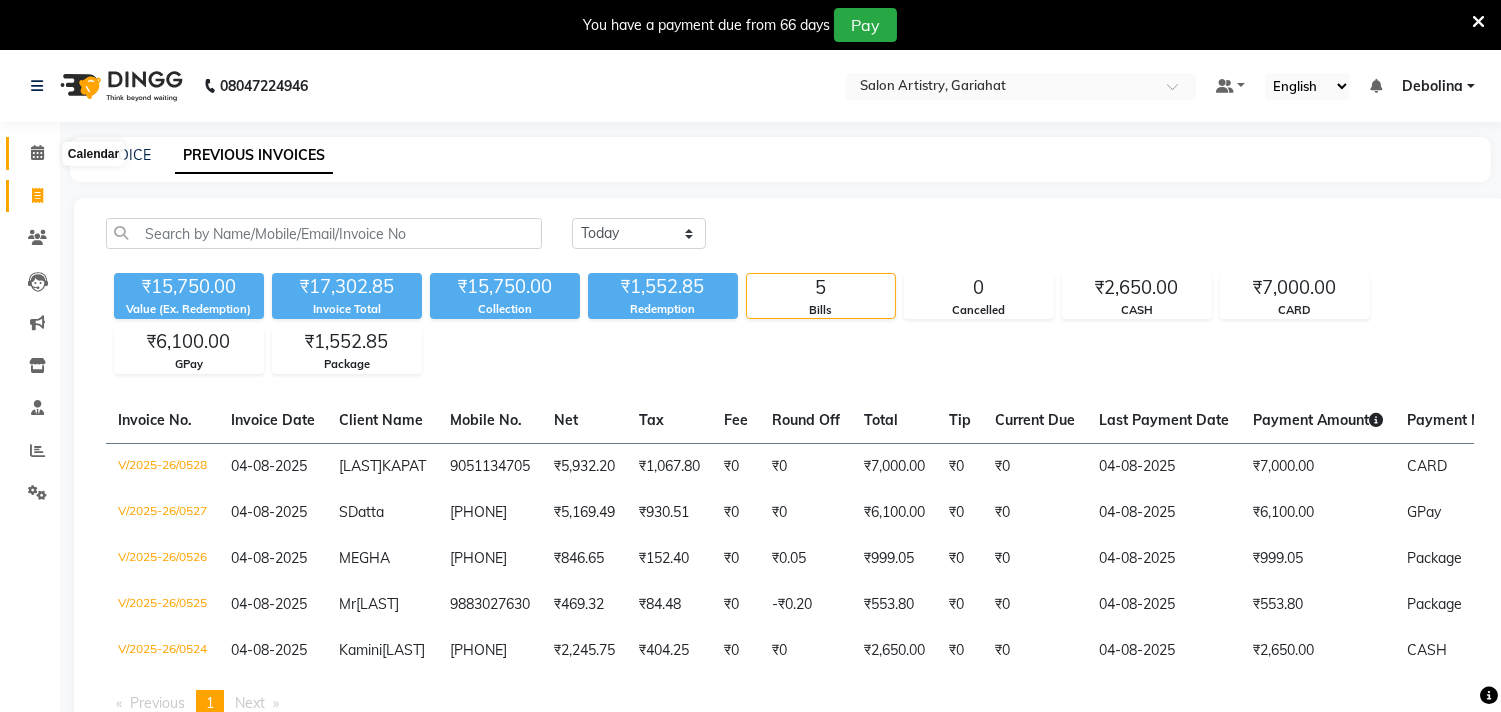 click 